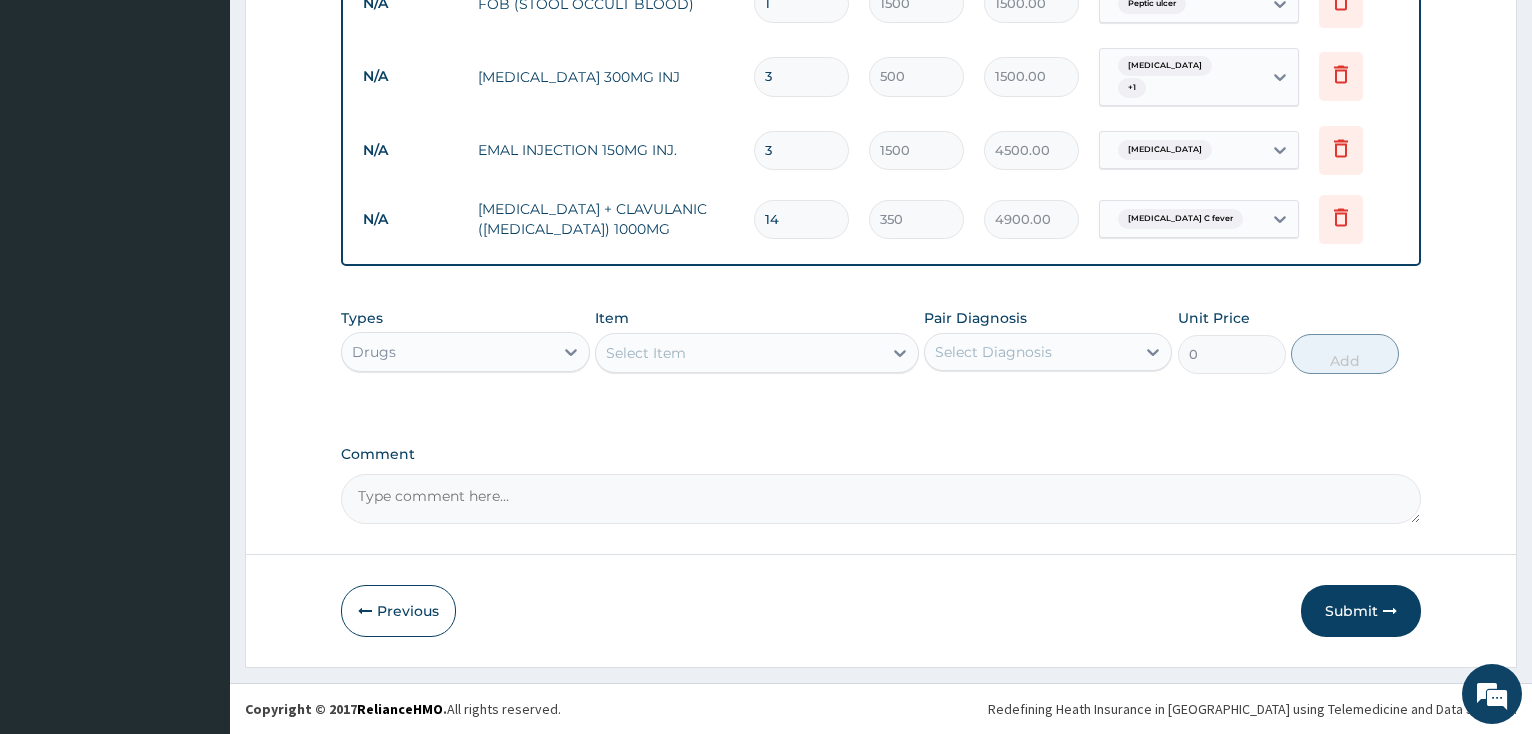 scroll, scrollTop: 975, scrollLeft: 0, axis: vertical 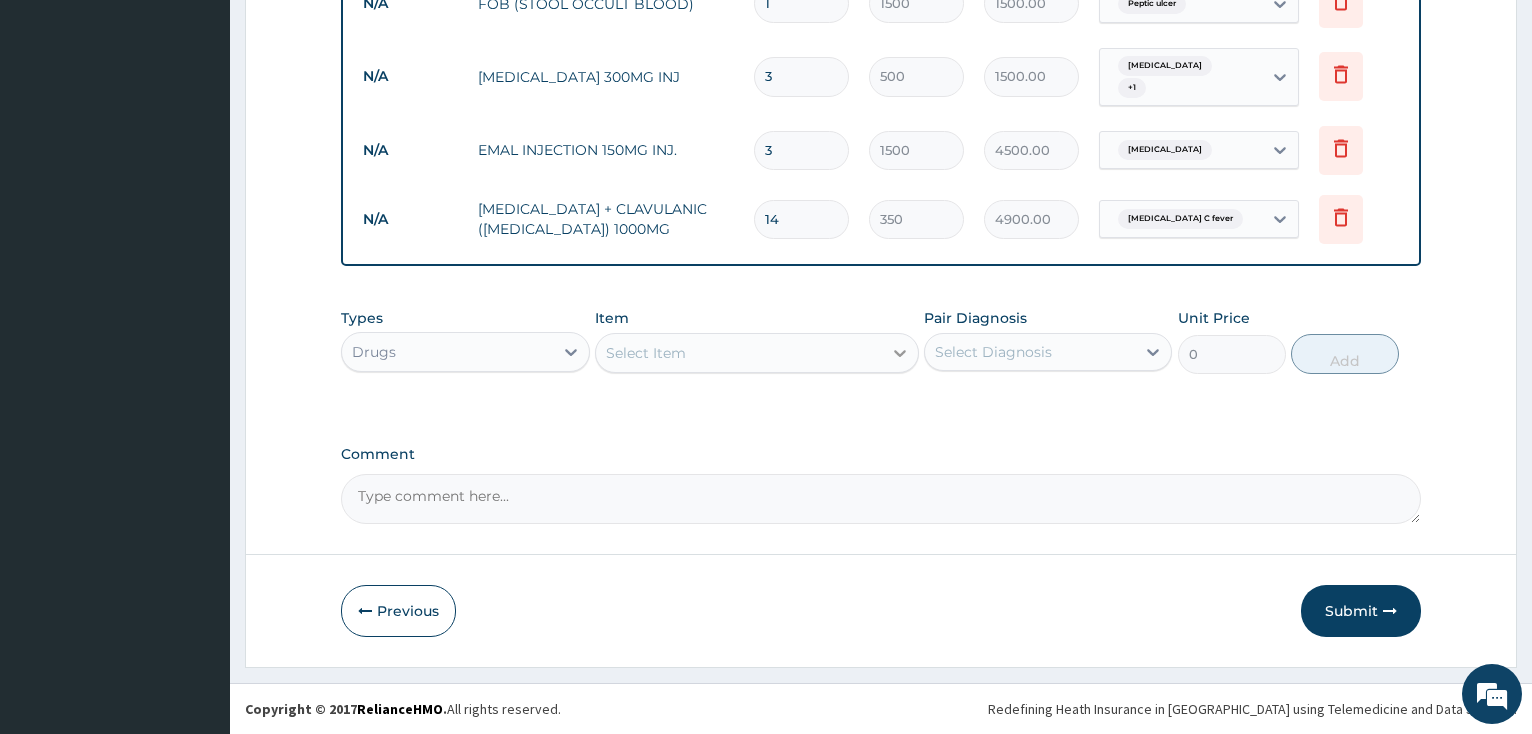 click 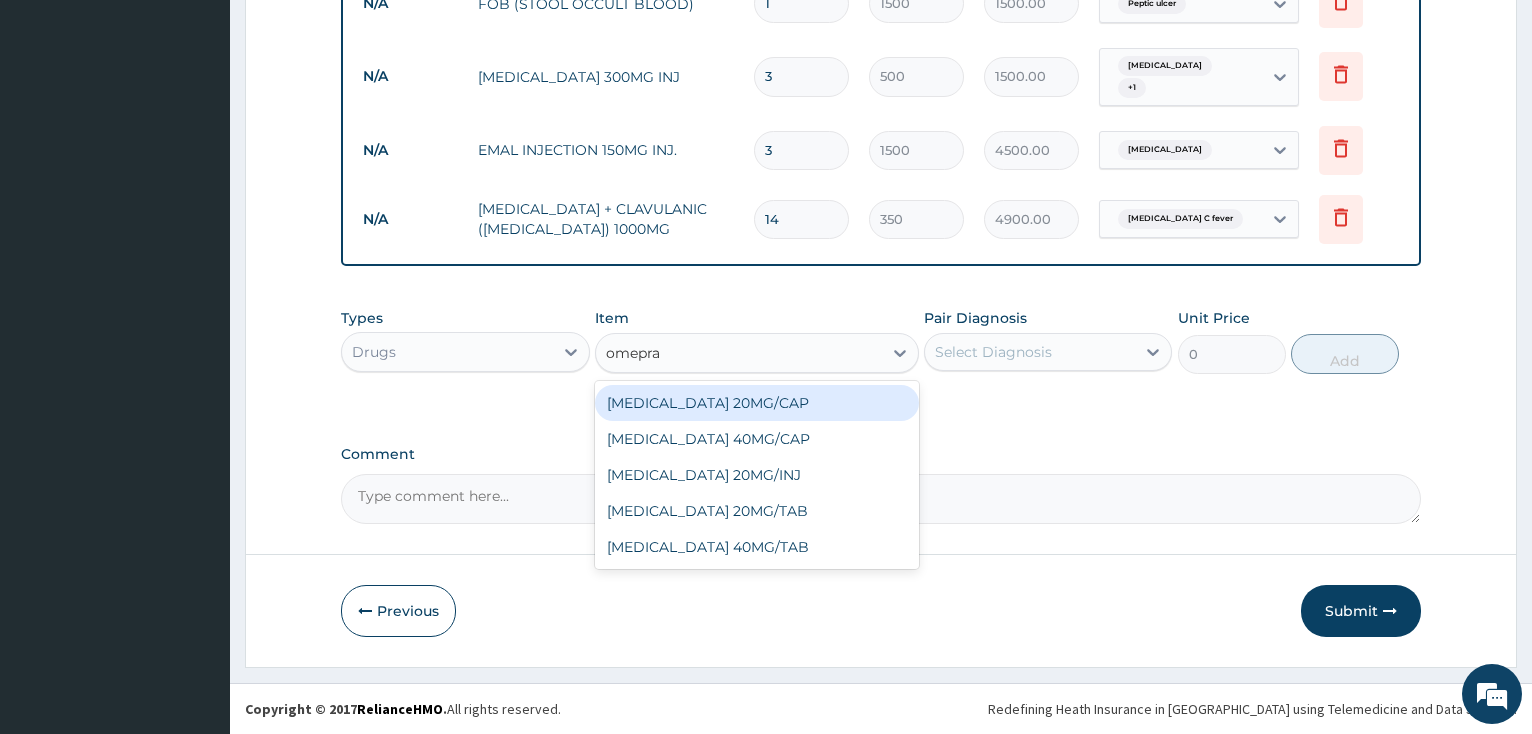 type on "omepraz" 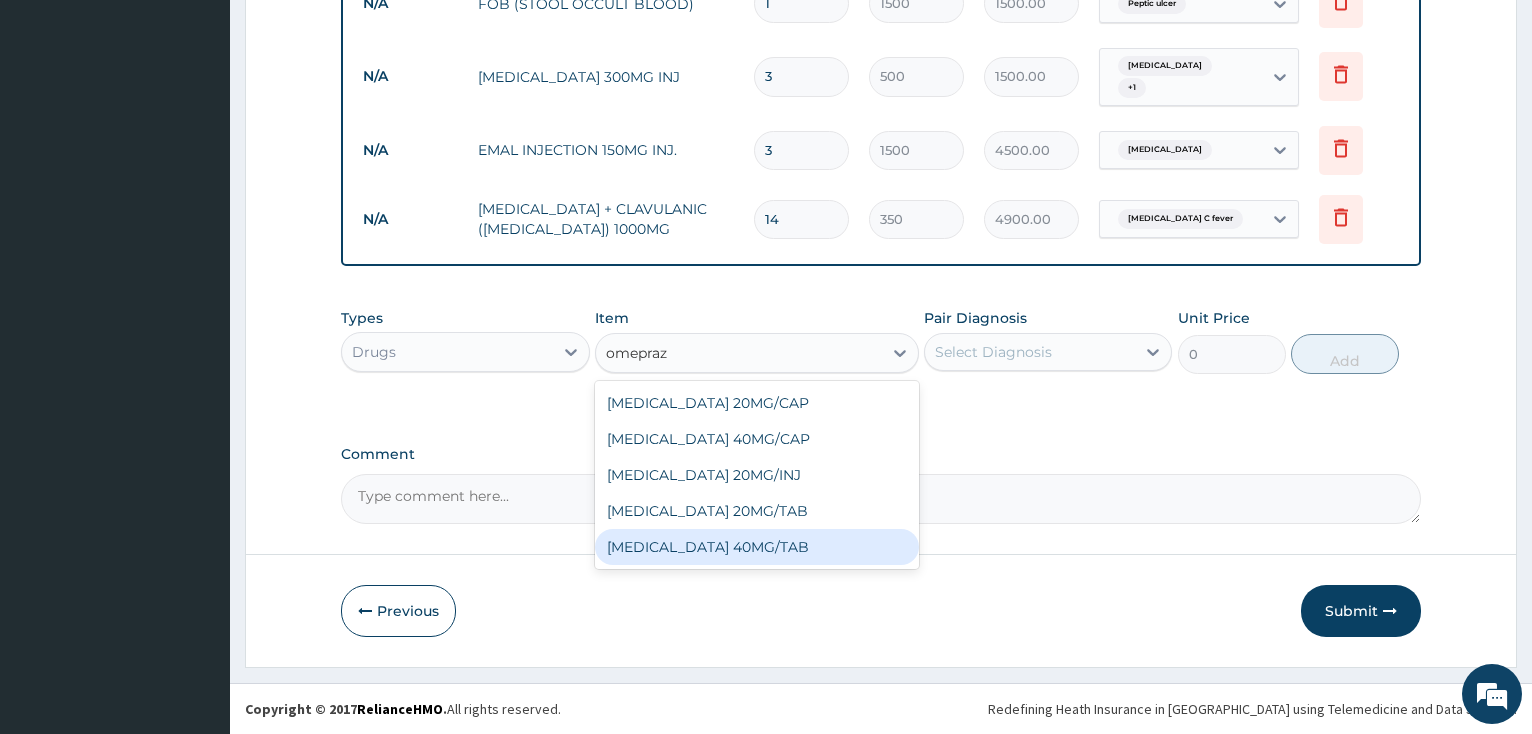 click on "OMEPRAZOLE 40MG/TAB" at bounding box center (757, 547) 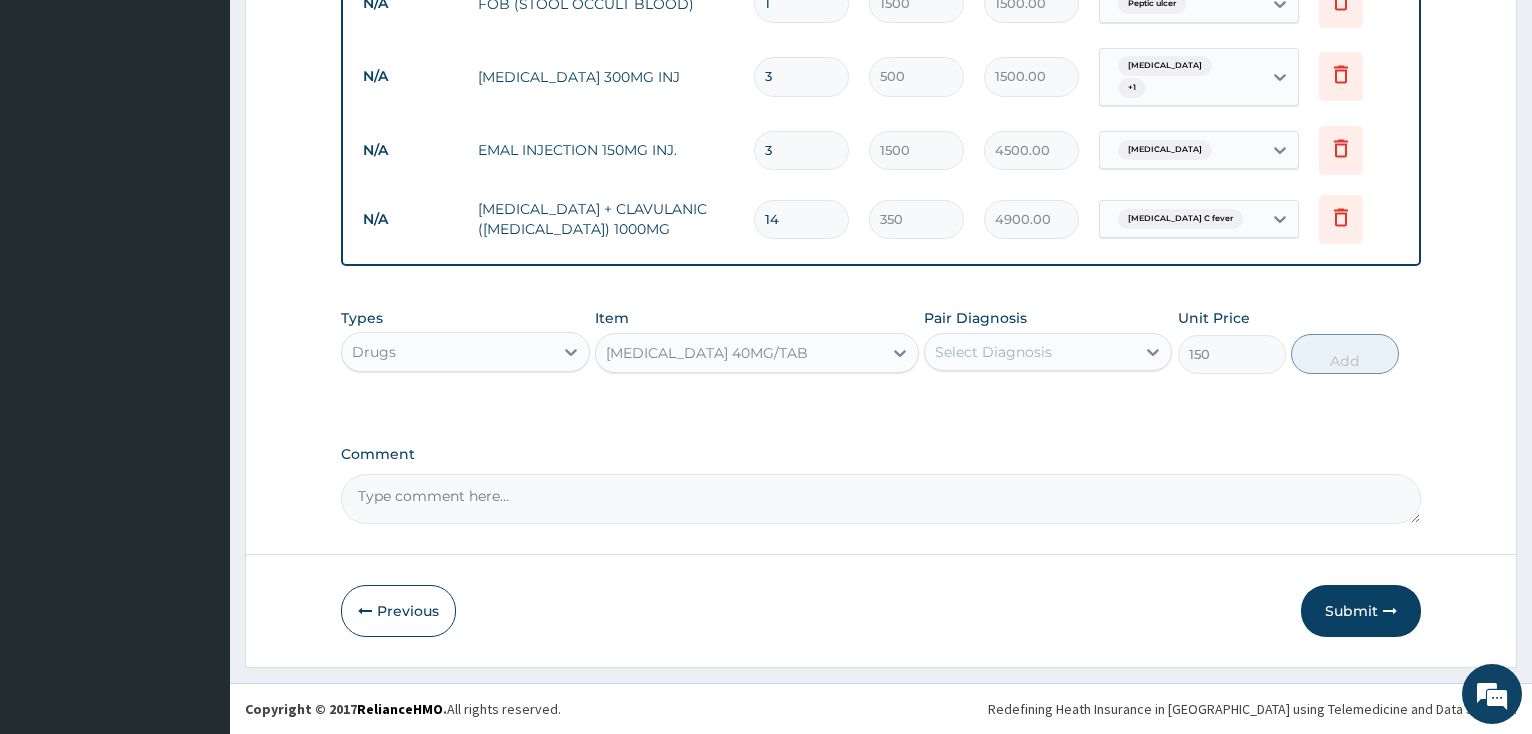 type 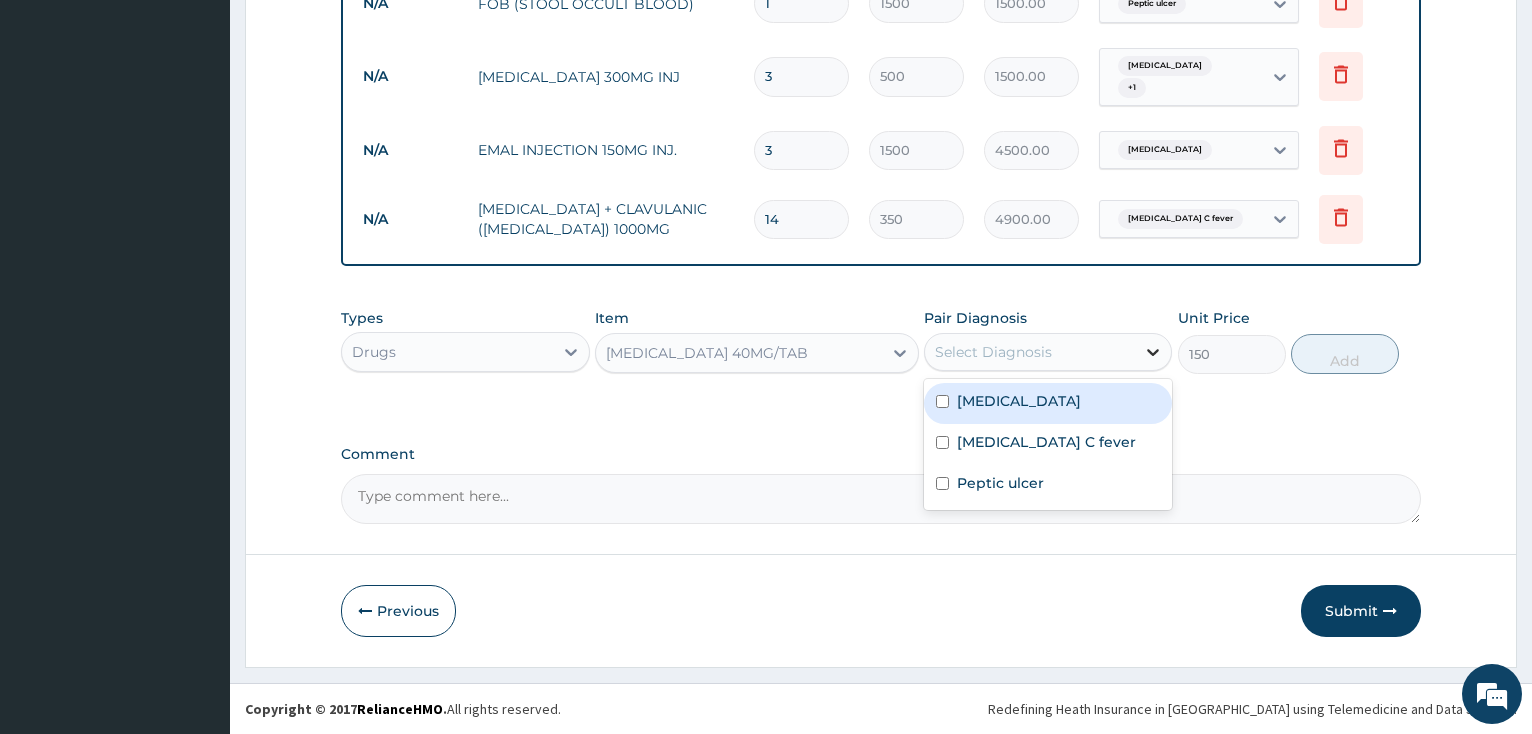 click 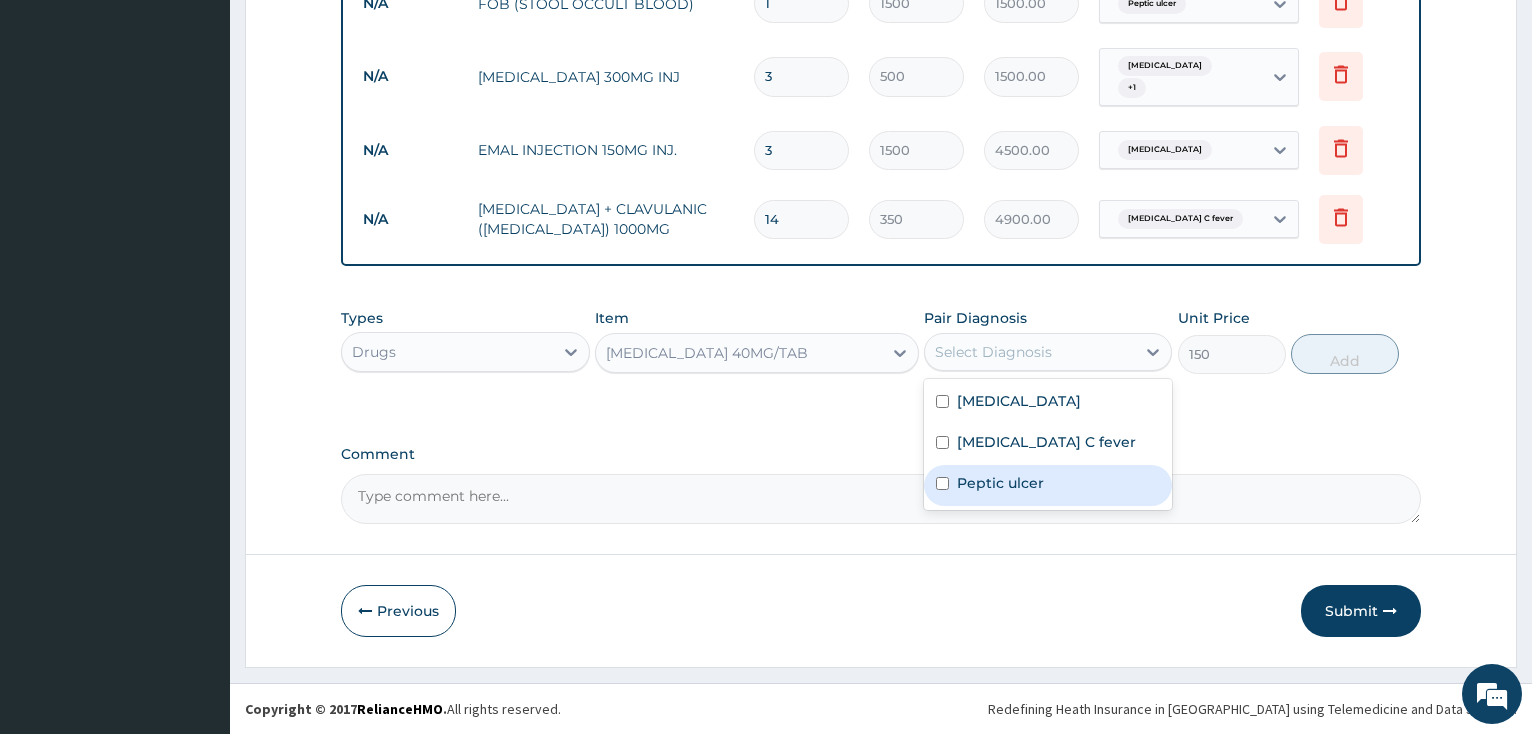 click at bounding box center (942, 483) 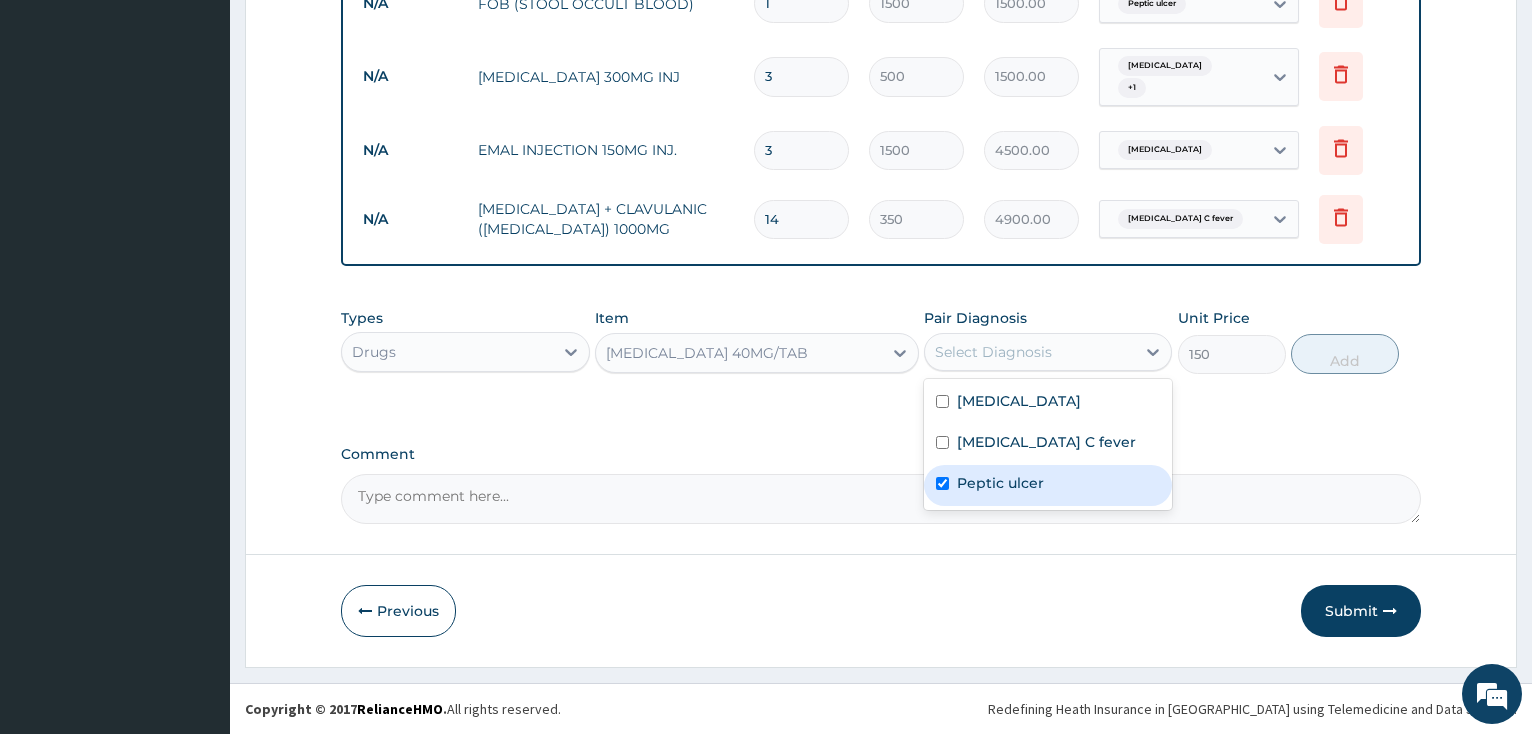 checkbox on "true" 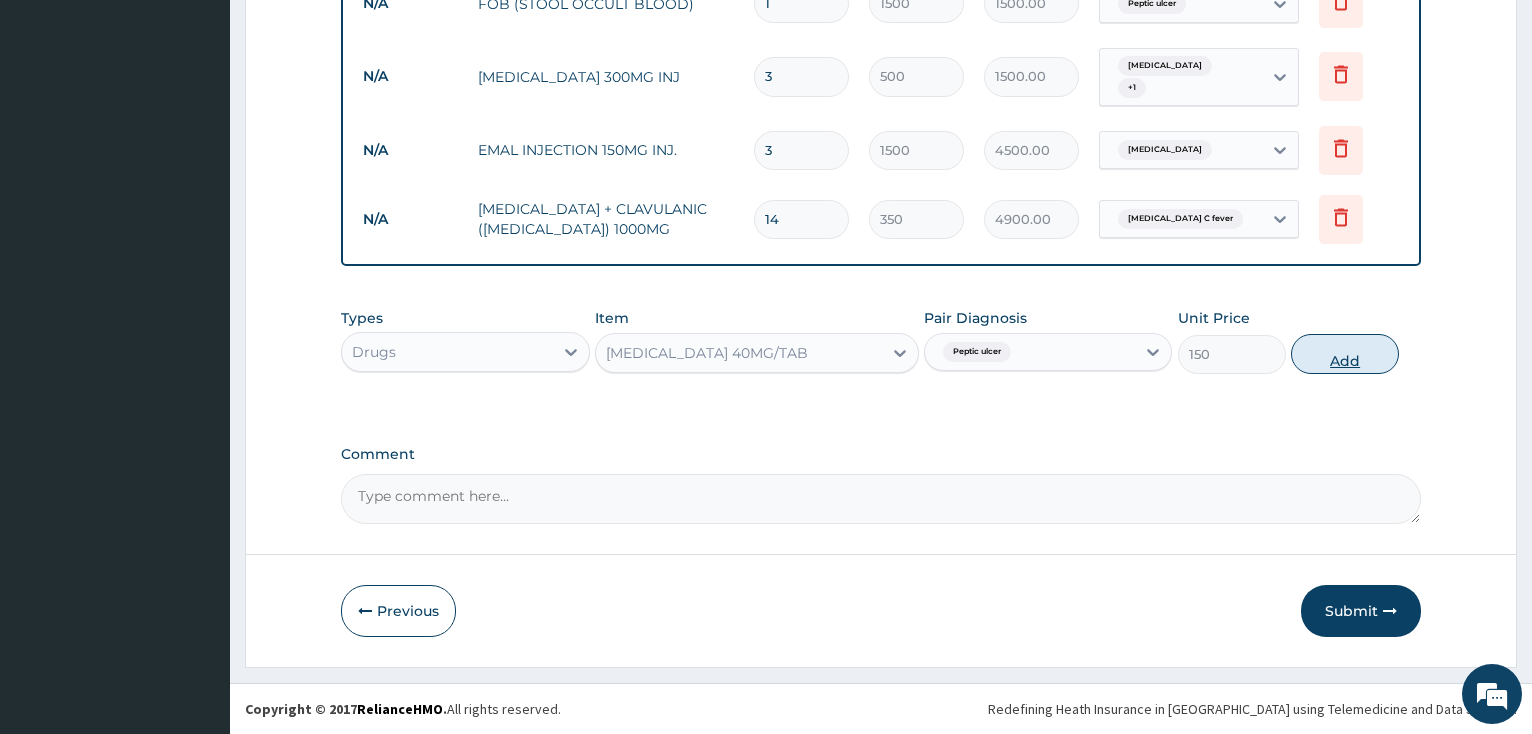 click on "Add" at bounding box center (1345, 354) 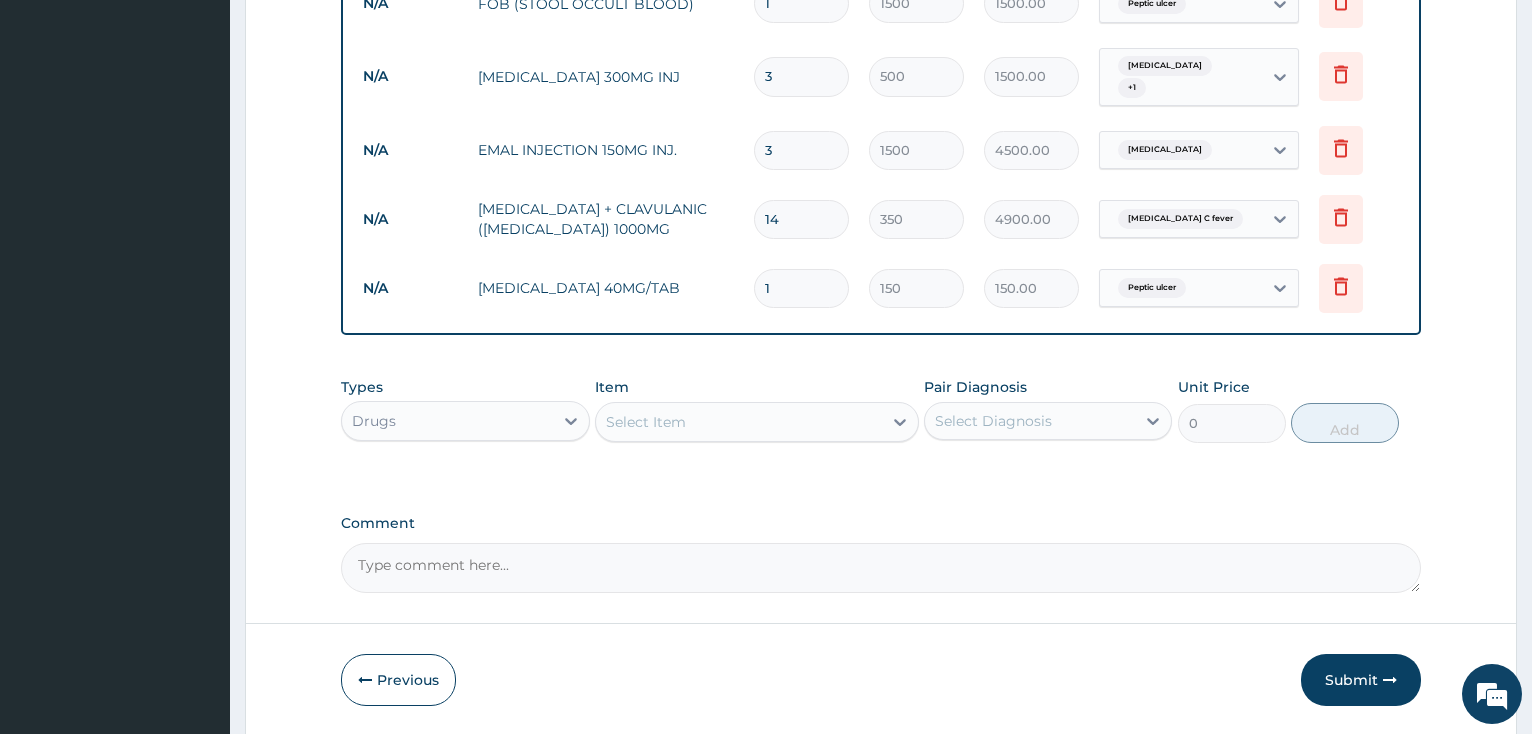 type 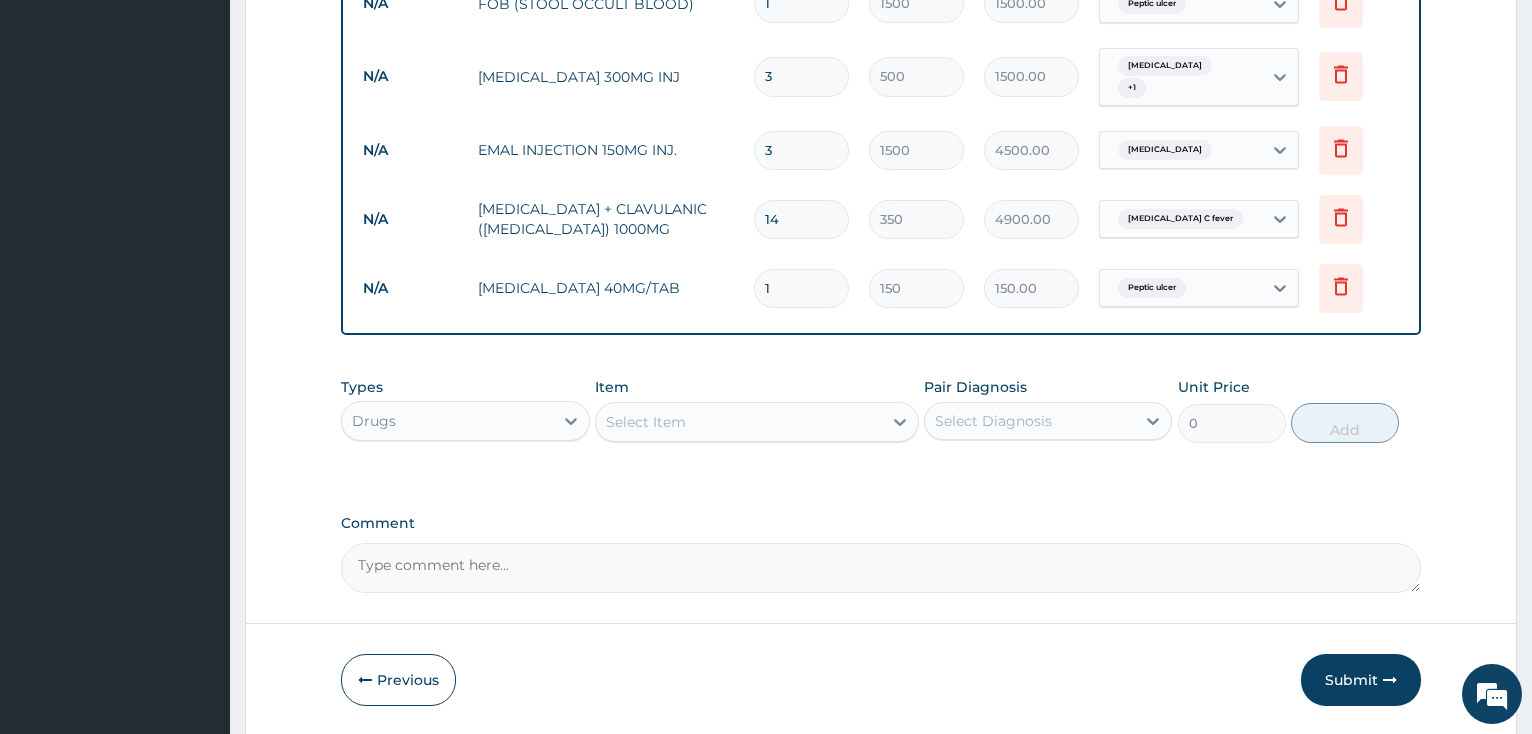 type on "0.00" 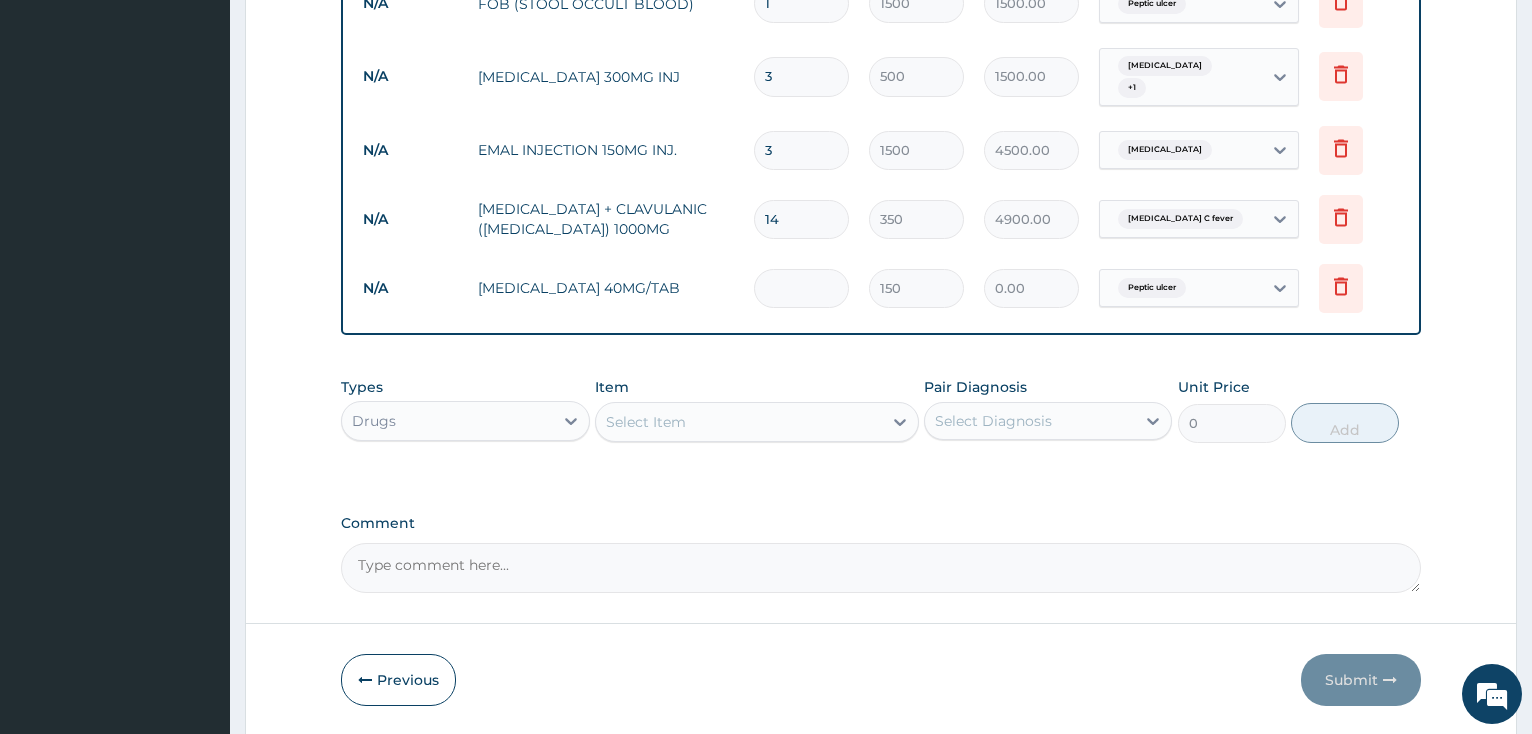 type on "2" 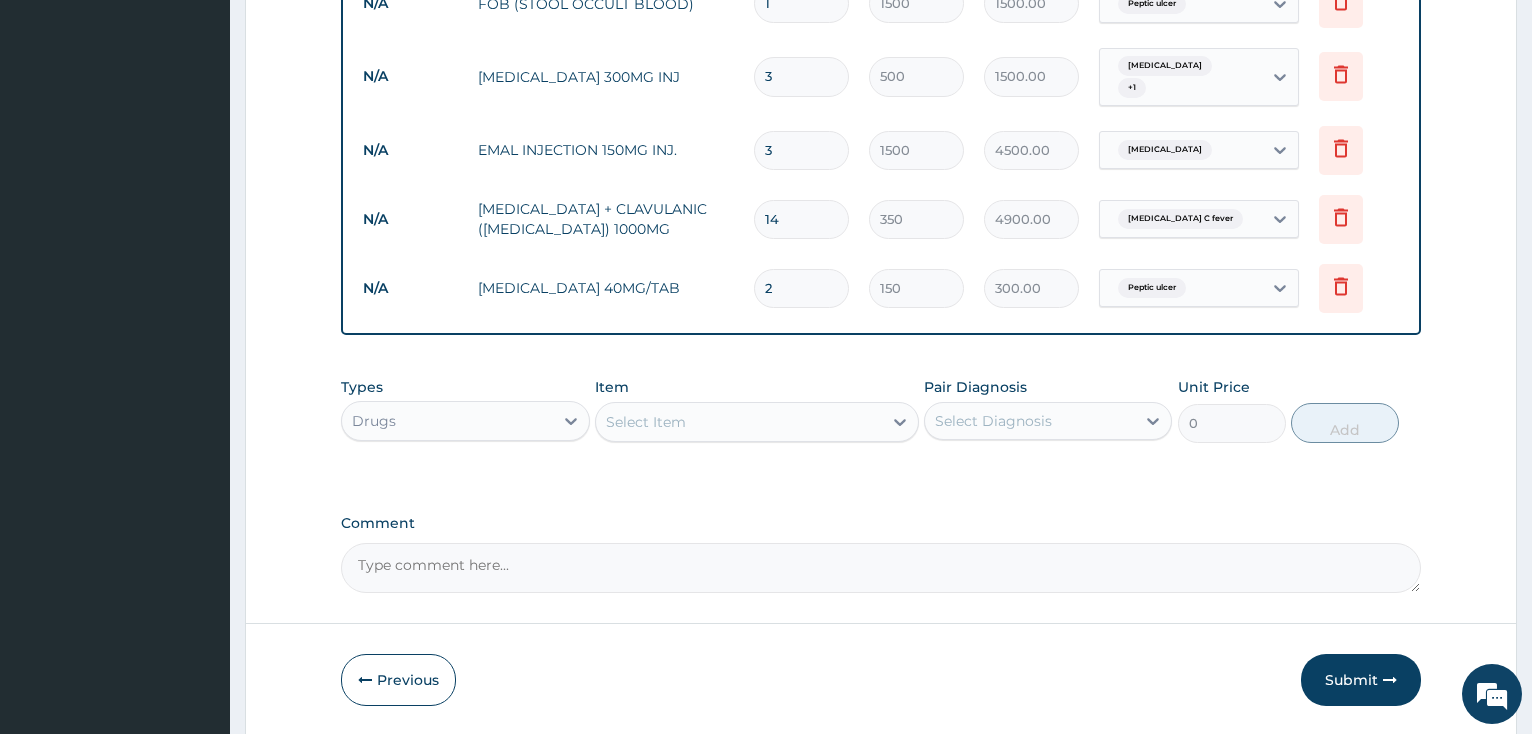 type on "20" 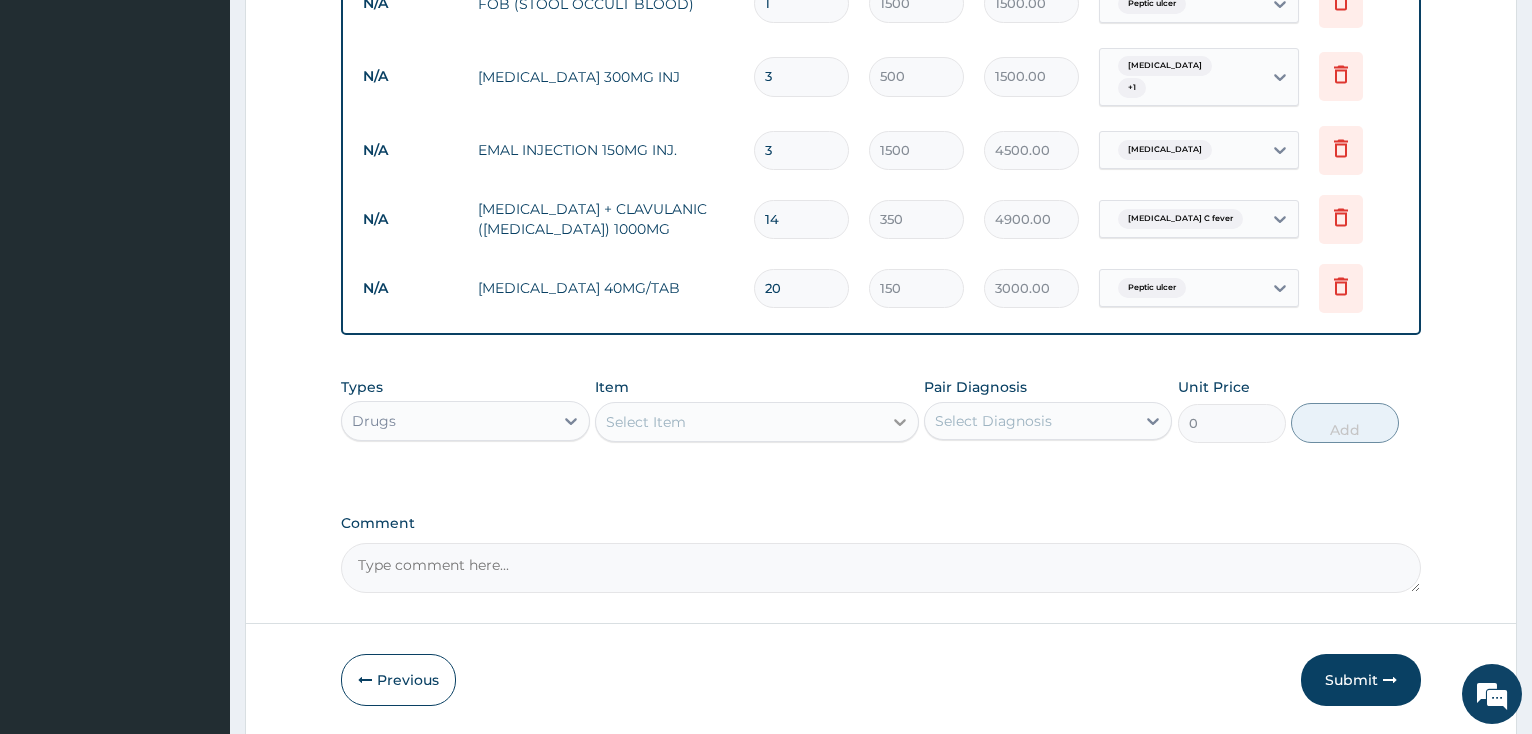 type on "20" 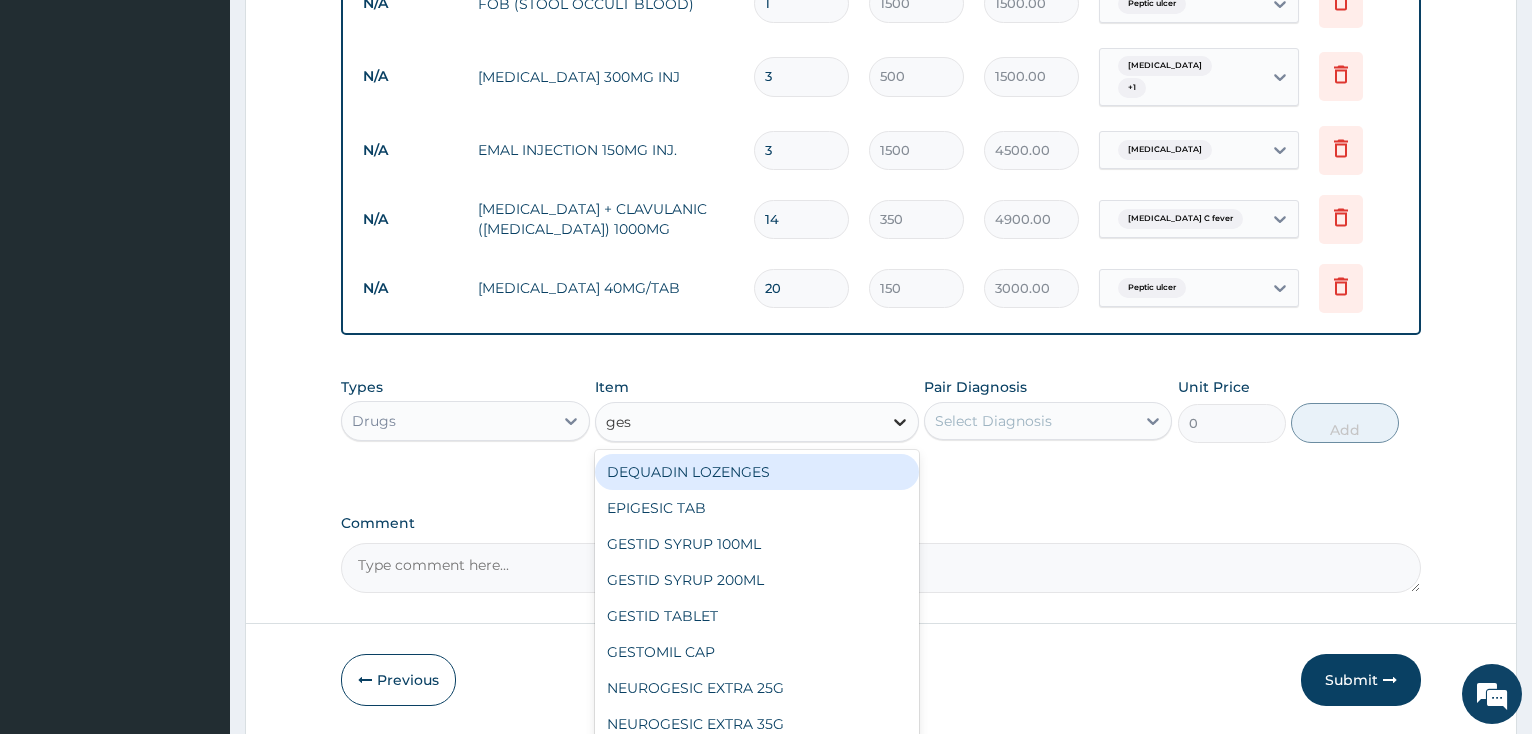 type on "gest" 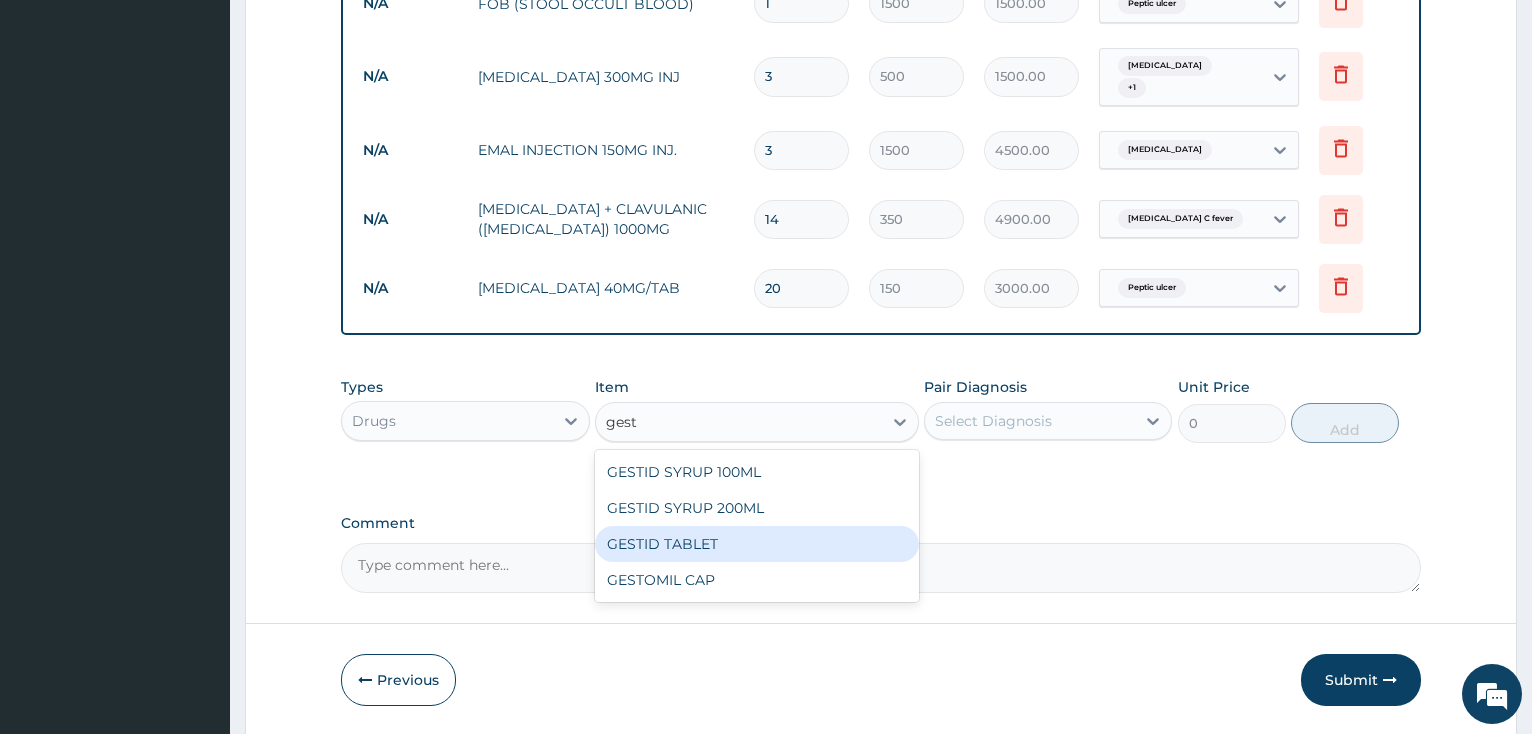 click on "GESTID TABLET" at bounding box center [757, 544] 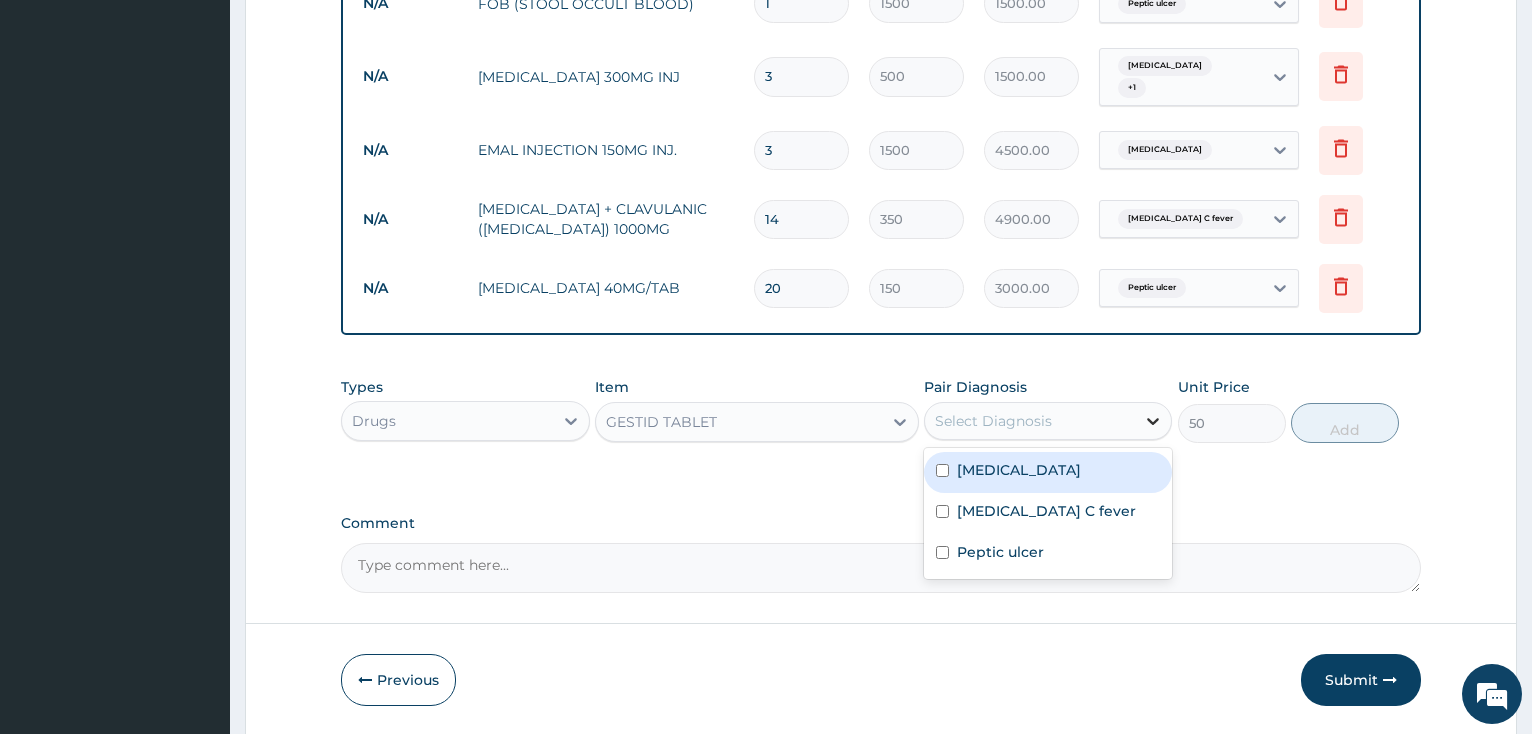 click 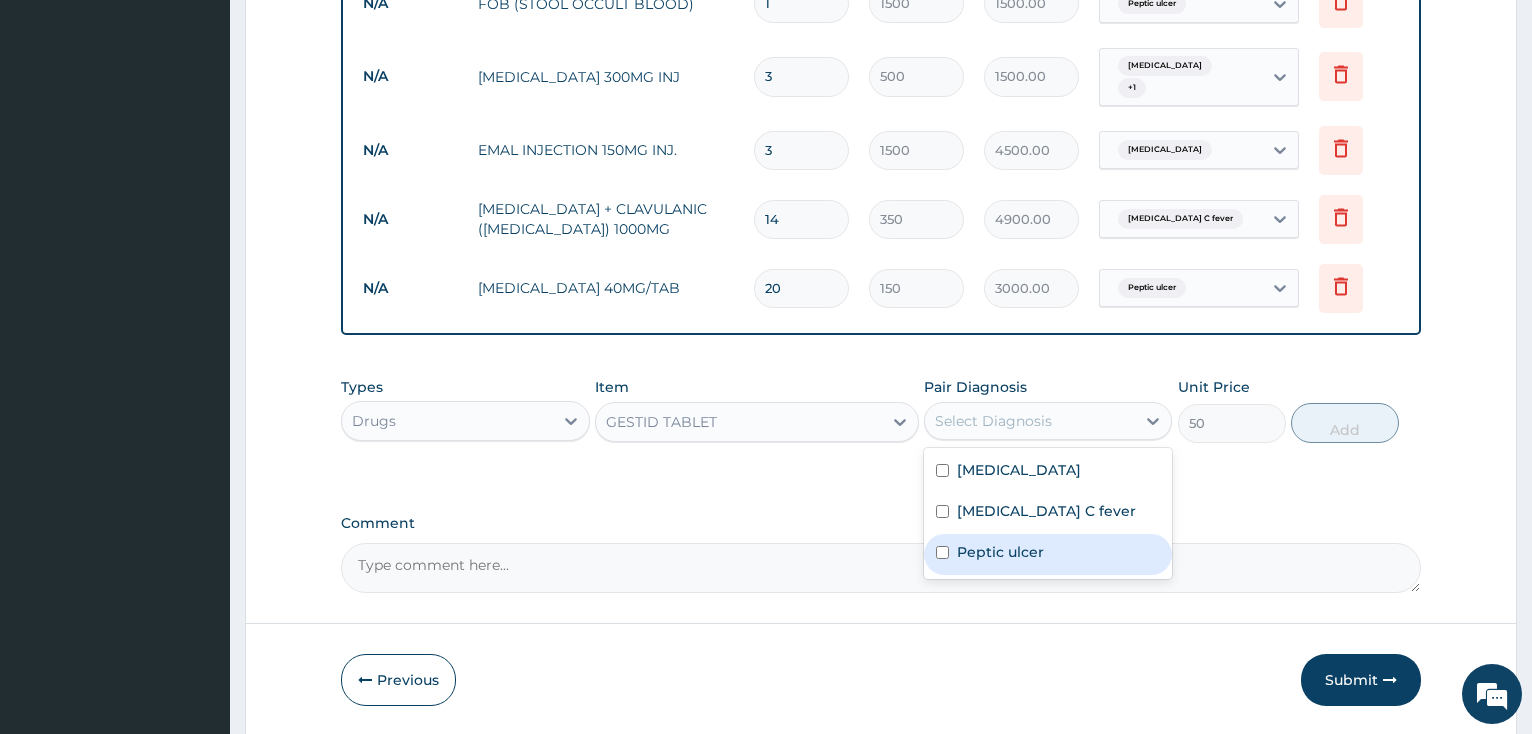 click at bounding box center [942, 552] 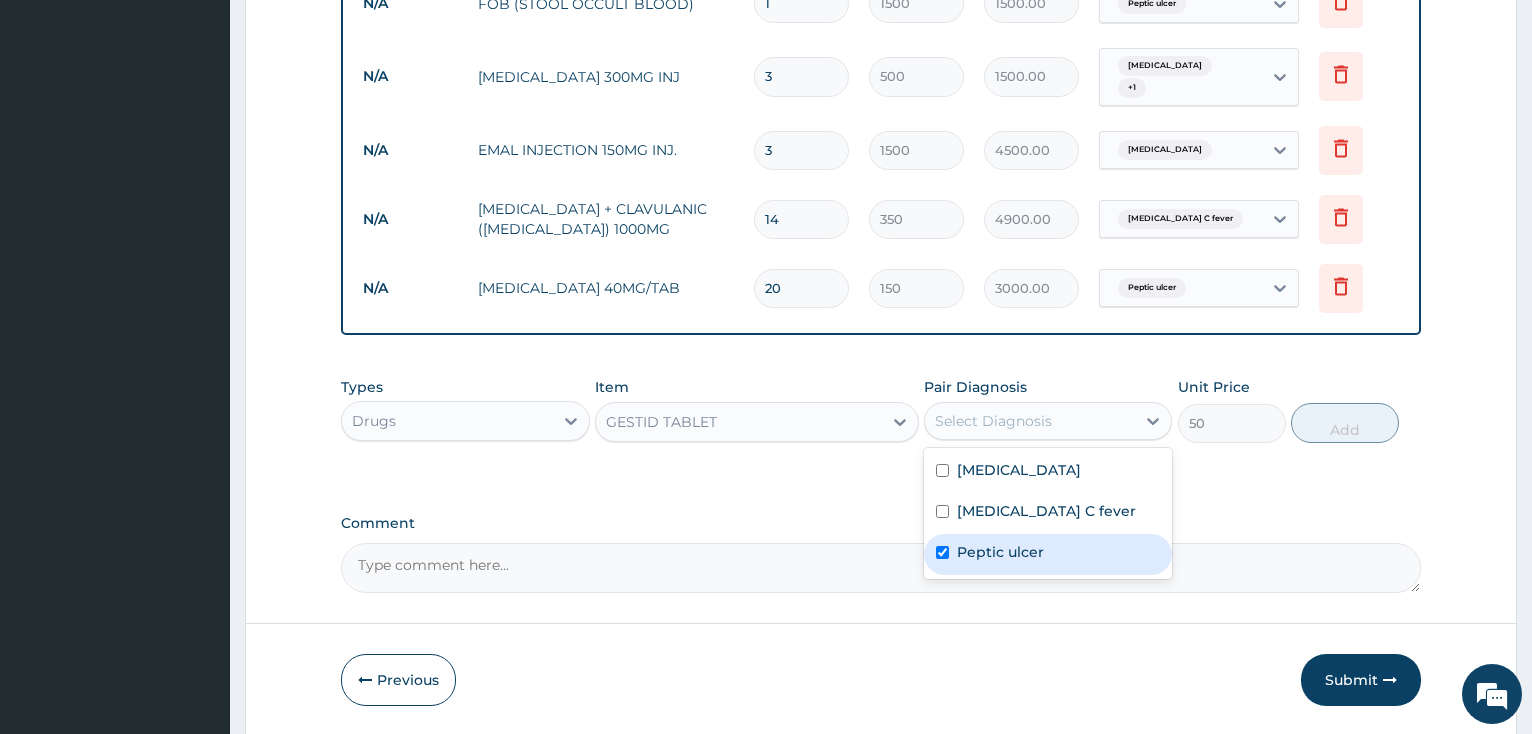 checkbox on "true" 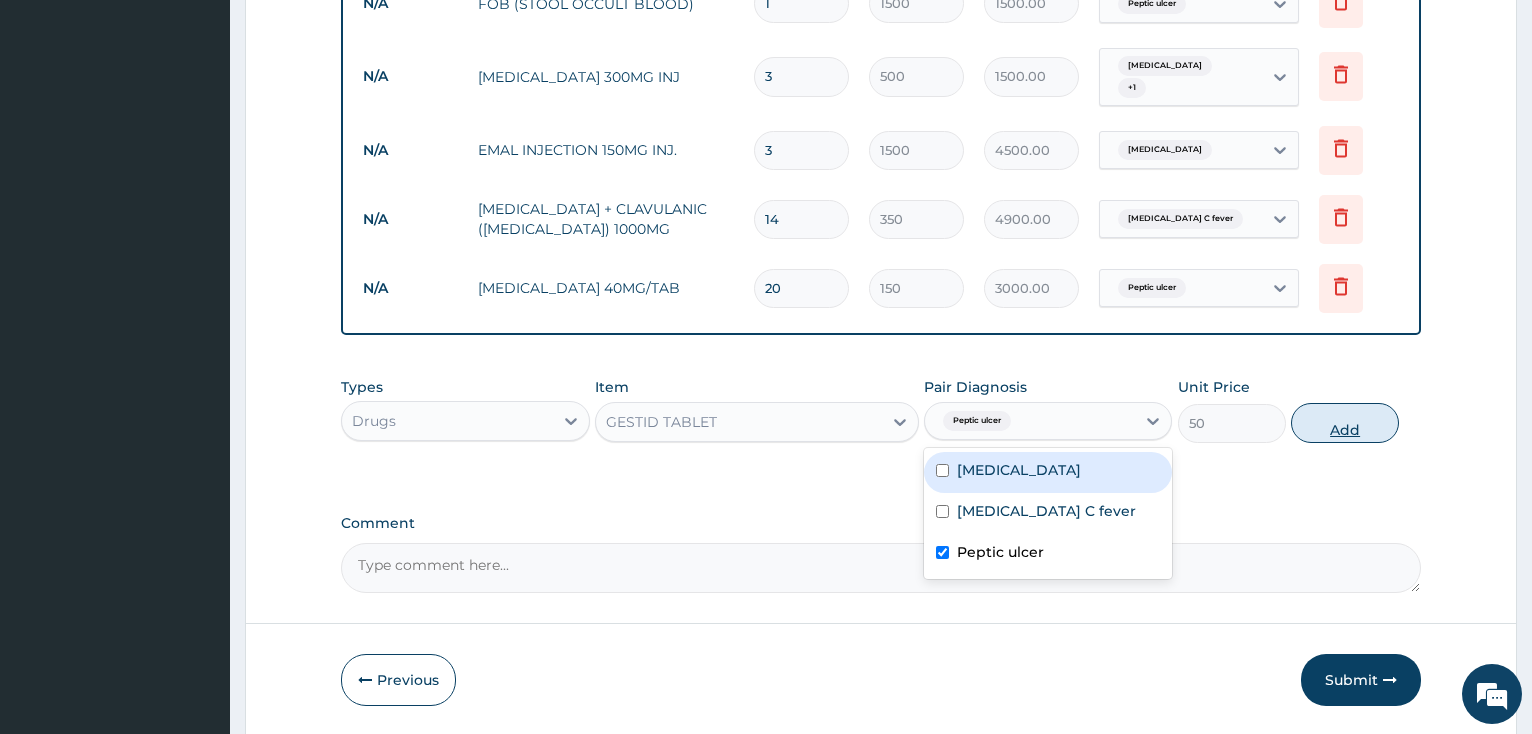 click on "Add" at bounding box center (1345, 423) 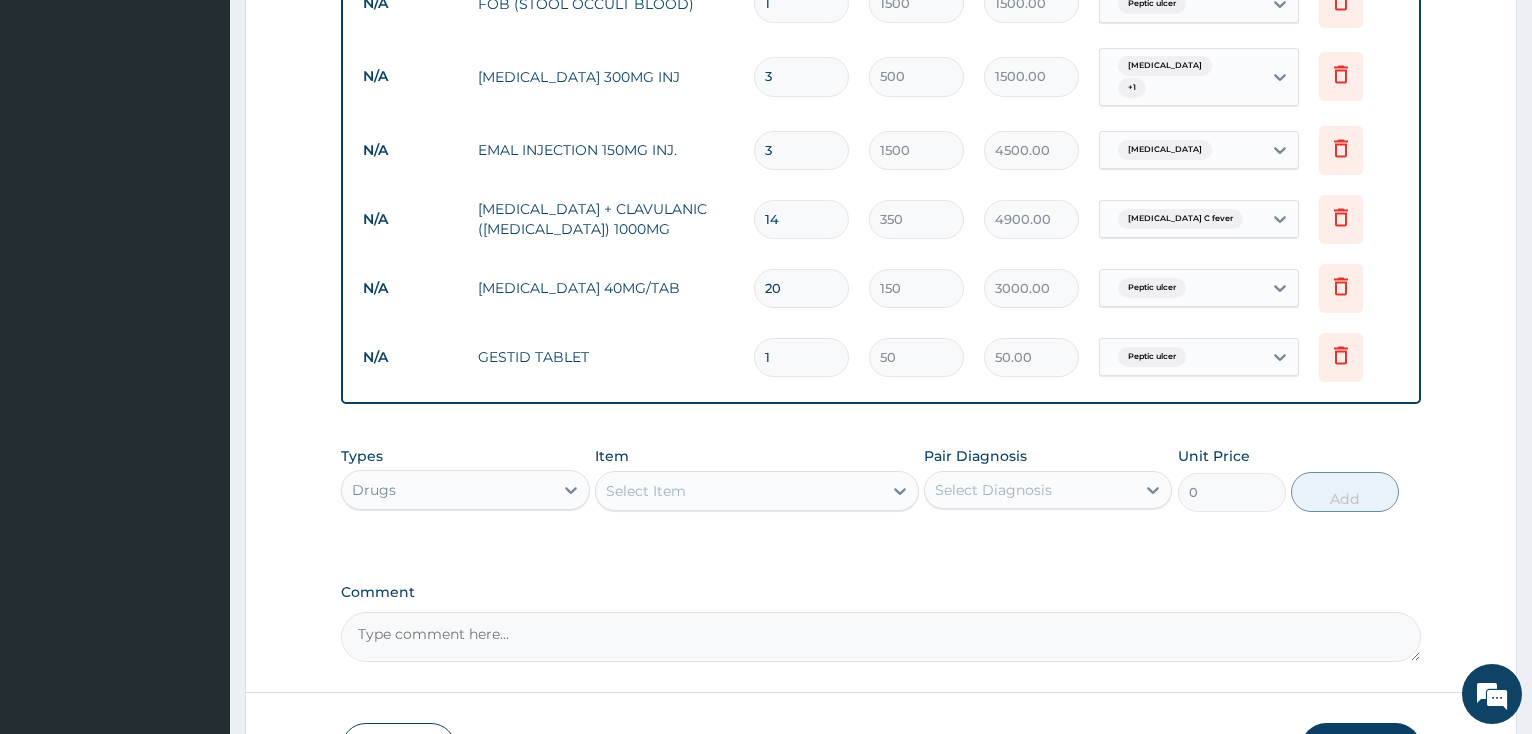 type 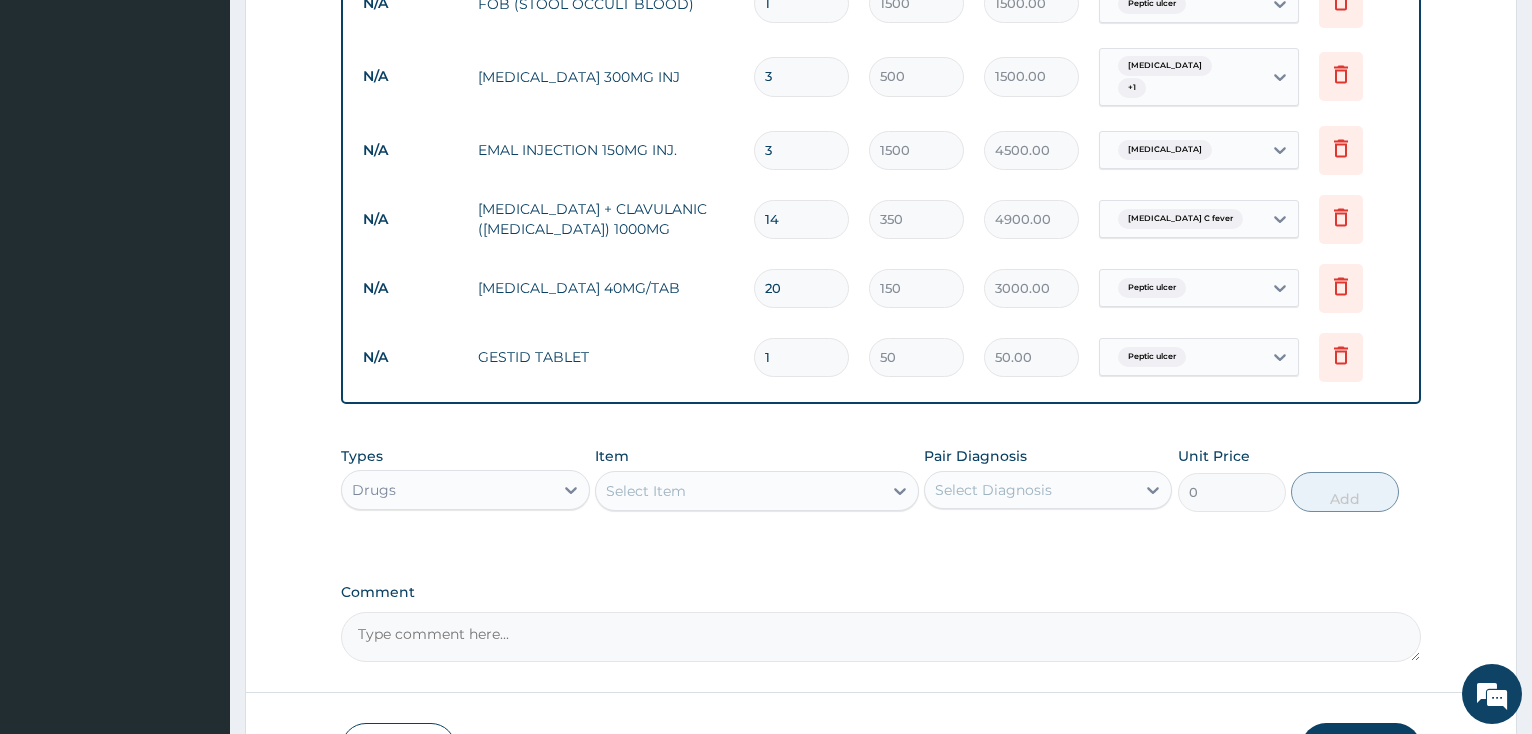 type on "0.00" 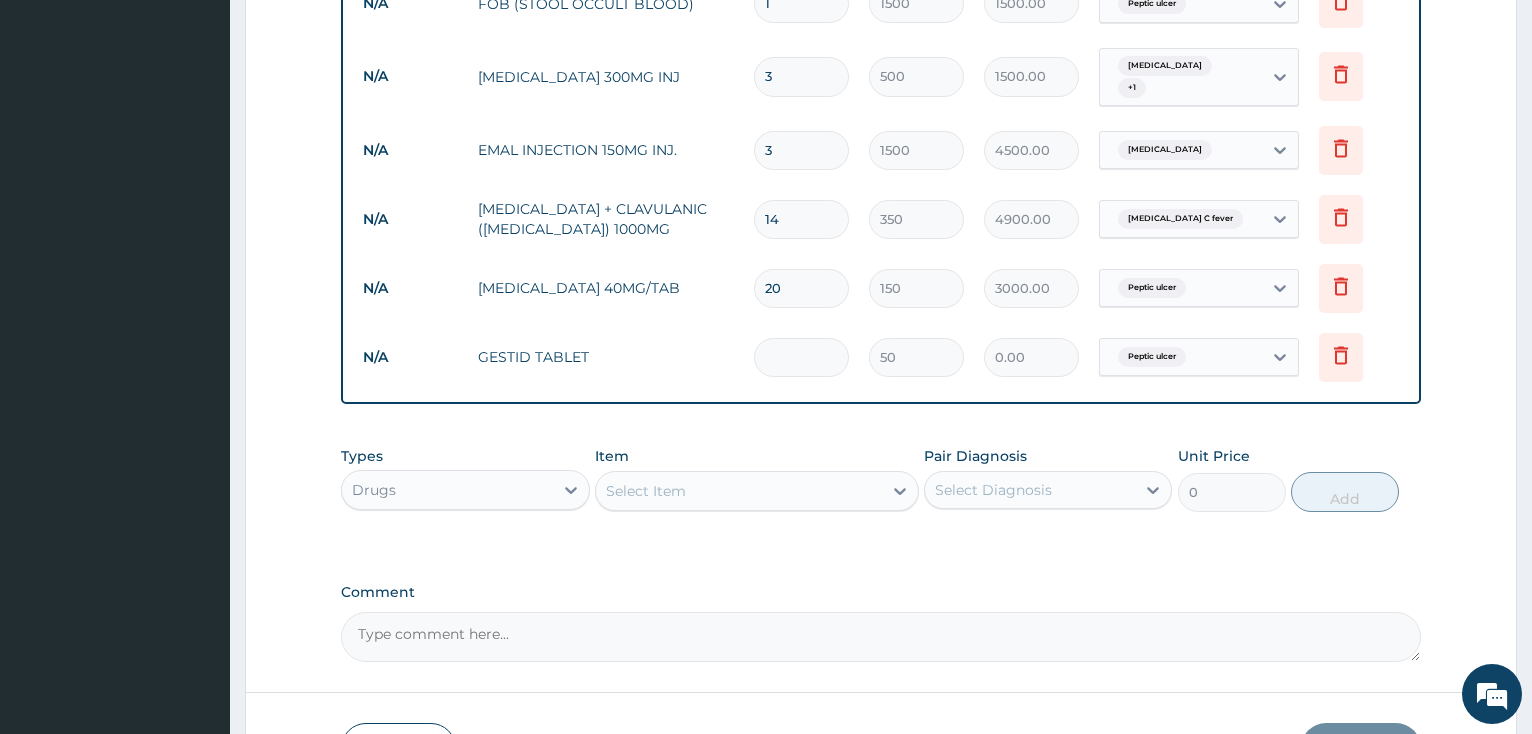 type on "3" 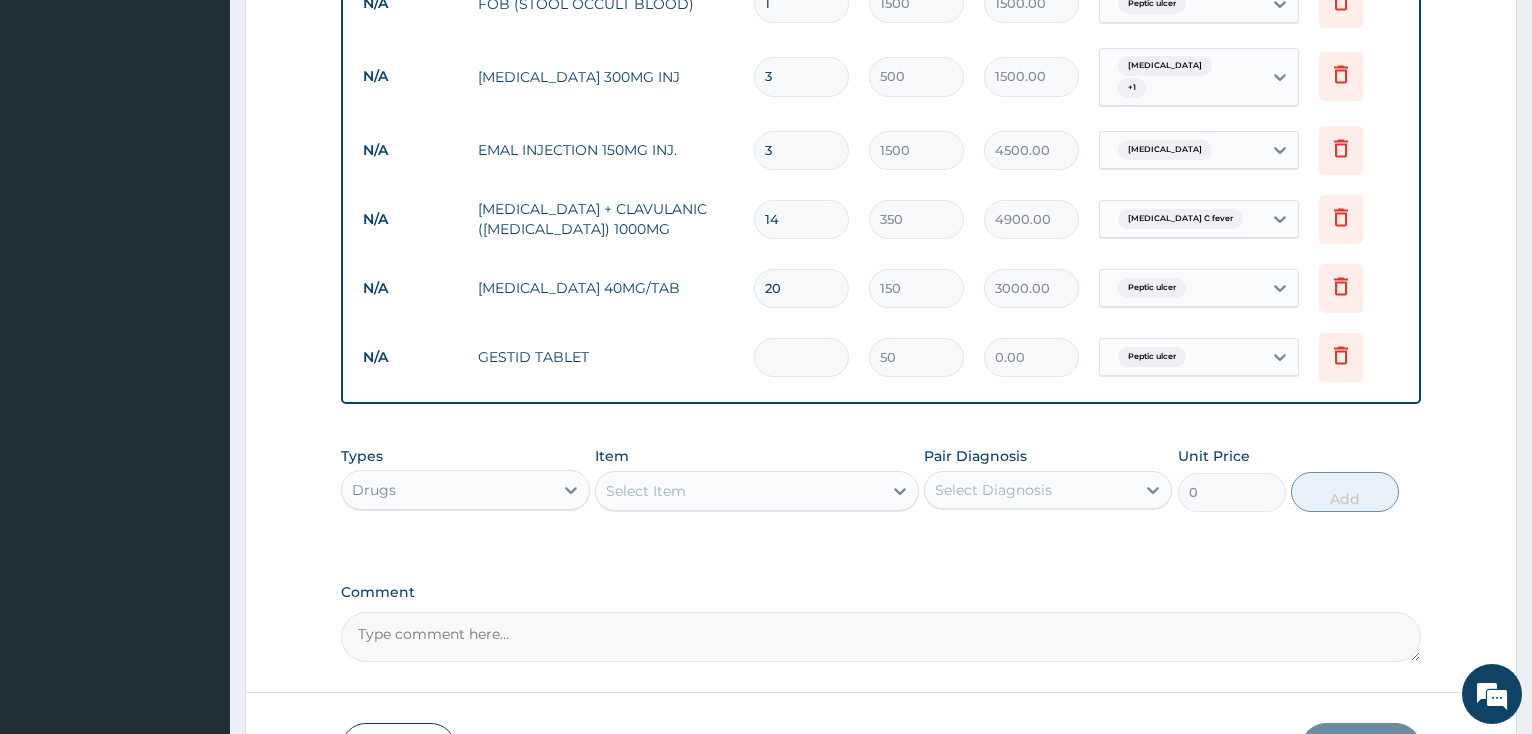 type on "150.00" 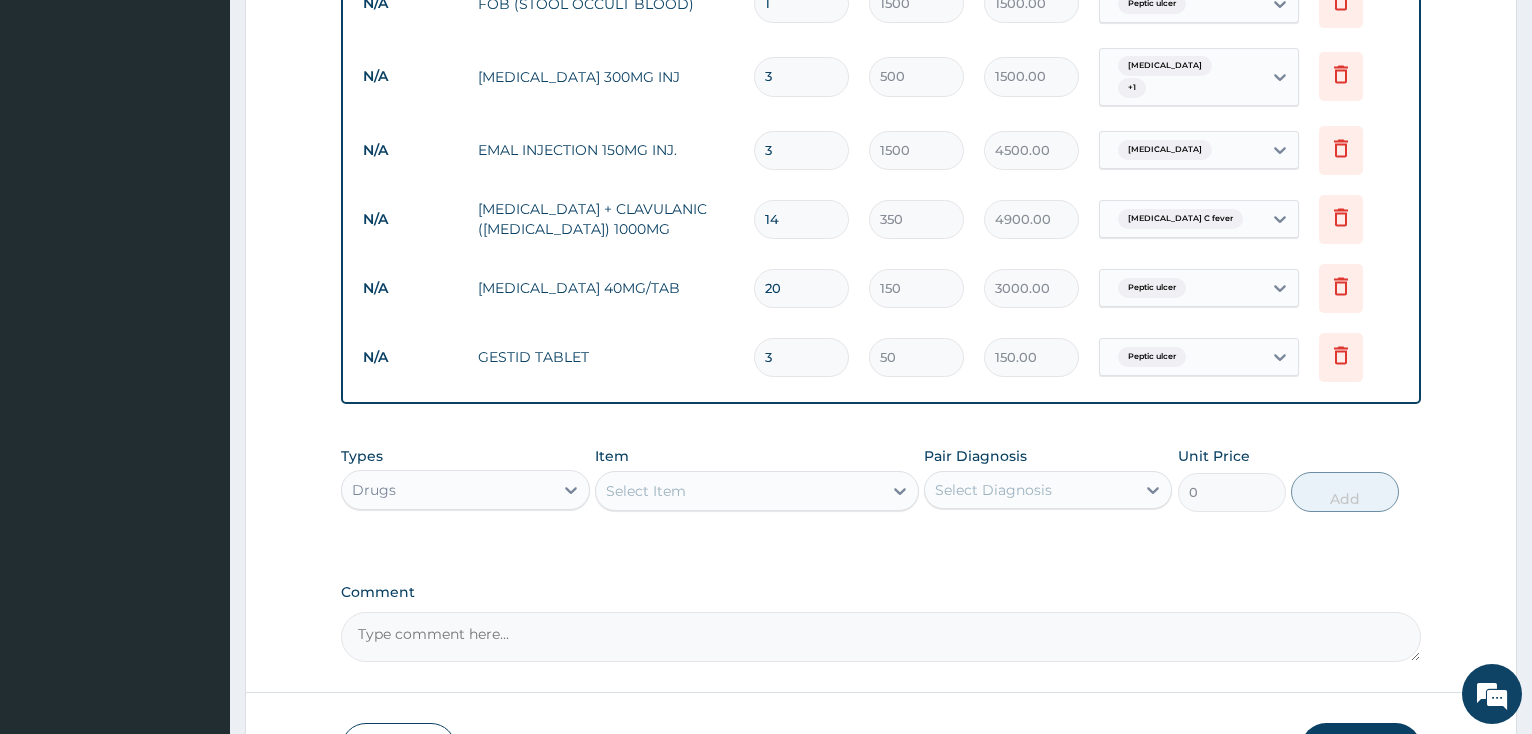 type on "30" 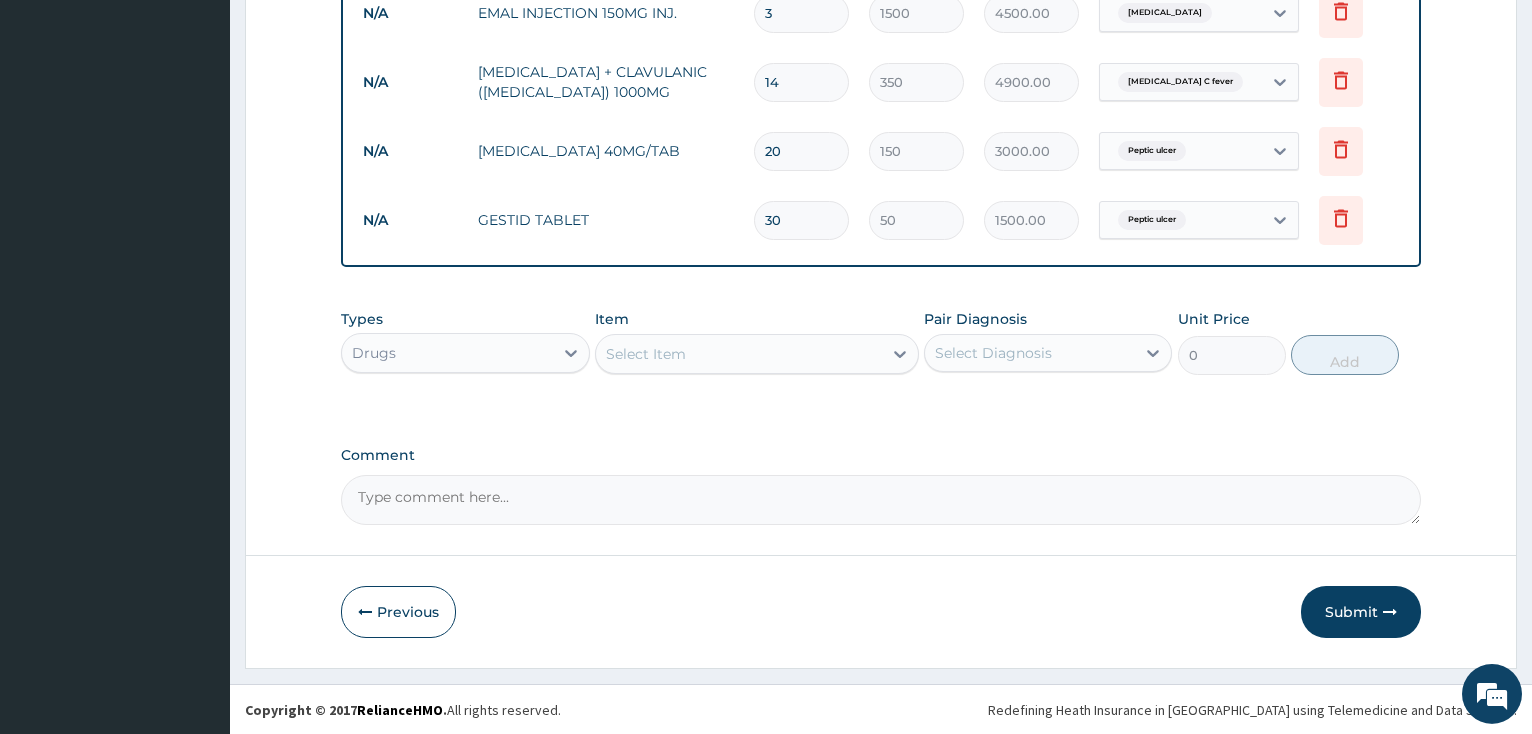 scroll, scrollTop: 1113, scrollLeft: 0, axis: vertical 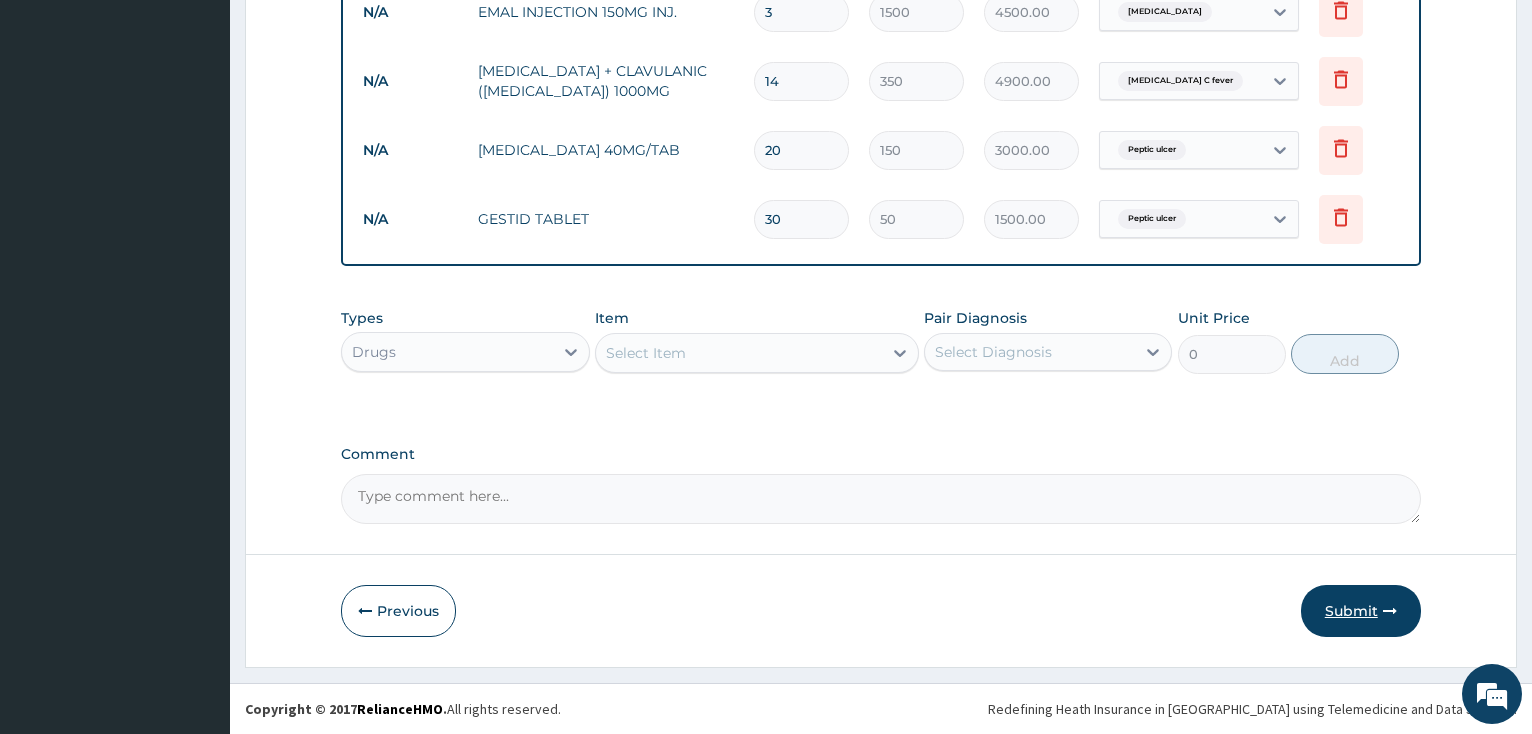 type on "30" 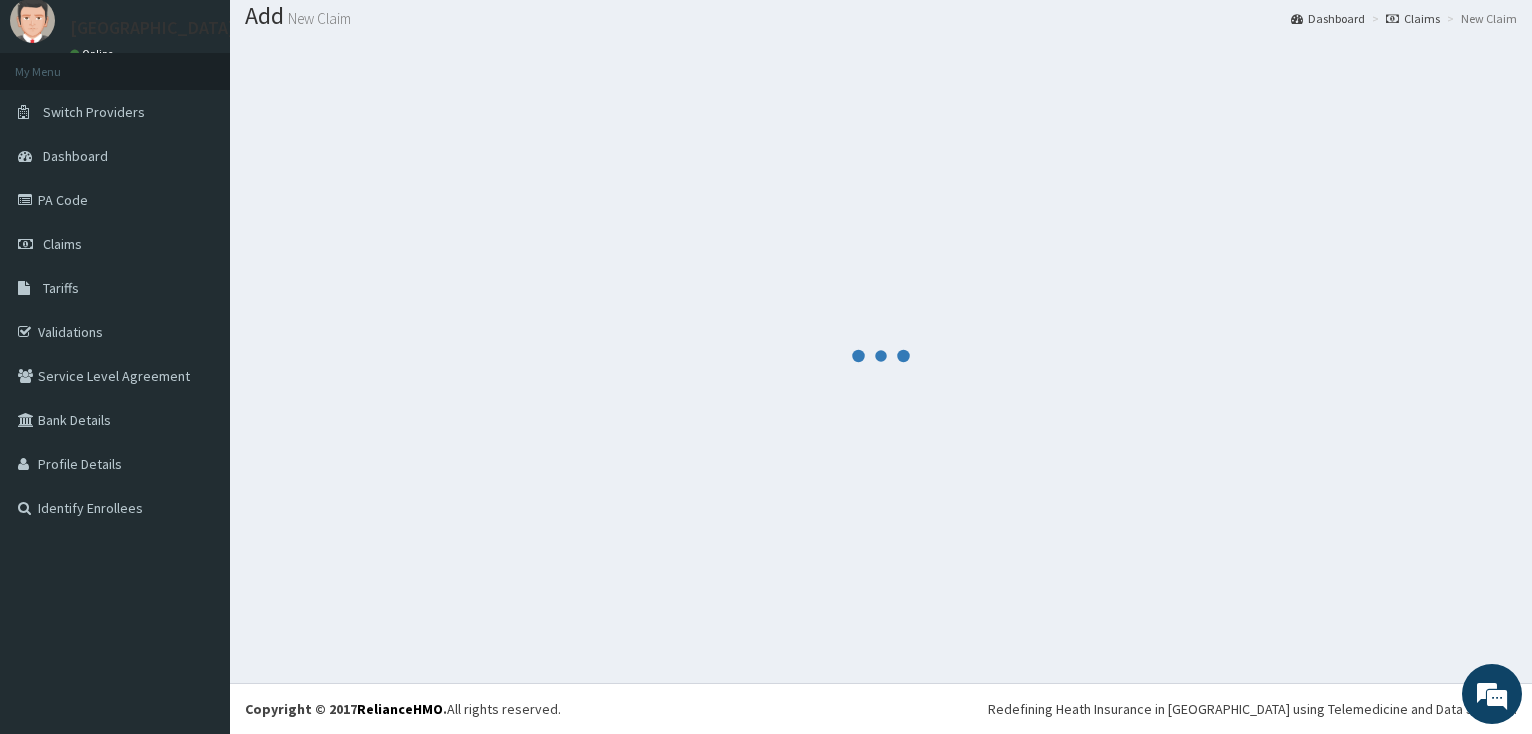 scroll, scrollTop: 62, scrollLeft: 0, axis: vertical 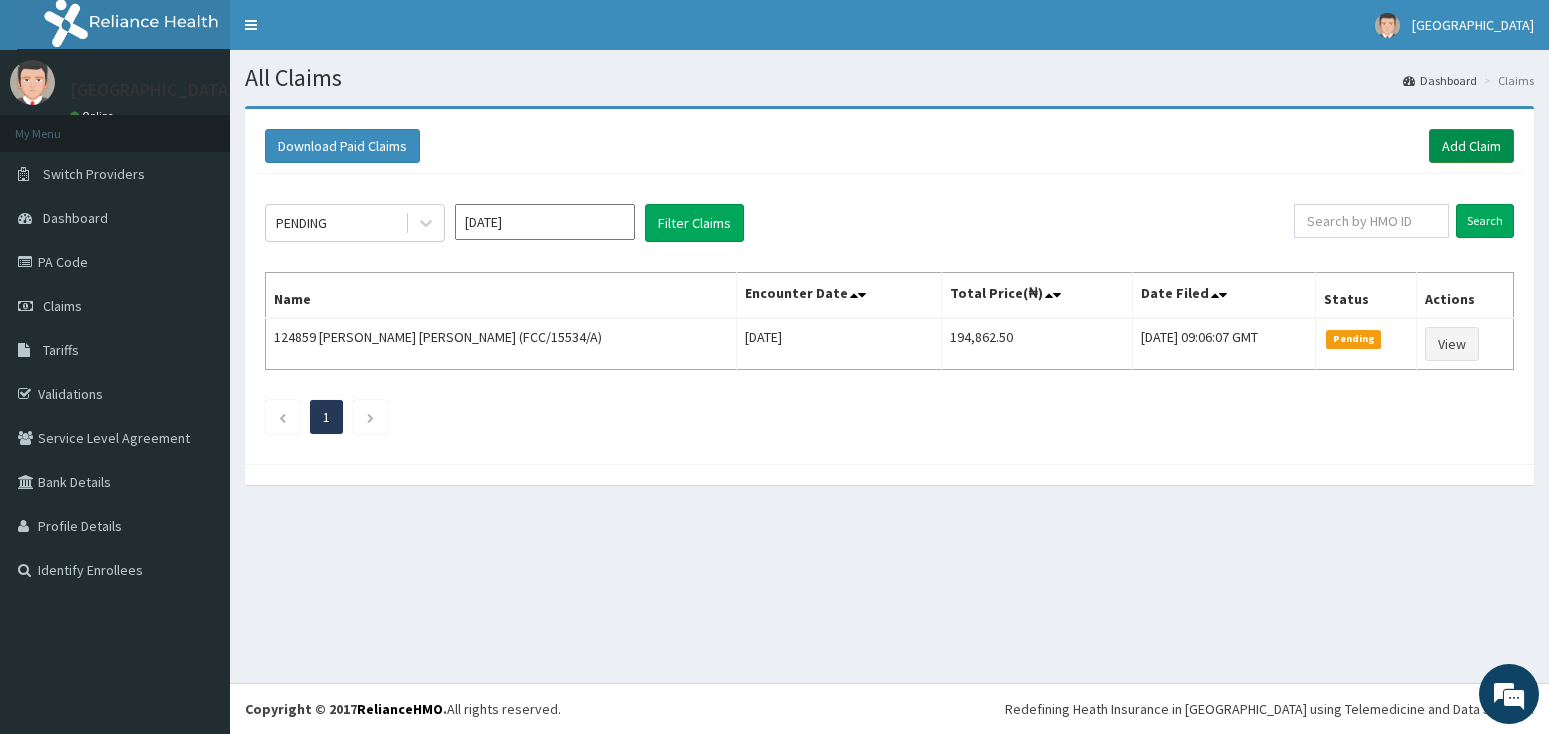 click on "Add Claim" at bounding box center [1471, 146] 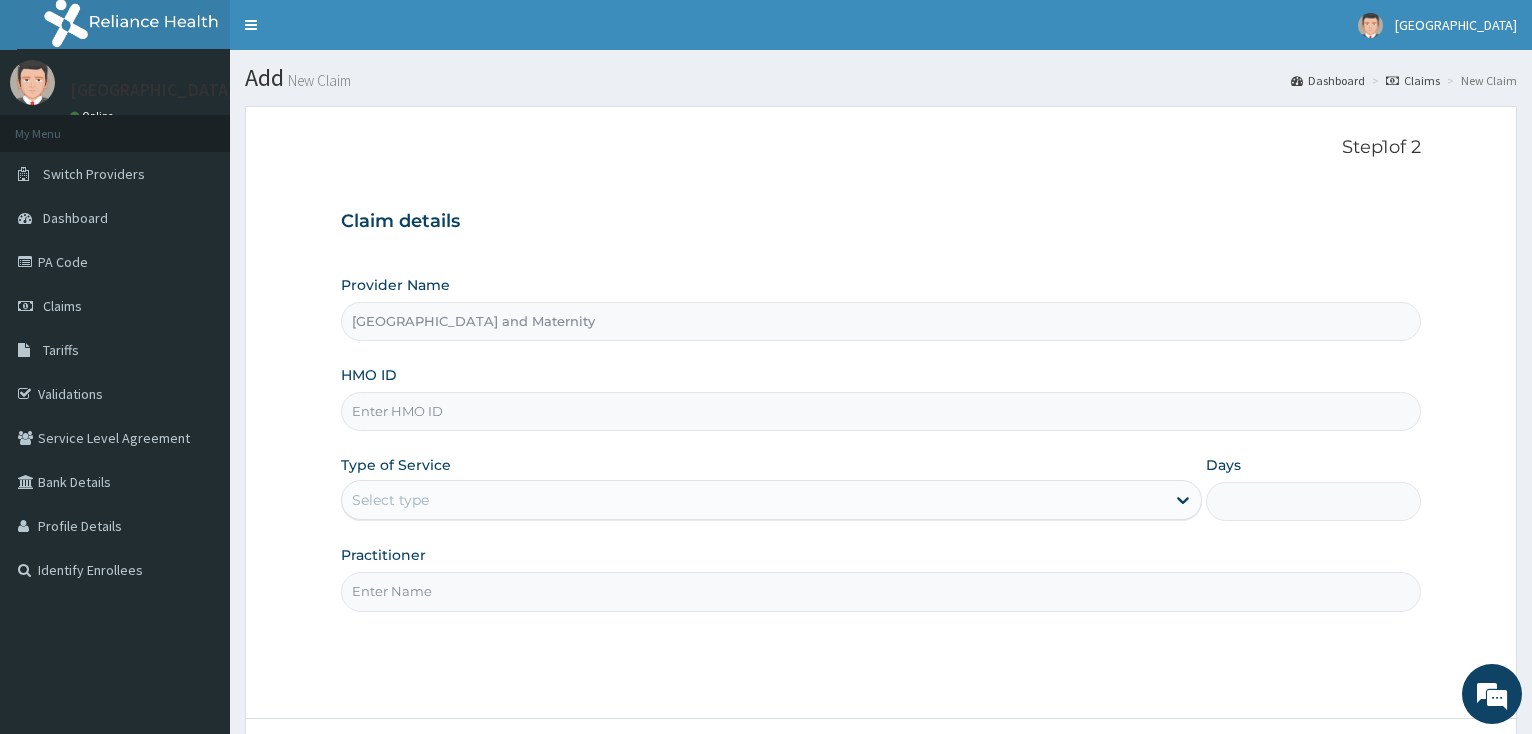 scroll, scrollTop: 0, scrollLeft: 0, axis: both 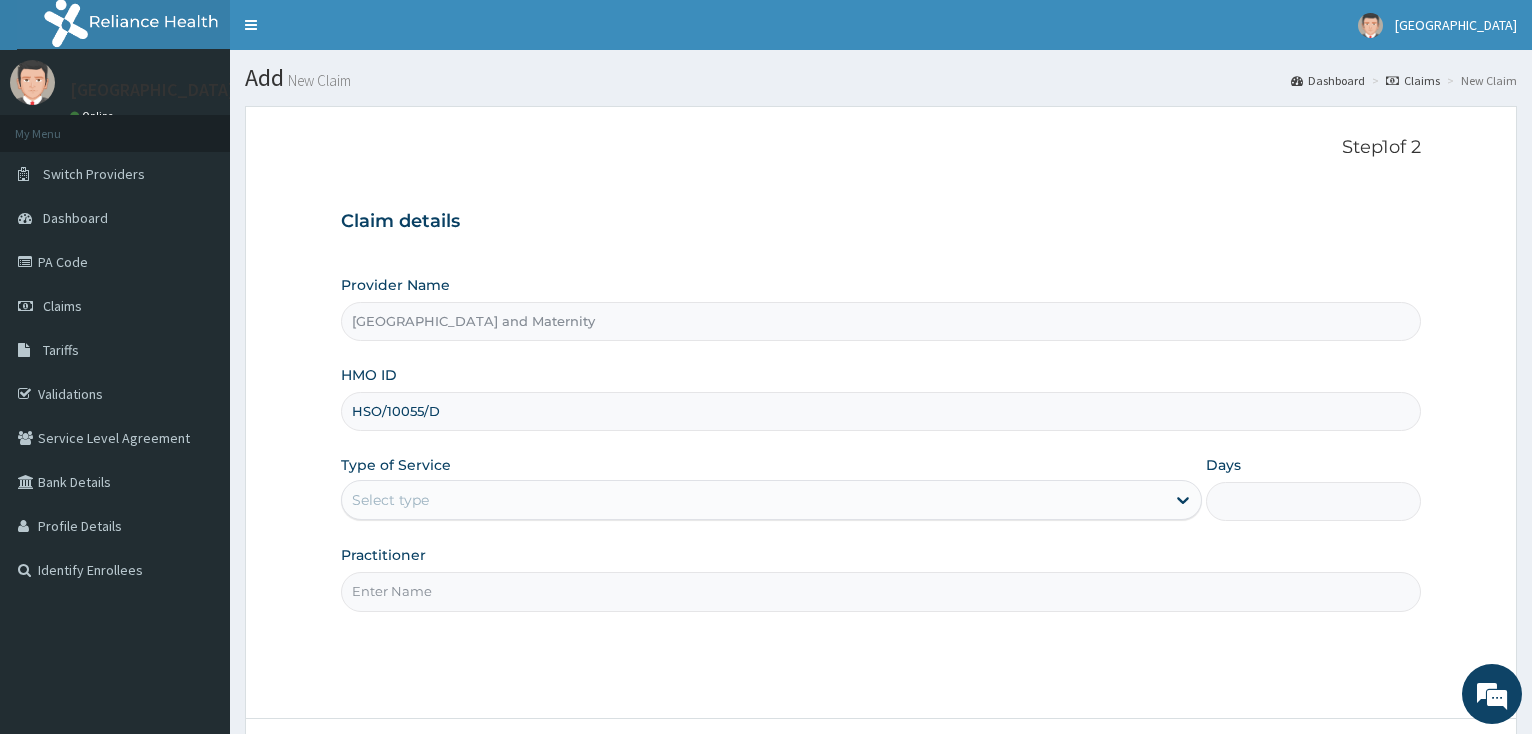 type on "HSO/10055/D" 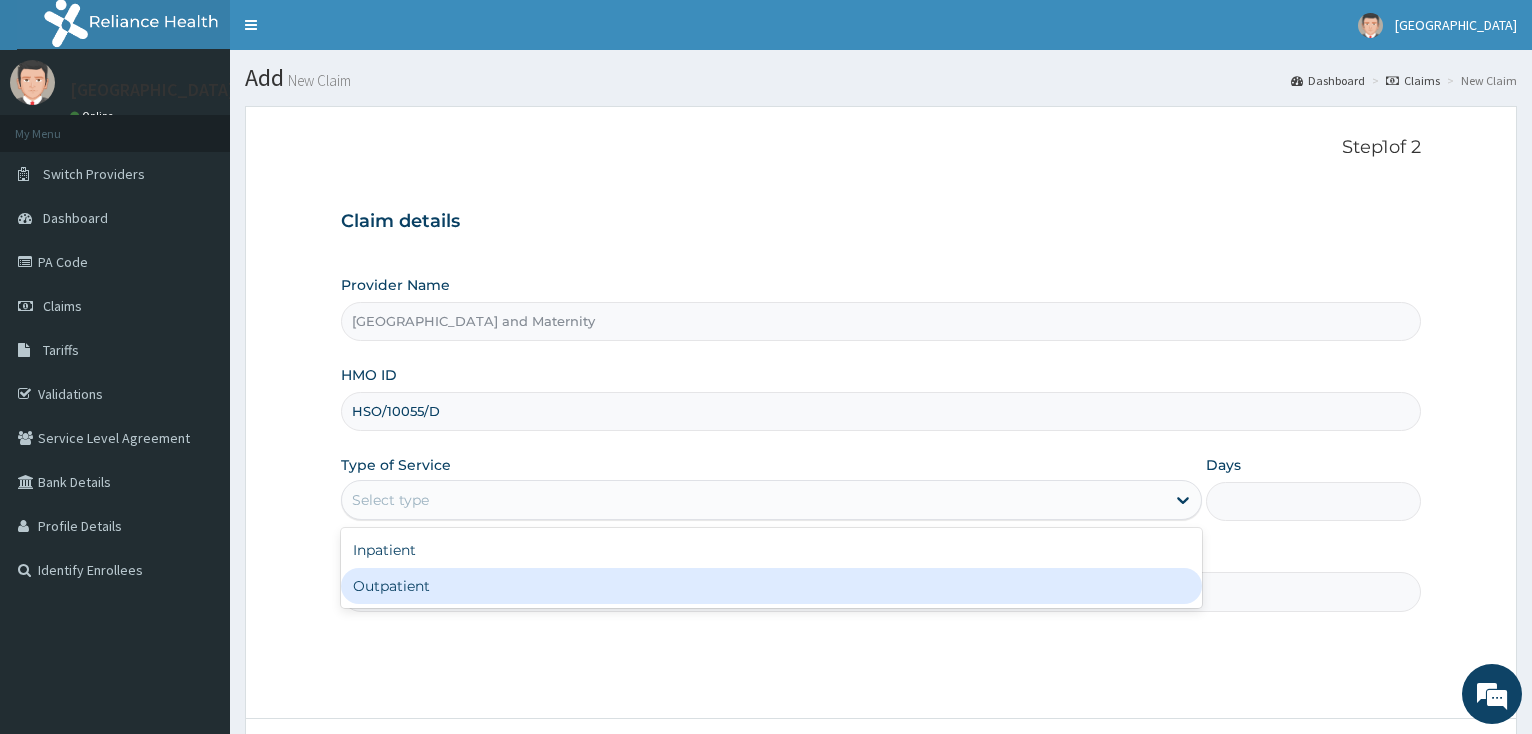 click on "Outpatient" at bounding box center (771, 586) 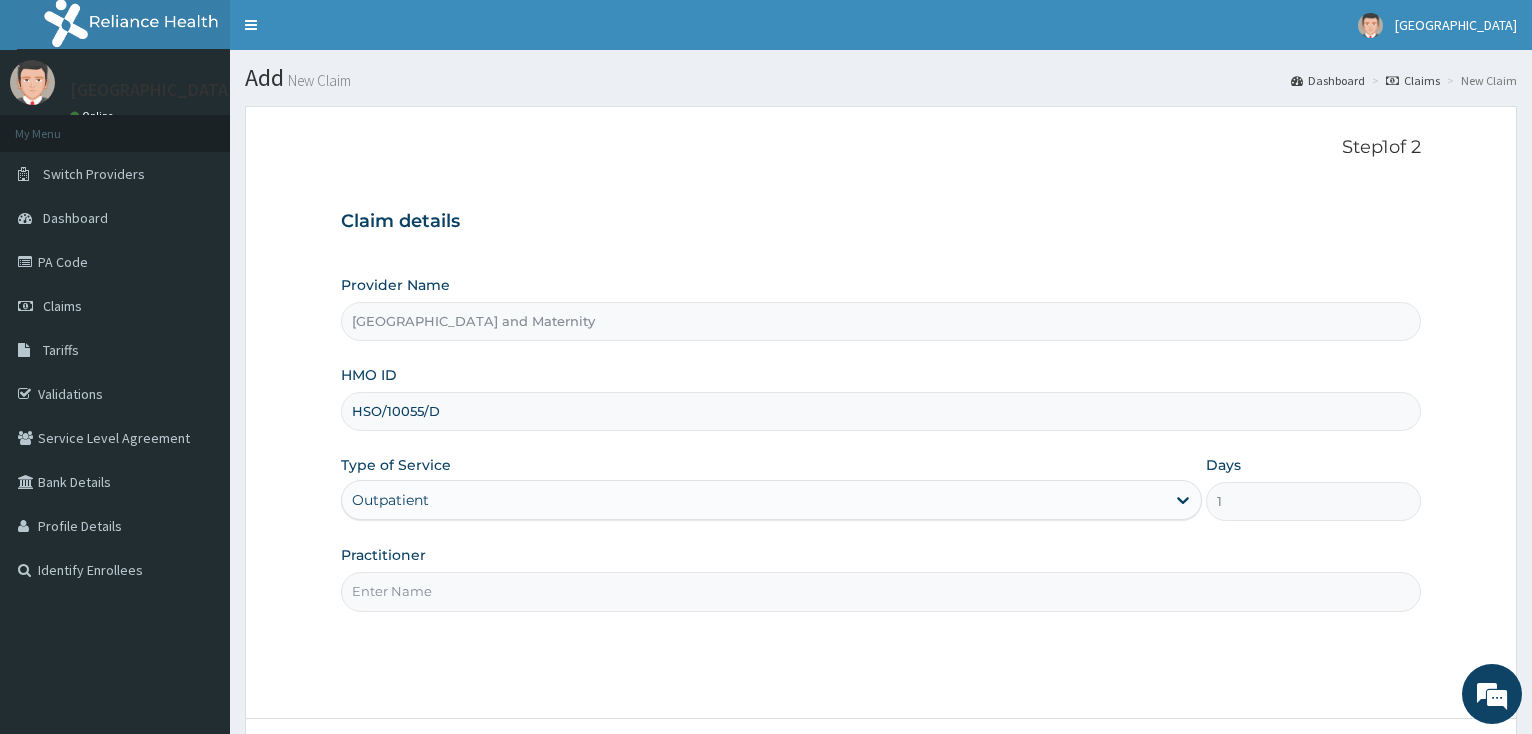 click on "Practitioner" at bounding box center (881, 591) 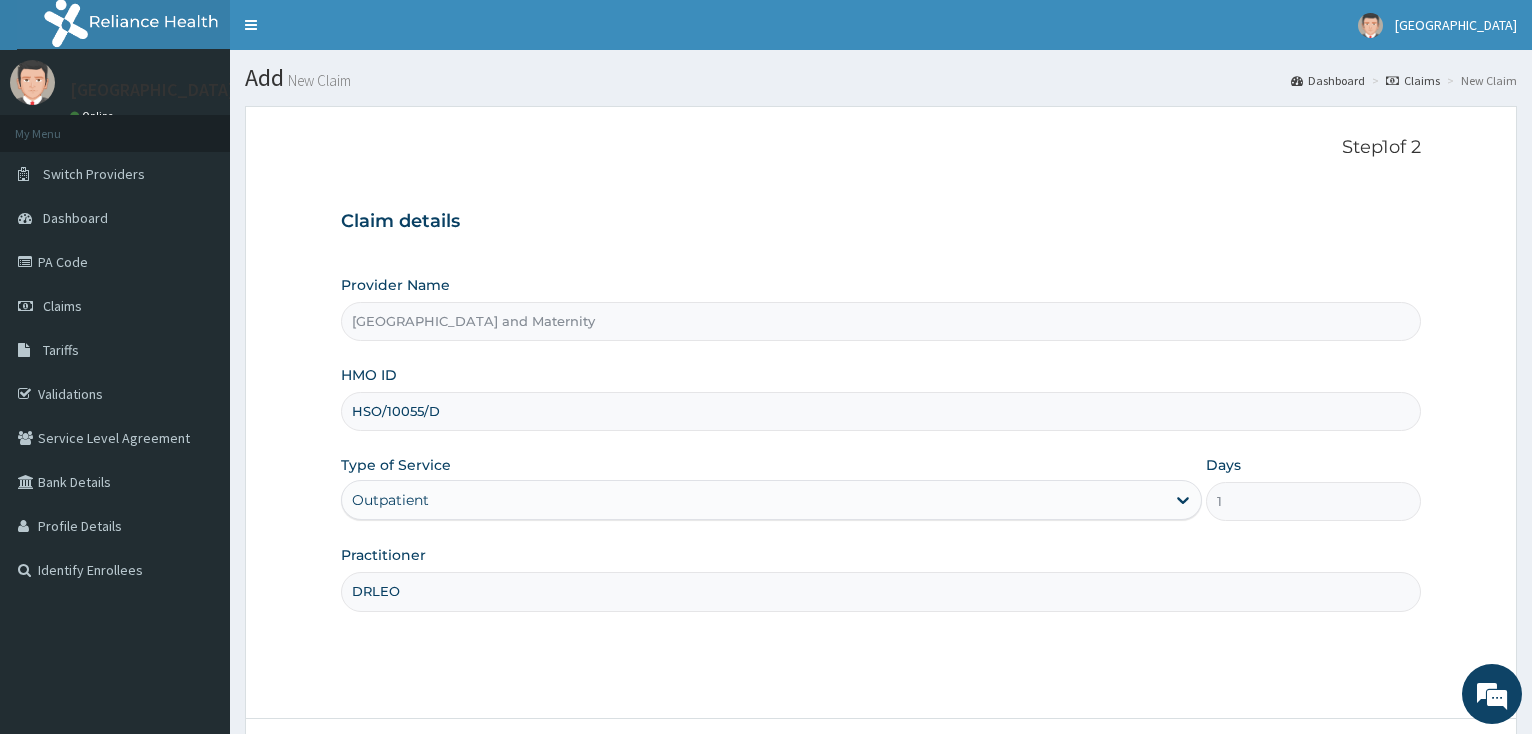 click on "DRLEO" at bounding box center (881, 591) 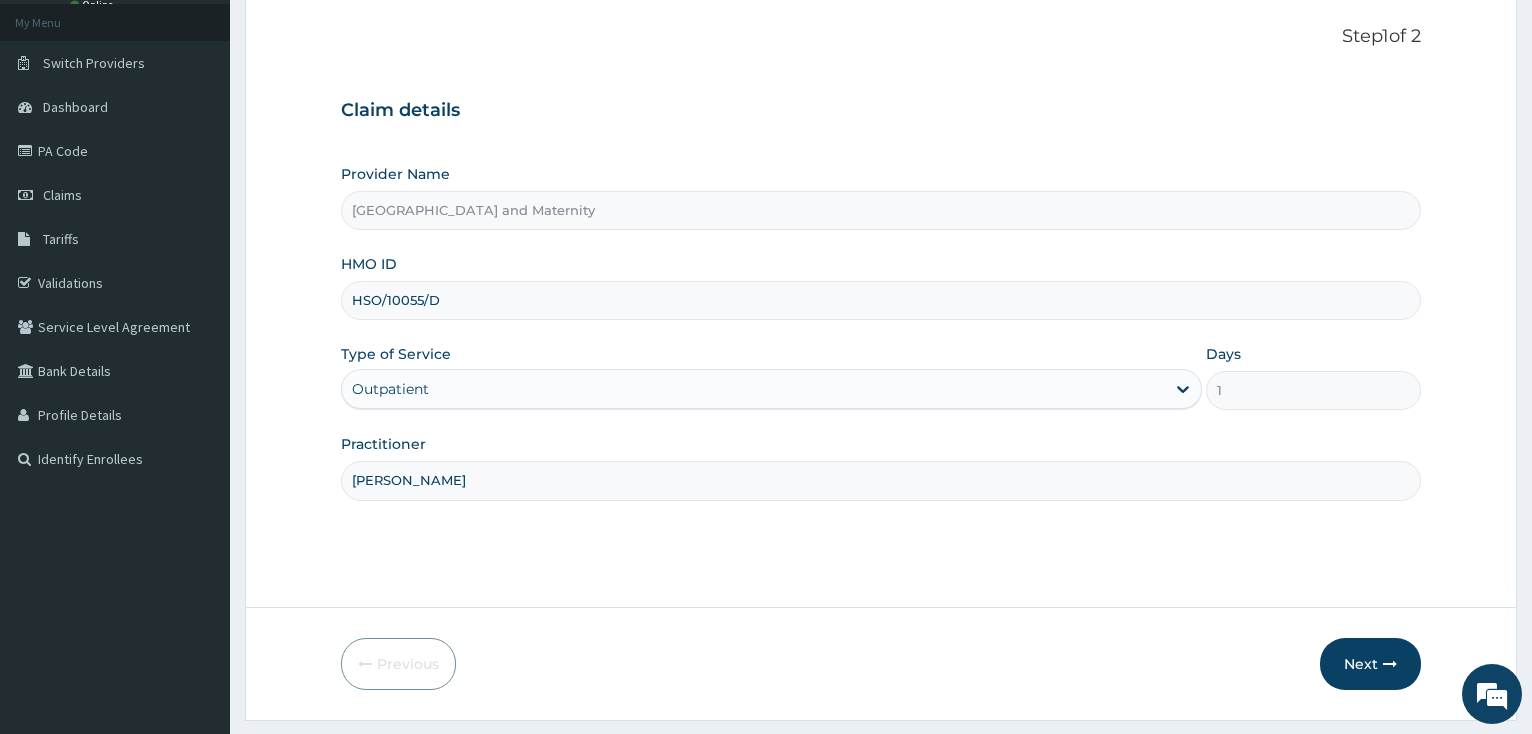 scroll, scrollTop: 164, scrollLeft: 0, axis: vertical 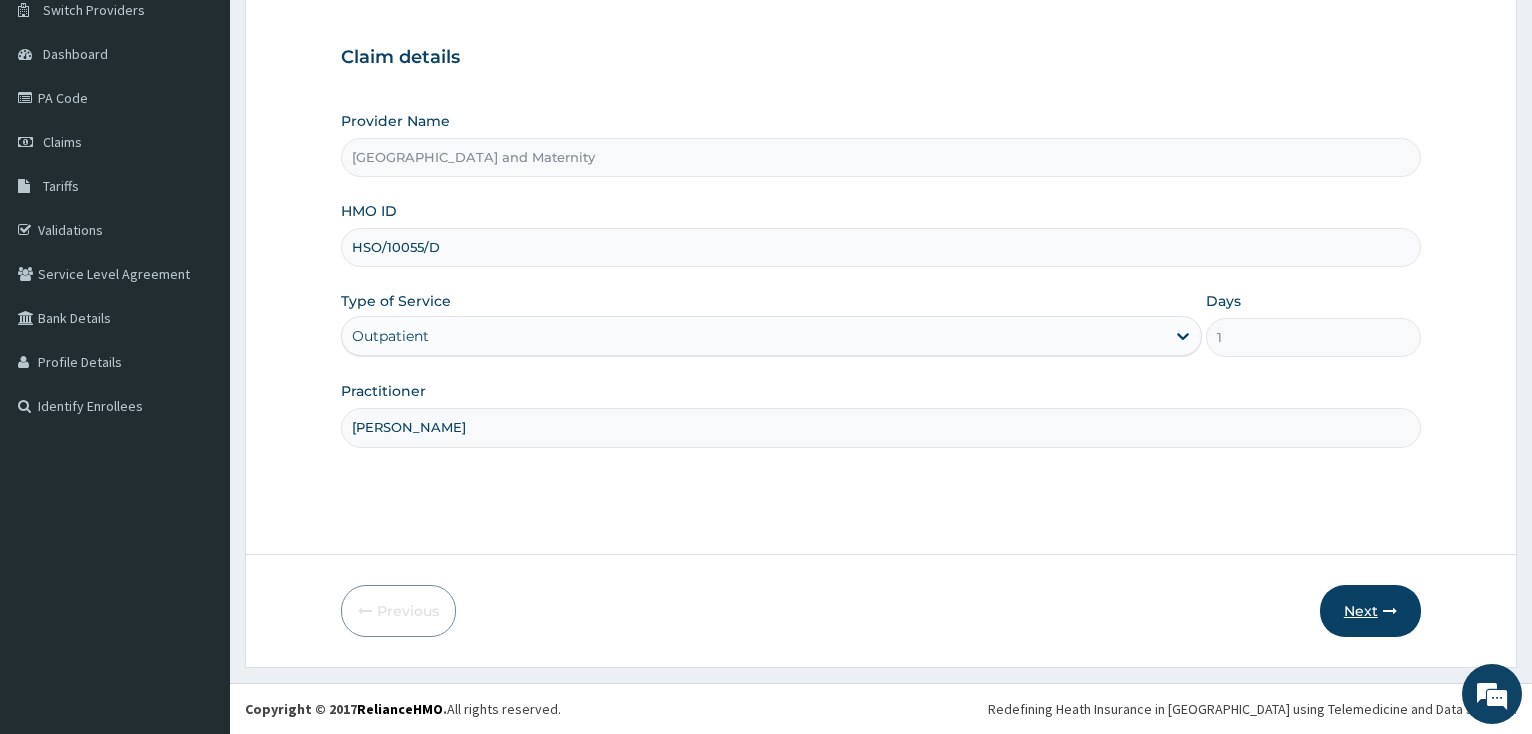 type on "DR LEO" 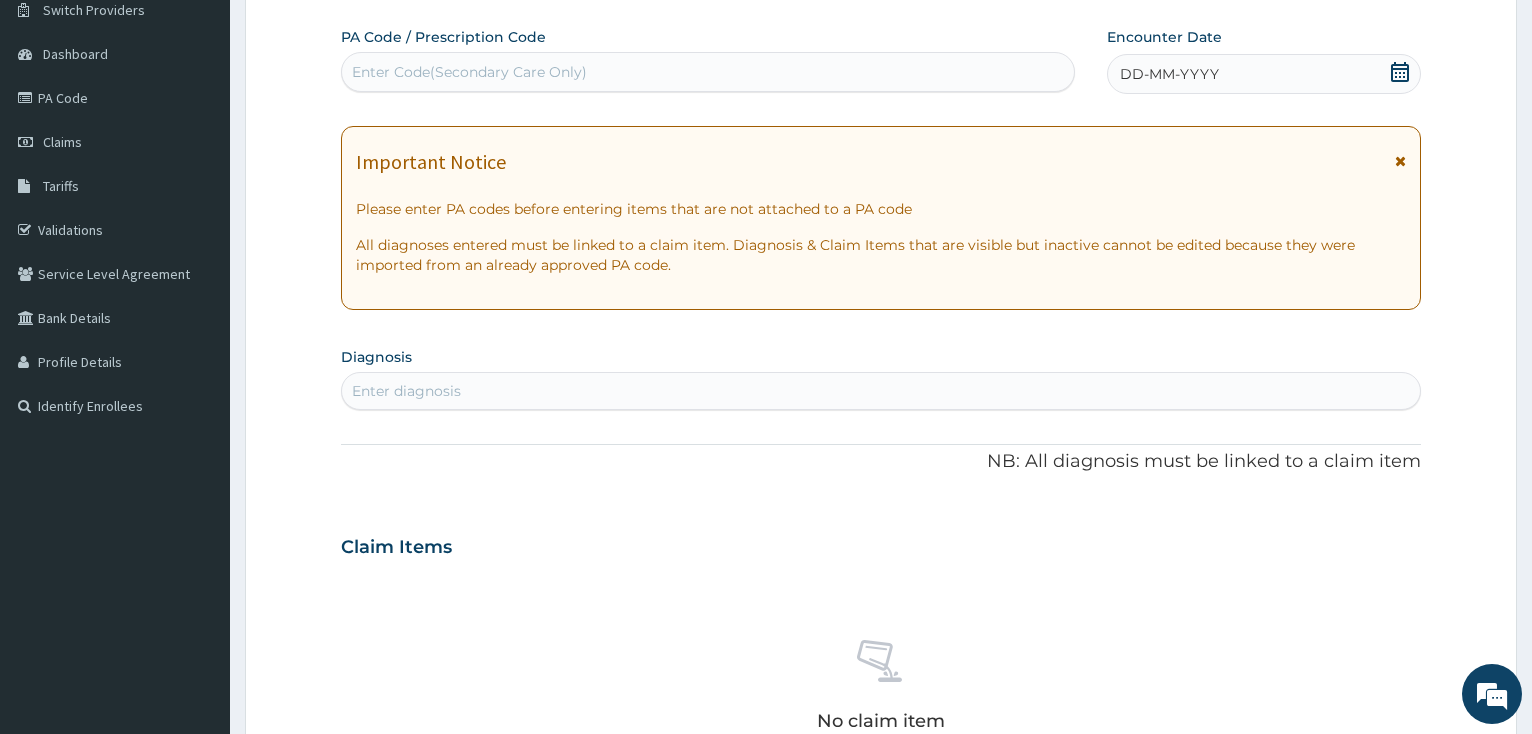 click 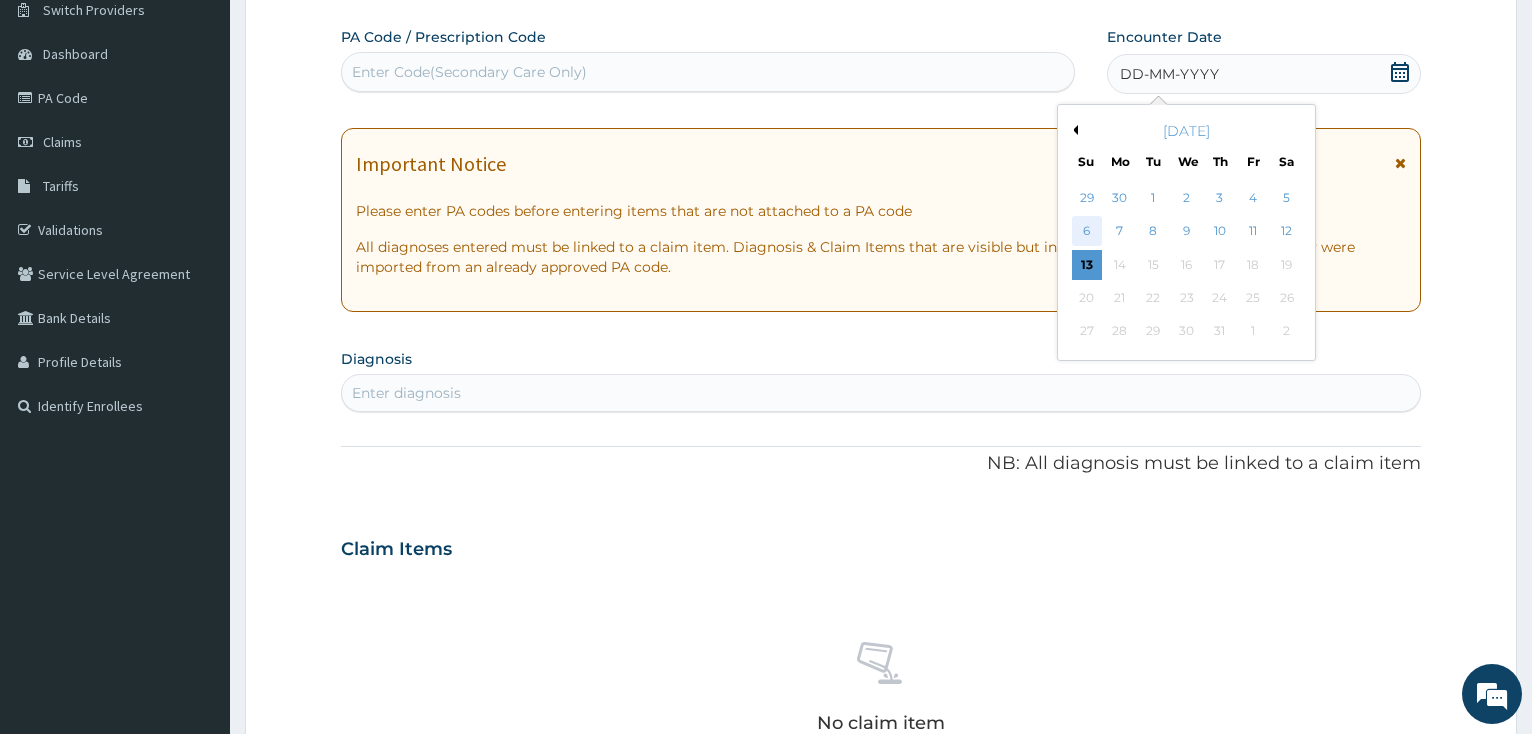 click on "6" at bounding box center (1086, 232) 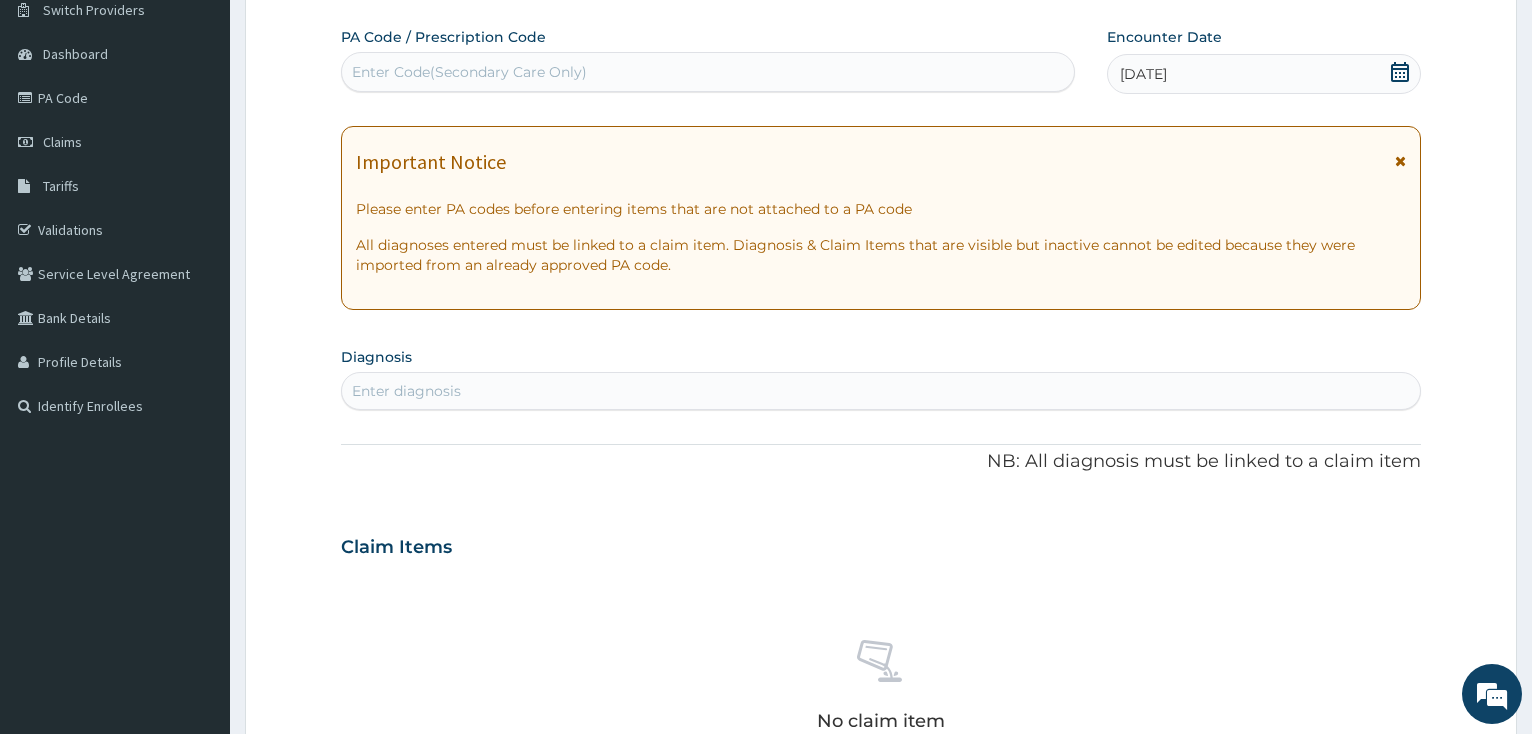 click on "Enter diagnosis" at bounding box center [881, 391] 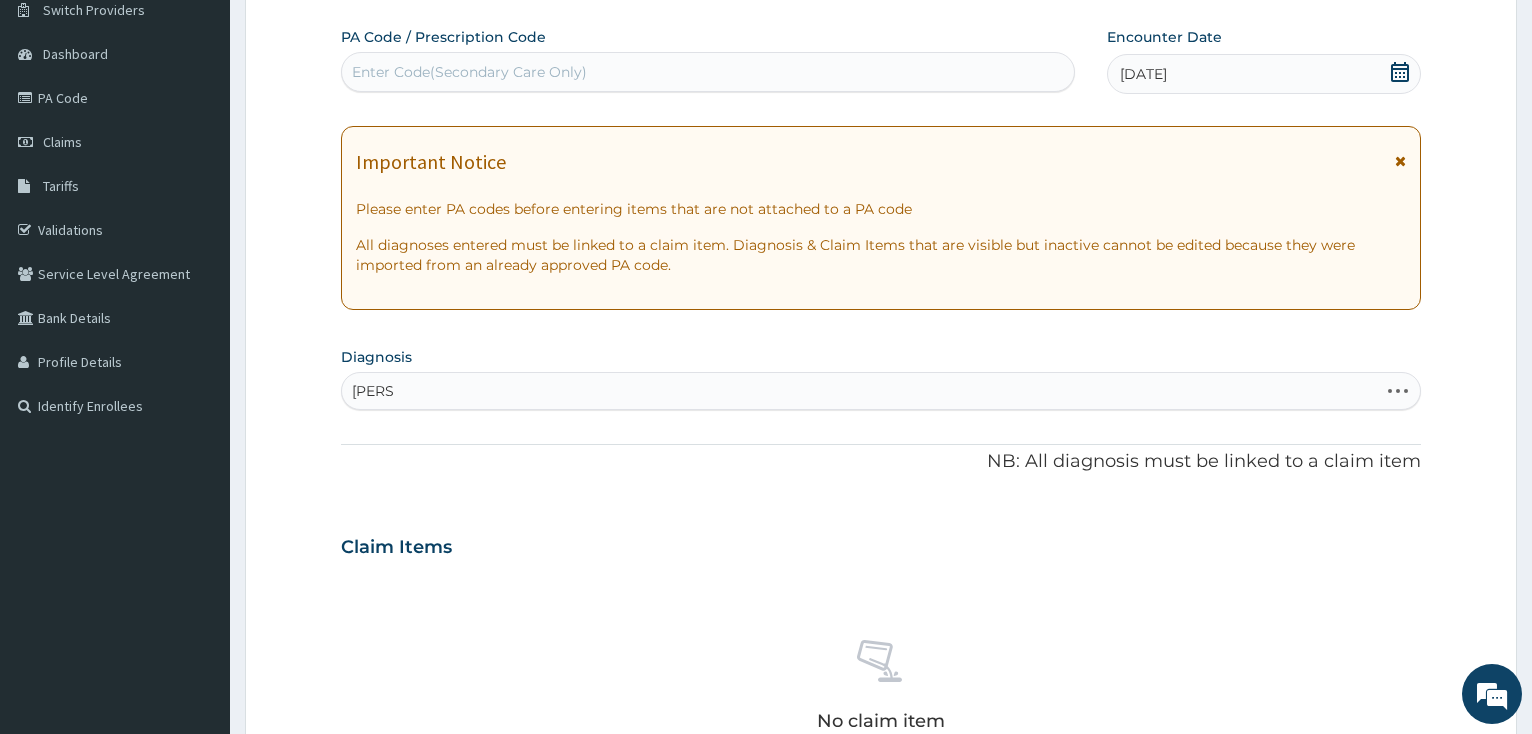 type on "FALCIP" 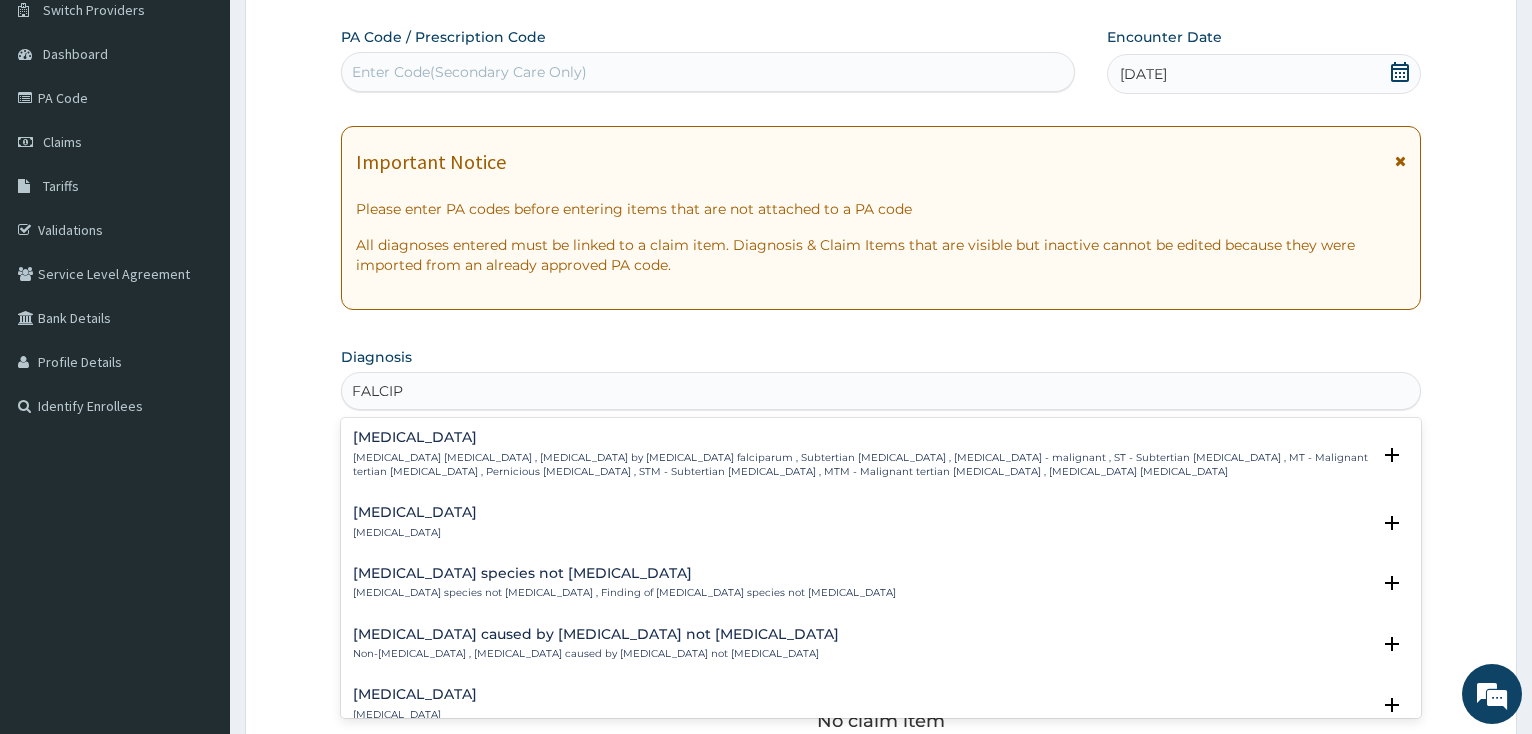 click on "Falciparum malaria" at bounding box center [861, 437] 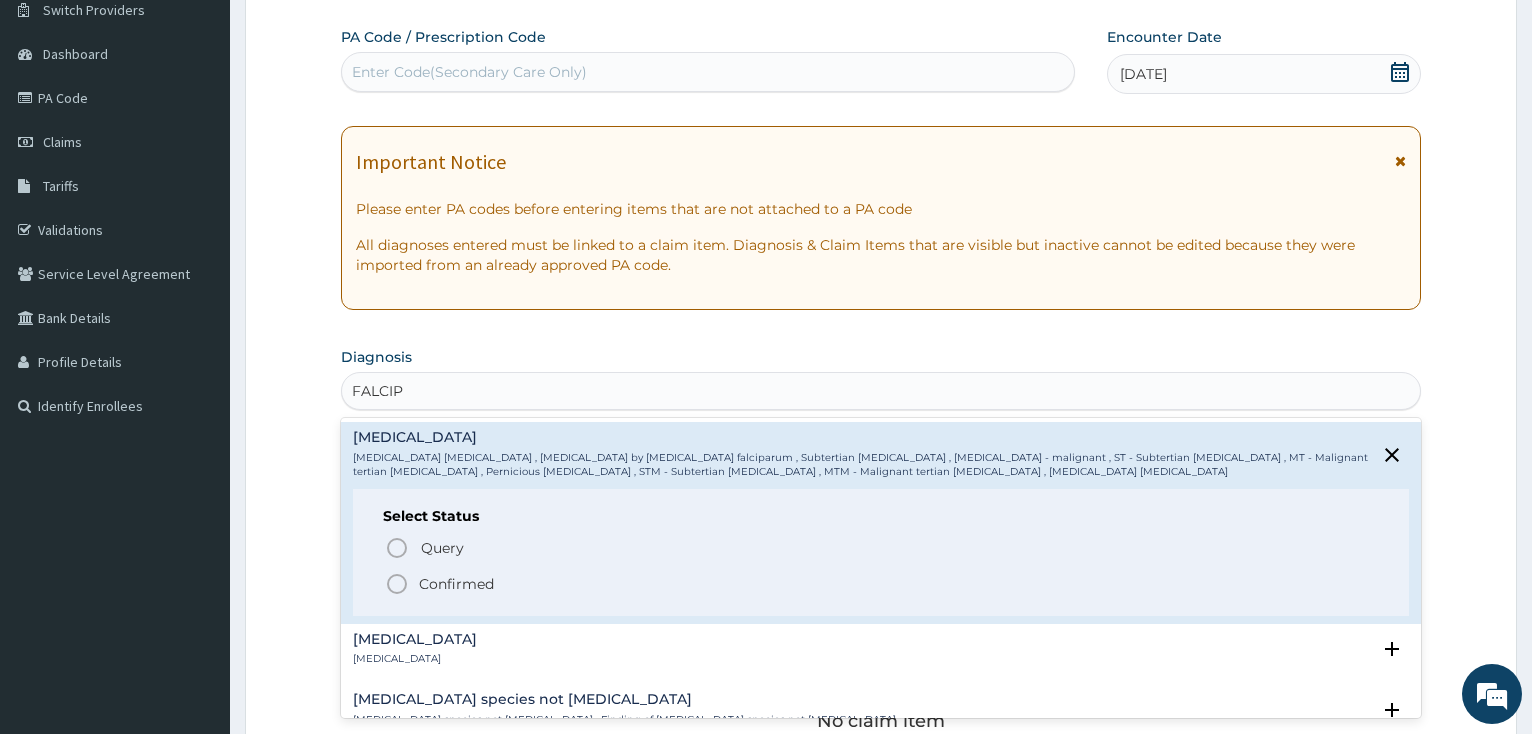 click 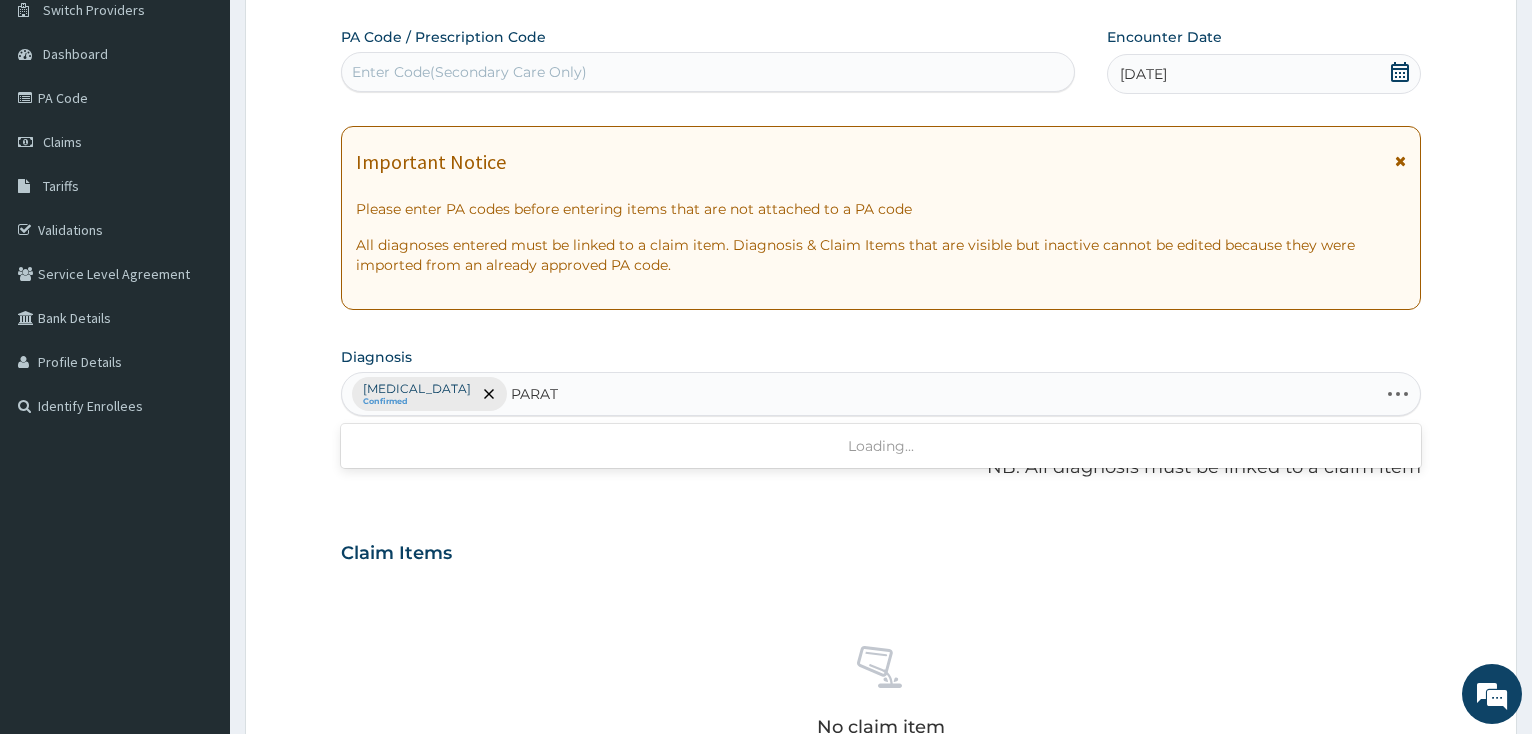 type on "PARATY" 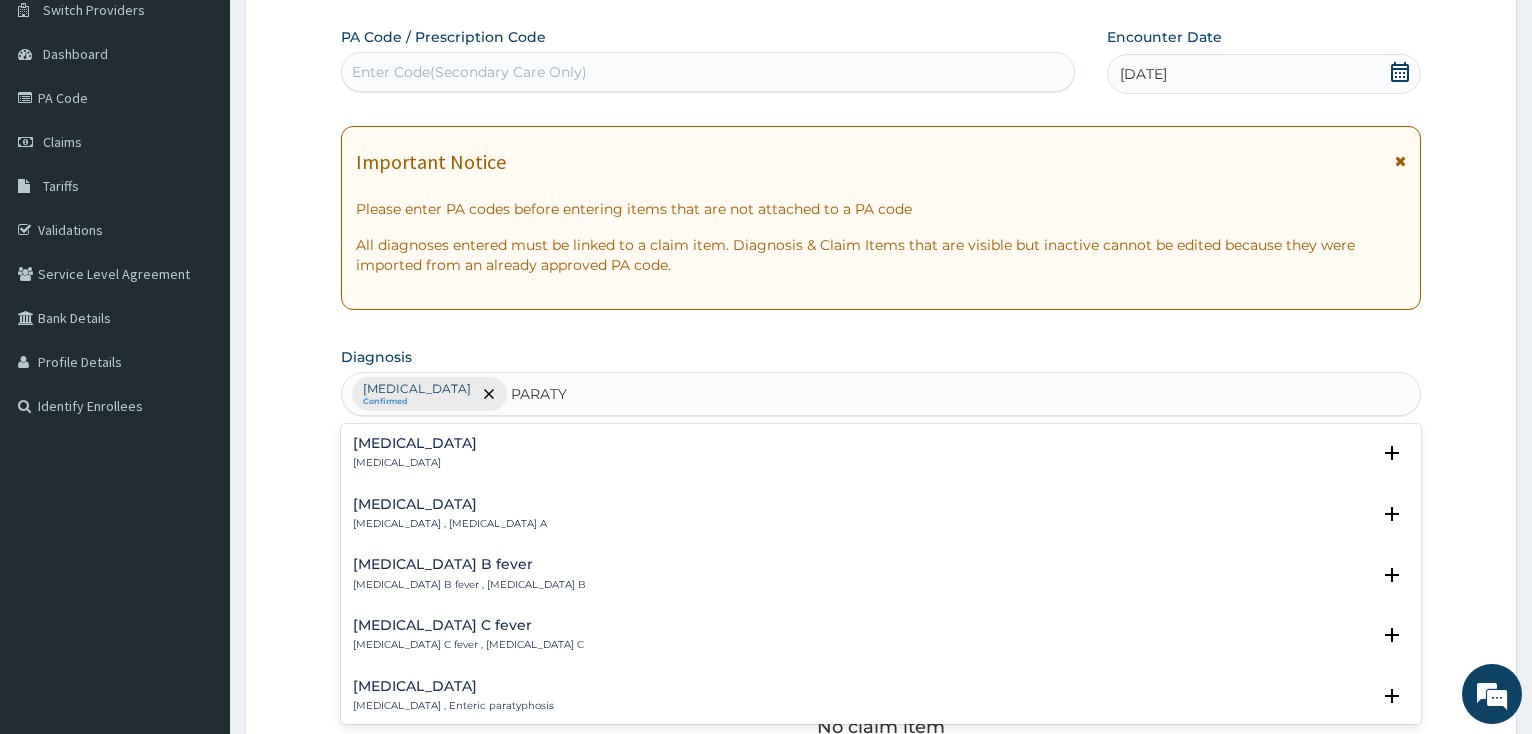 click on "Paratyphoid C fever" at bounding box center [468, 625] 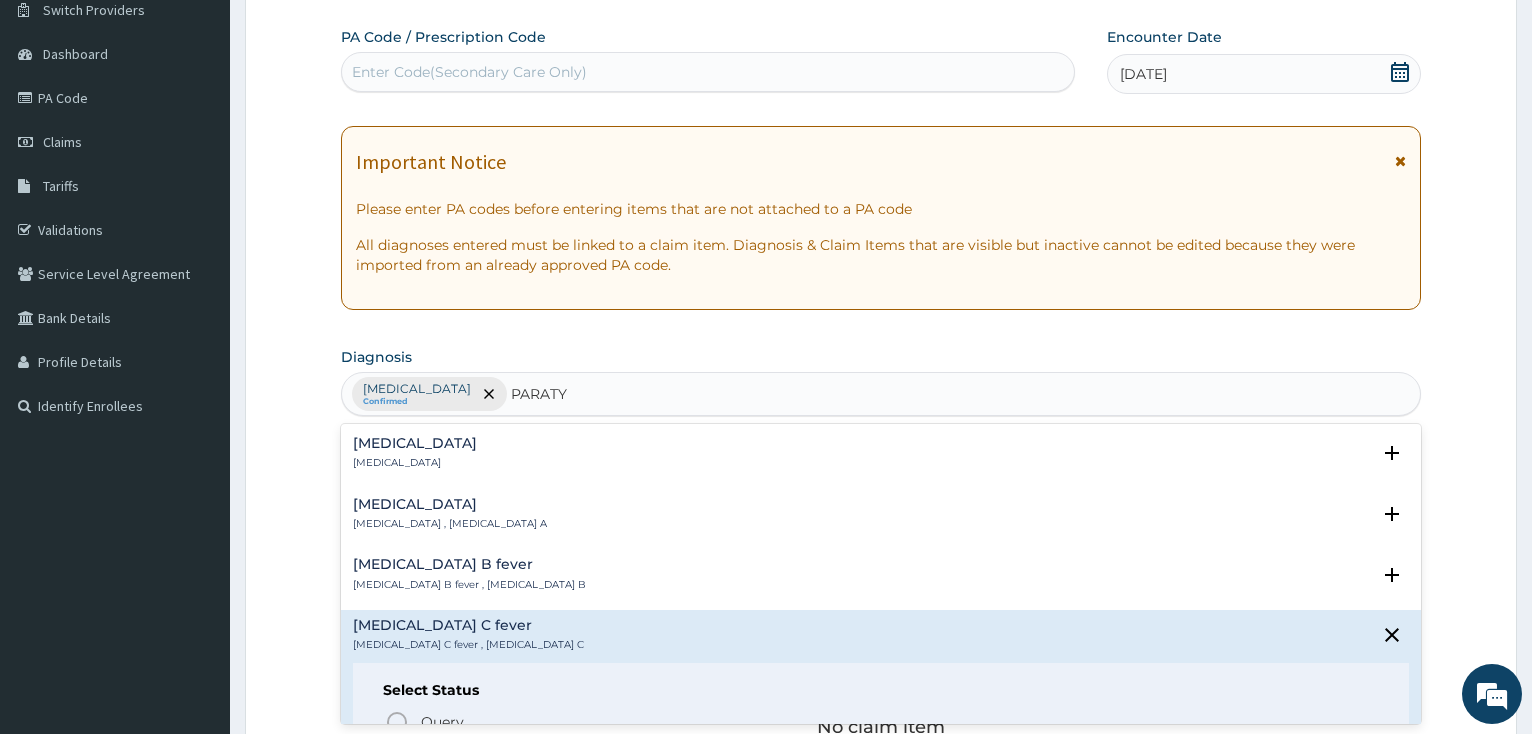 scroll, scrollTop: 108, scrollLeft: 0, axis: vertical 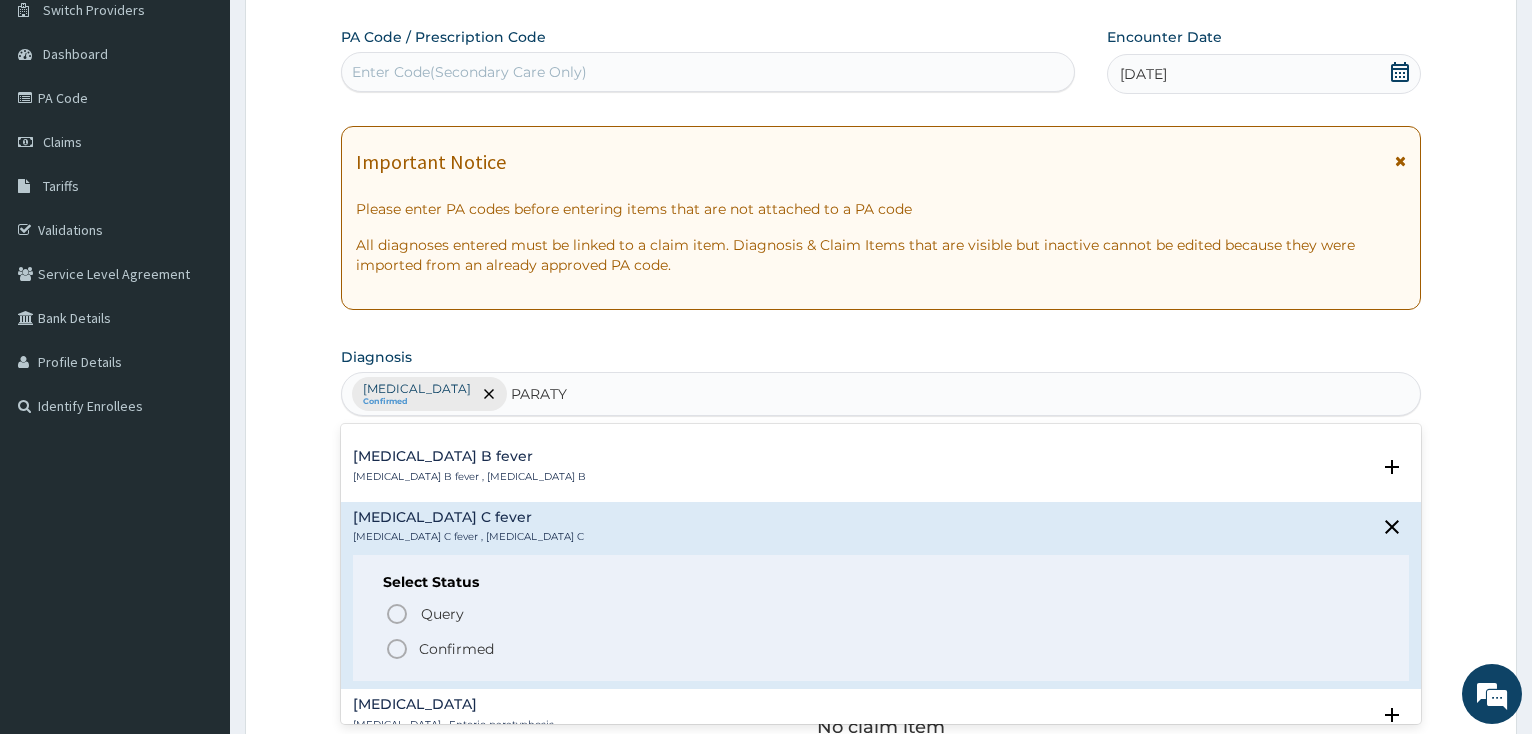 click 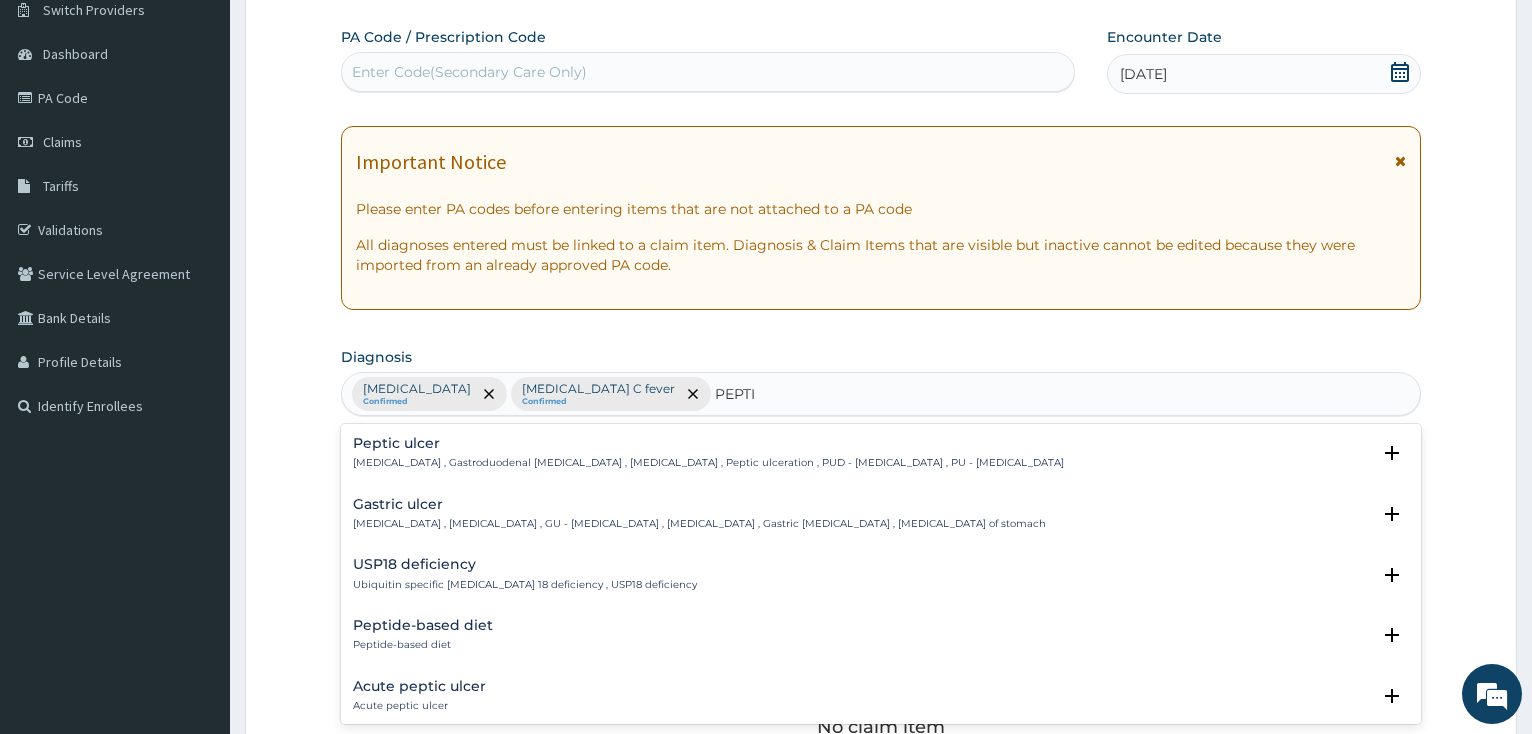 type on "PEPTIC" 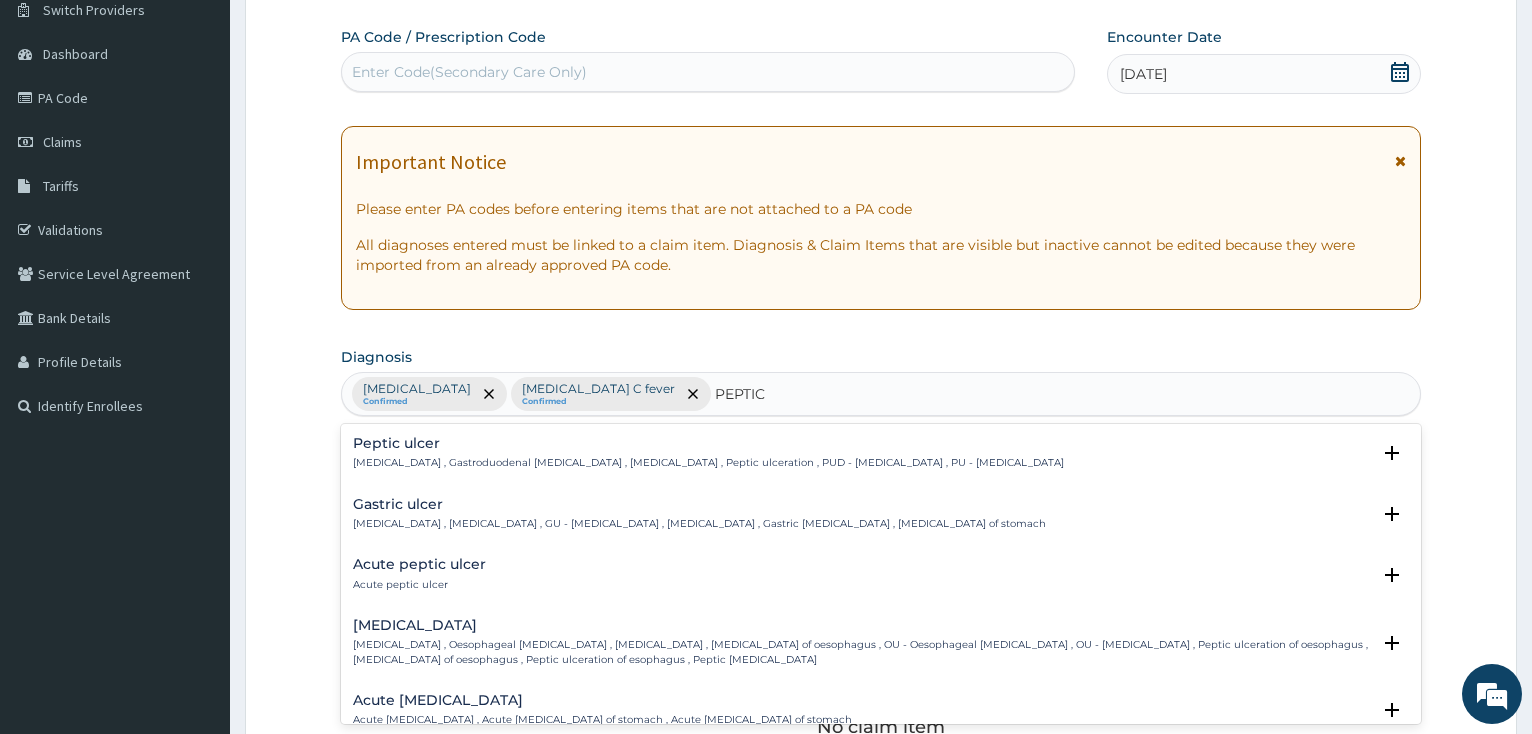 click on "Peptic ulcer" at bounding box center [708, 443] 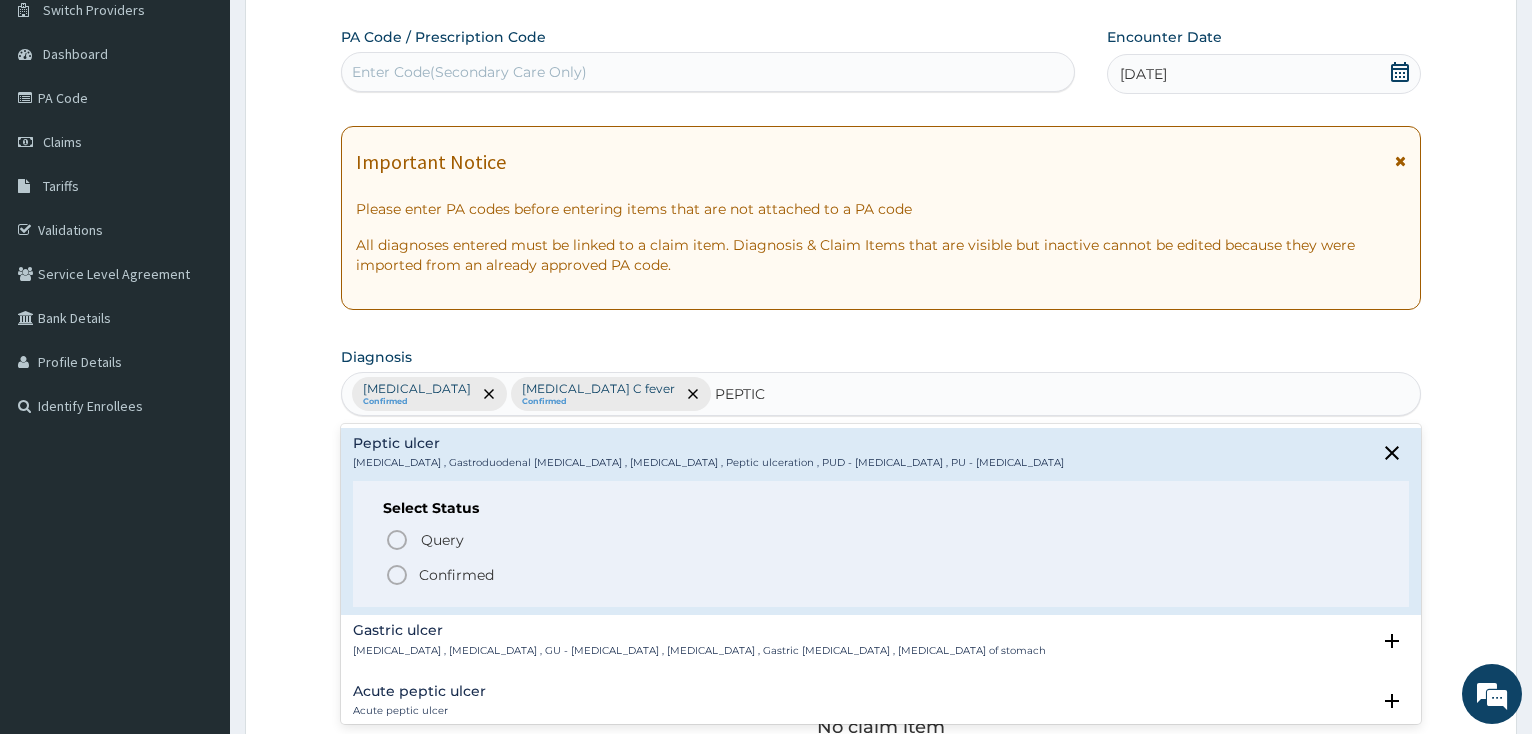 click 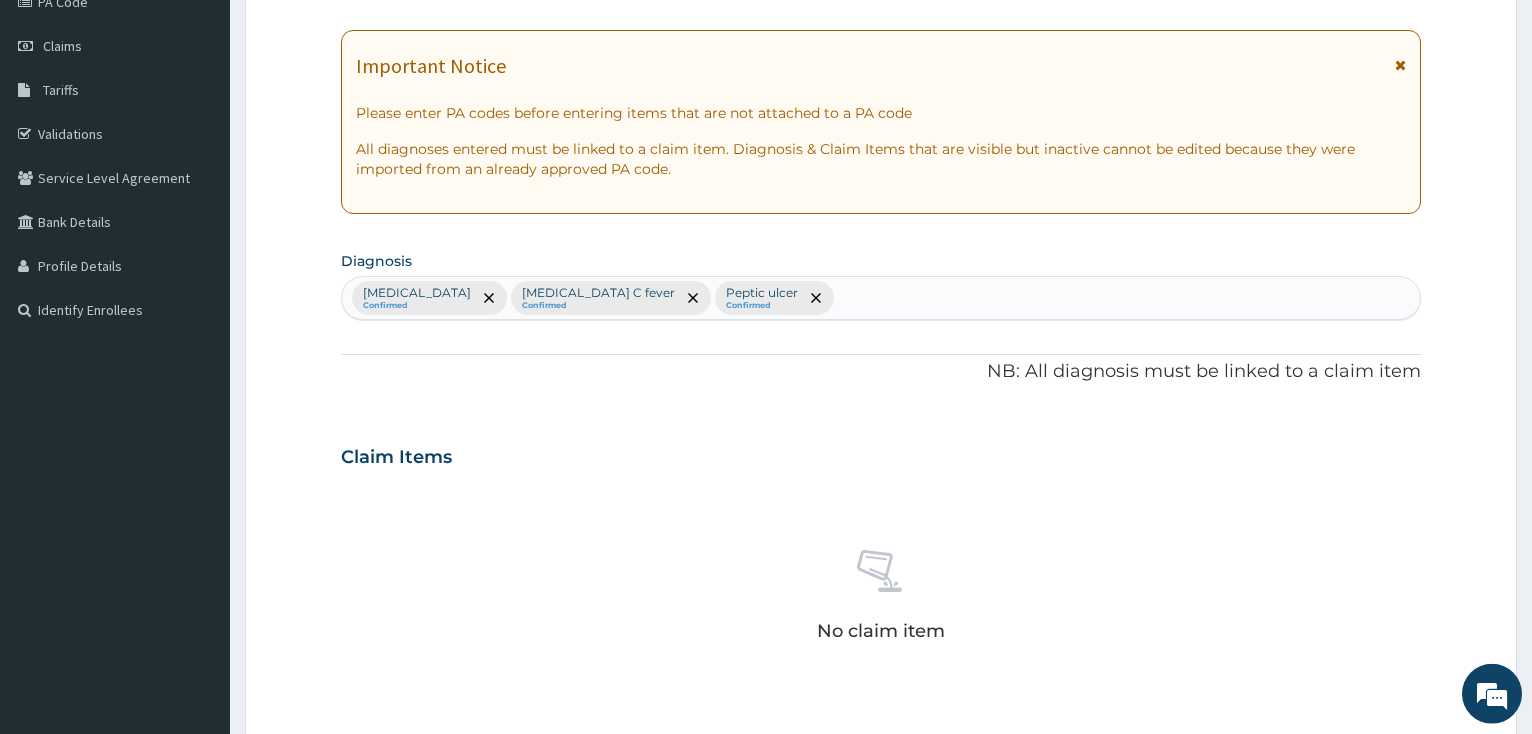 scroll, scrollTop: 572, scrollLeft: 0, axis: vertical 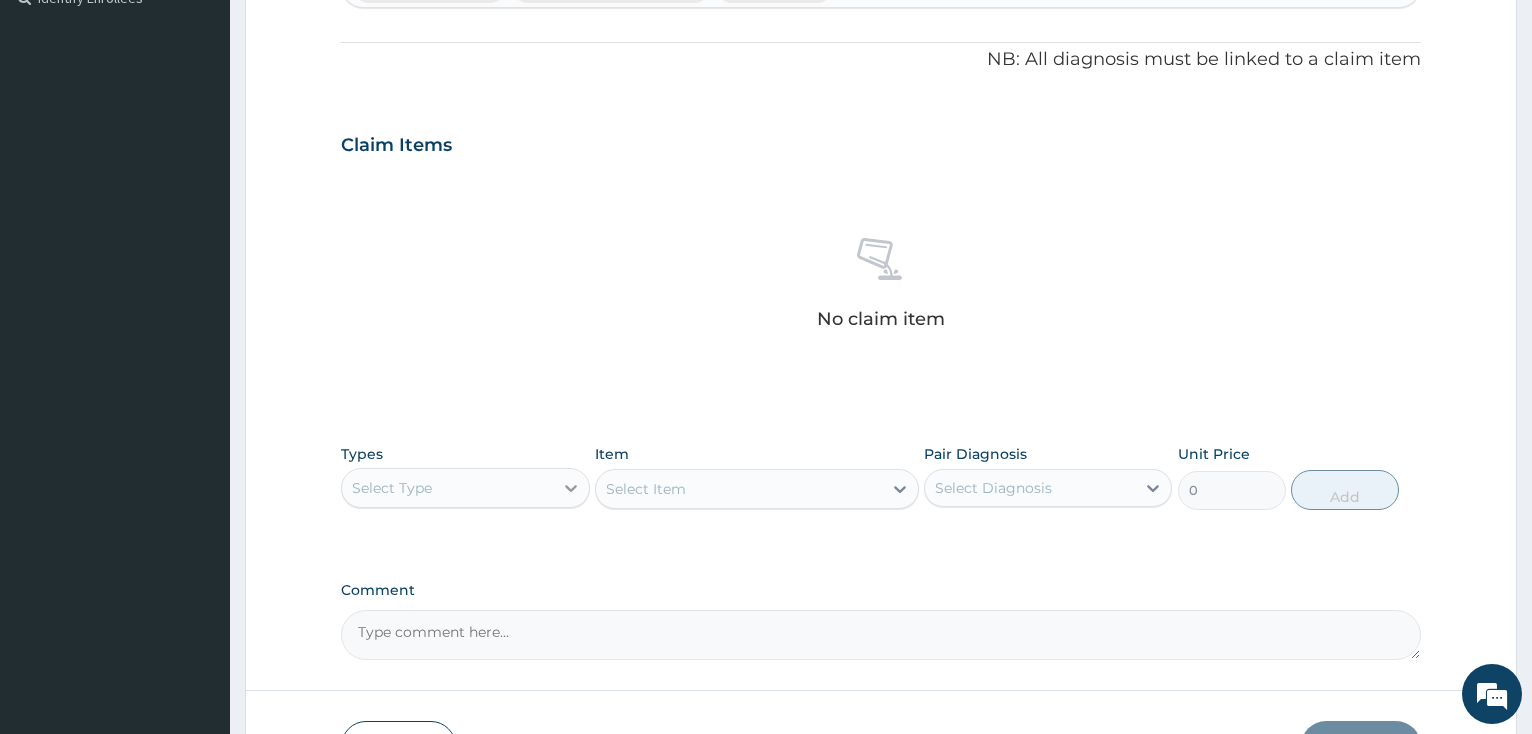 click 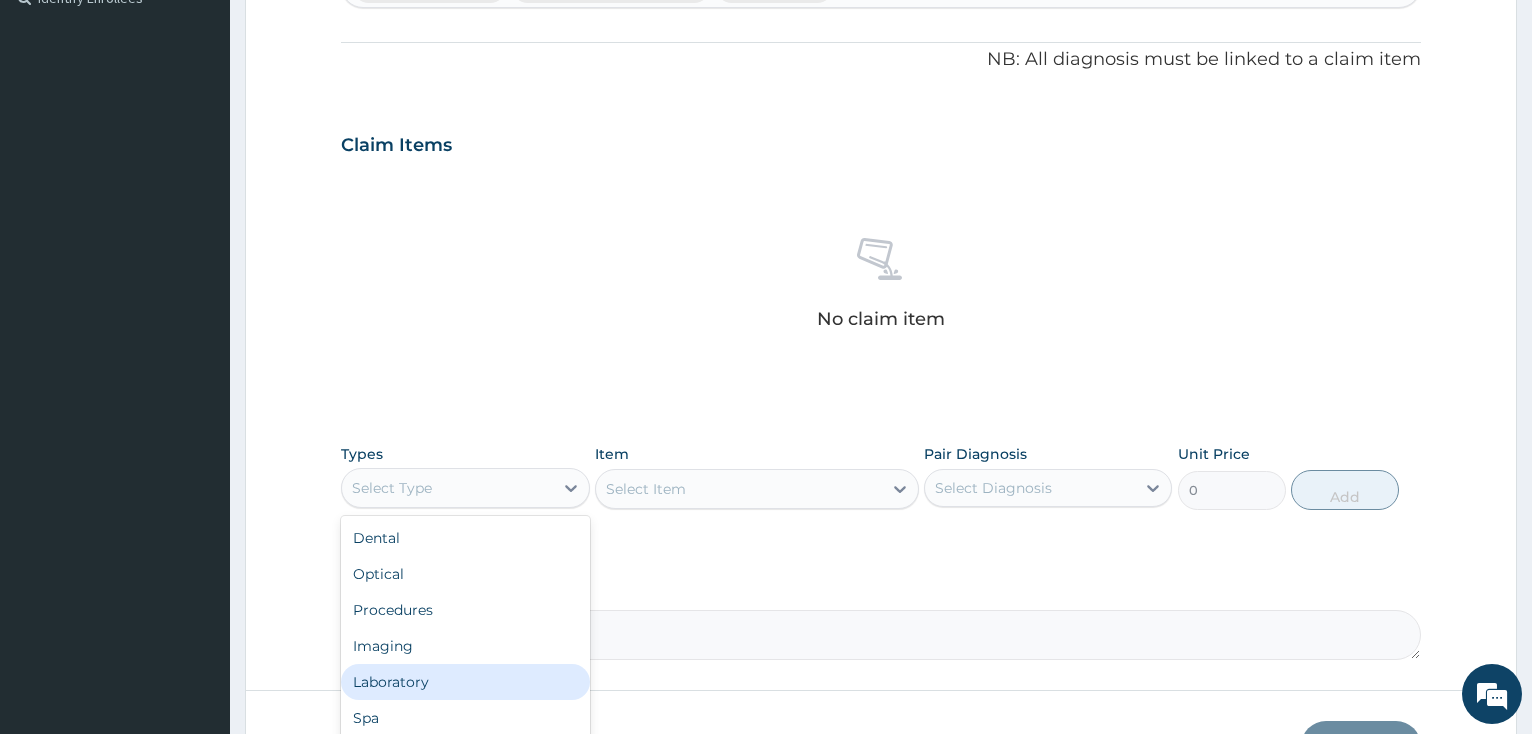 click on "Laboratory" at bounding box center [465, 682] 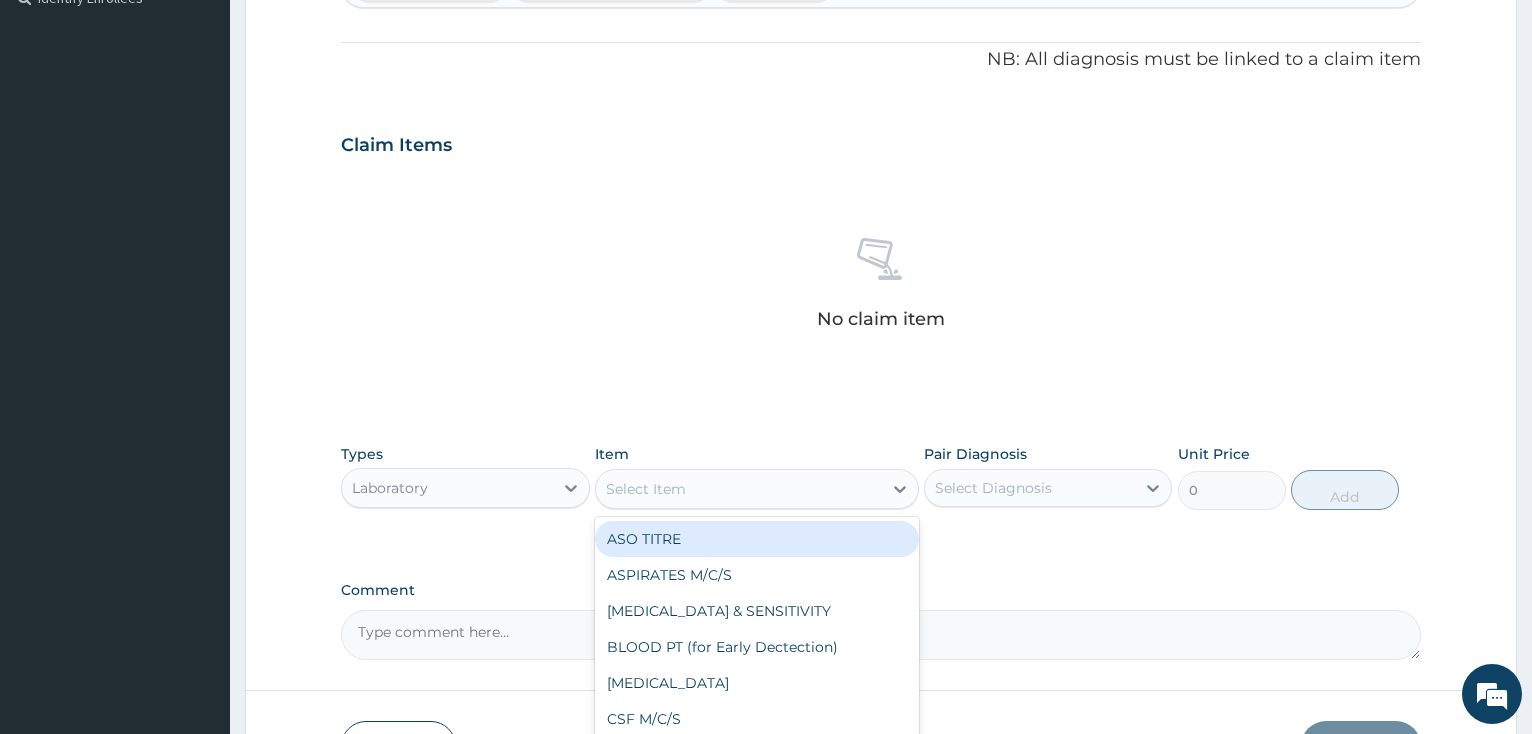 click 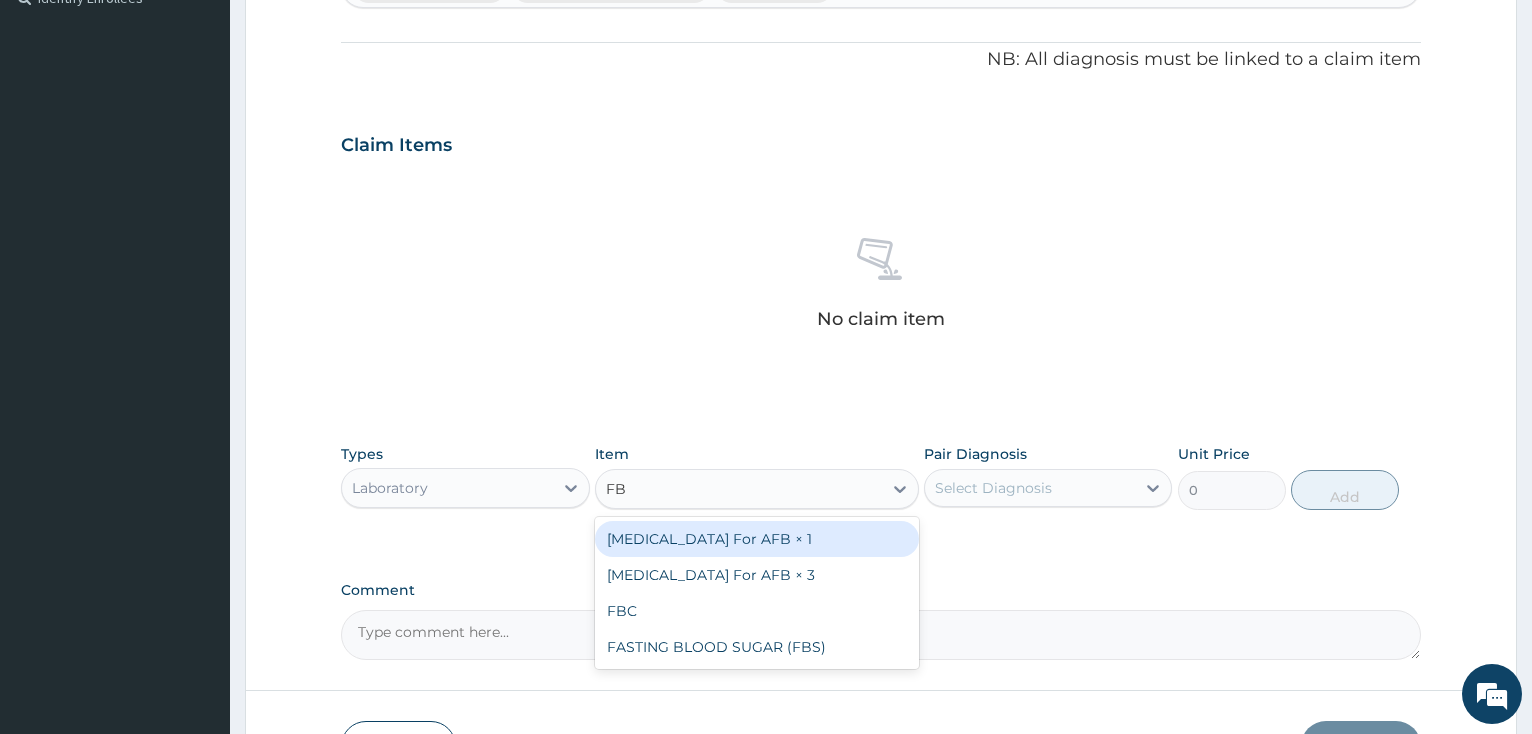 type on "FBC" 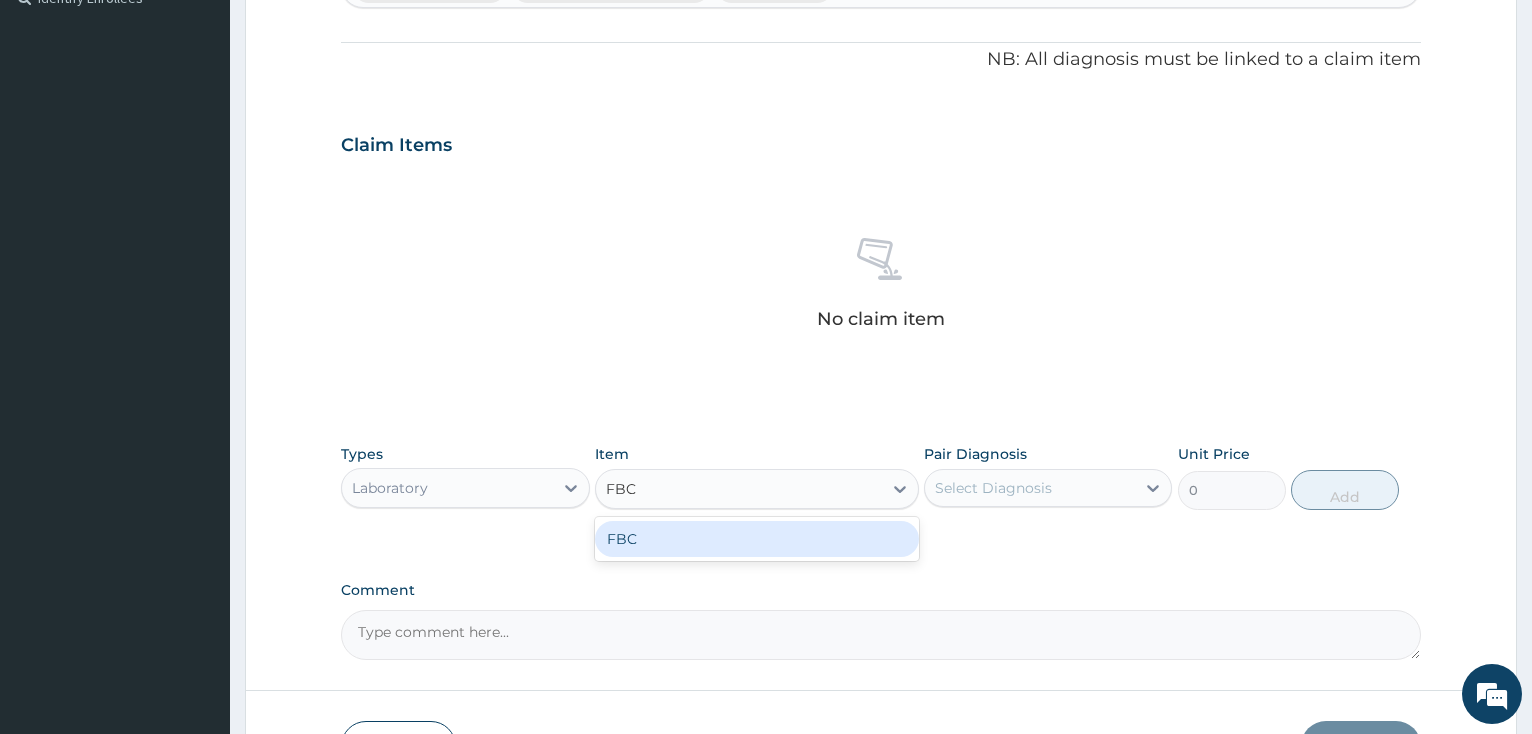 click on "FBC" at bounding box center [757, 539] 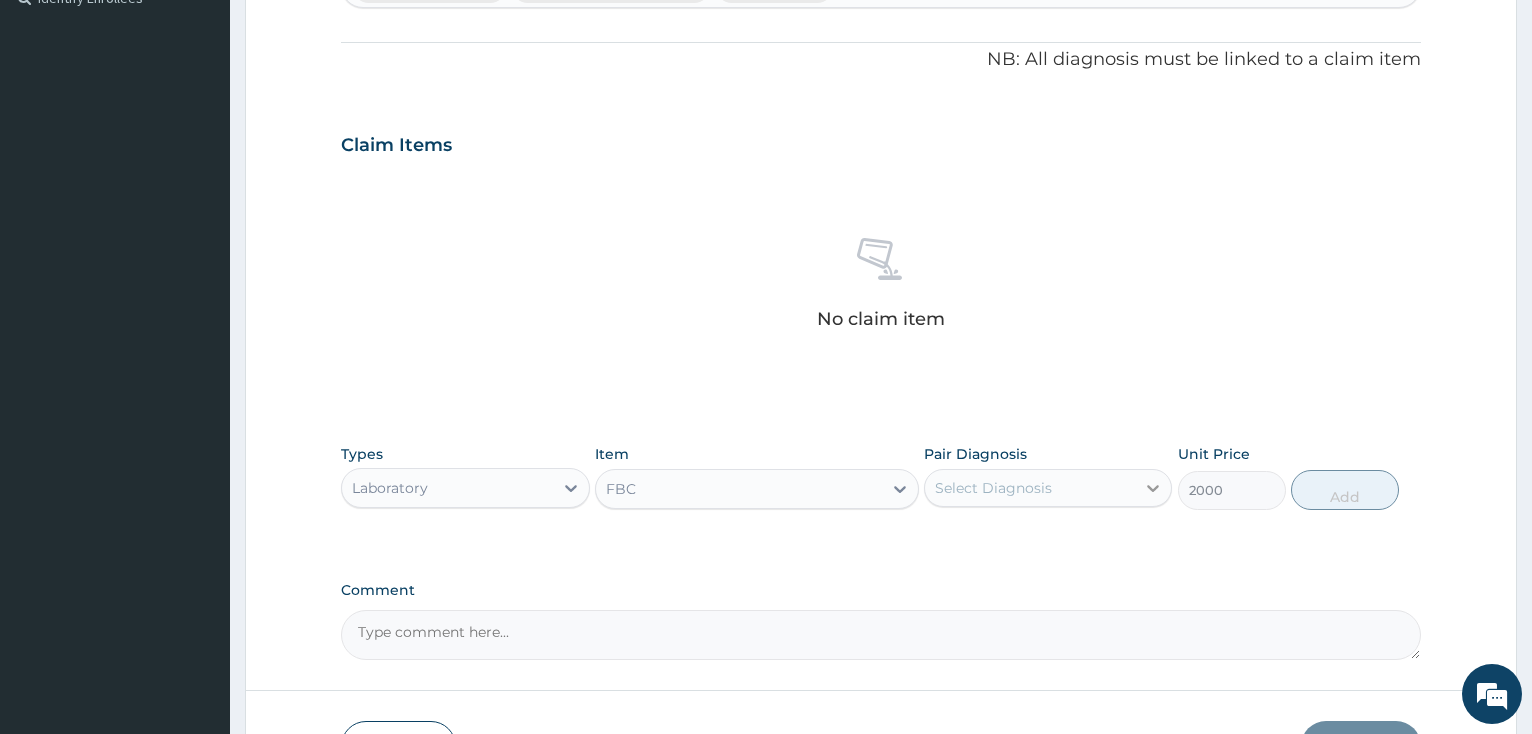 click 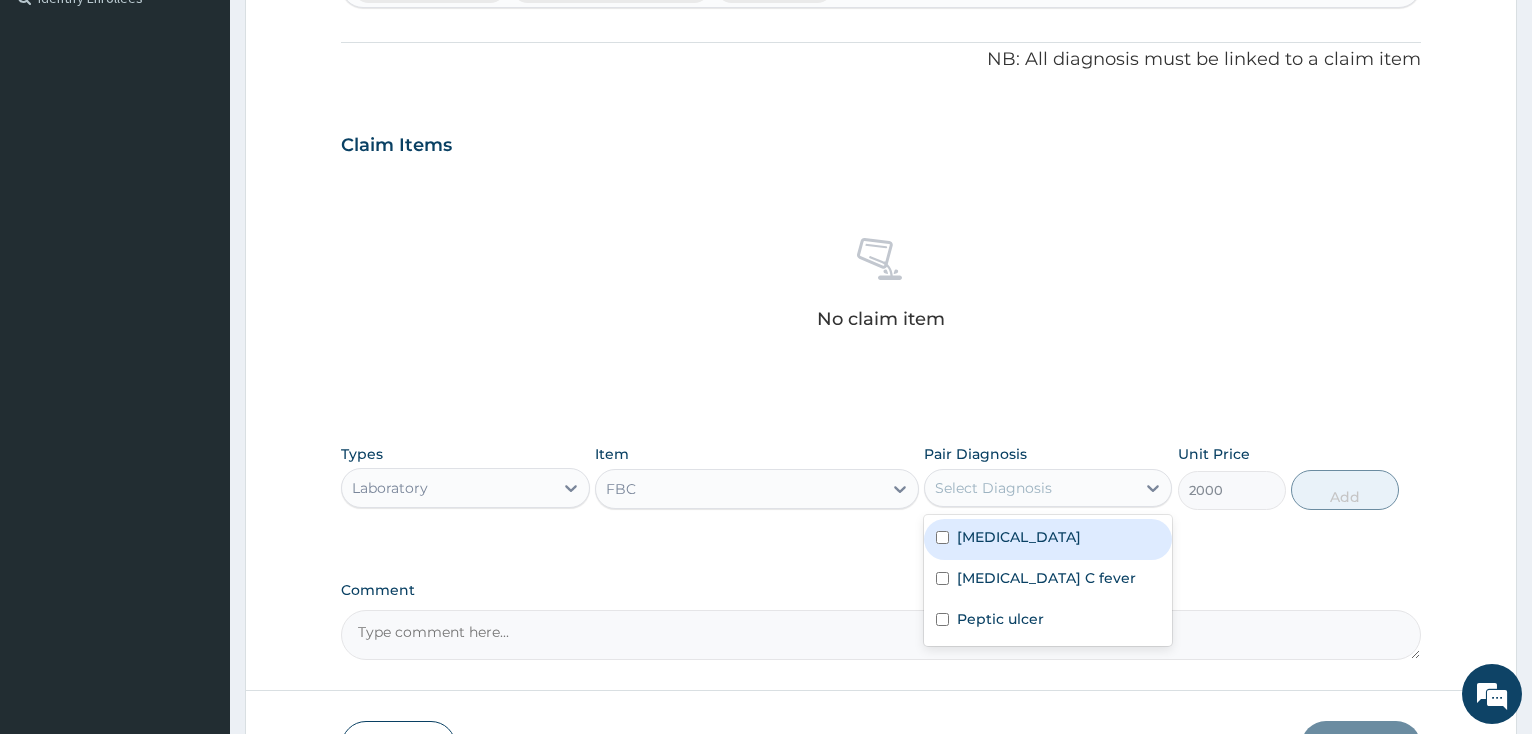 click at bounding box center [942, 537] 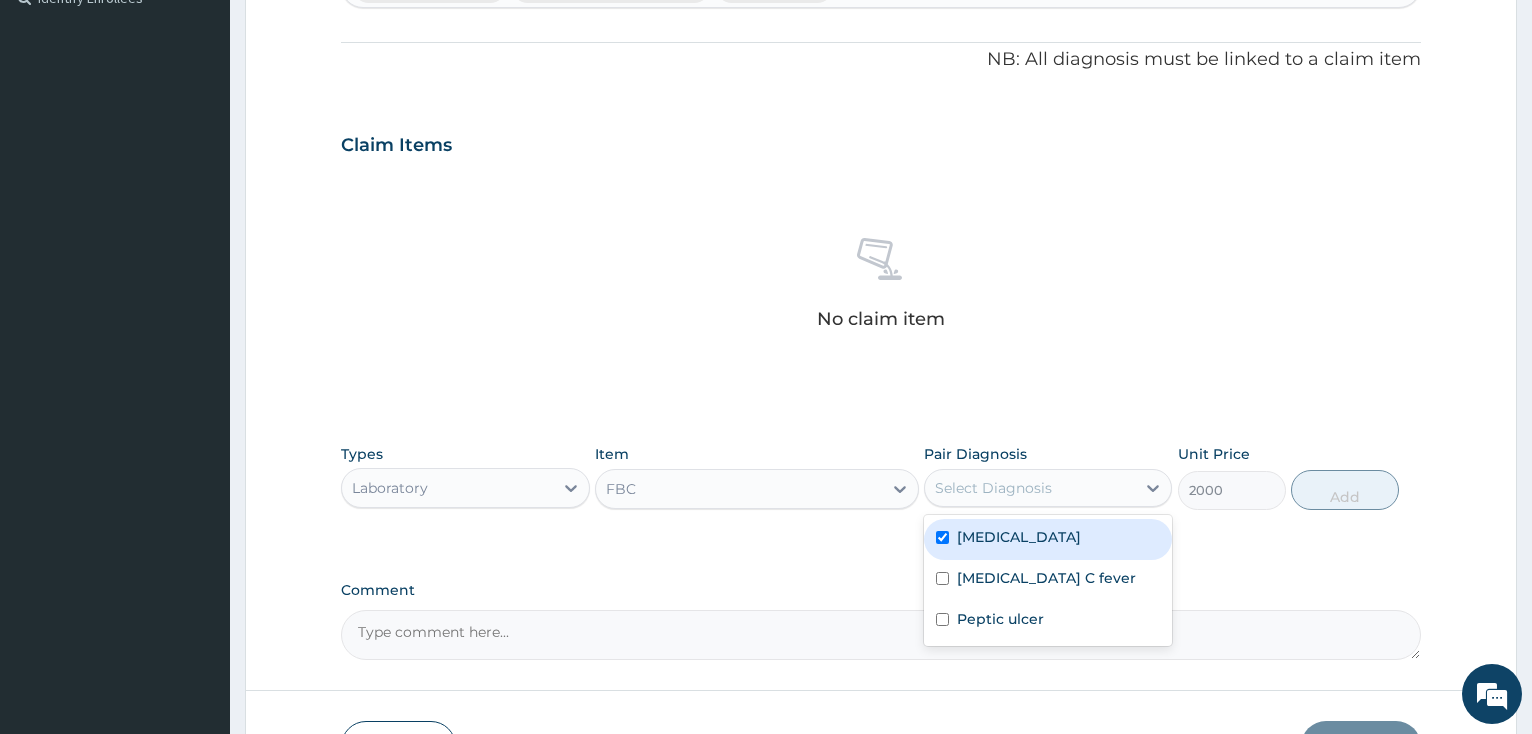 checkbox on "true" 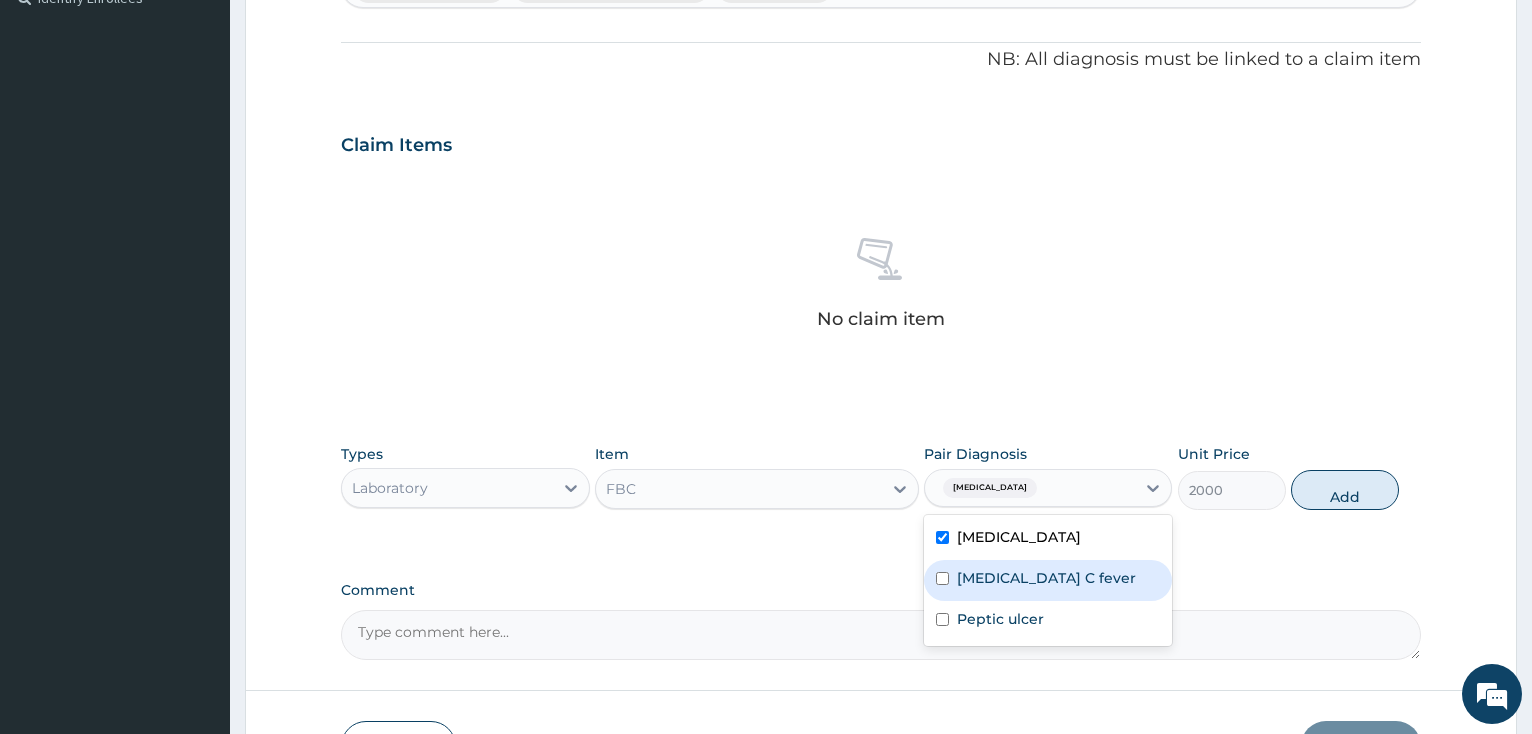 click at bounding box center (942, 578) 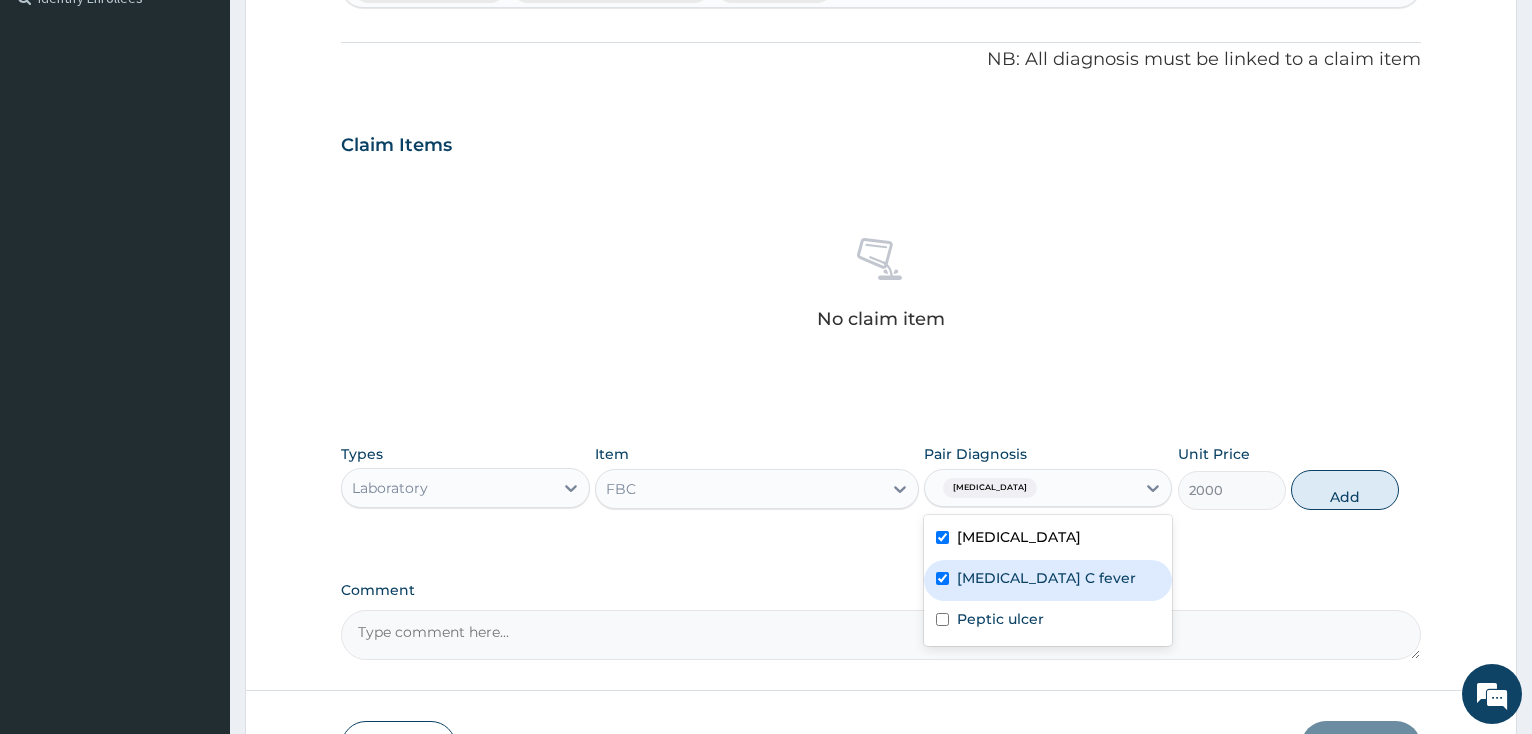 checkbox on "true" 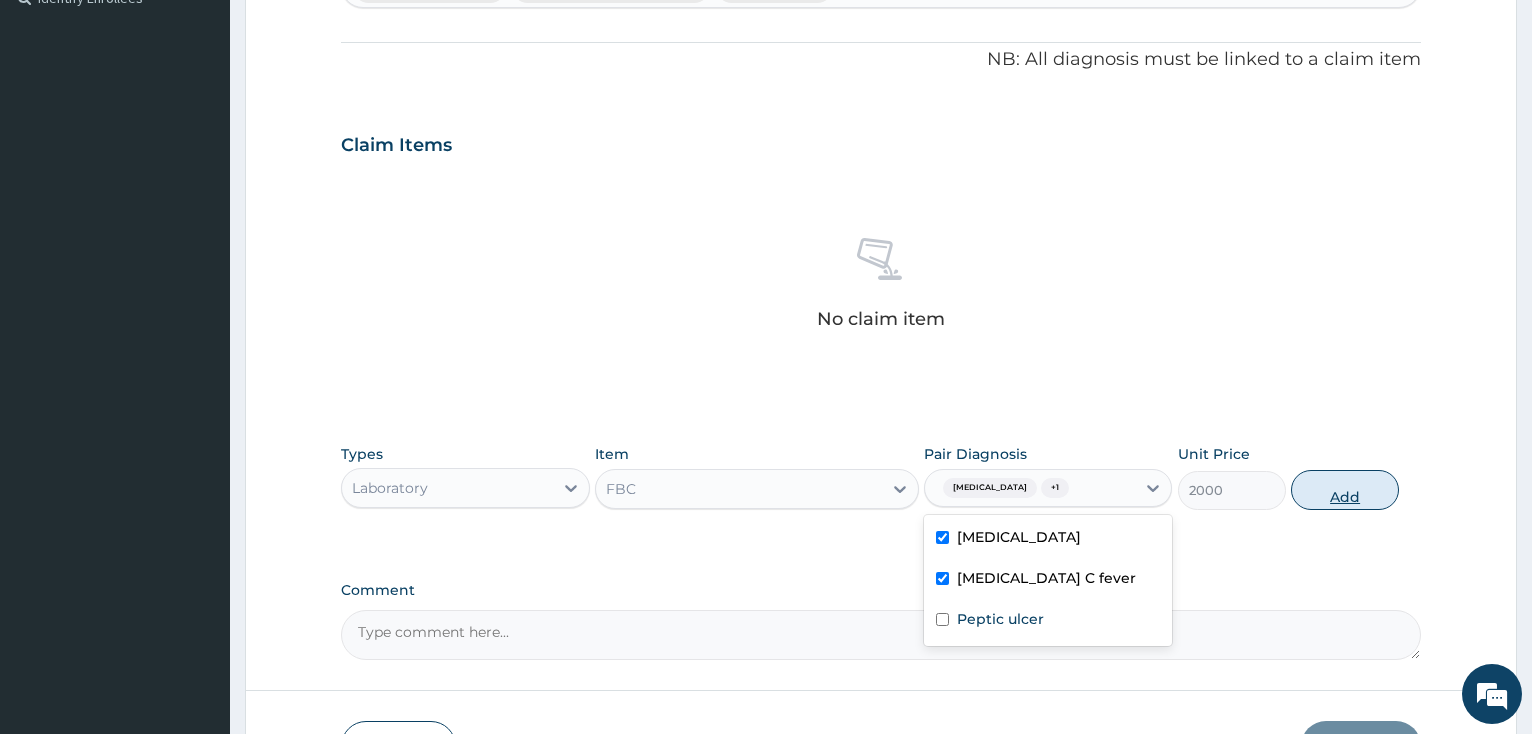 click on "Add" at bounding box center [1345, 490] 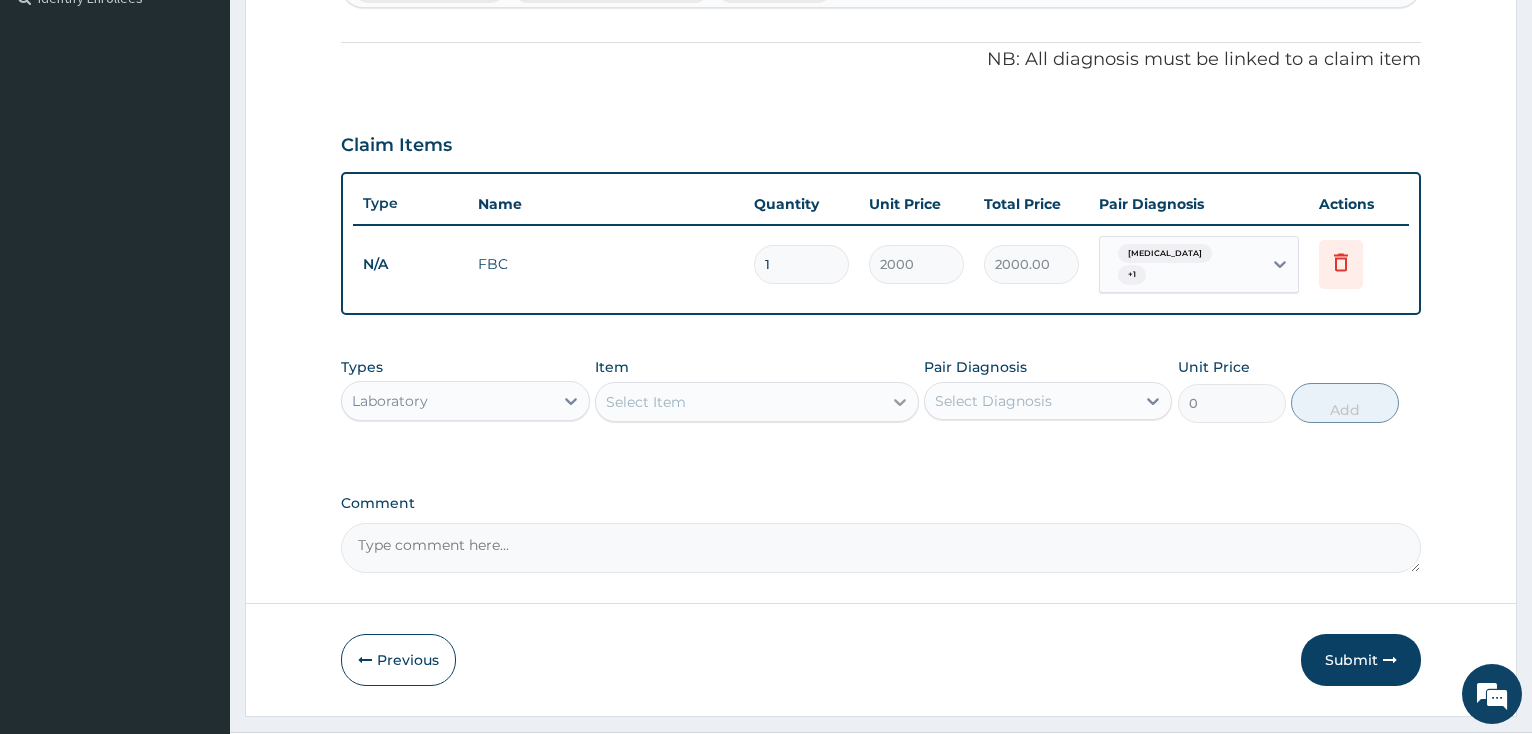click 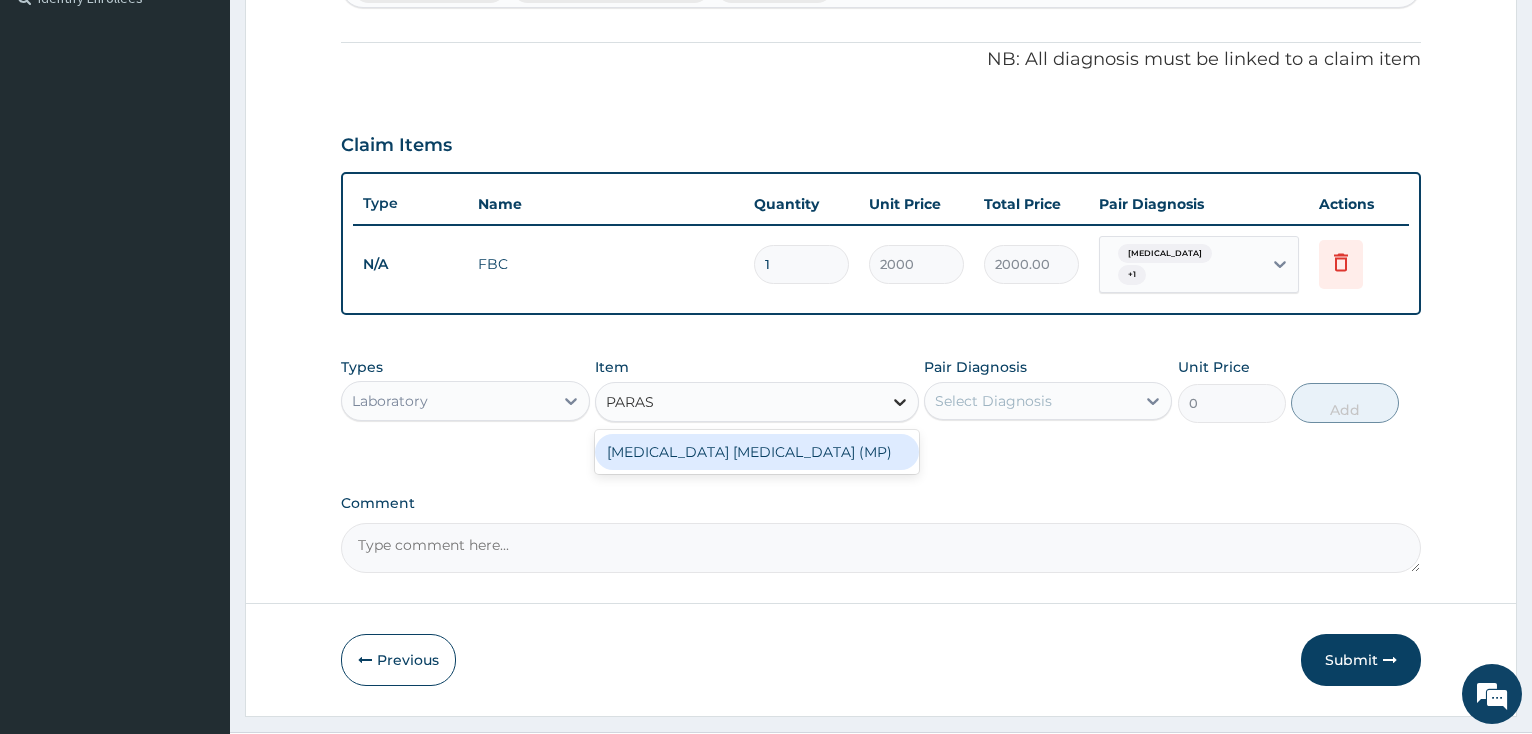 type on "PARASI" 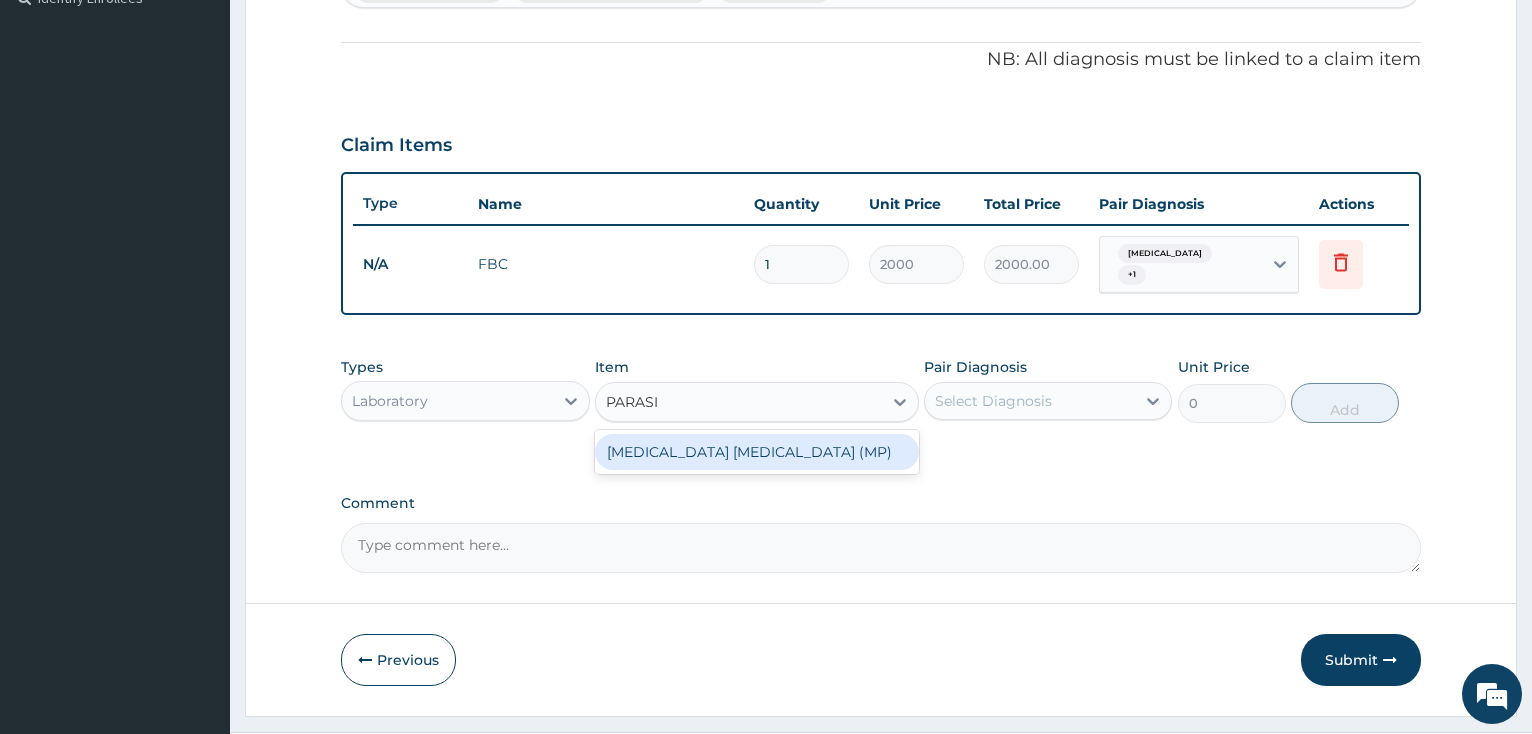 click on "MALARIA PARASITE (MP)" at bounding box center [757, 452] 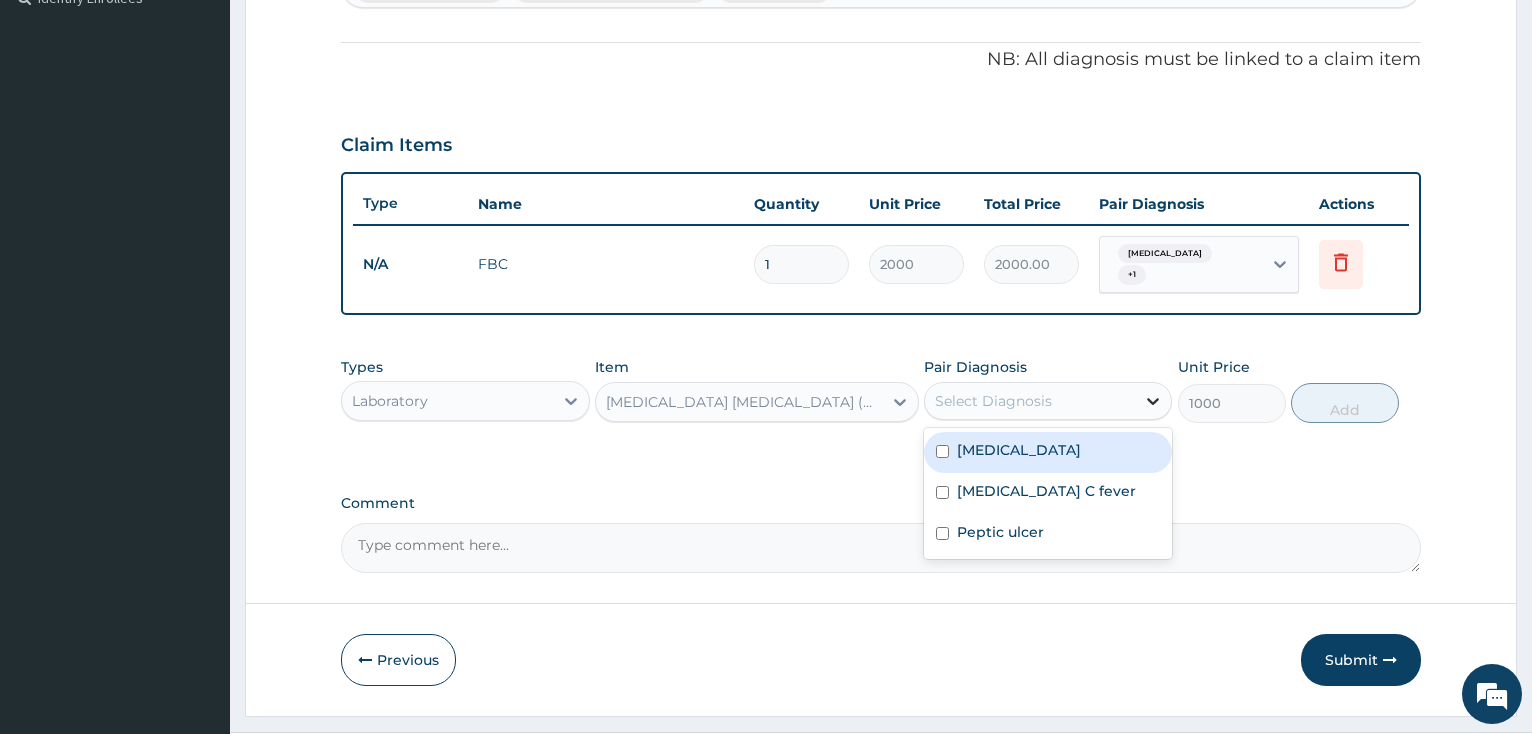 click 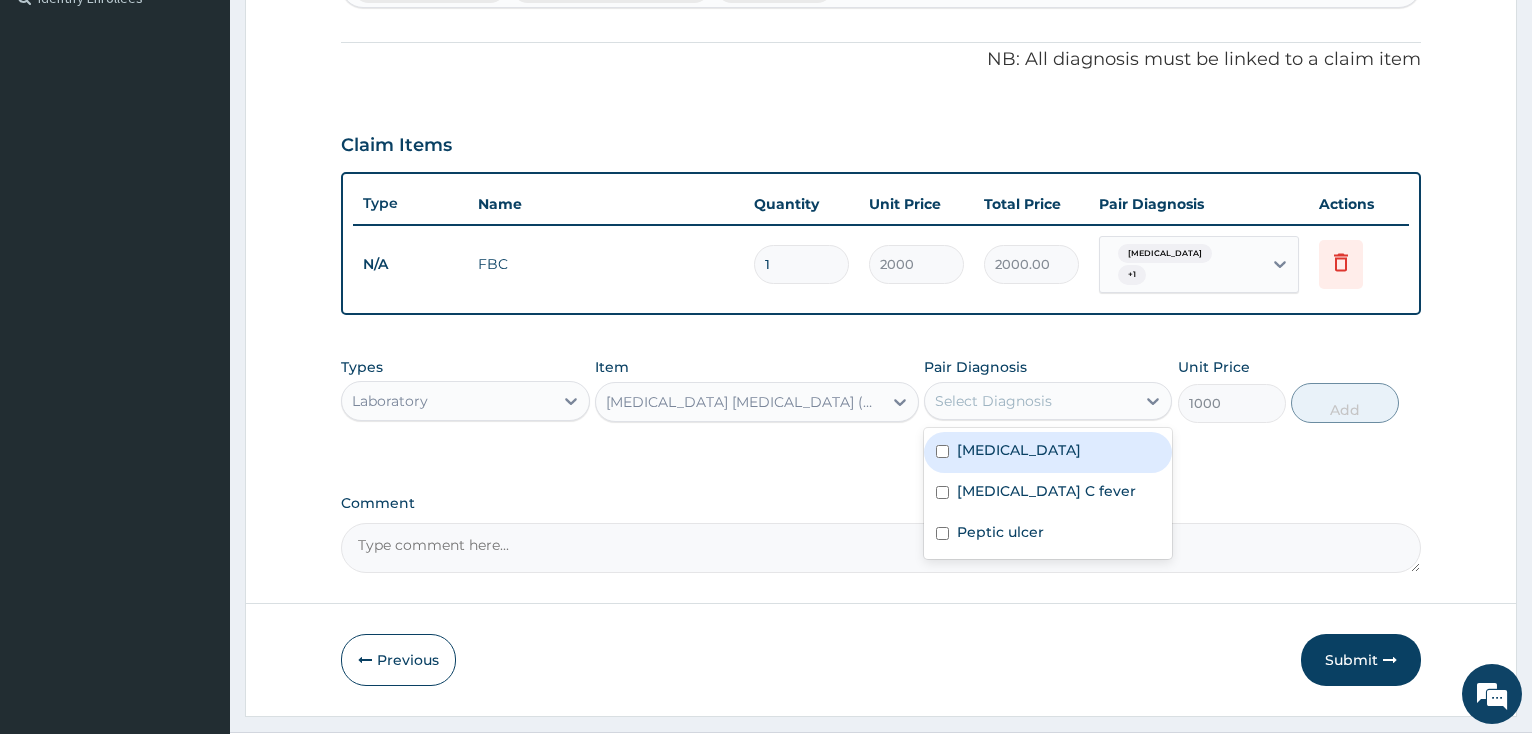 click at bounding box center (942, 451) 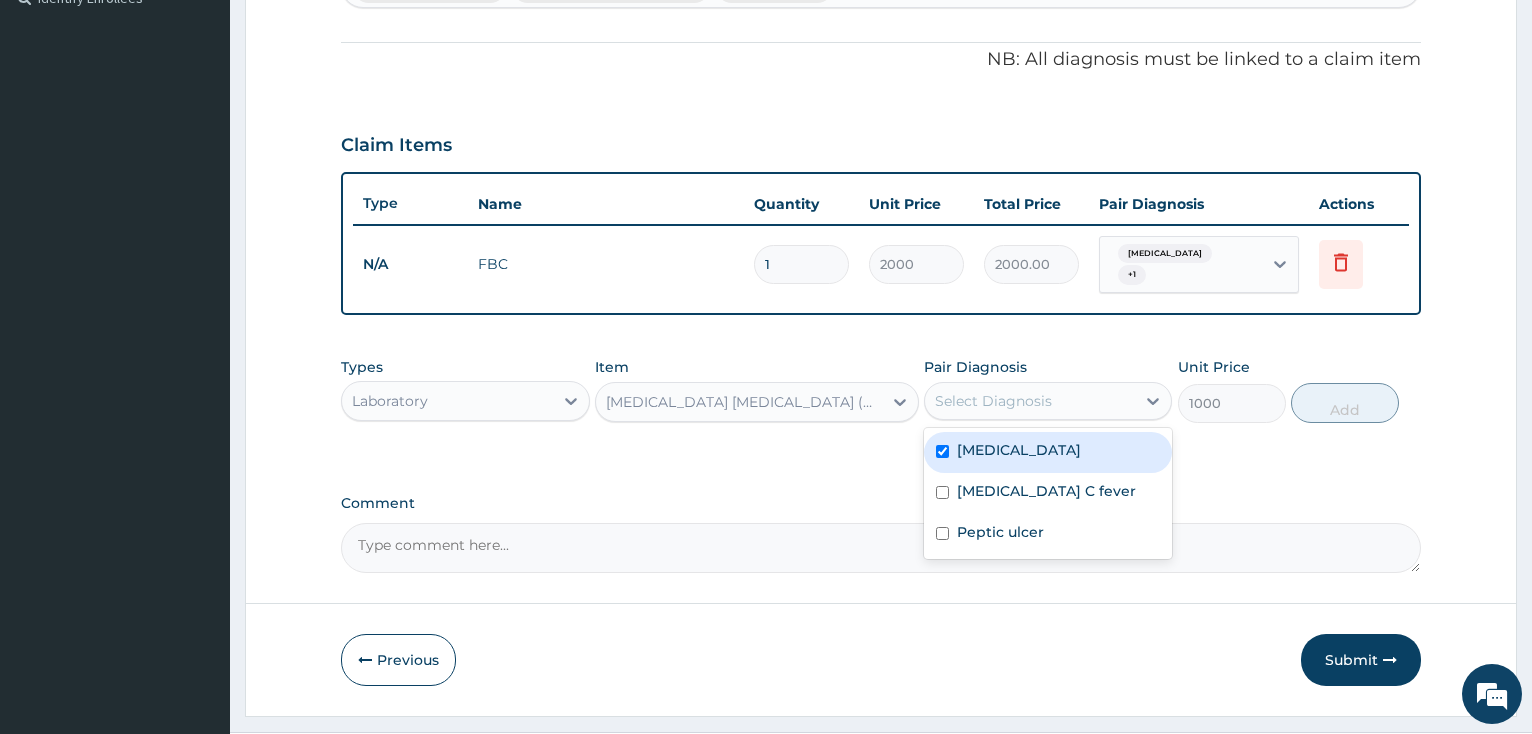 checkbox on "true" 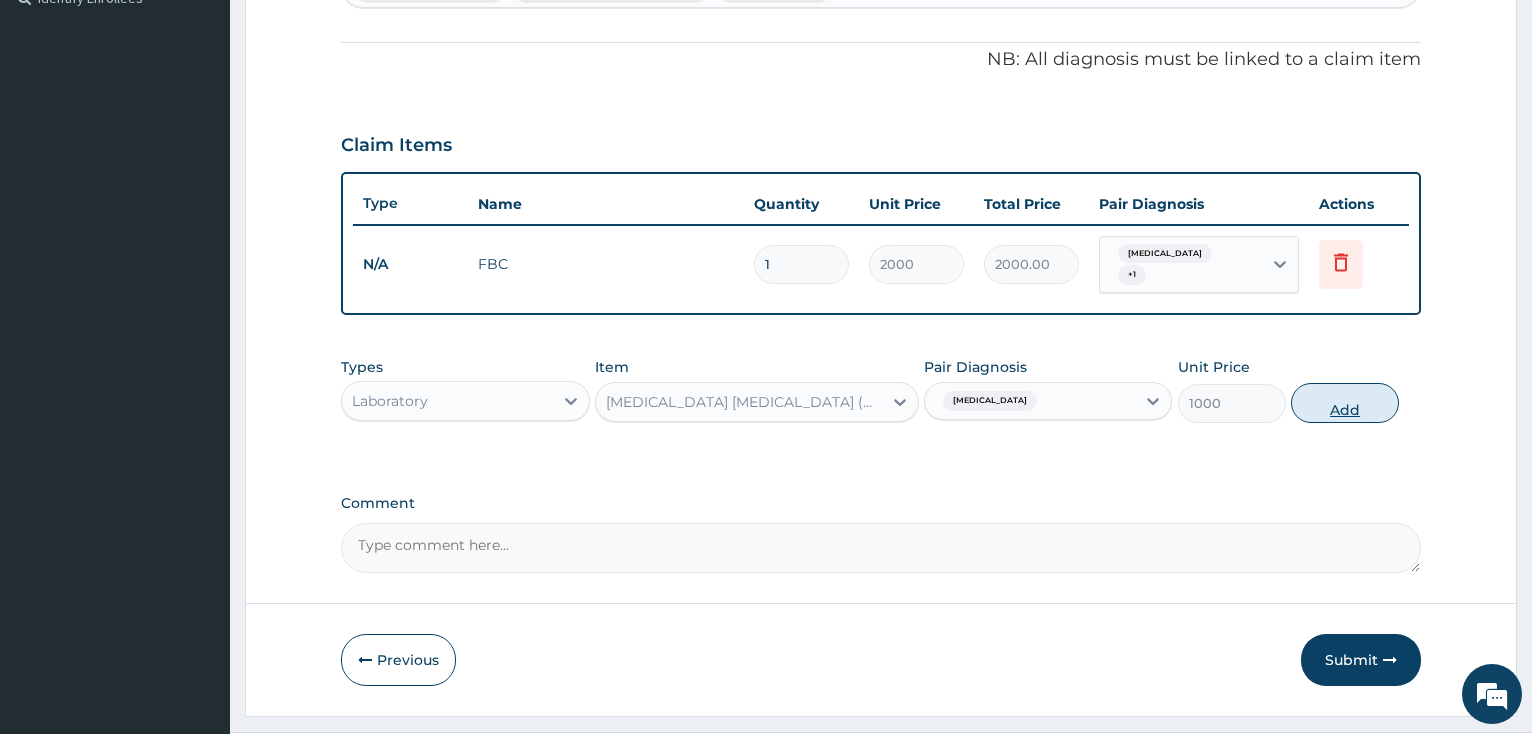 click on "Add" at bounding box center [1345, 403] 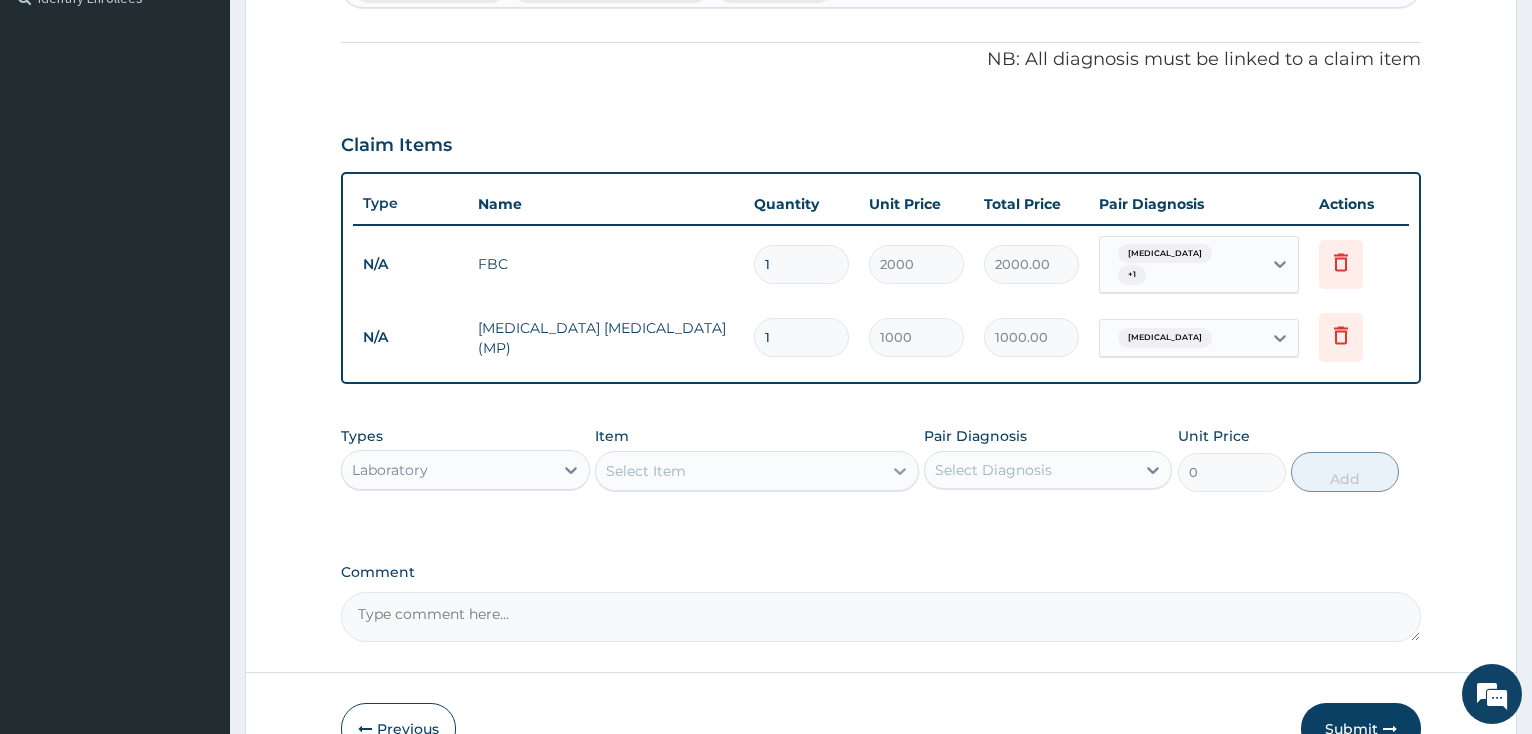click 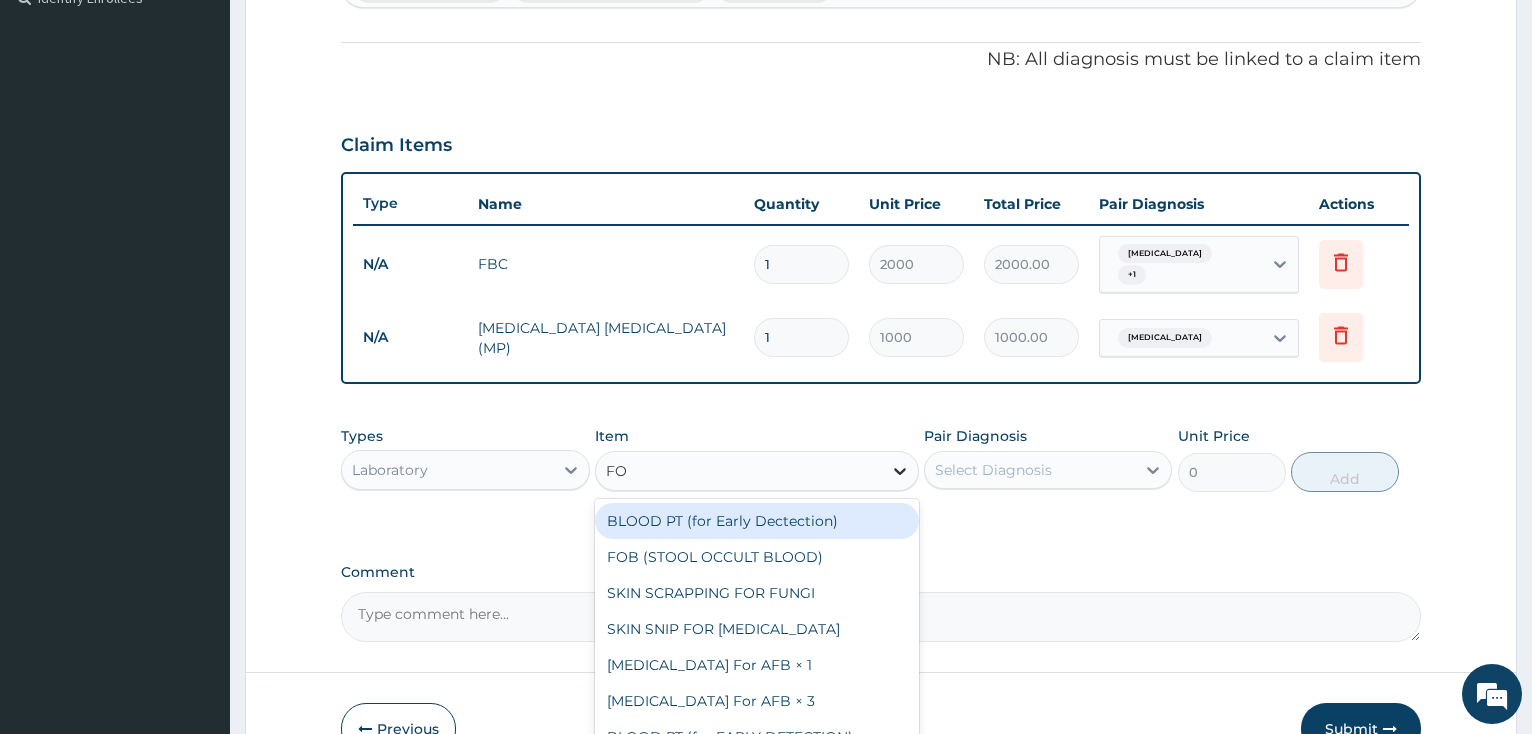 type on "FOB" 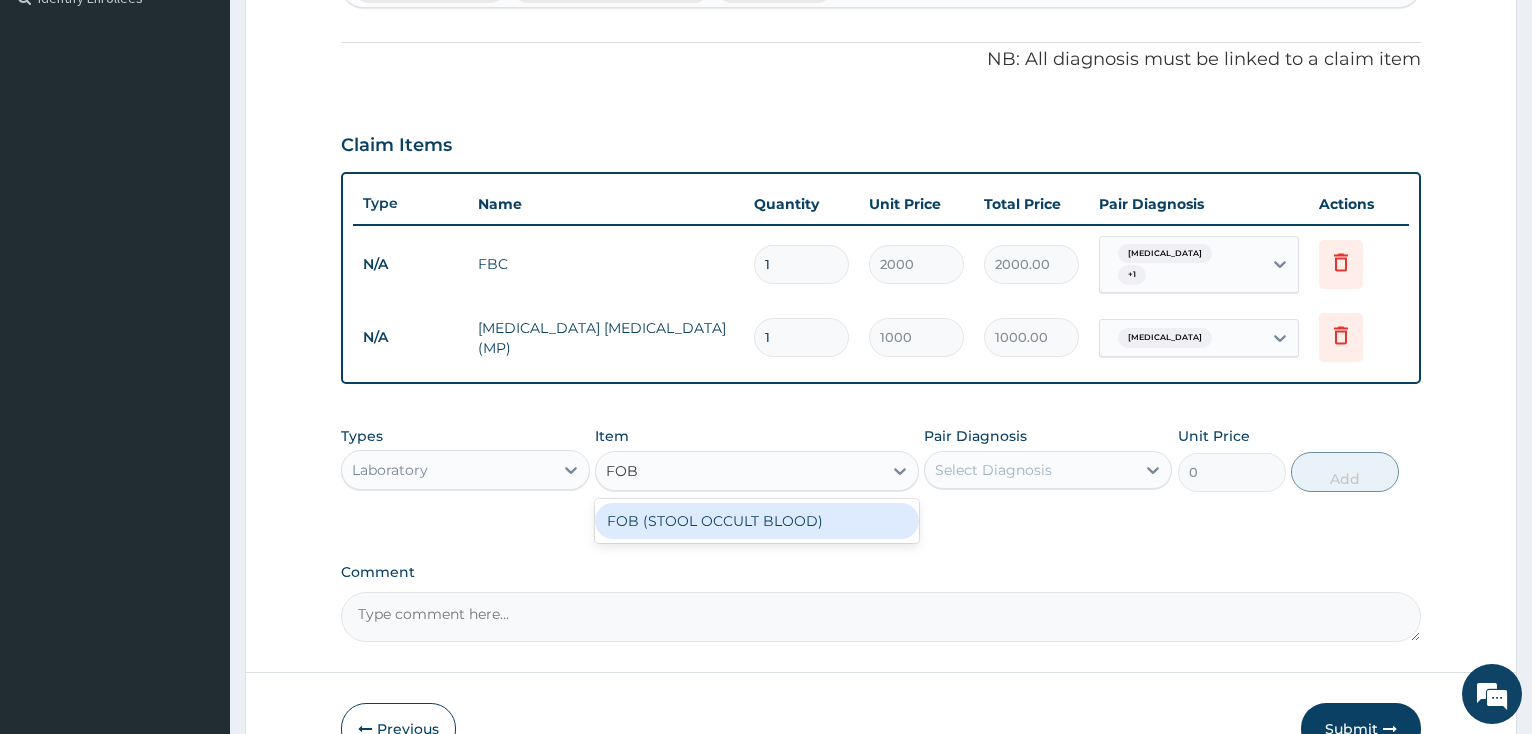 click on "FOB (STOOL OCCULT BLOOD)" at bounding box center [757, 521] 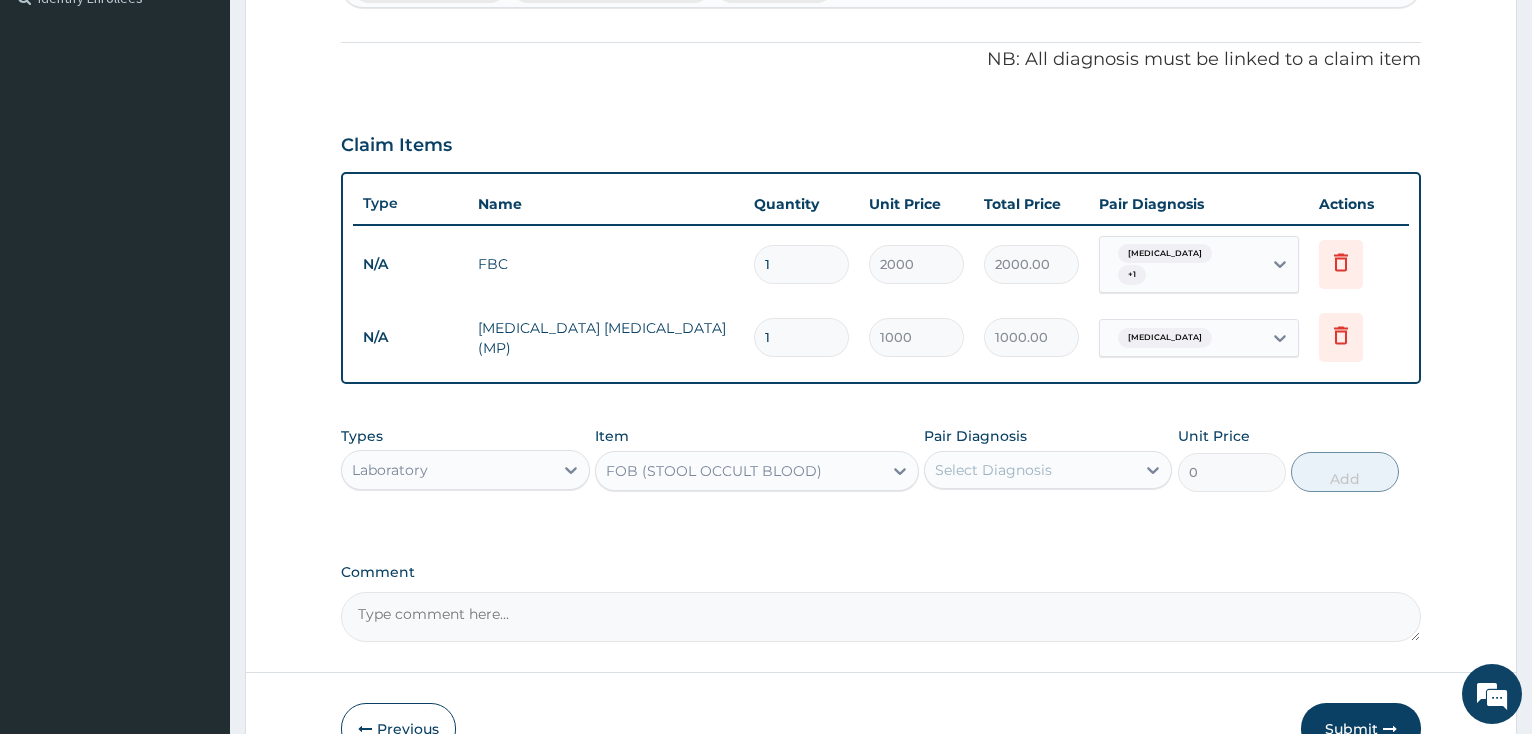 type 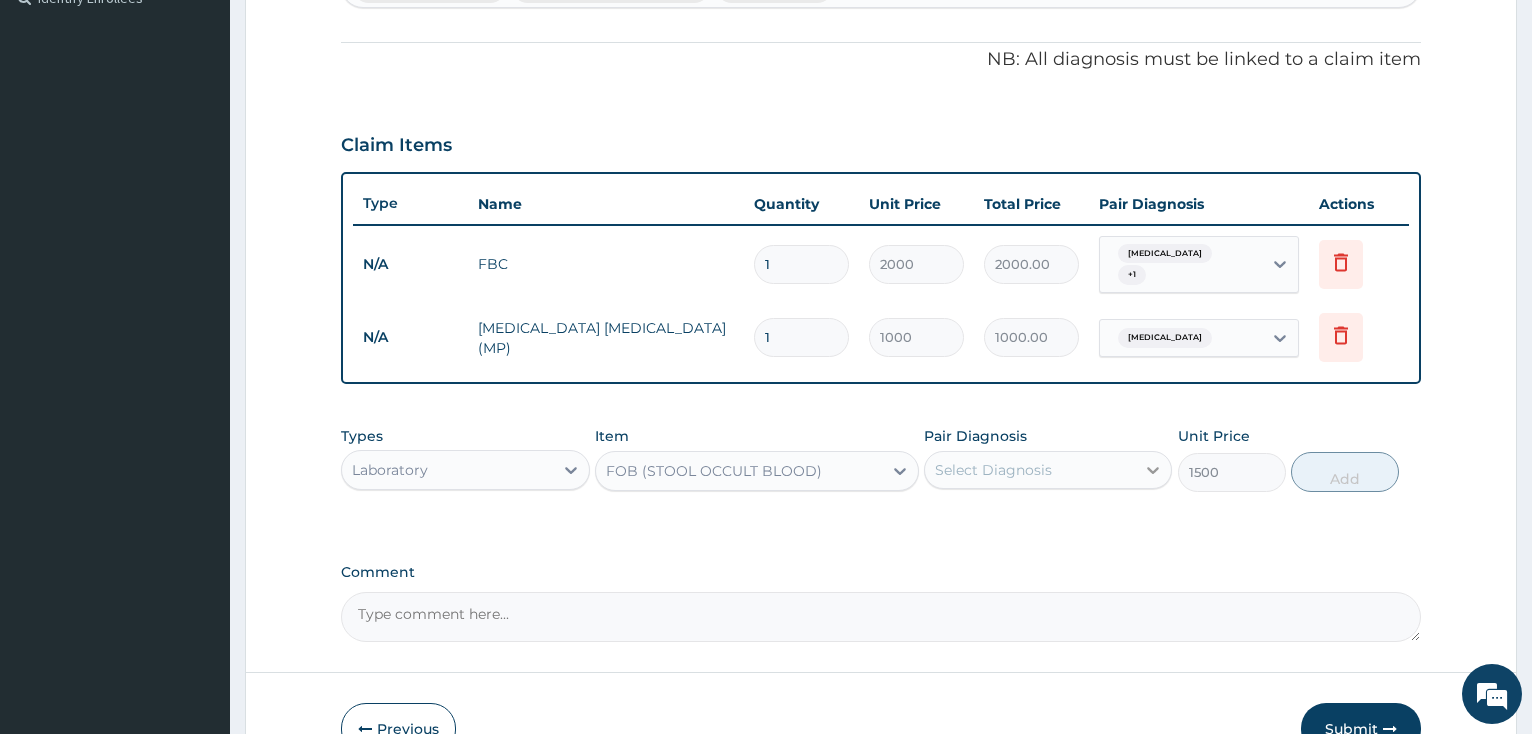 click 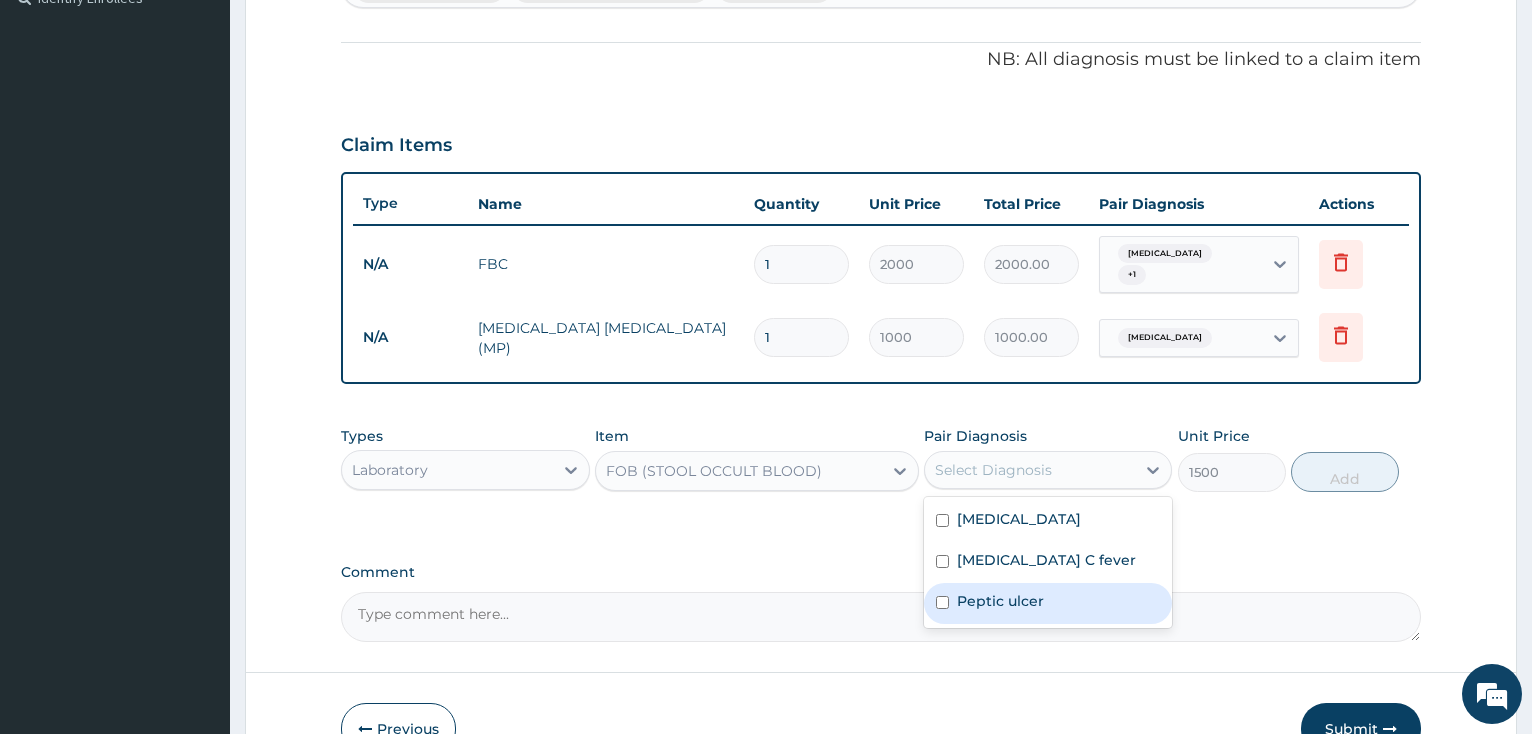 click at bounding box center (942, 602) 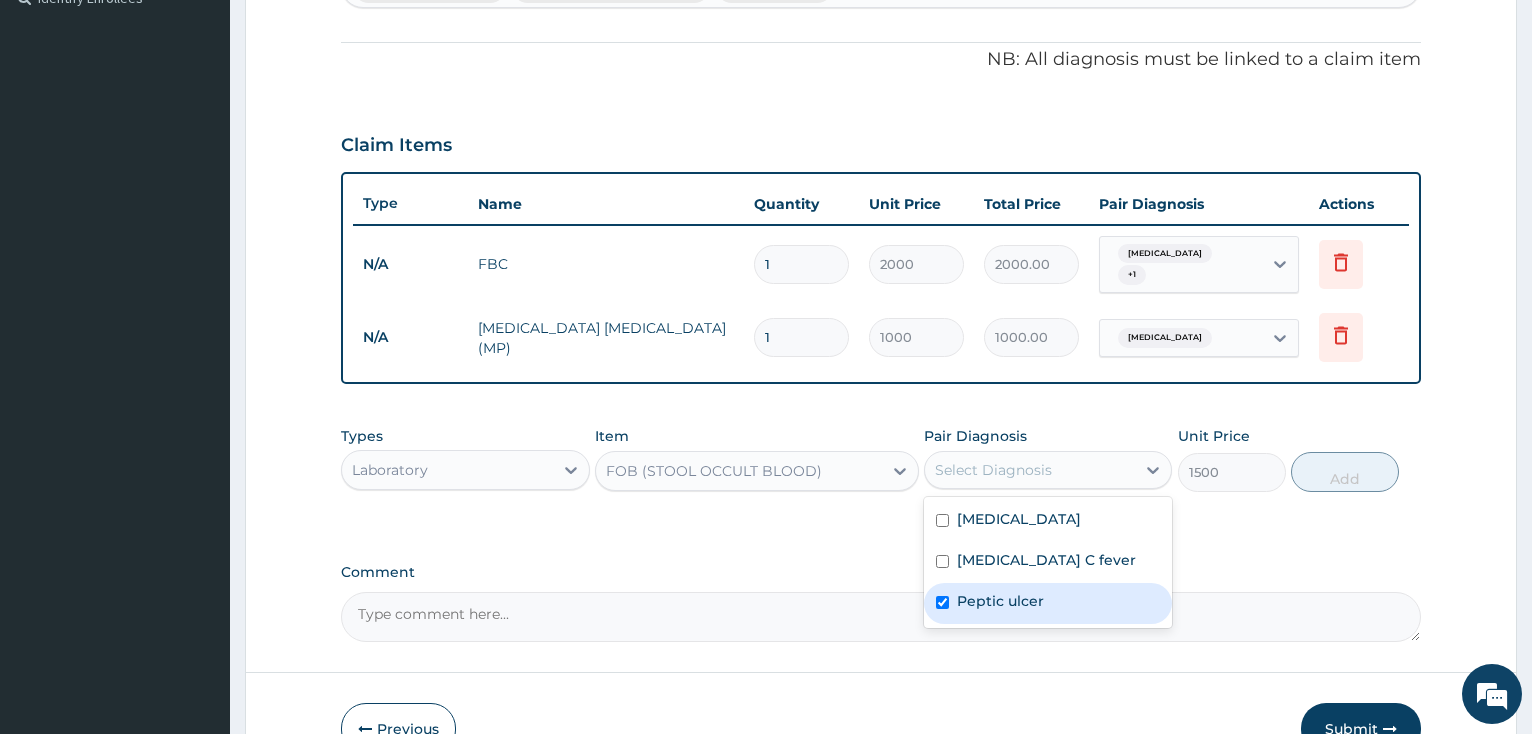 checkbox on "true" 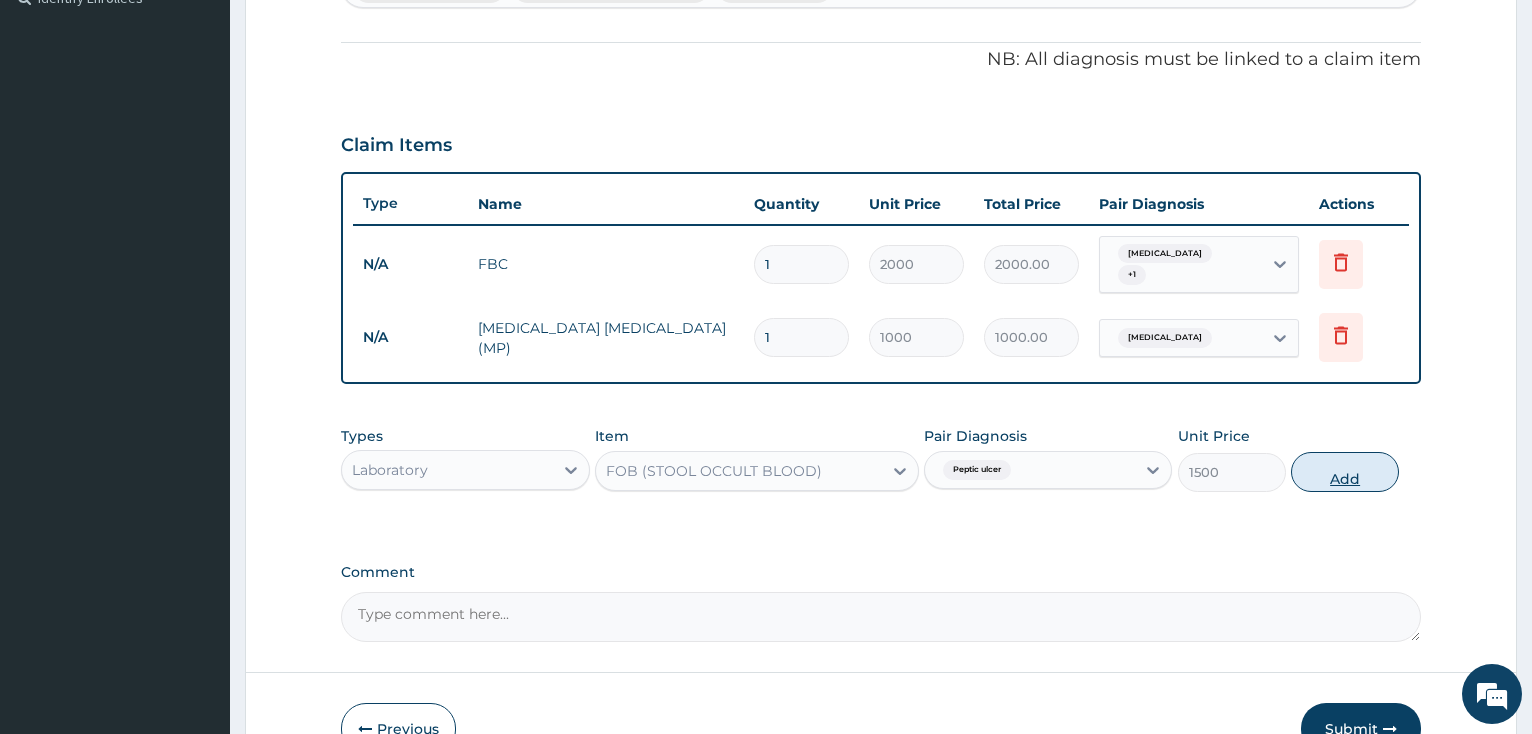 click on "Add" at bounding box center (1345, 472) 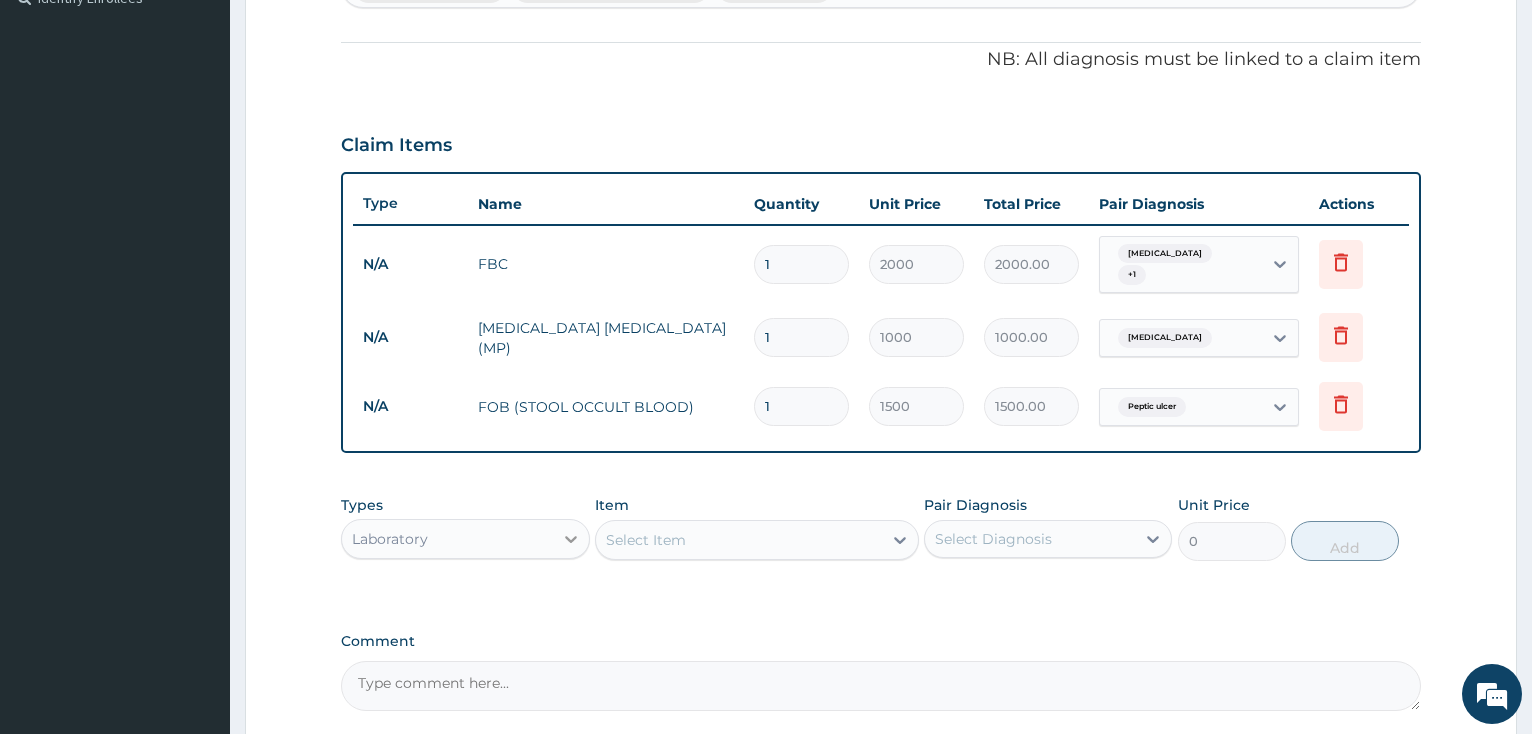 click 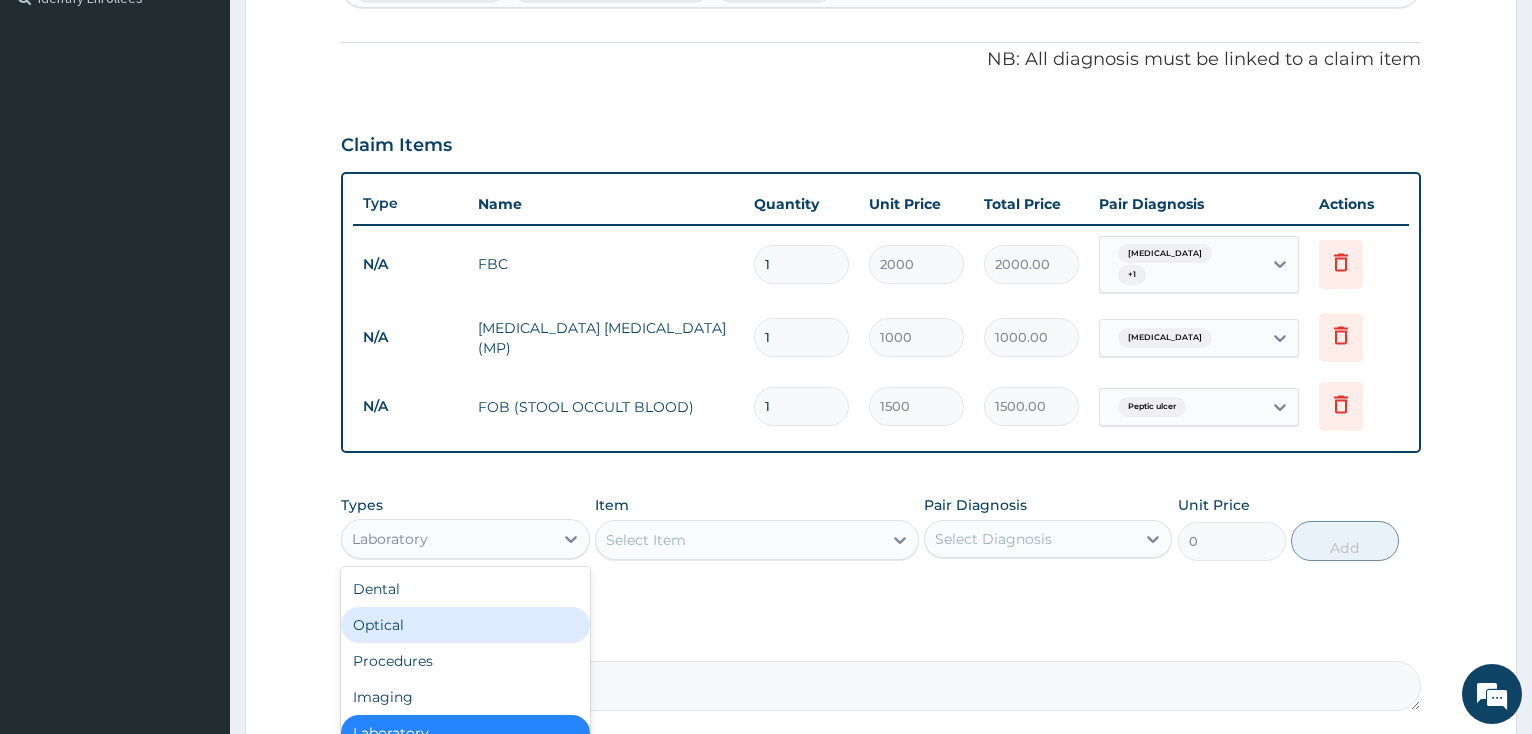 scroll, scrollTop: 68, scrollLeft: 0, axis: vertical 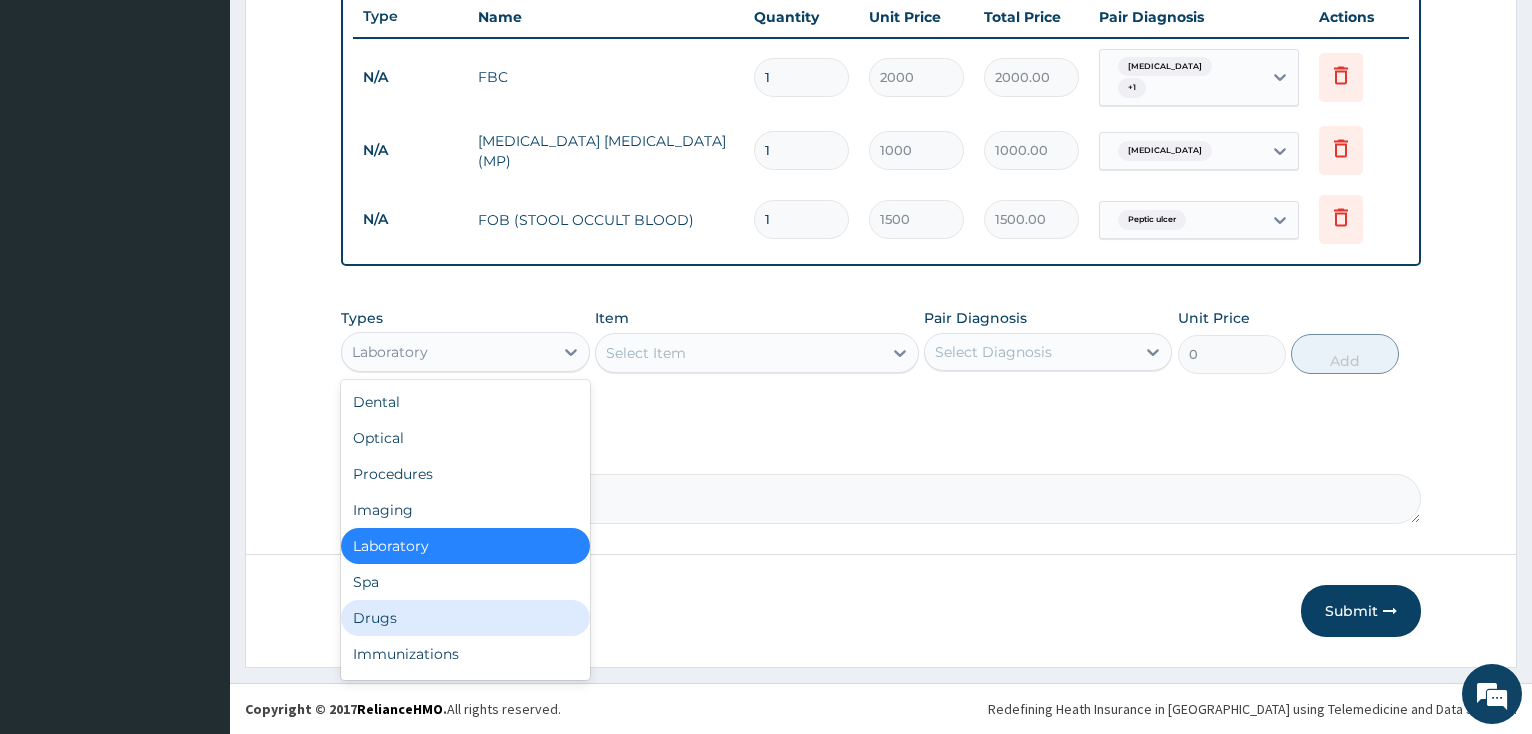 click on "Drugs" at bounding box center [465, 618] 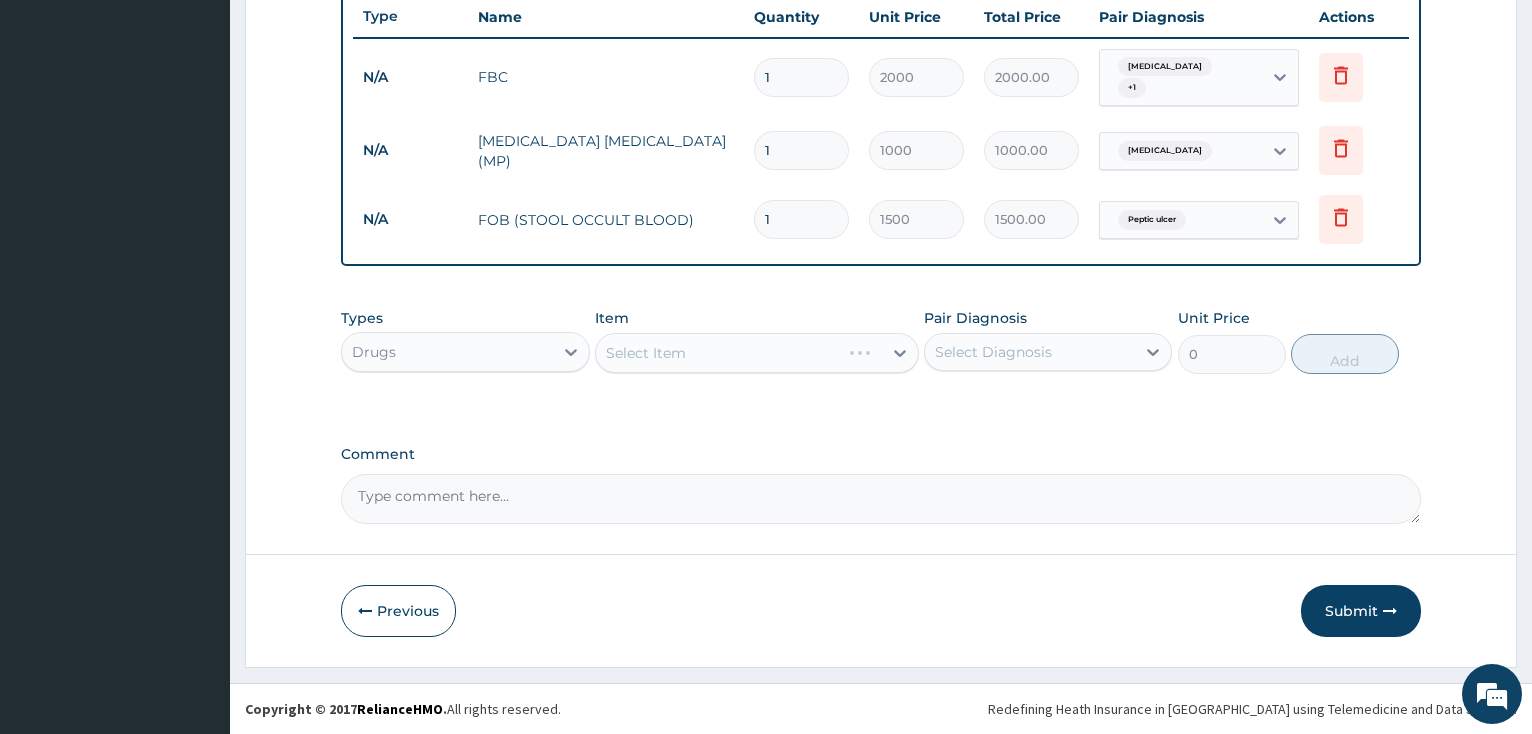 click on "Select Item" at bounding box center (757, 353) 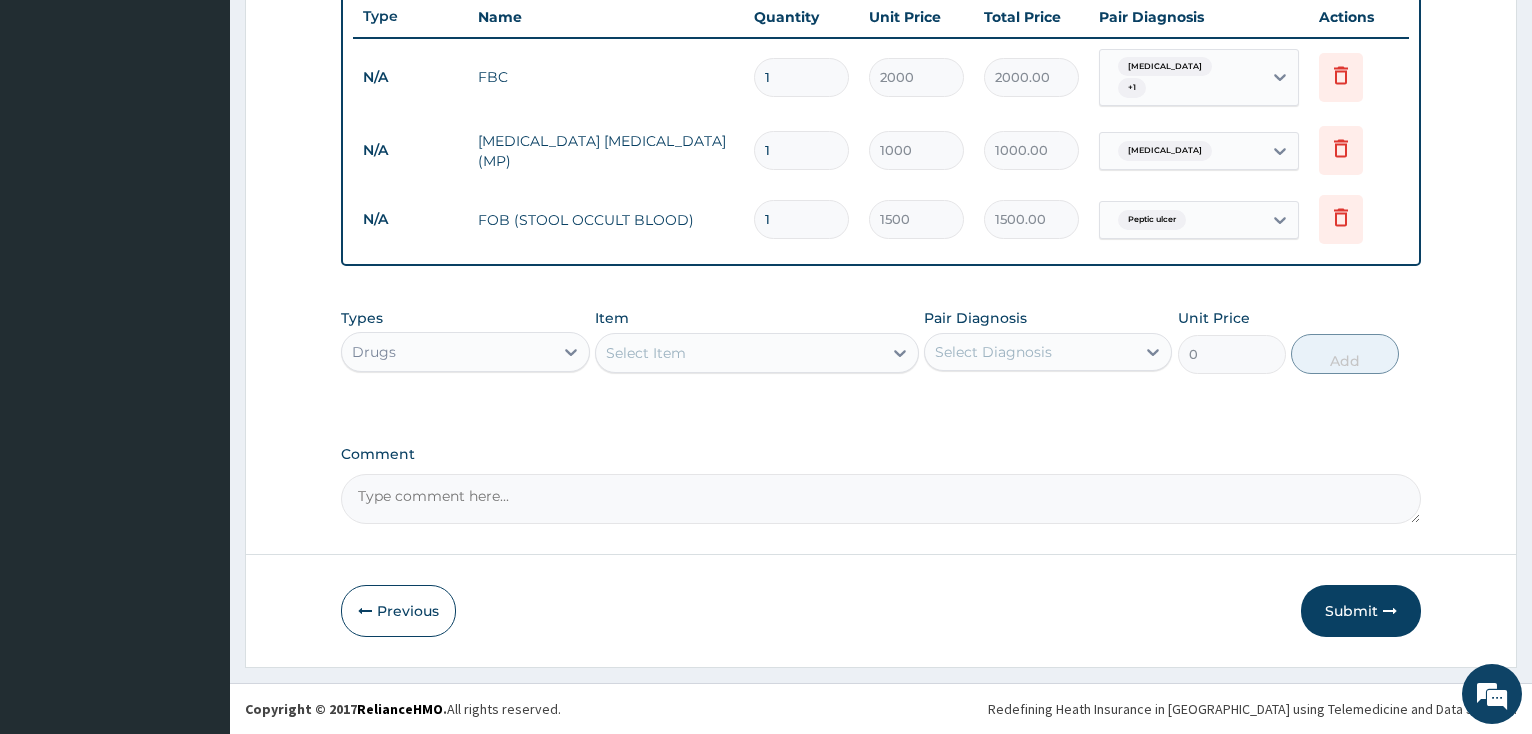 click on "Select Item" at bounding box center [739, 353] 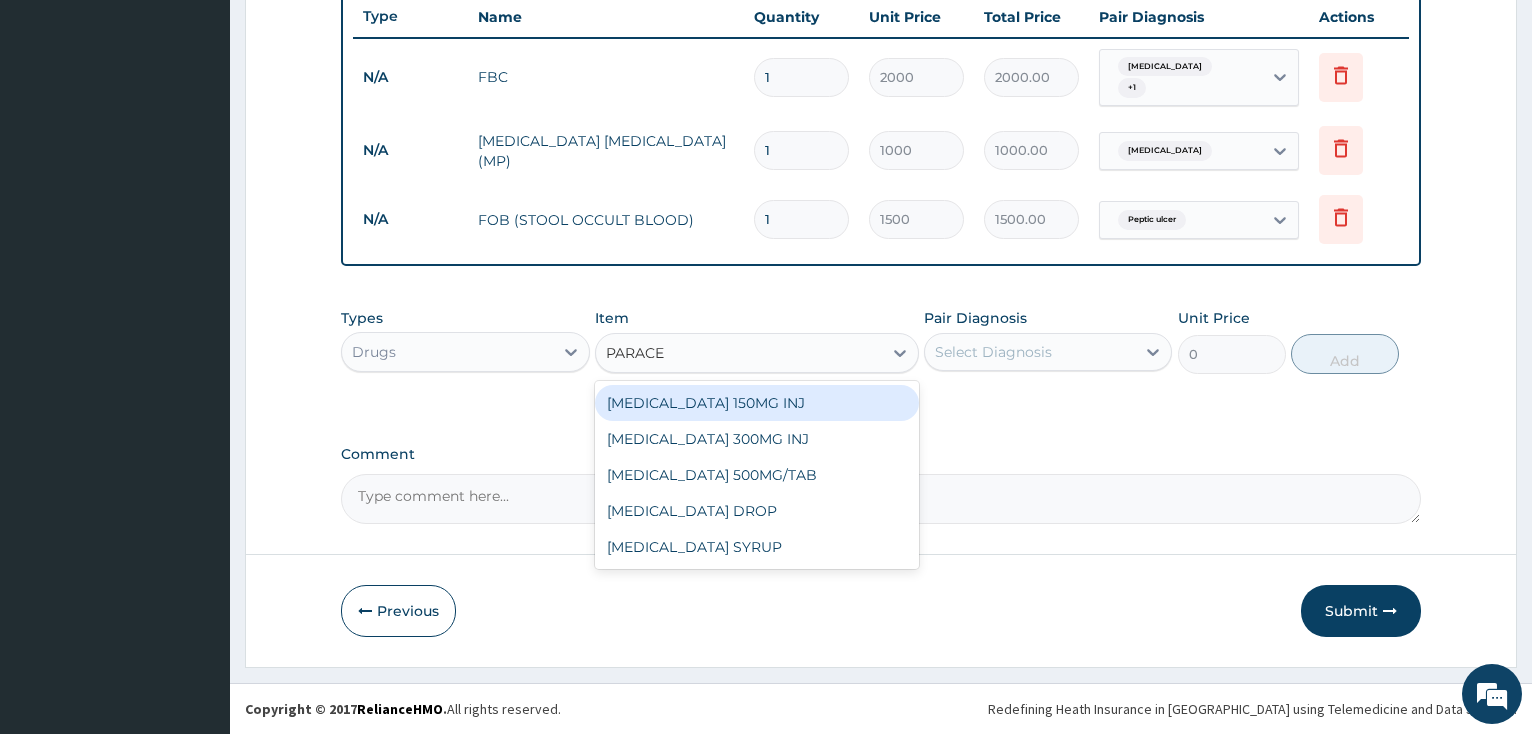 type on "PARACET" 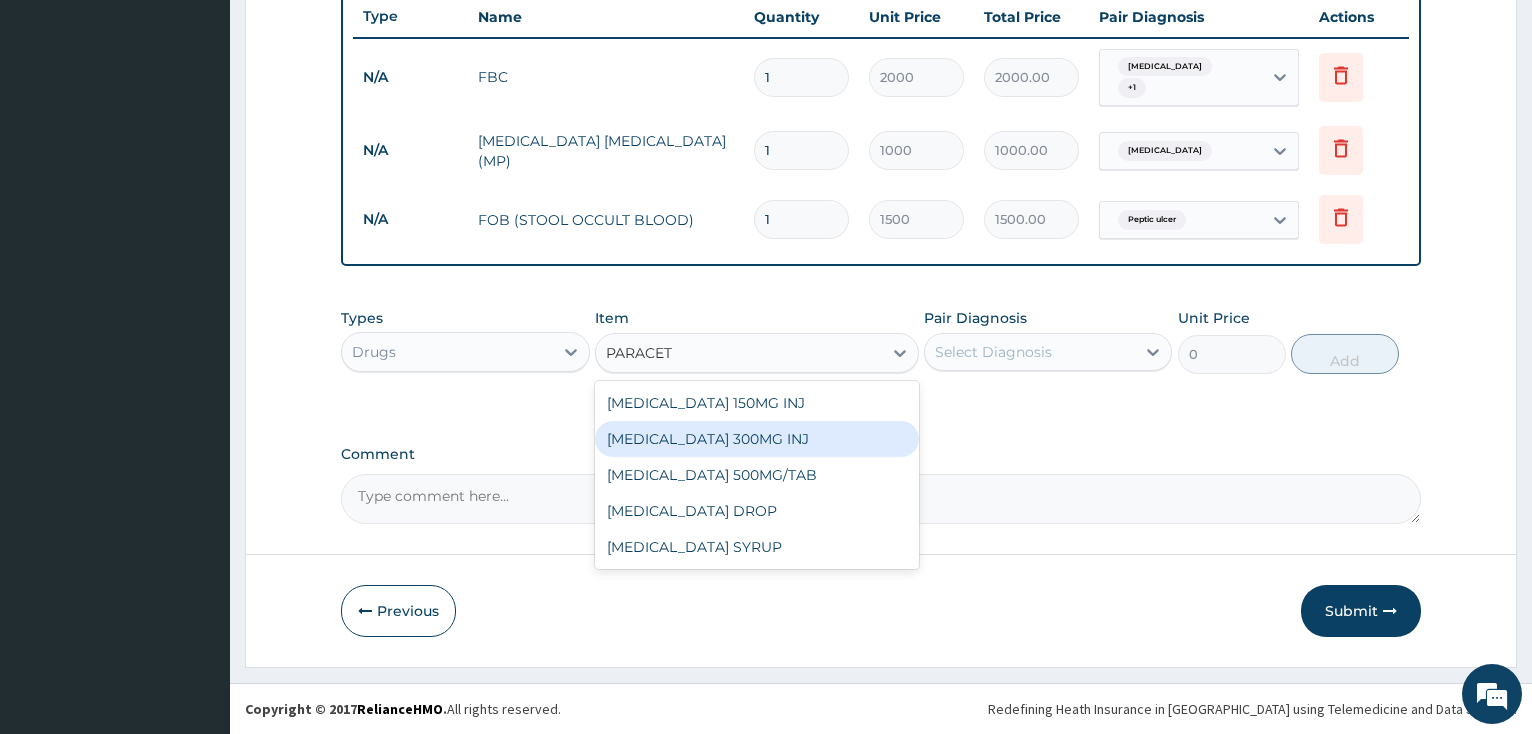 click on "PARACETAMOL 300MG INJ" at bounding box center [757, 439] 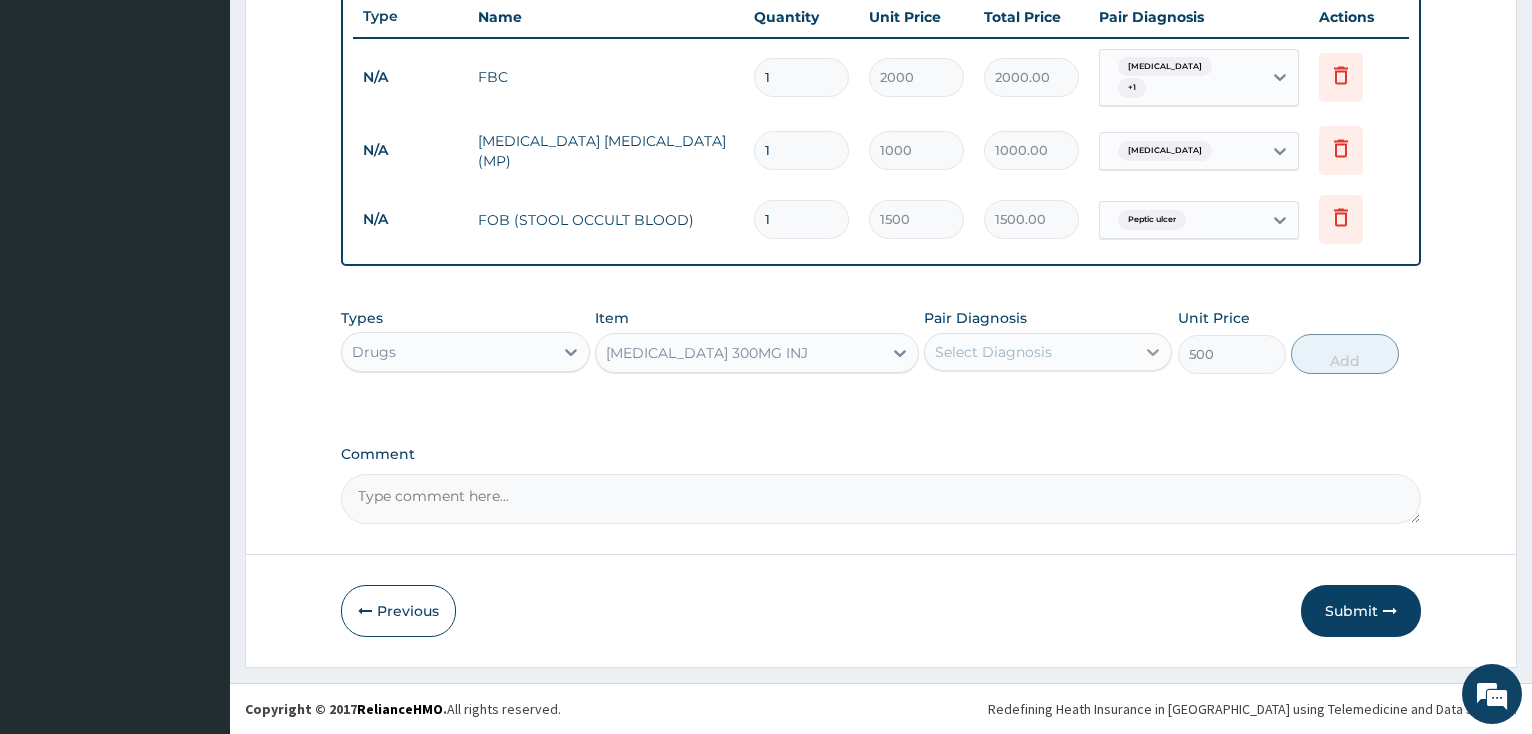 click 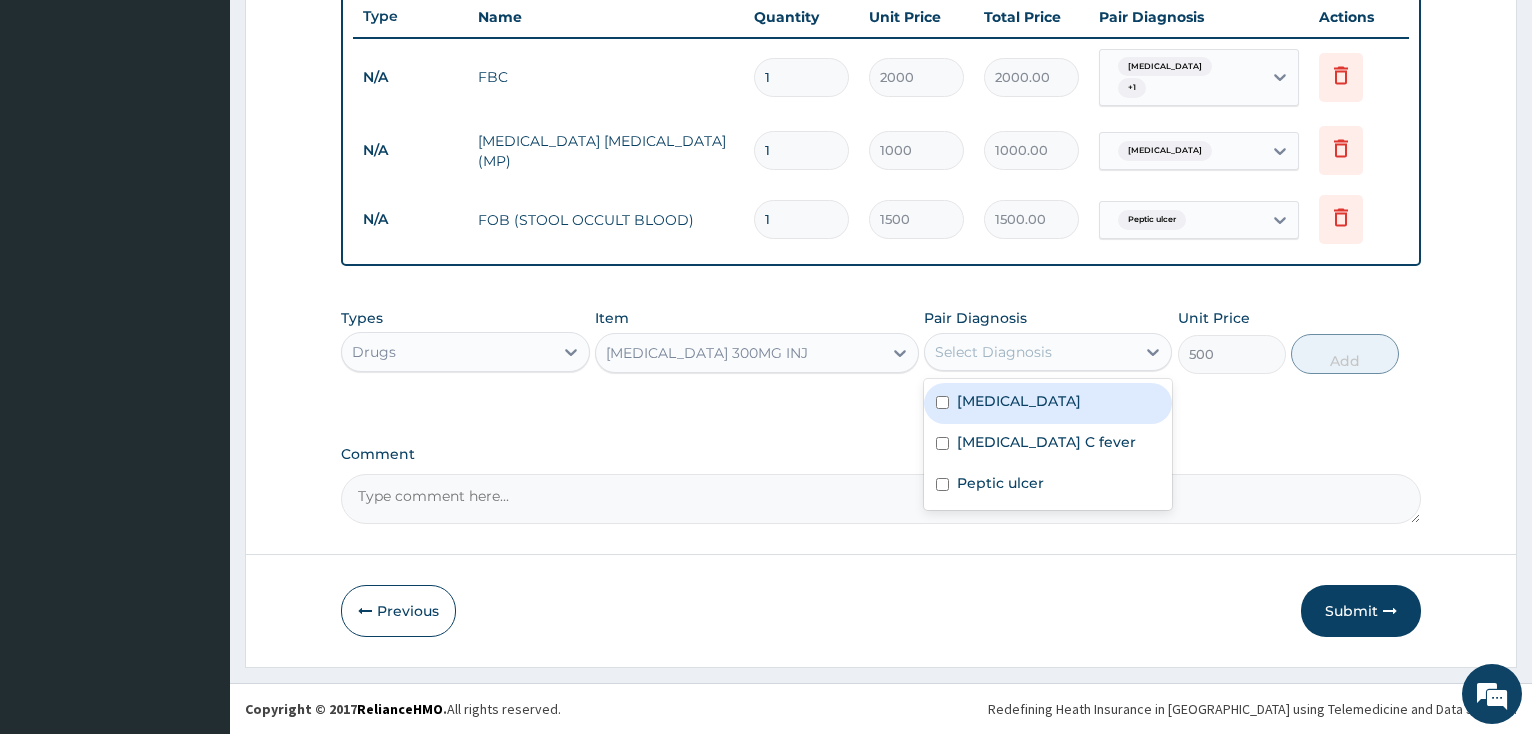 click at bounding box center [942, 402] 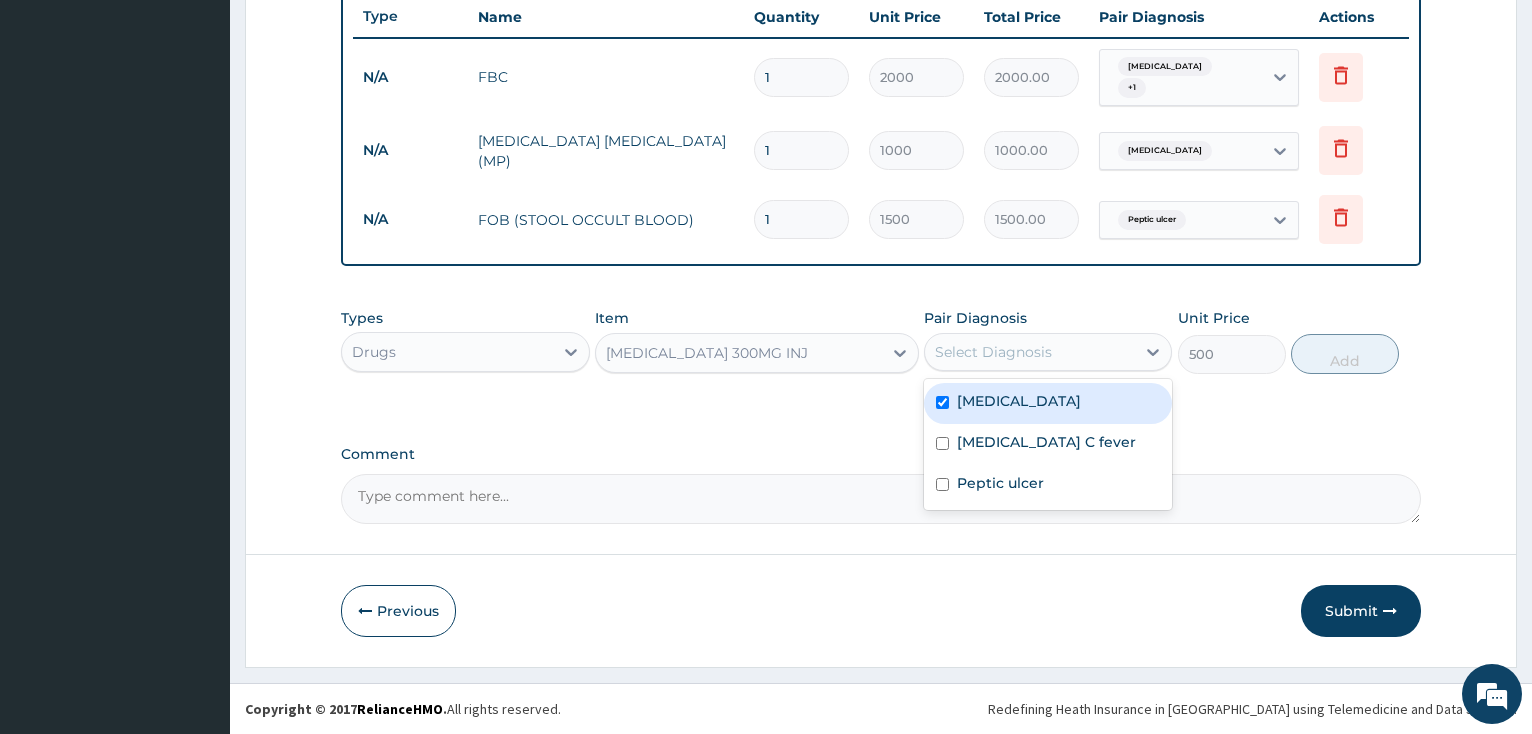 checkbox on "true" 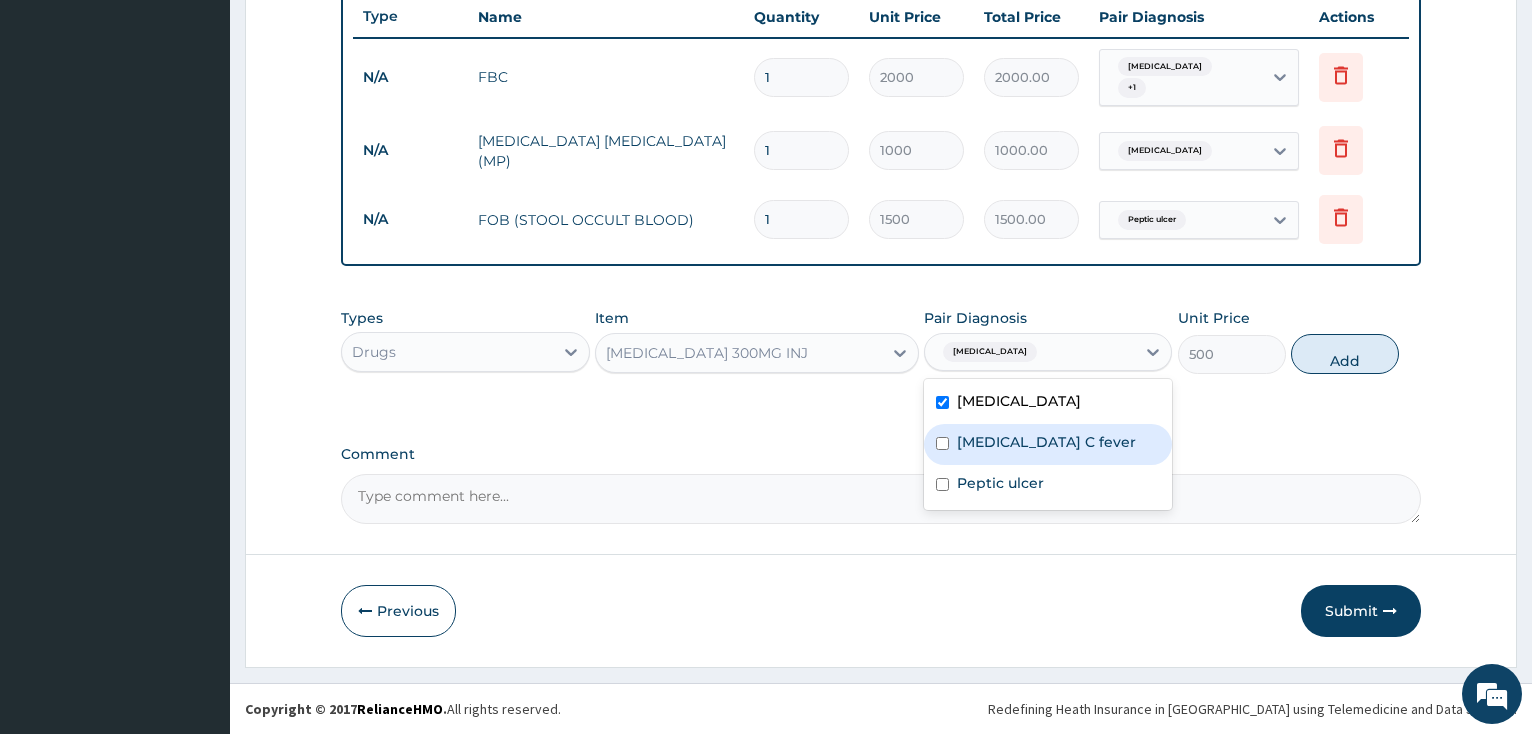 click at bounding box center (942, 443) 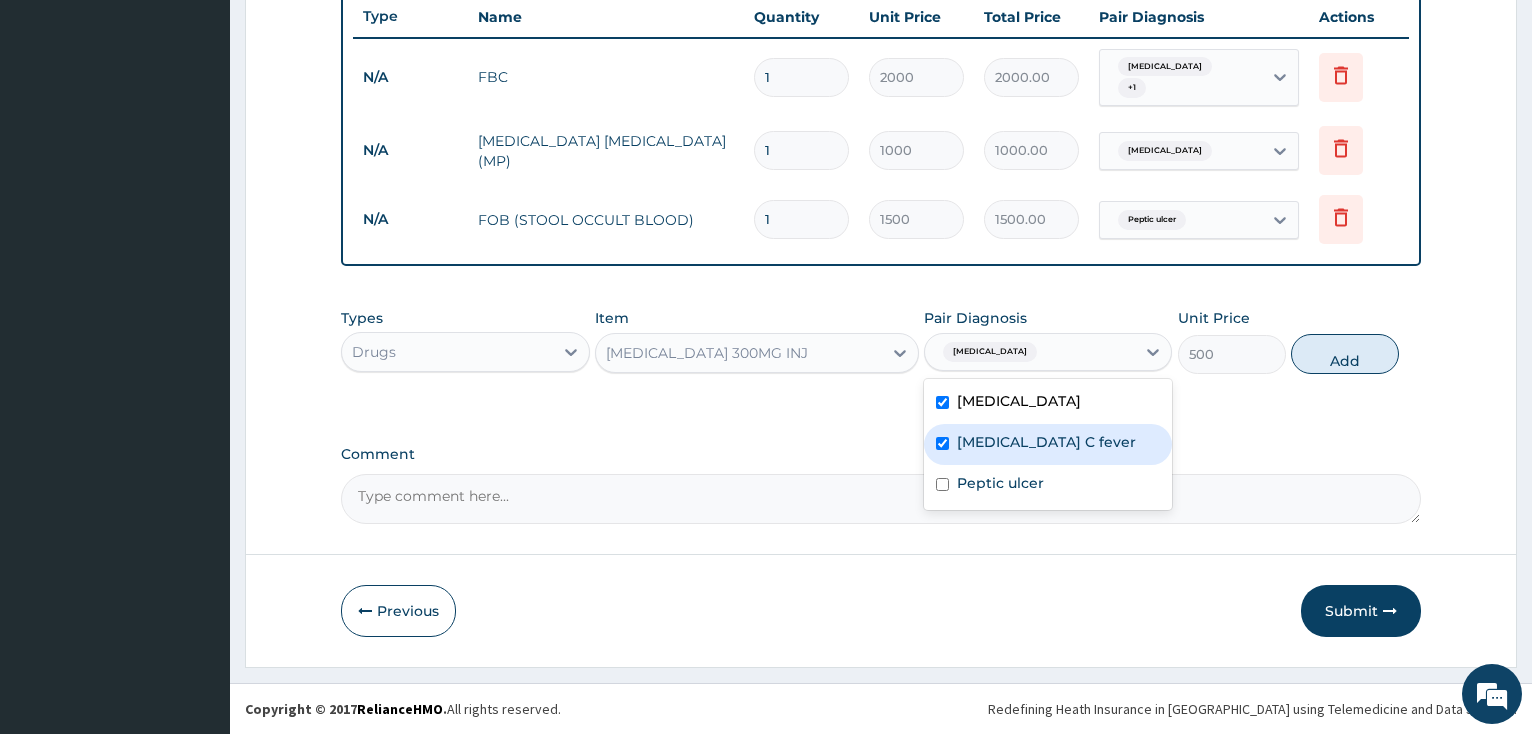 checkbox on "true" 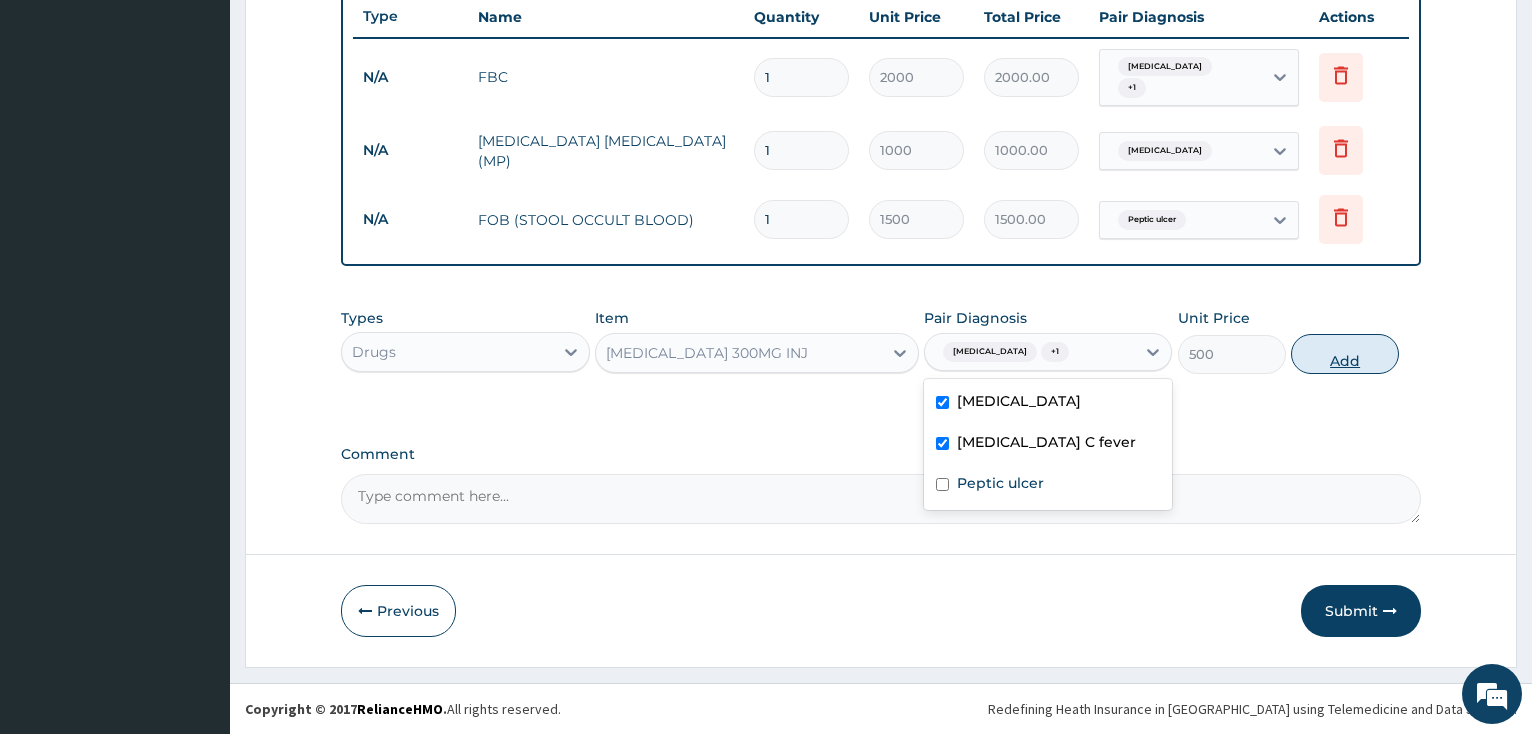 click on "Add" at bounding box center [1345, 354] 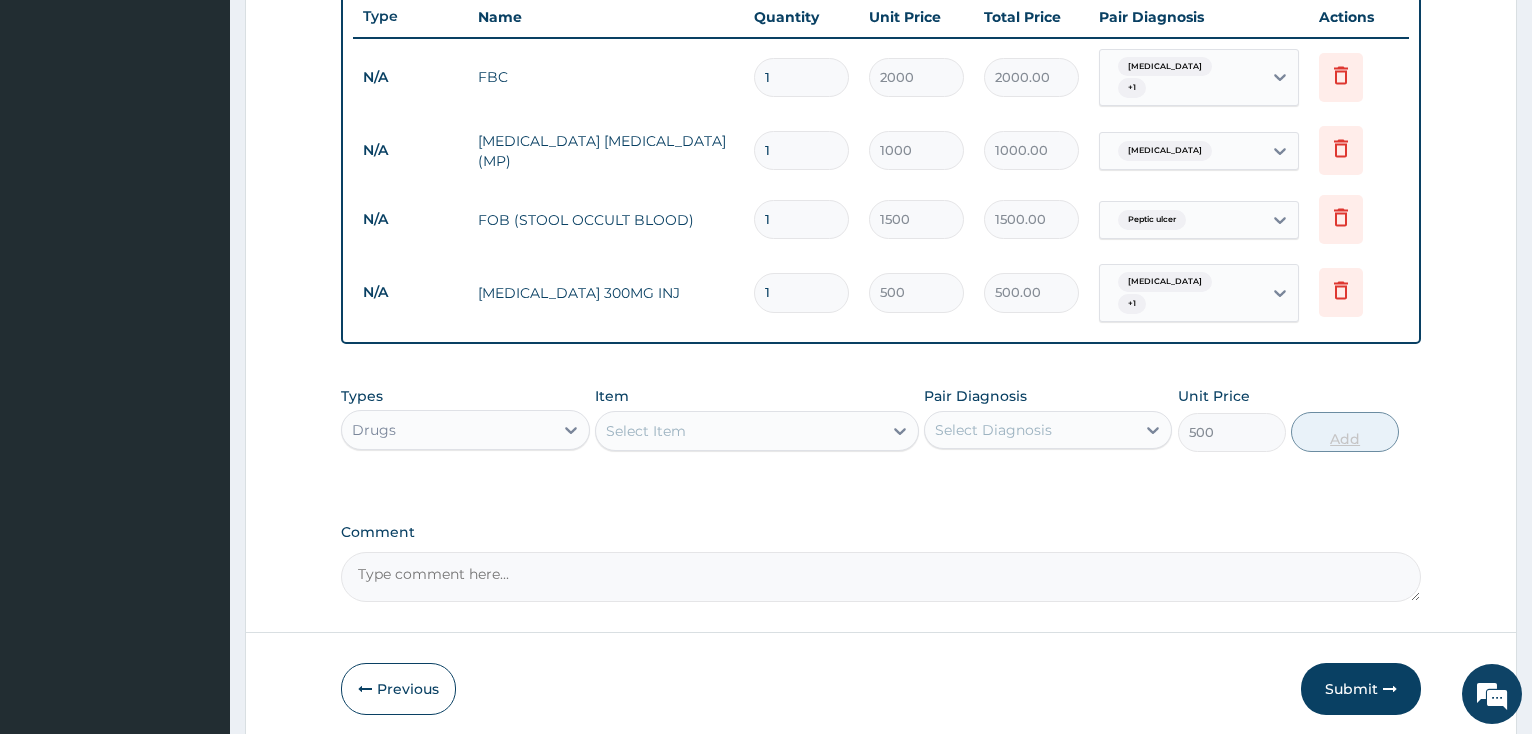 type on "0" 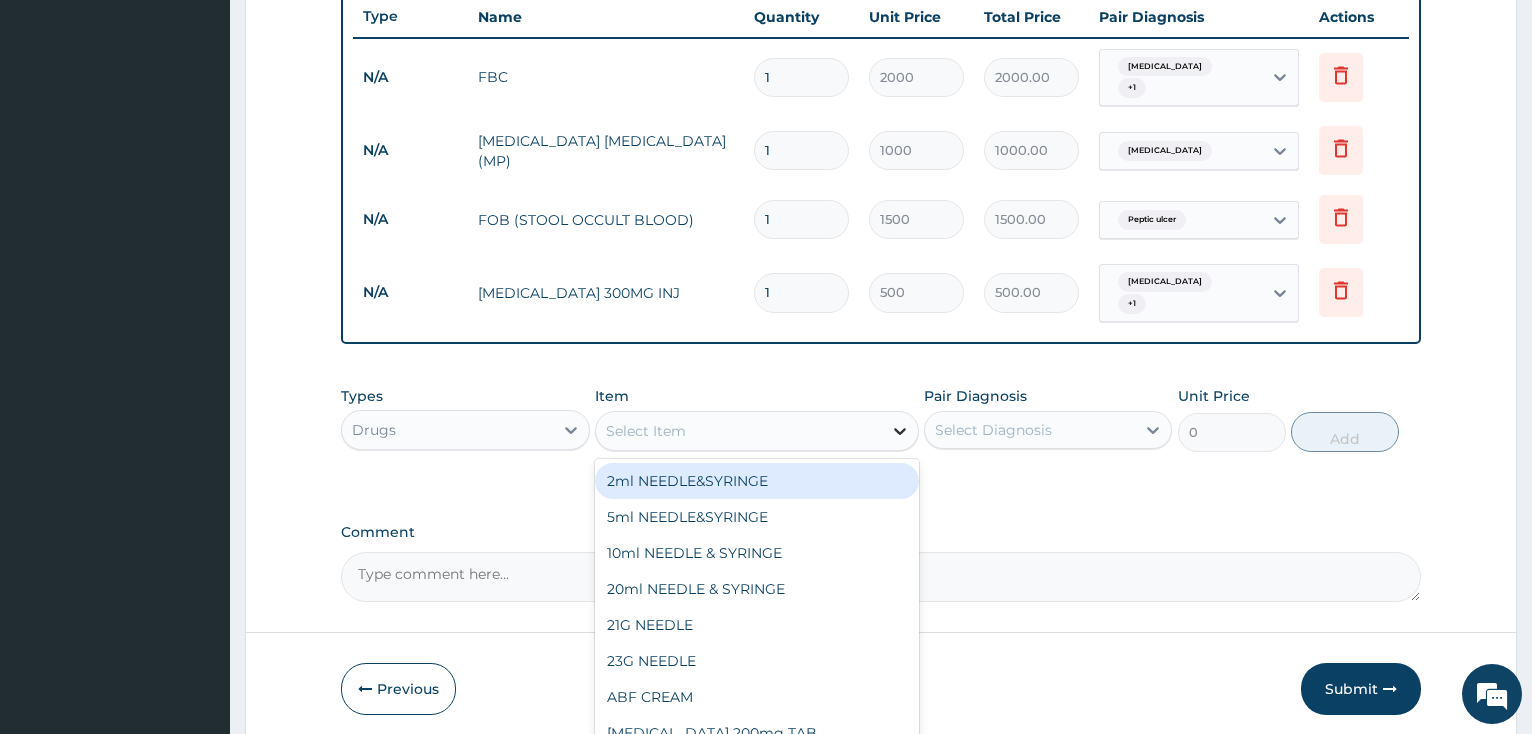 click 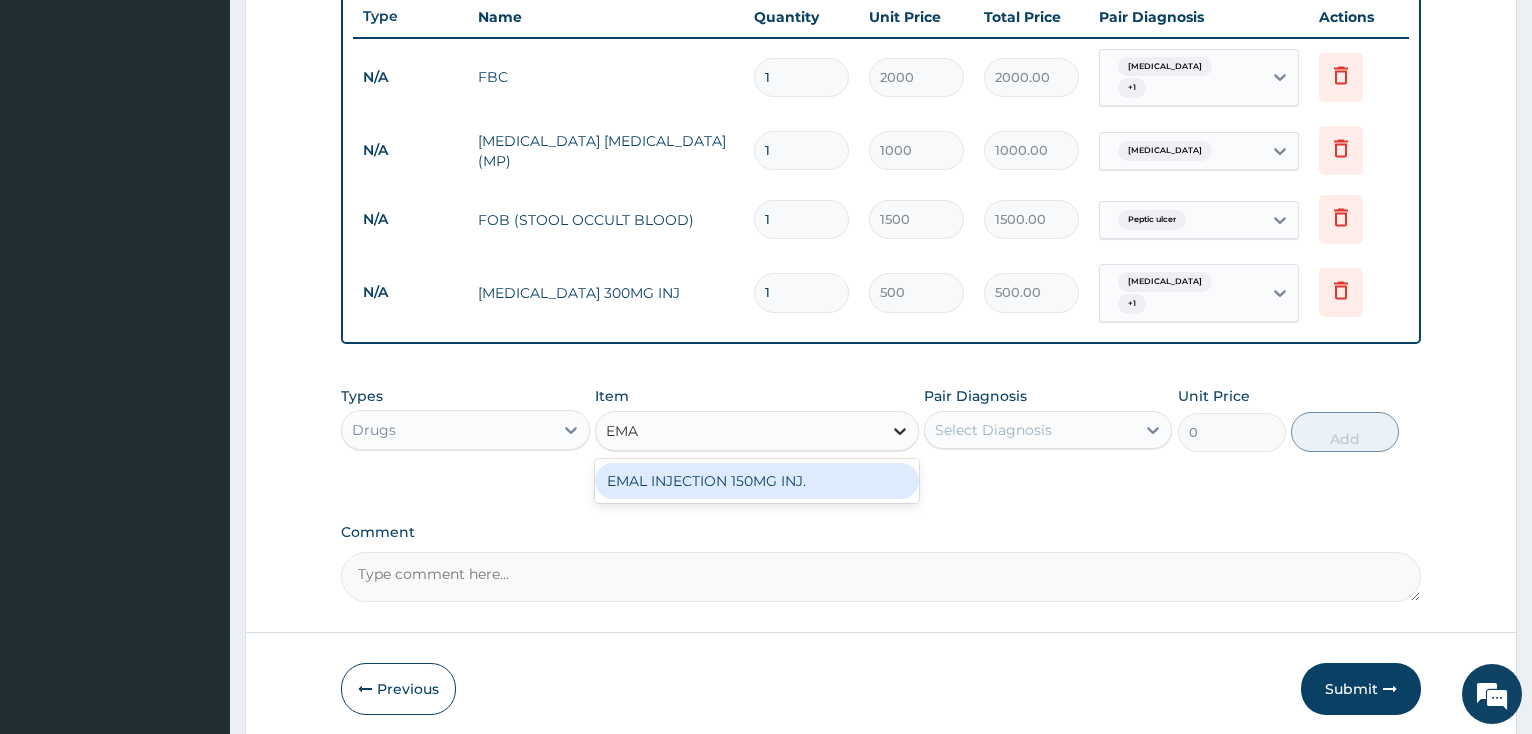 type on "EMAL" 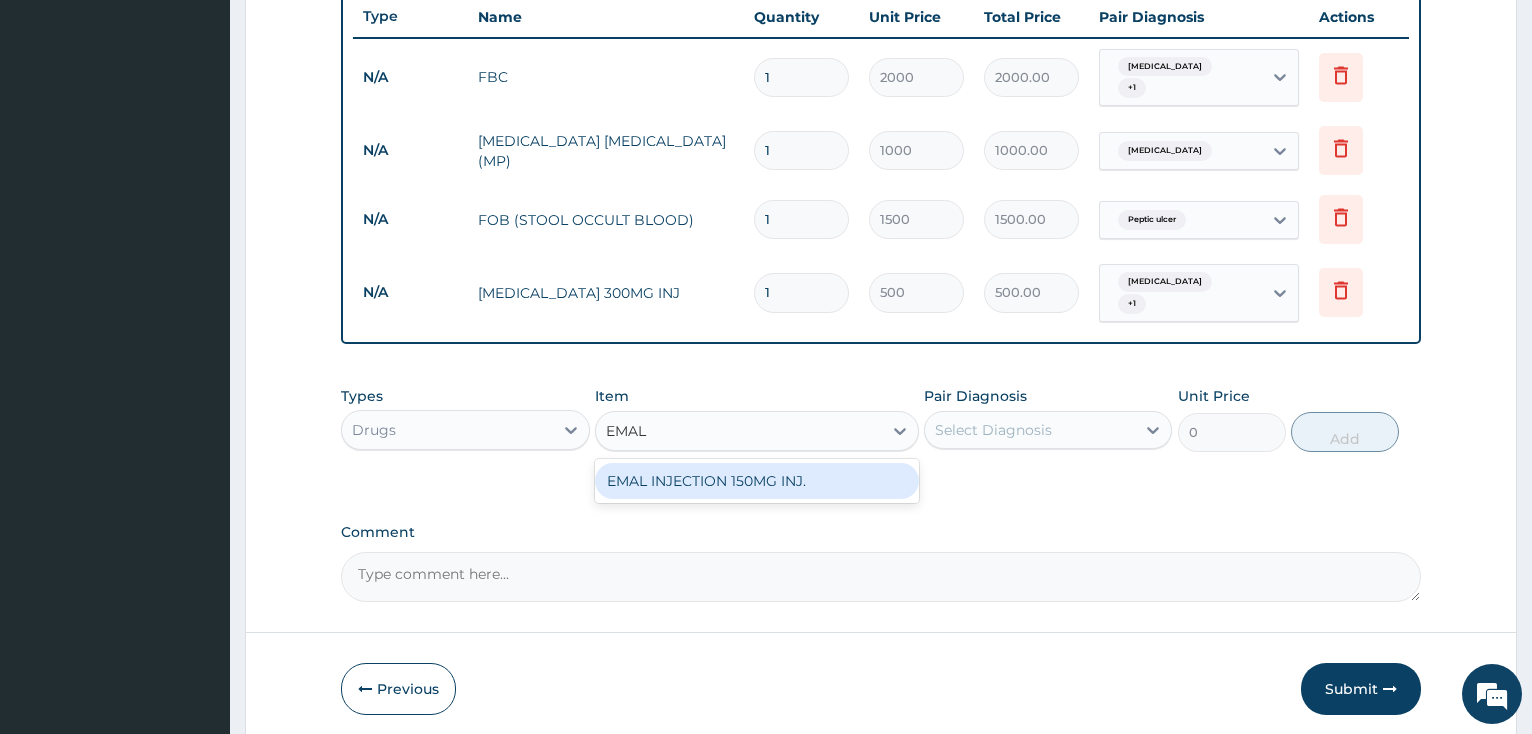 click on "EMAL INJECTION 150MG INJ." at bounding box center [757, 481] 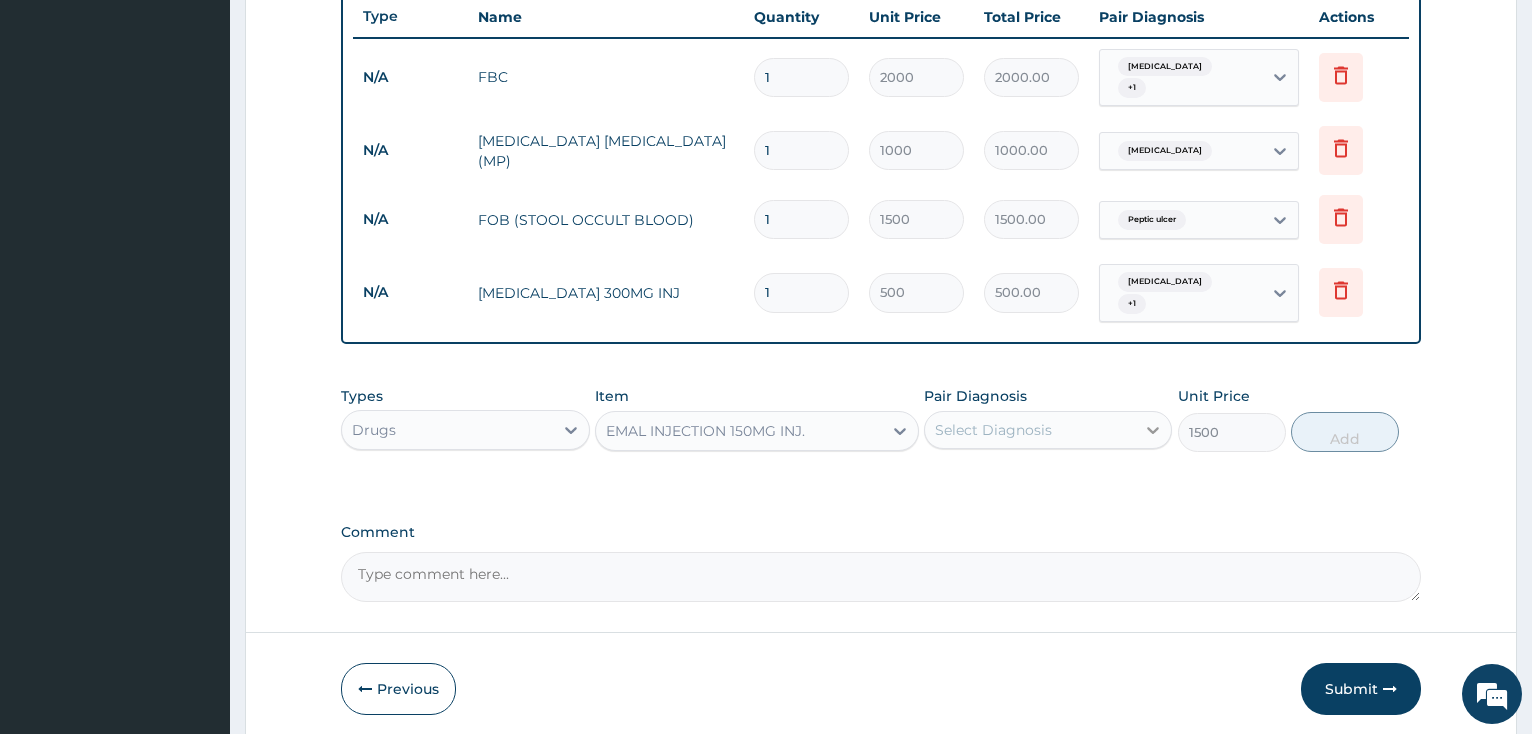 click 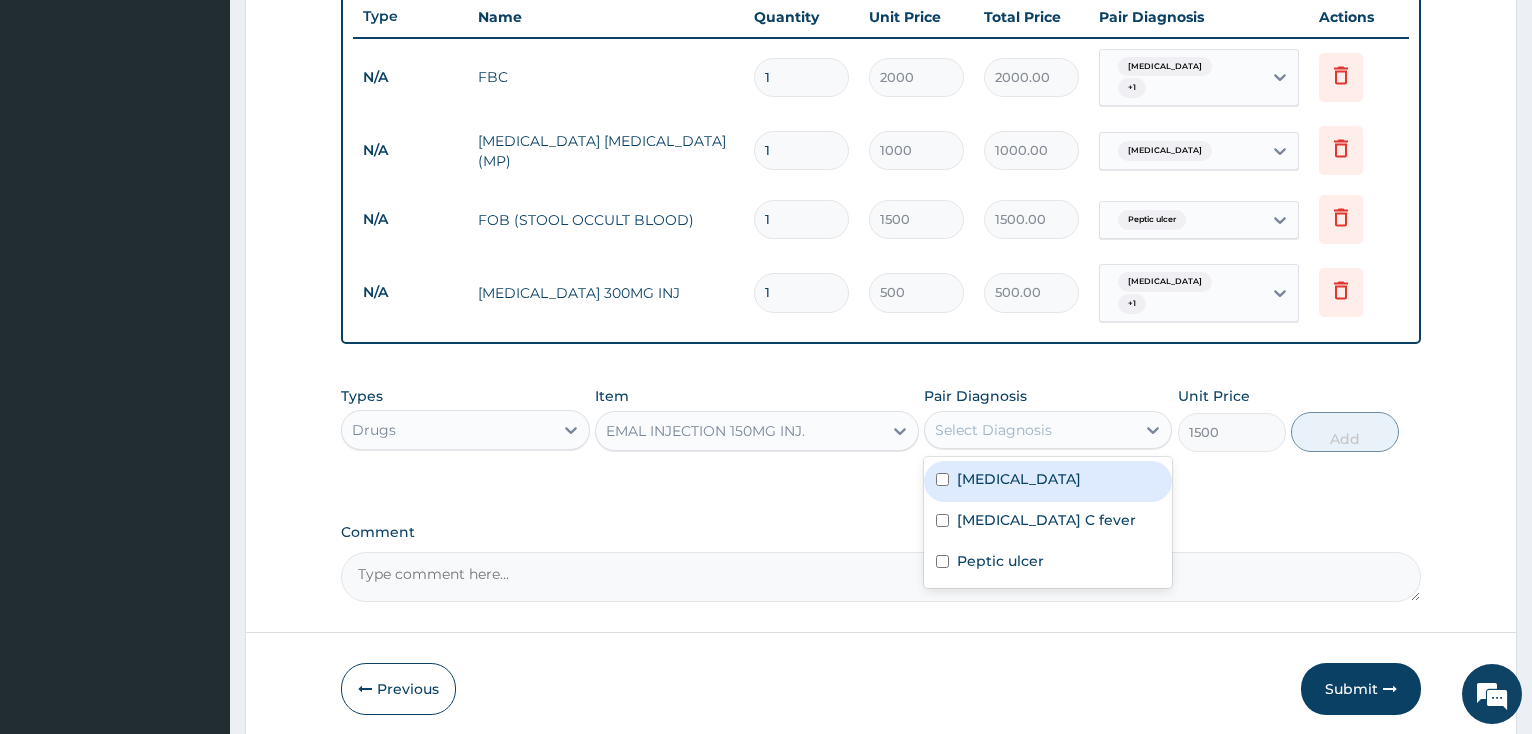 click at bounding box center [942, 479] 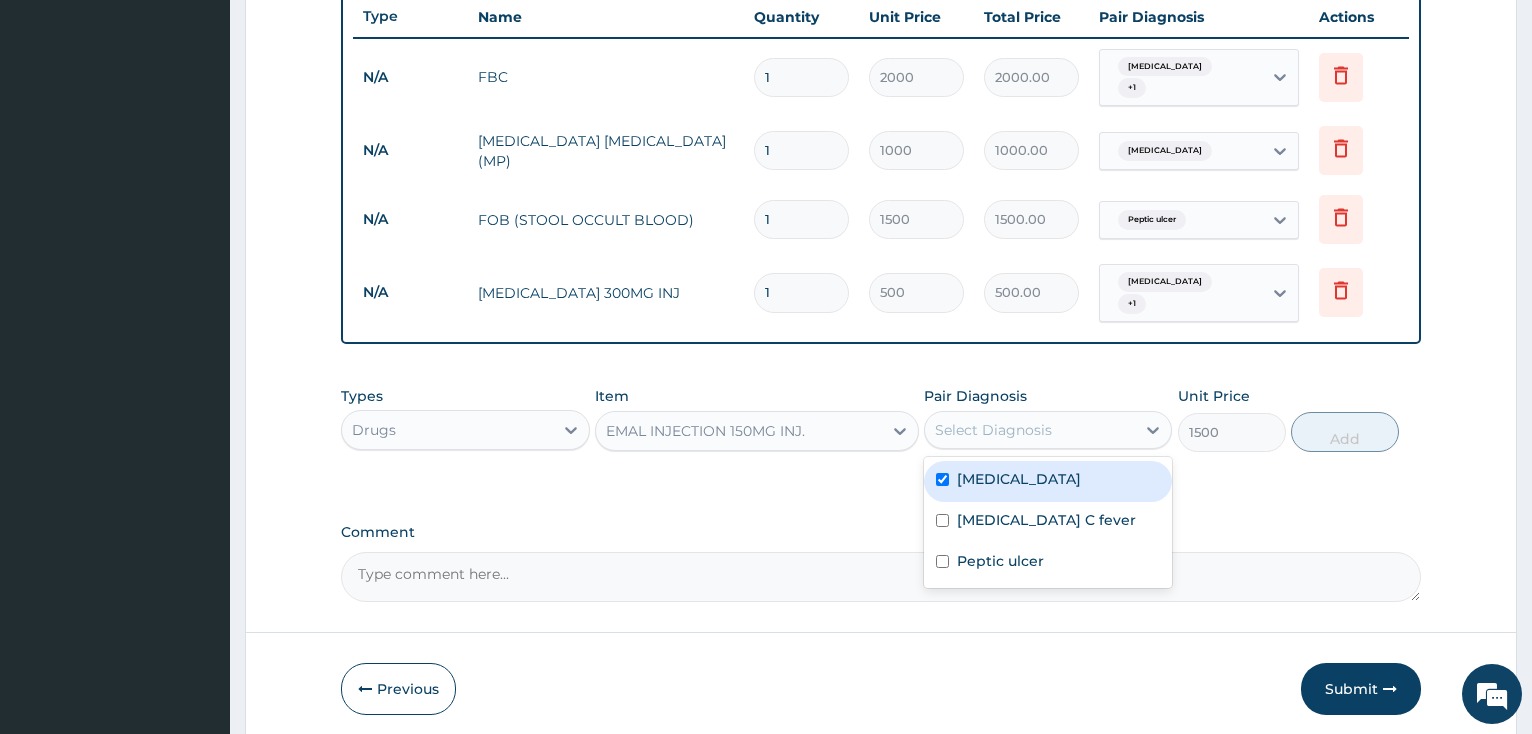 checkbox on "true" 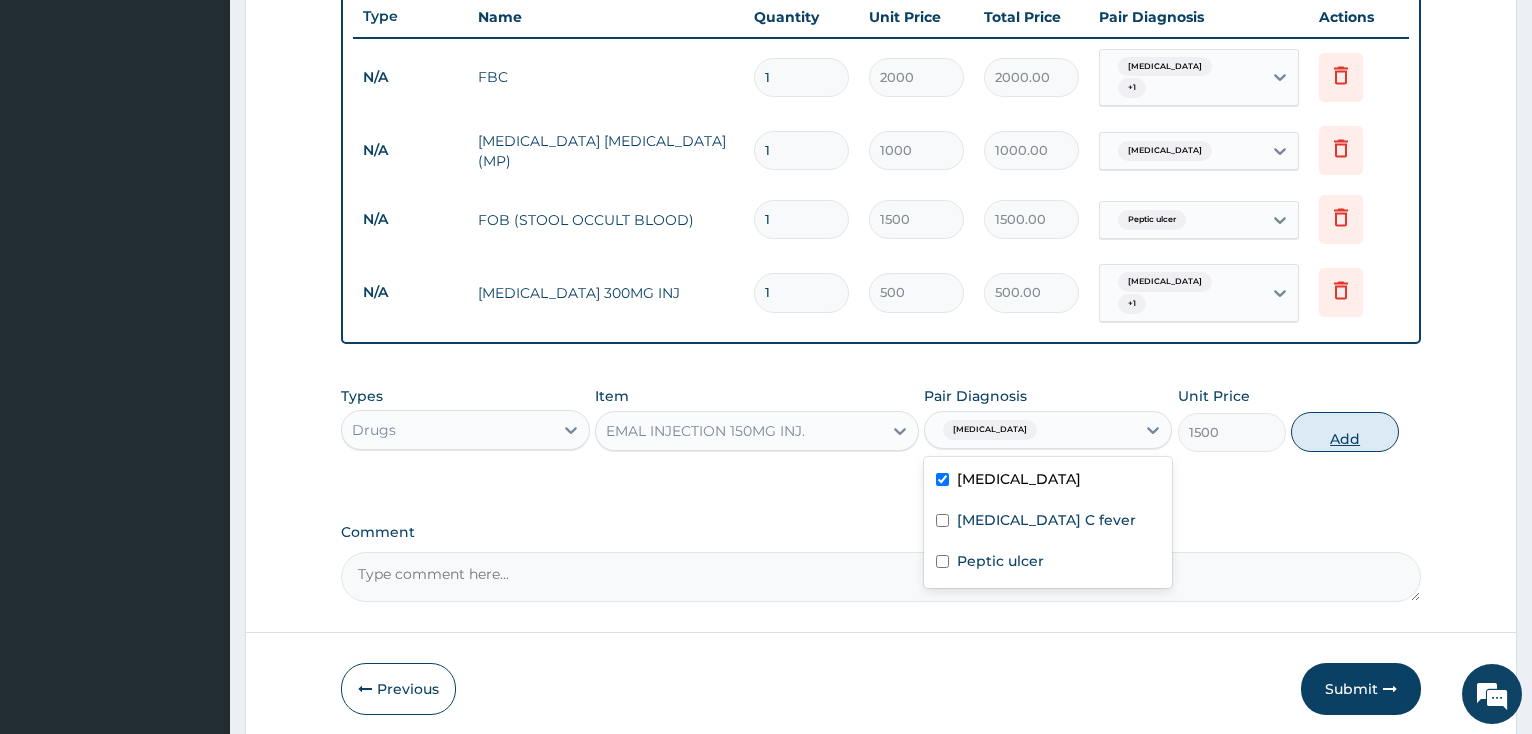 click on "Add" at bounding box center [1345, 432] 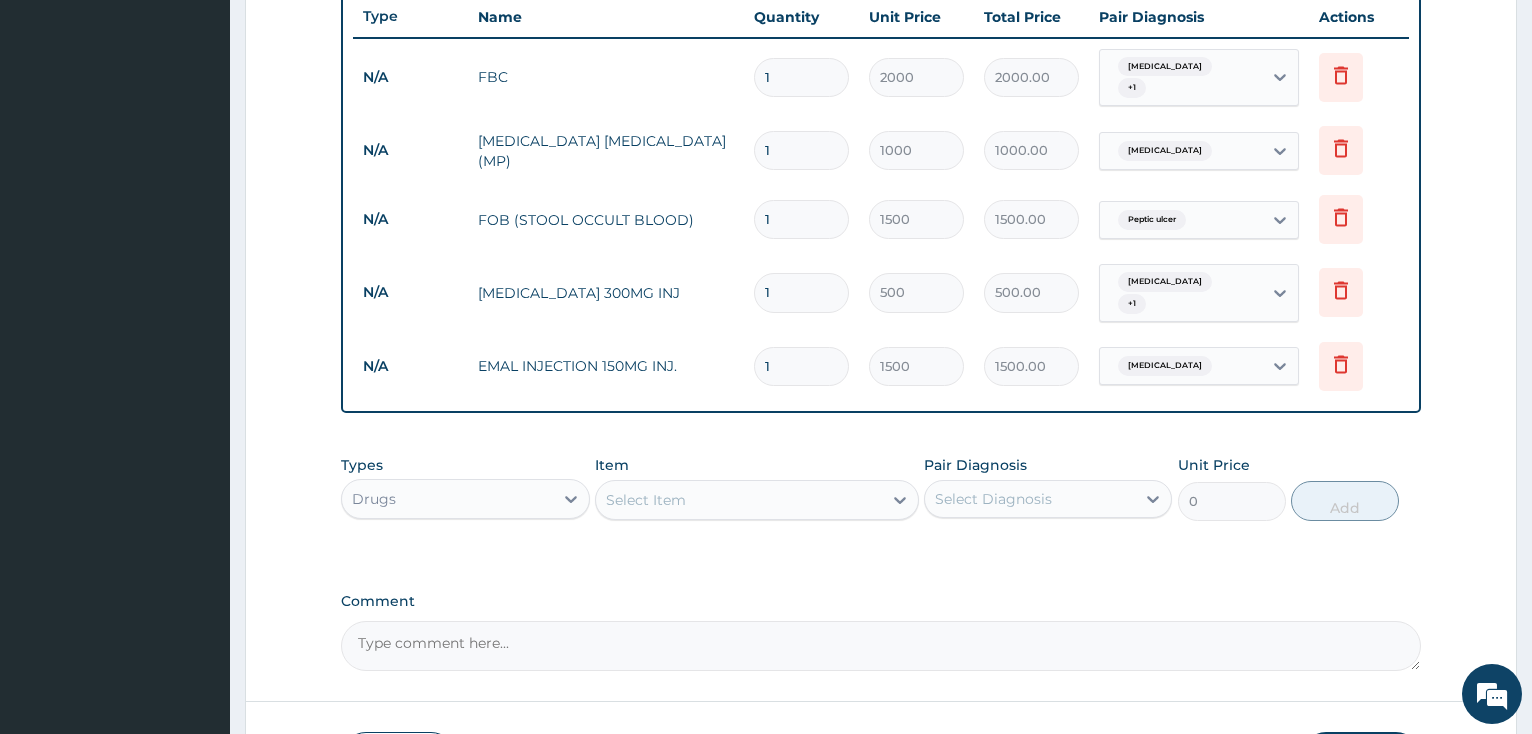 type 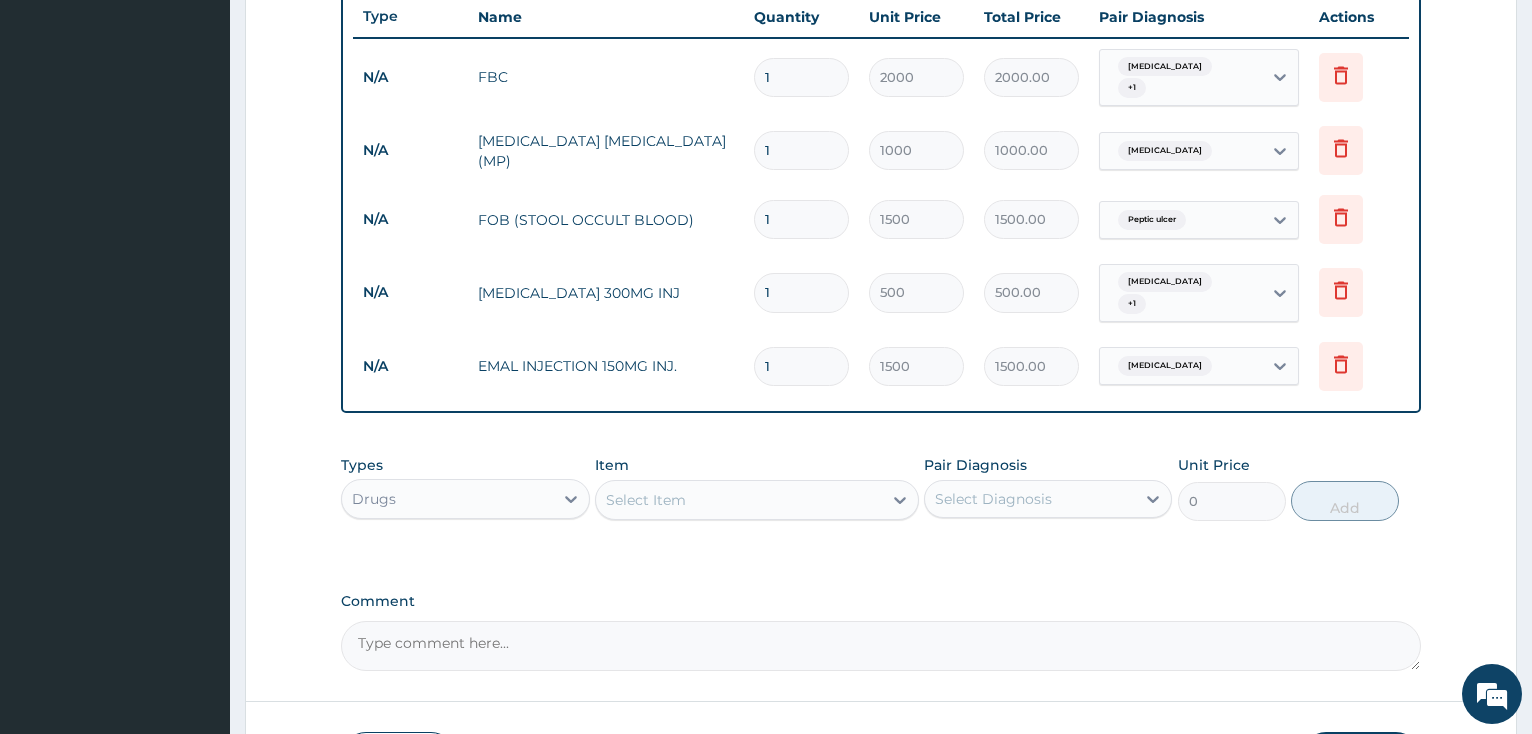 type on "0.00" 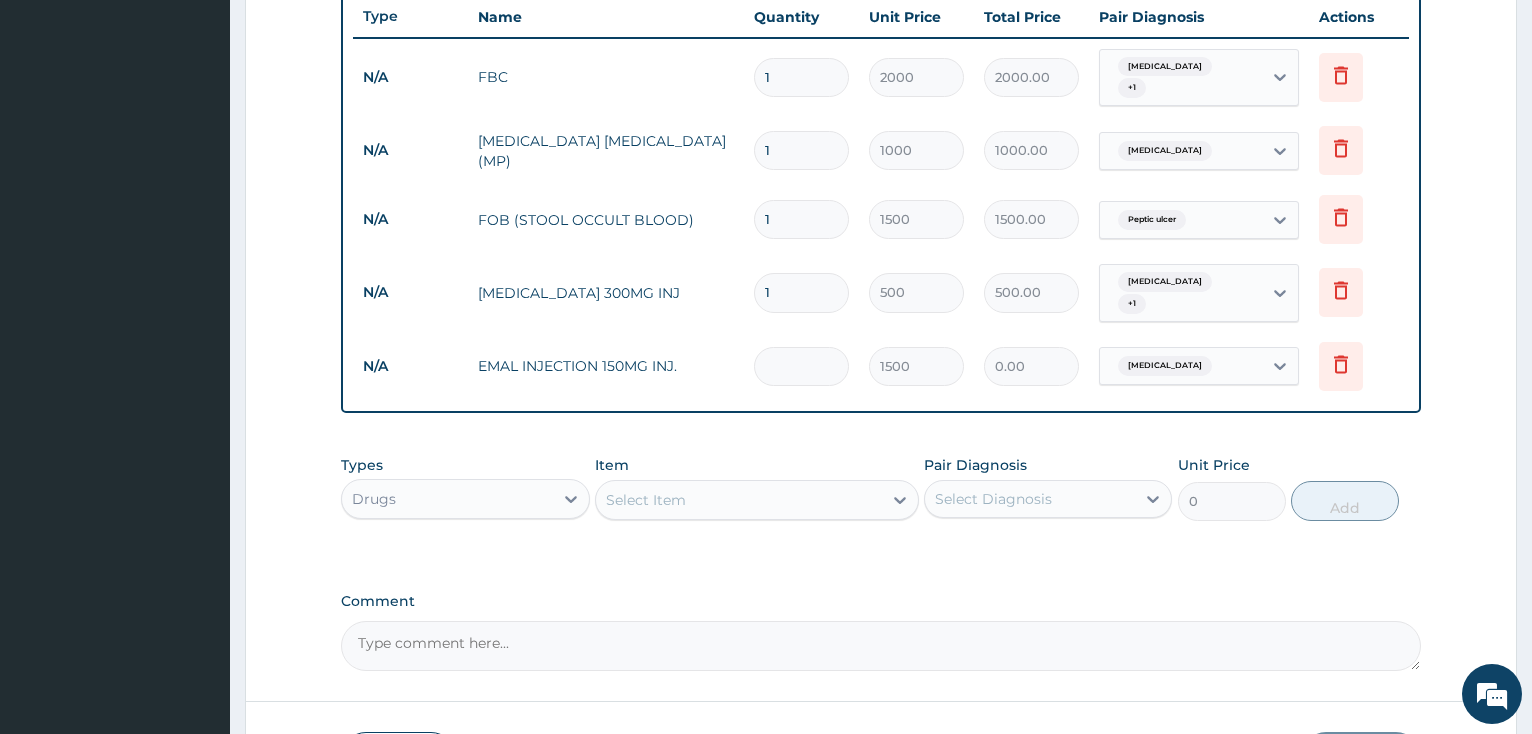 type on "3" 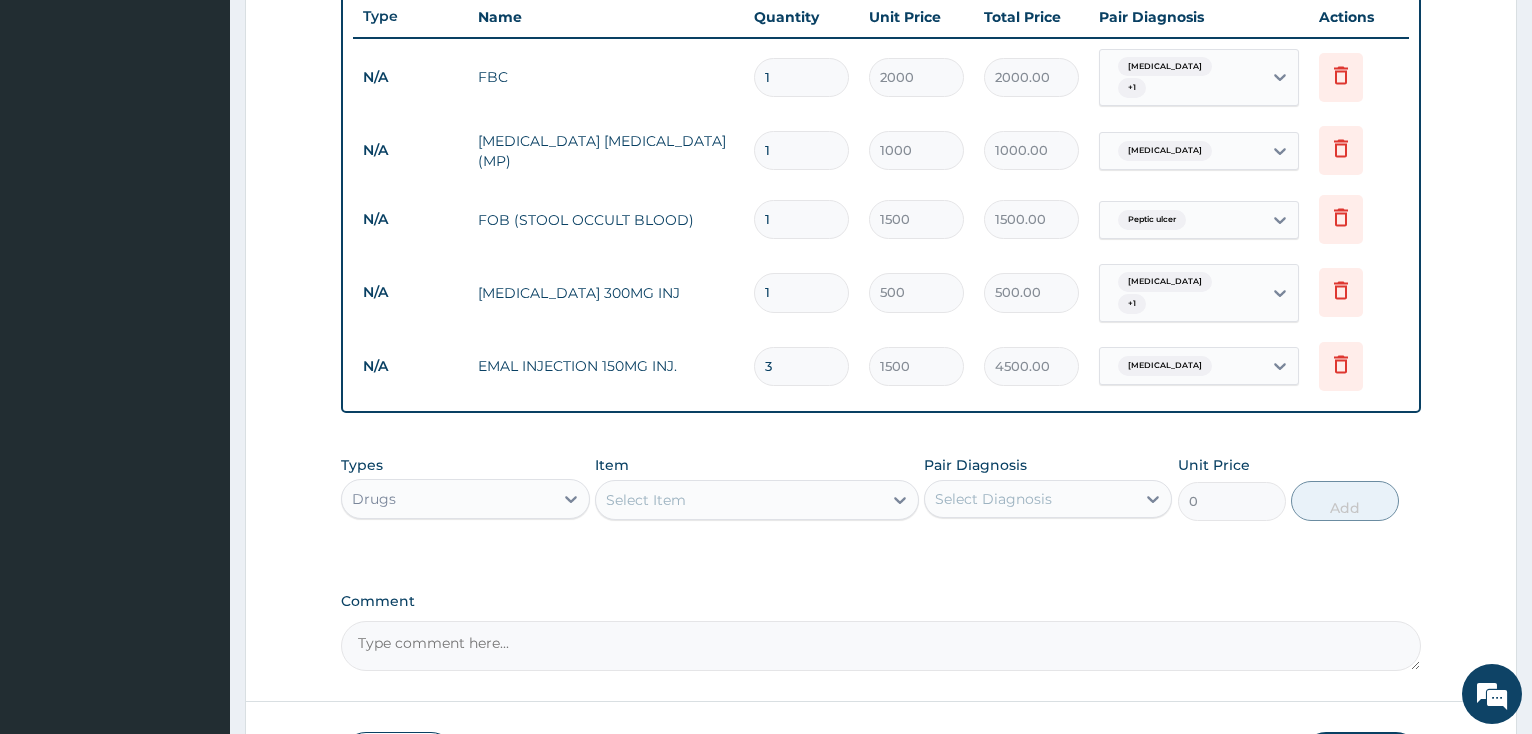 type on "3" 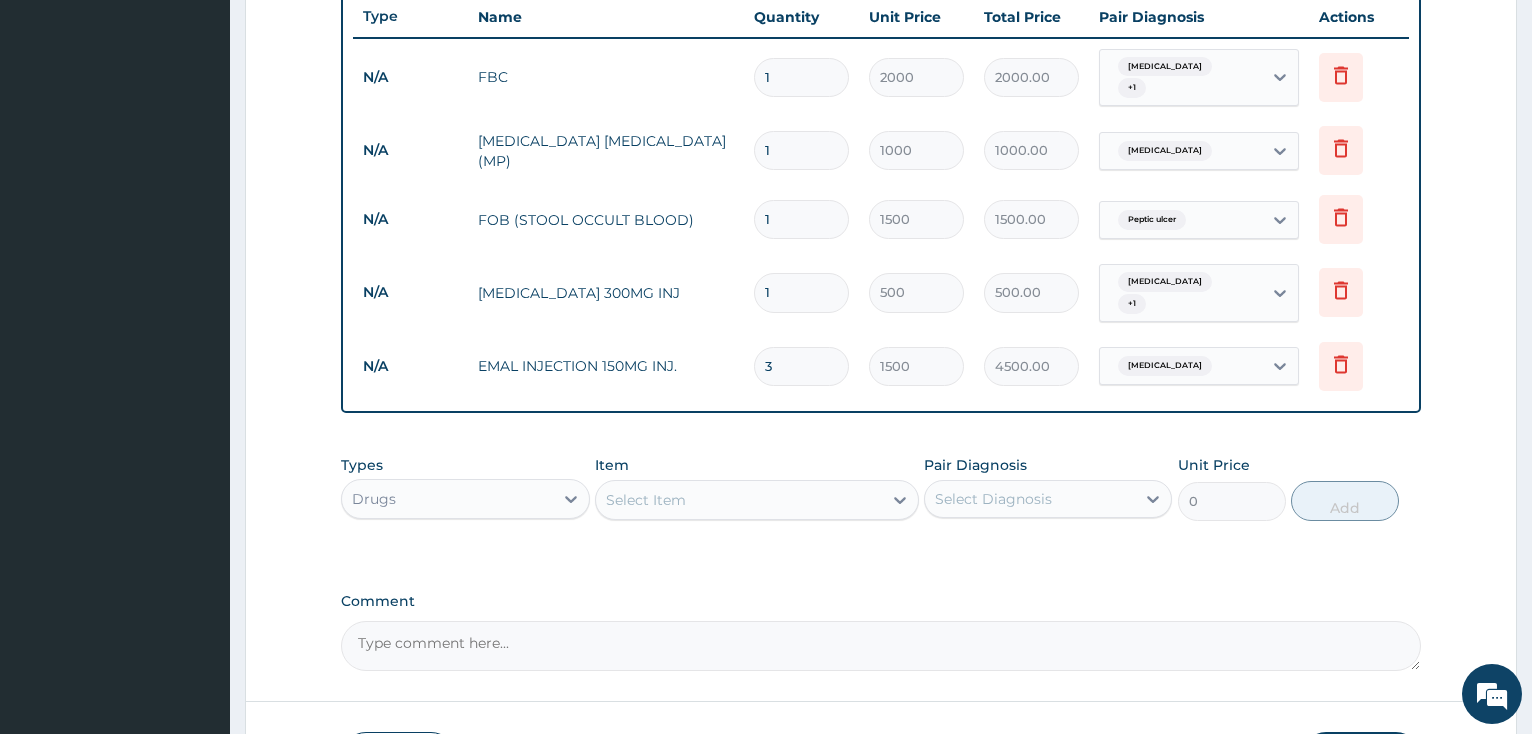 type 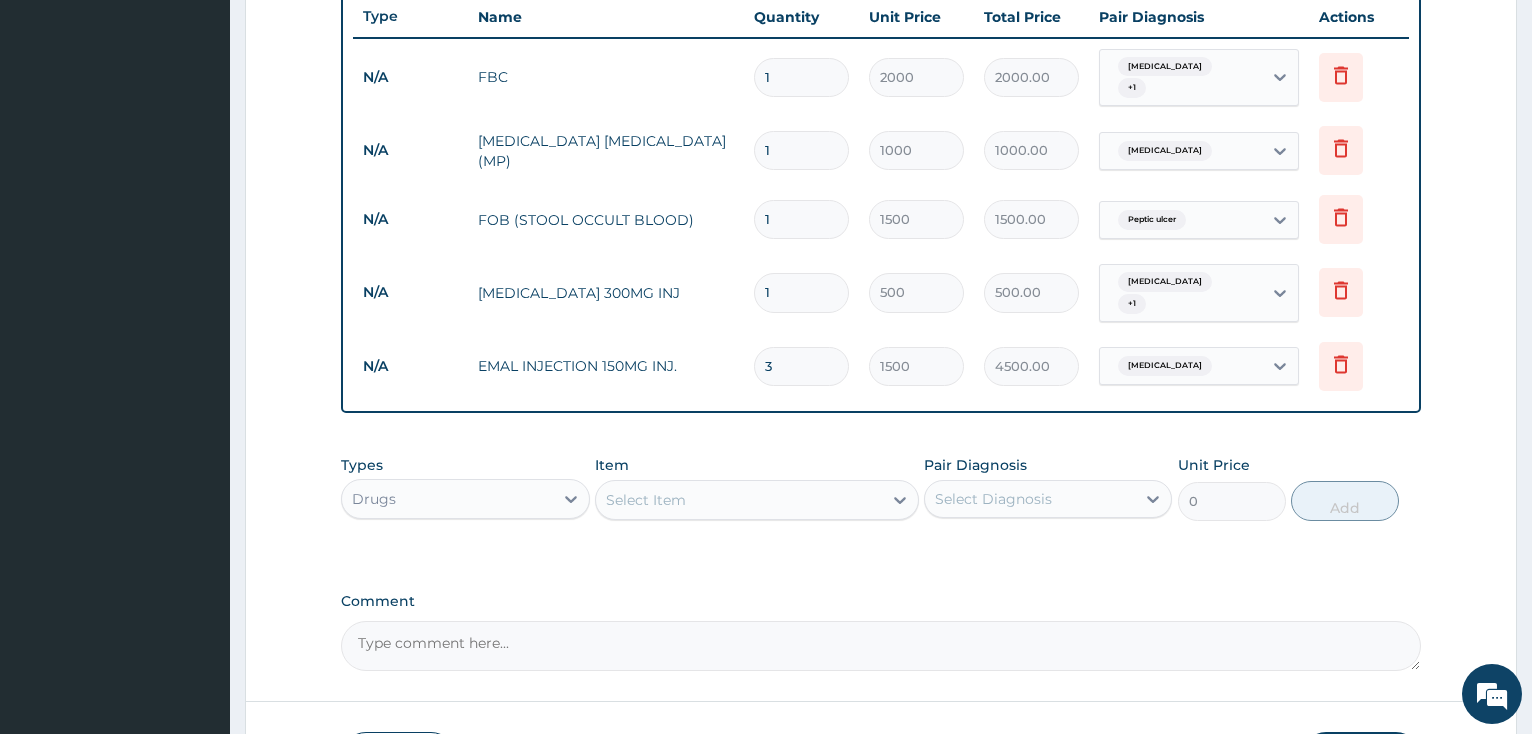 type on "0.00" 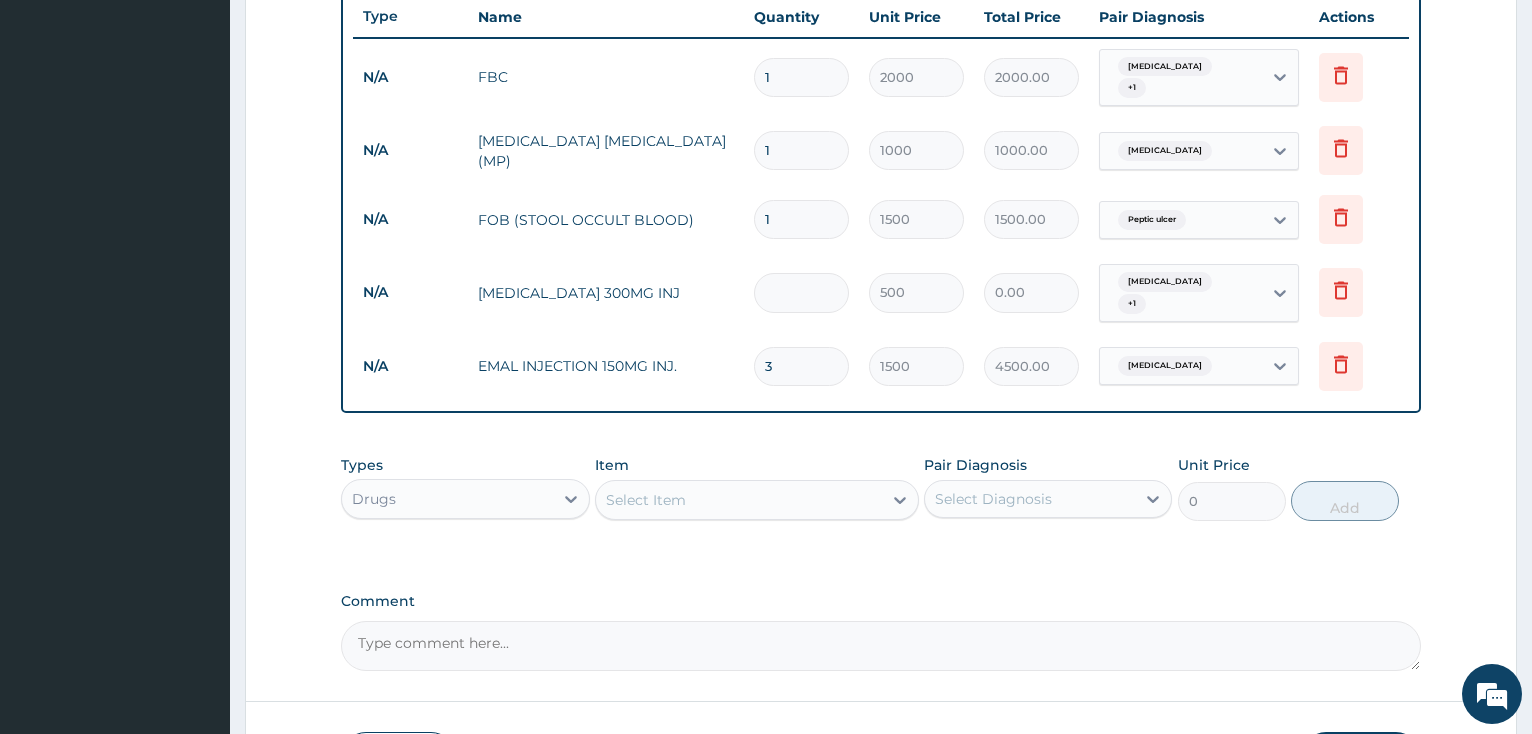 type on "3" 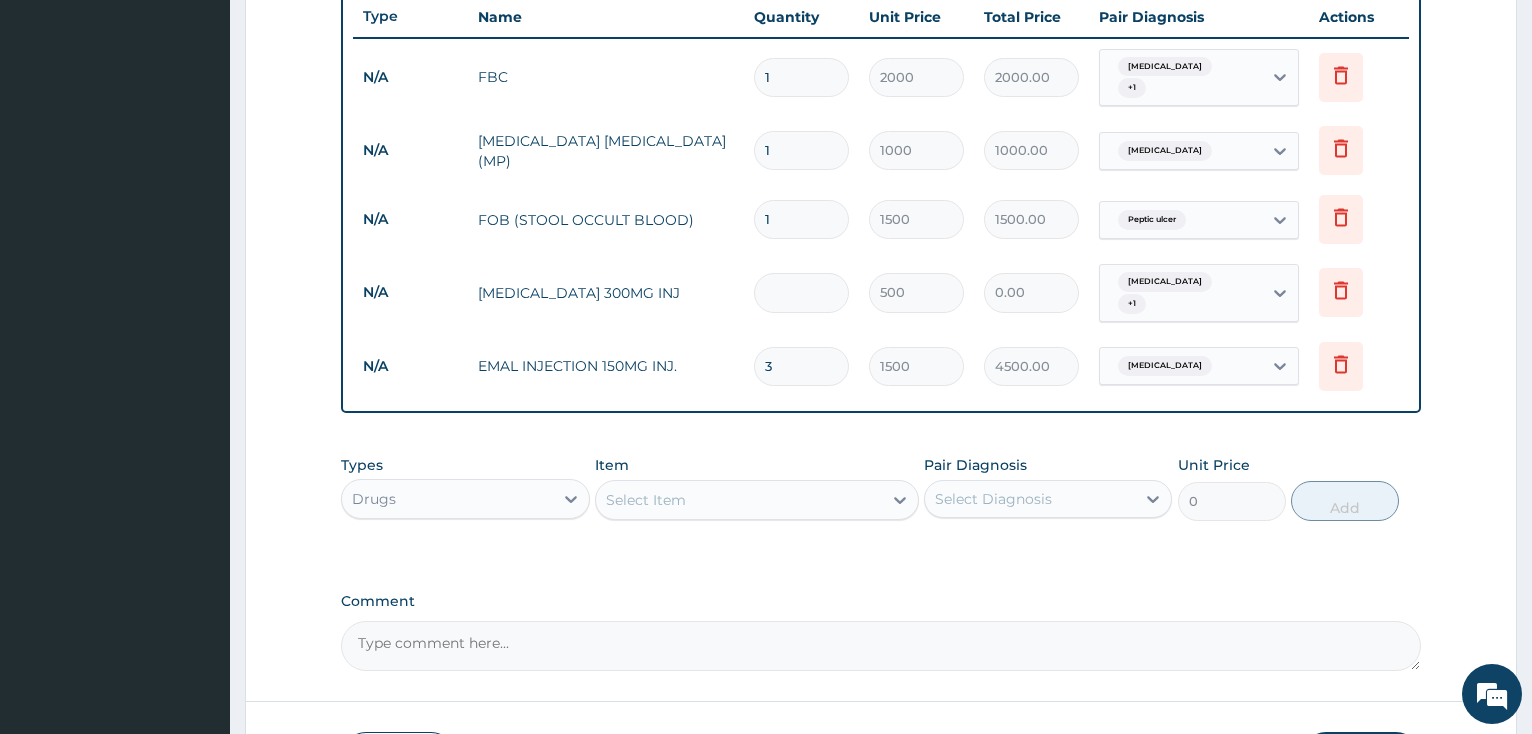 type on "1500.00" 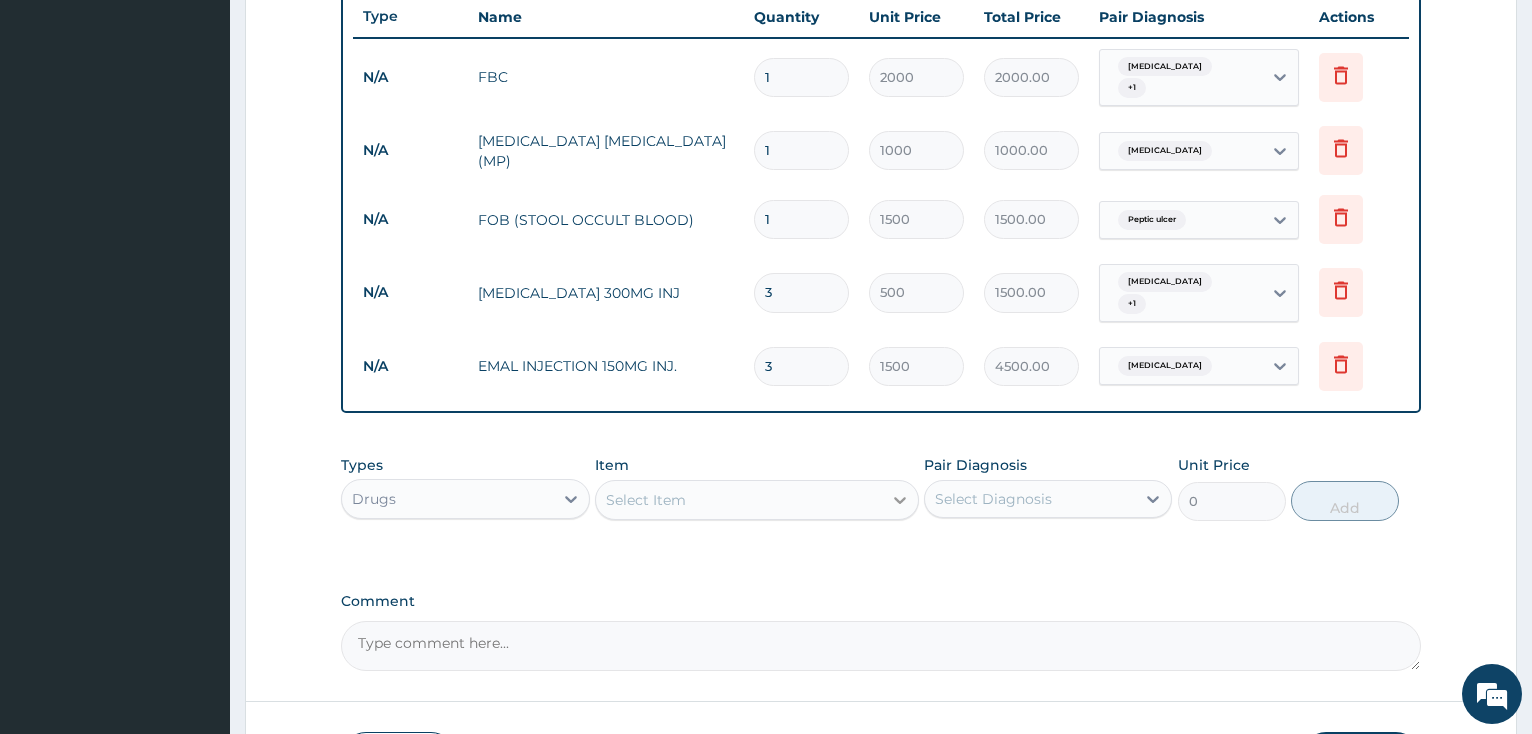 type on "3" 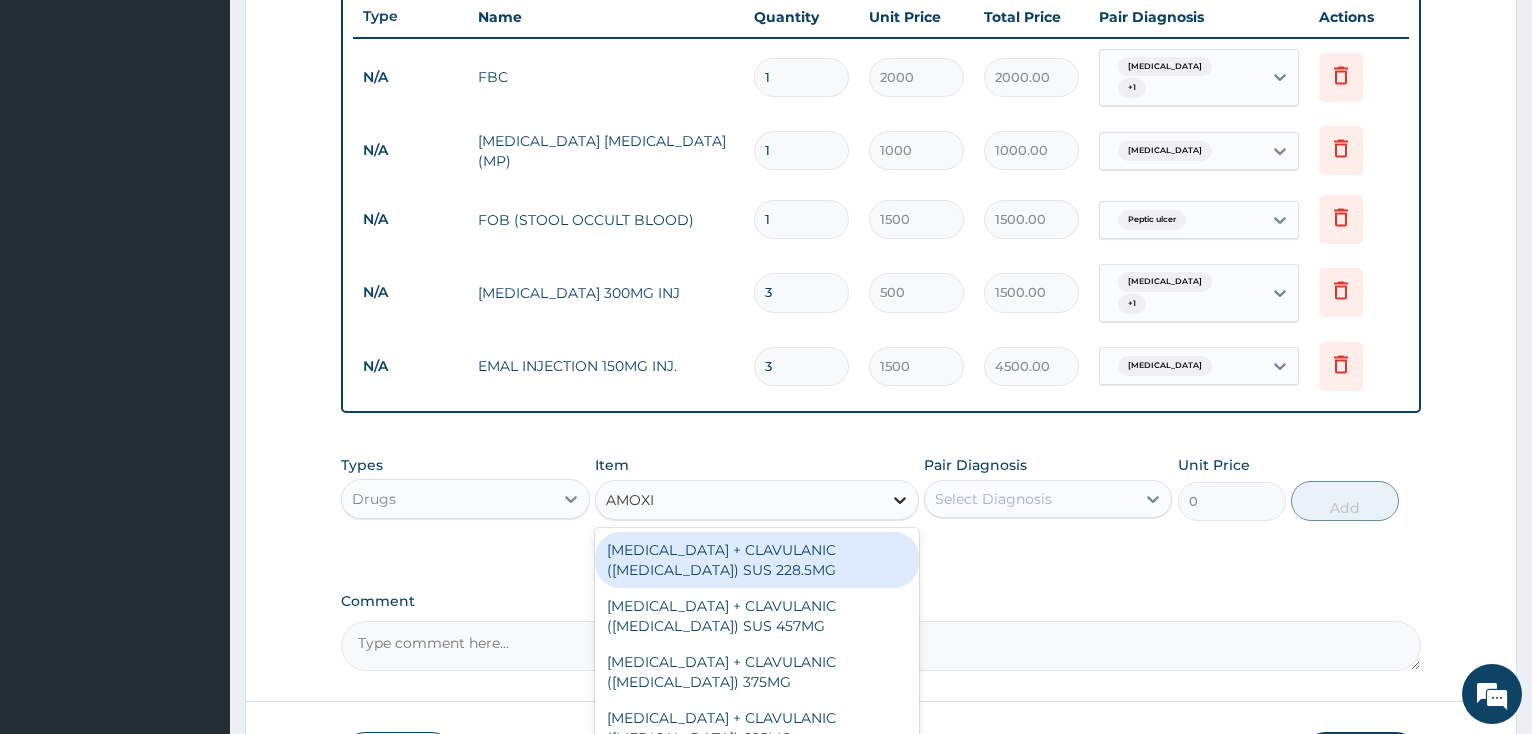 type on "AMOXIC" 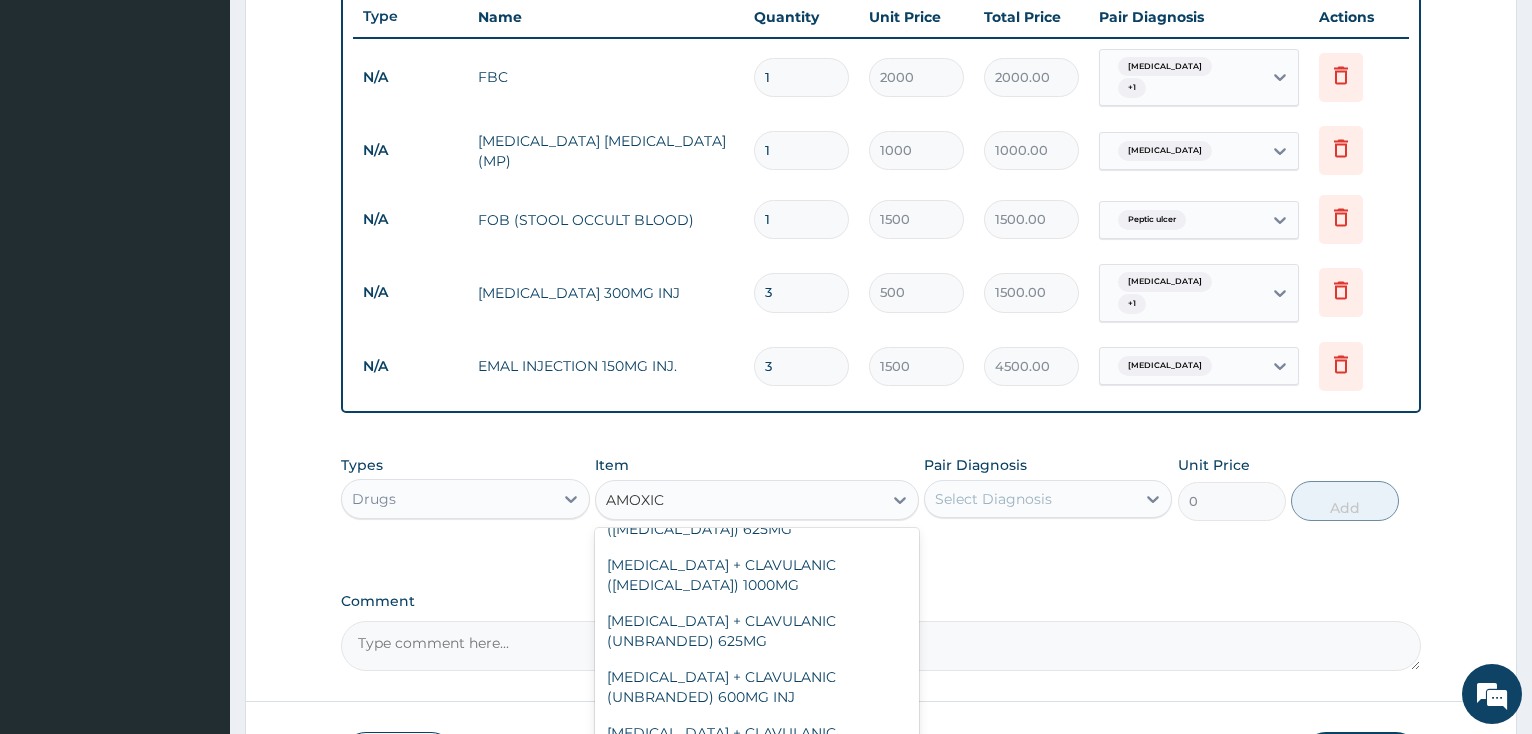 scroll, scrollTop: 216, scrollLeft: 0, axis: vertical 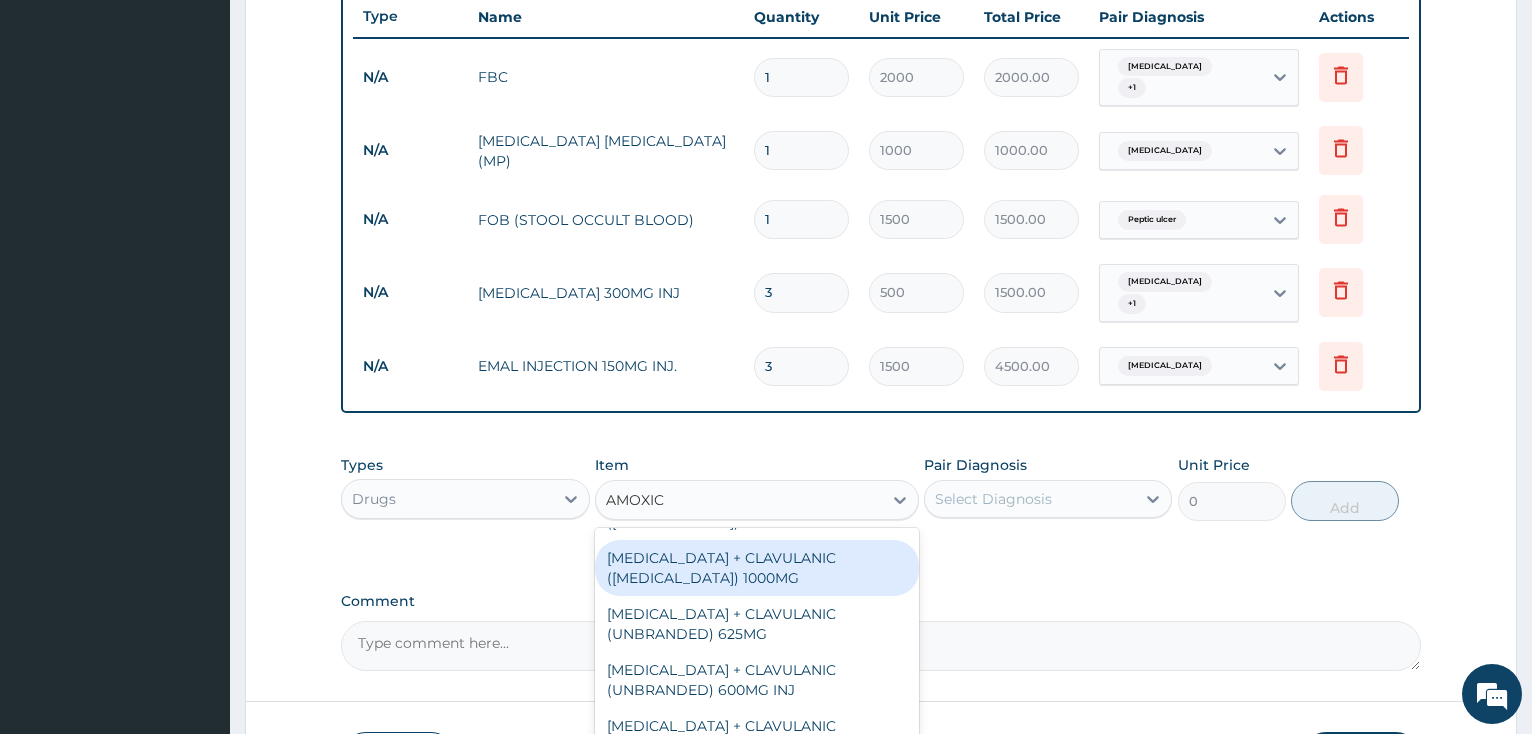 click on "AMOXICILLIN + CLAVULANIC (AUGMENTIN) 1000MG" at bounding box center (757, 568) 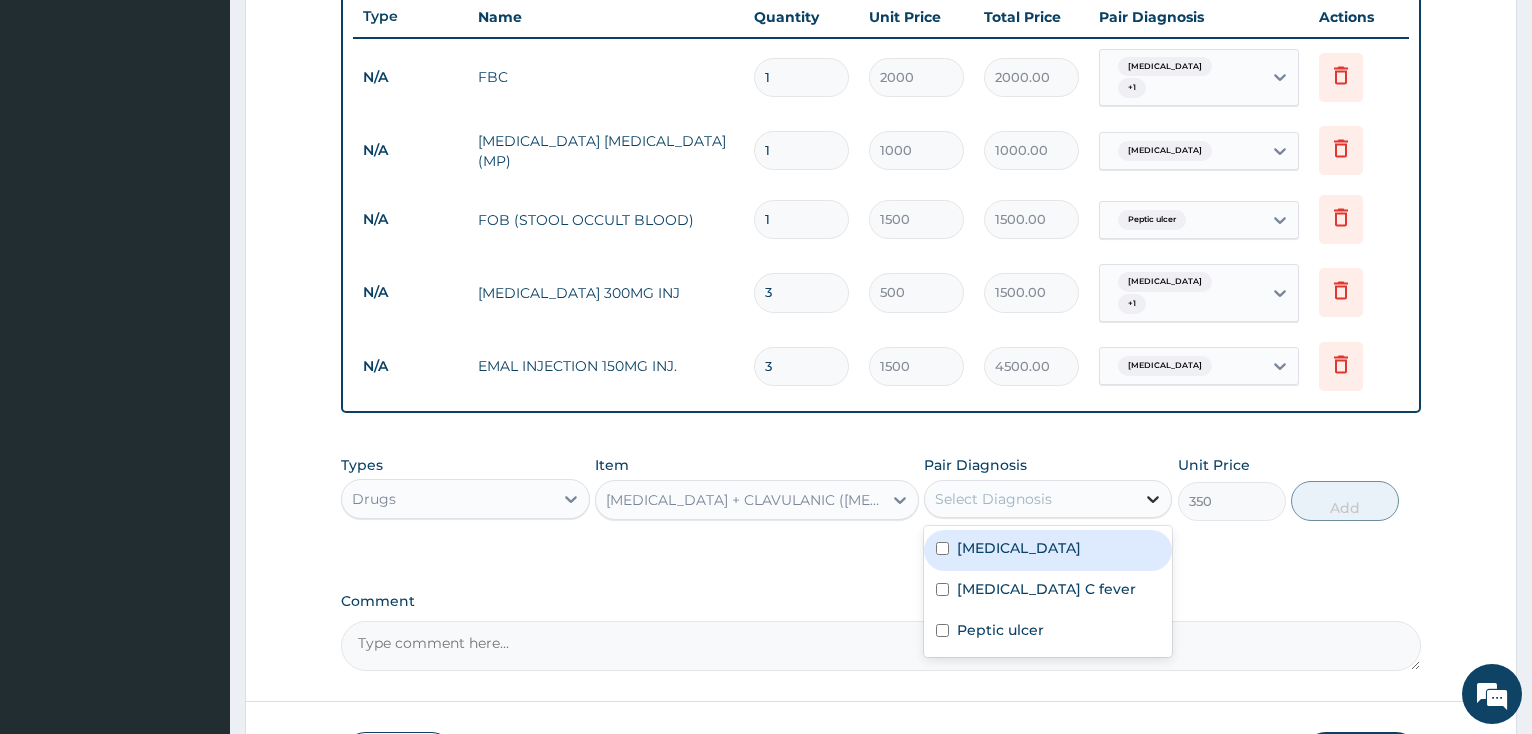 click 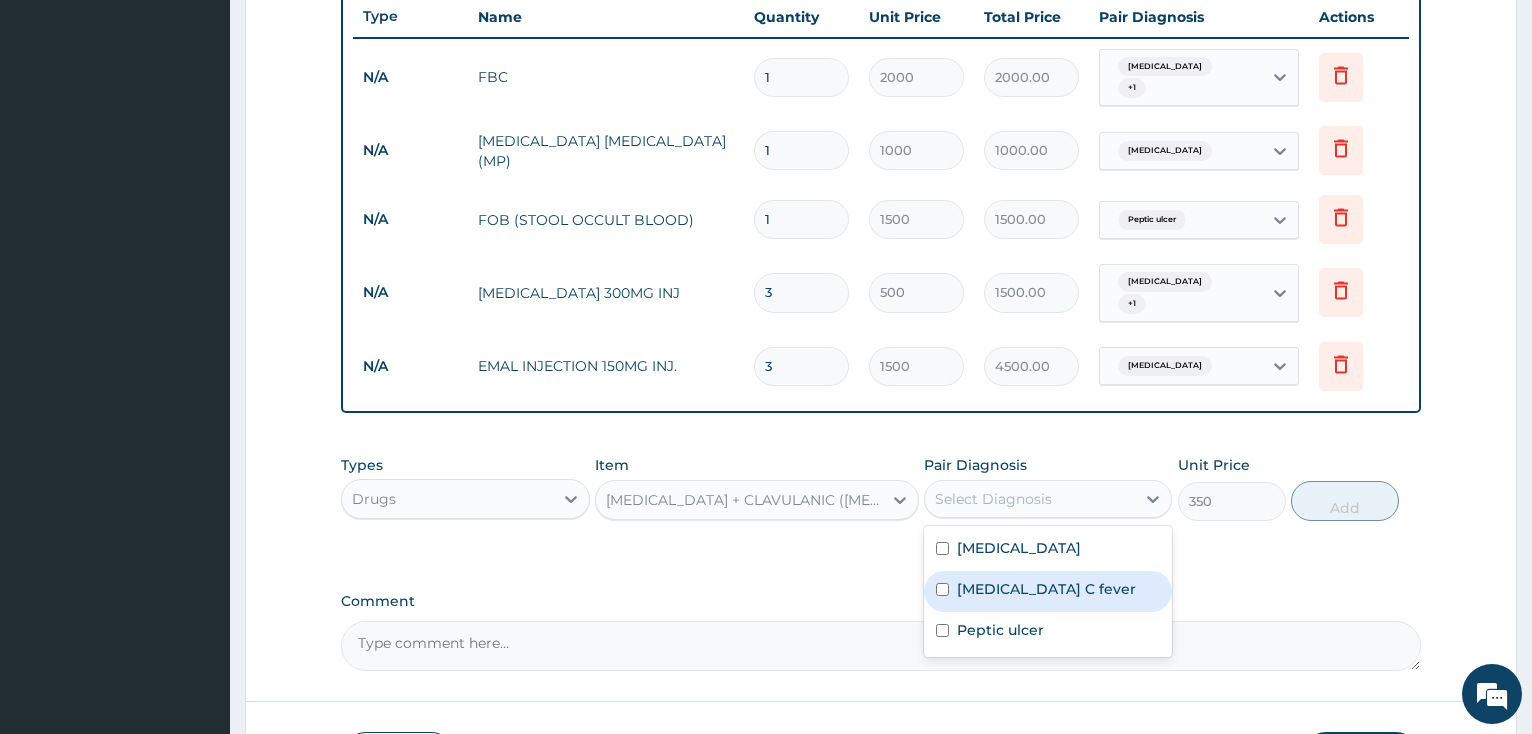 click at bounding box center [942, 589] 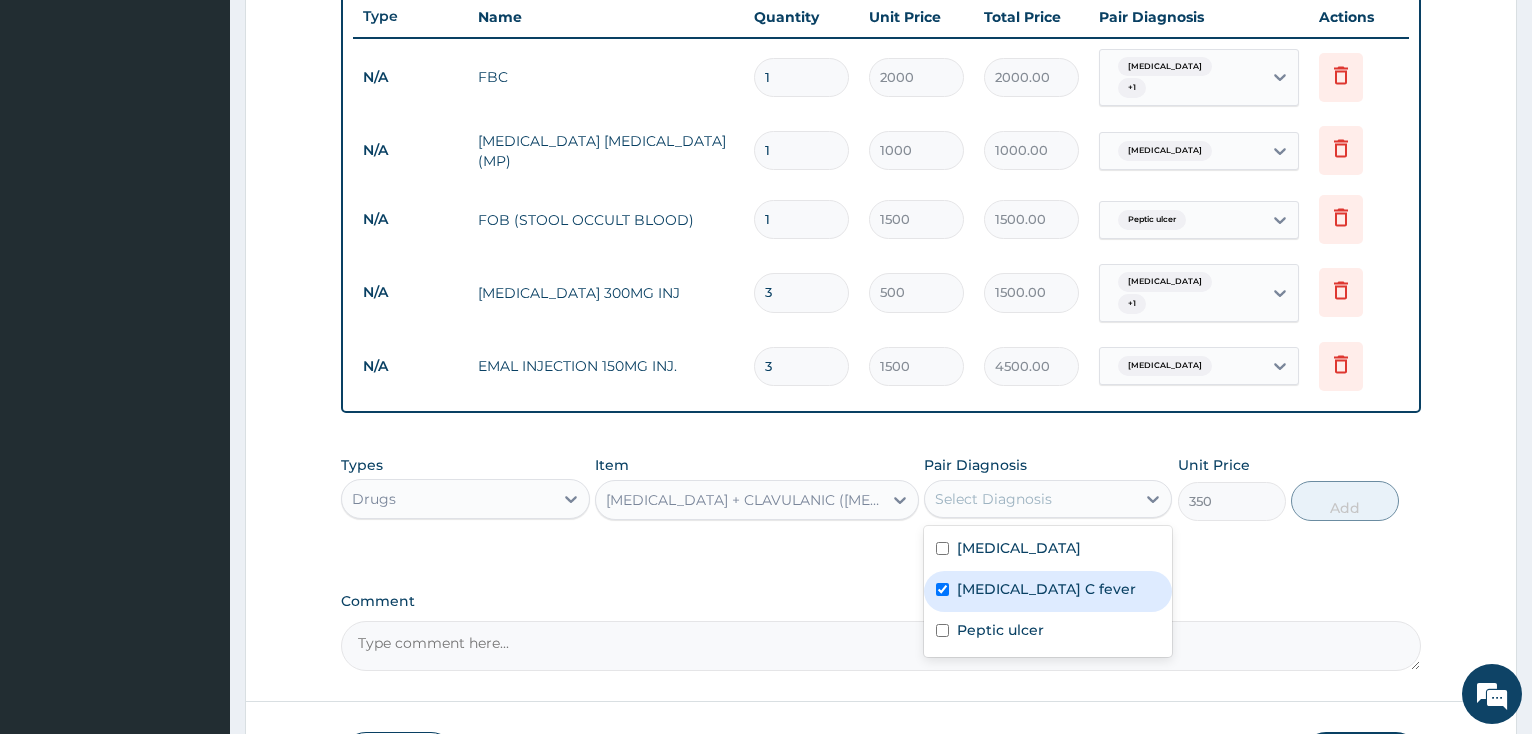 checkbox on "true" 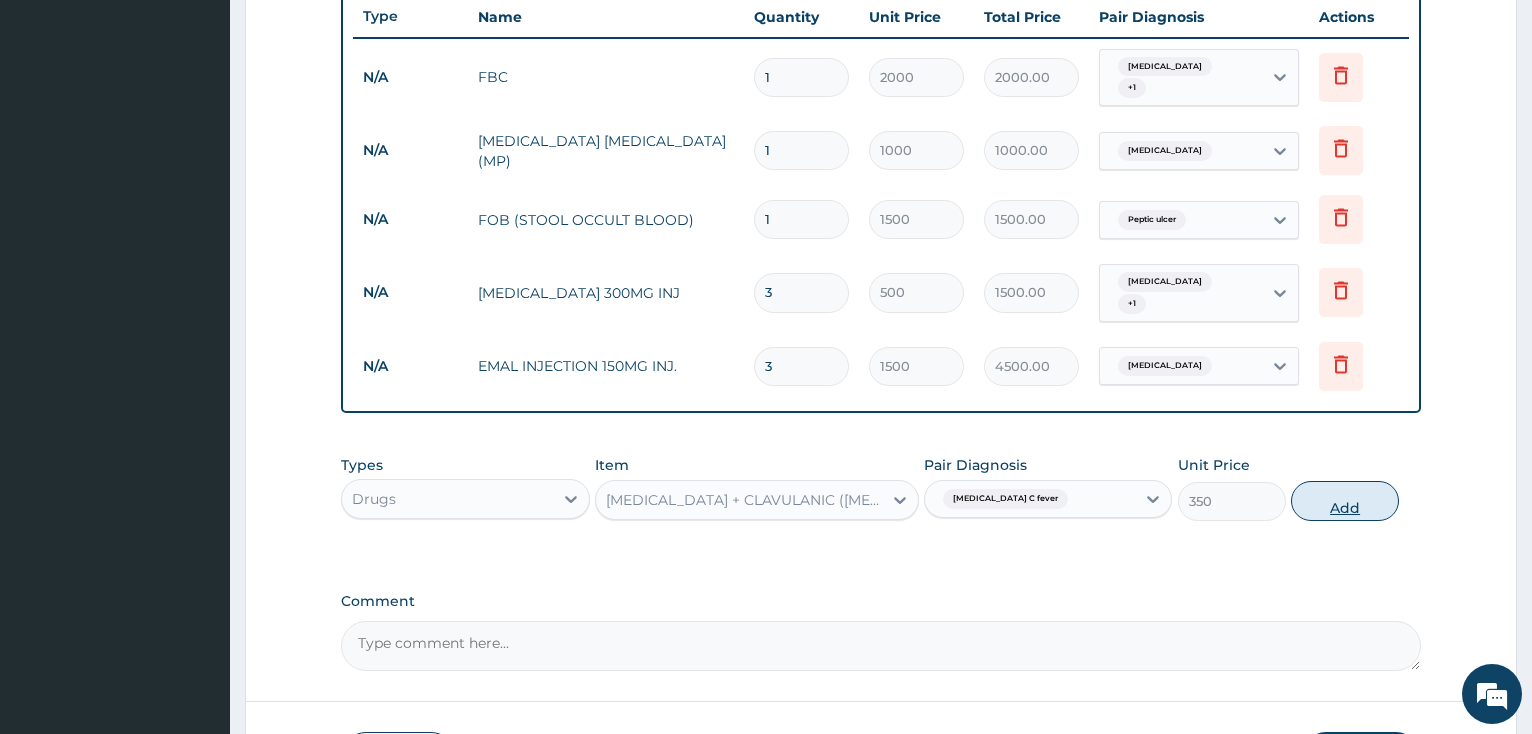 click on "Add" at bounding box center (1345, 501) 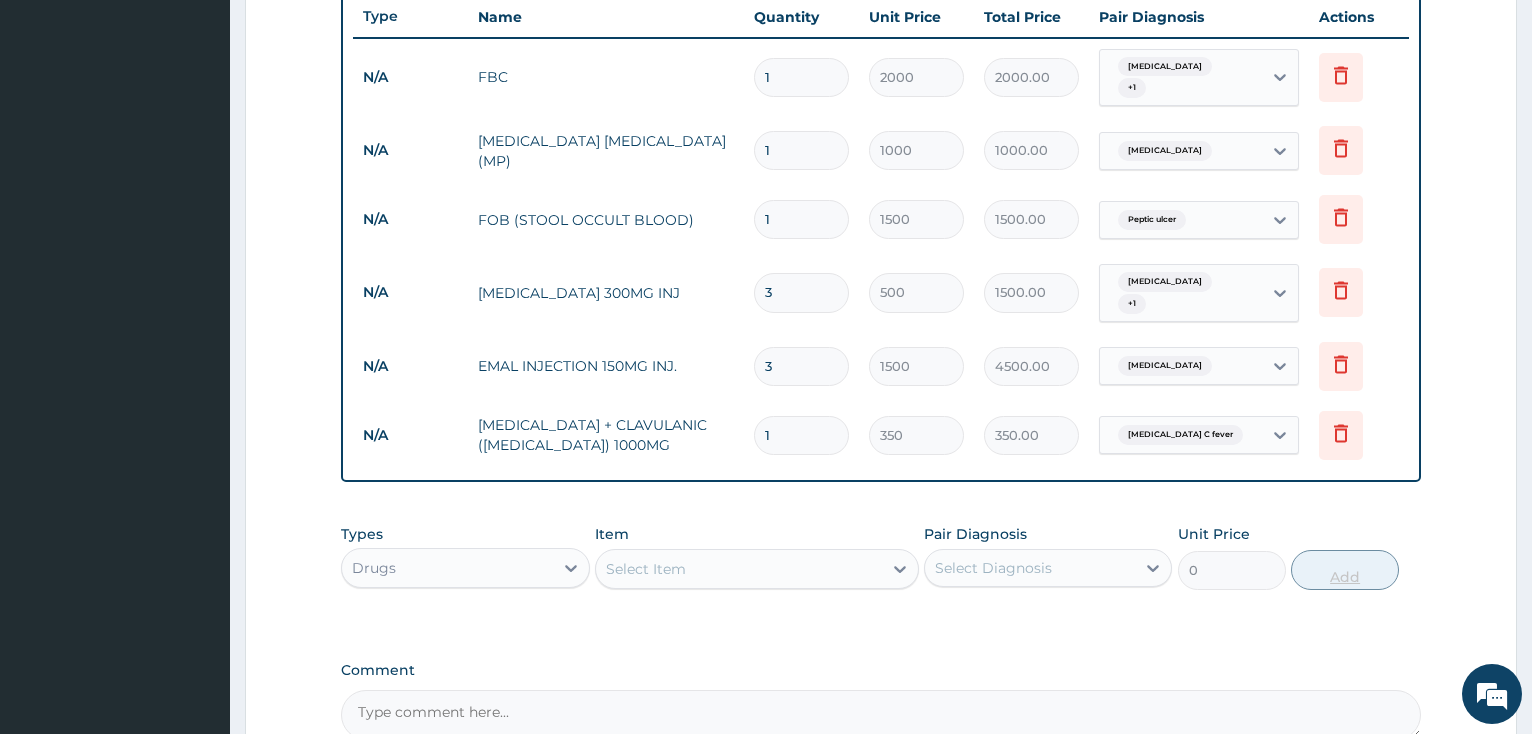 type on "14" 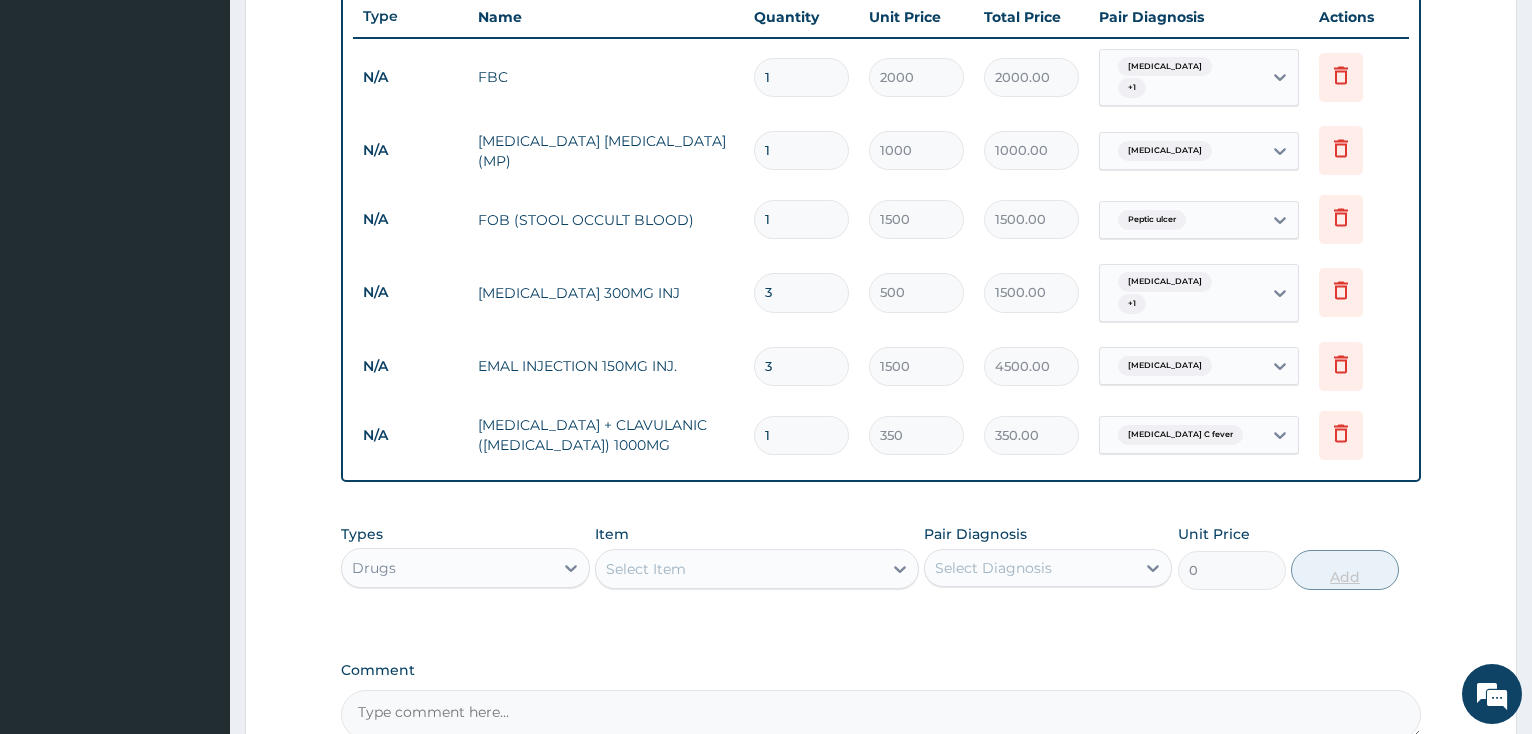 type on "4900.00" 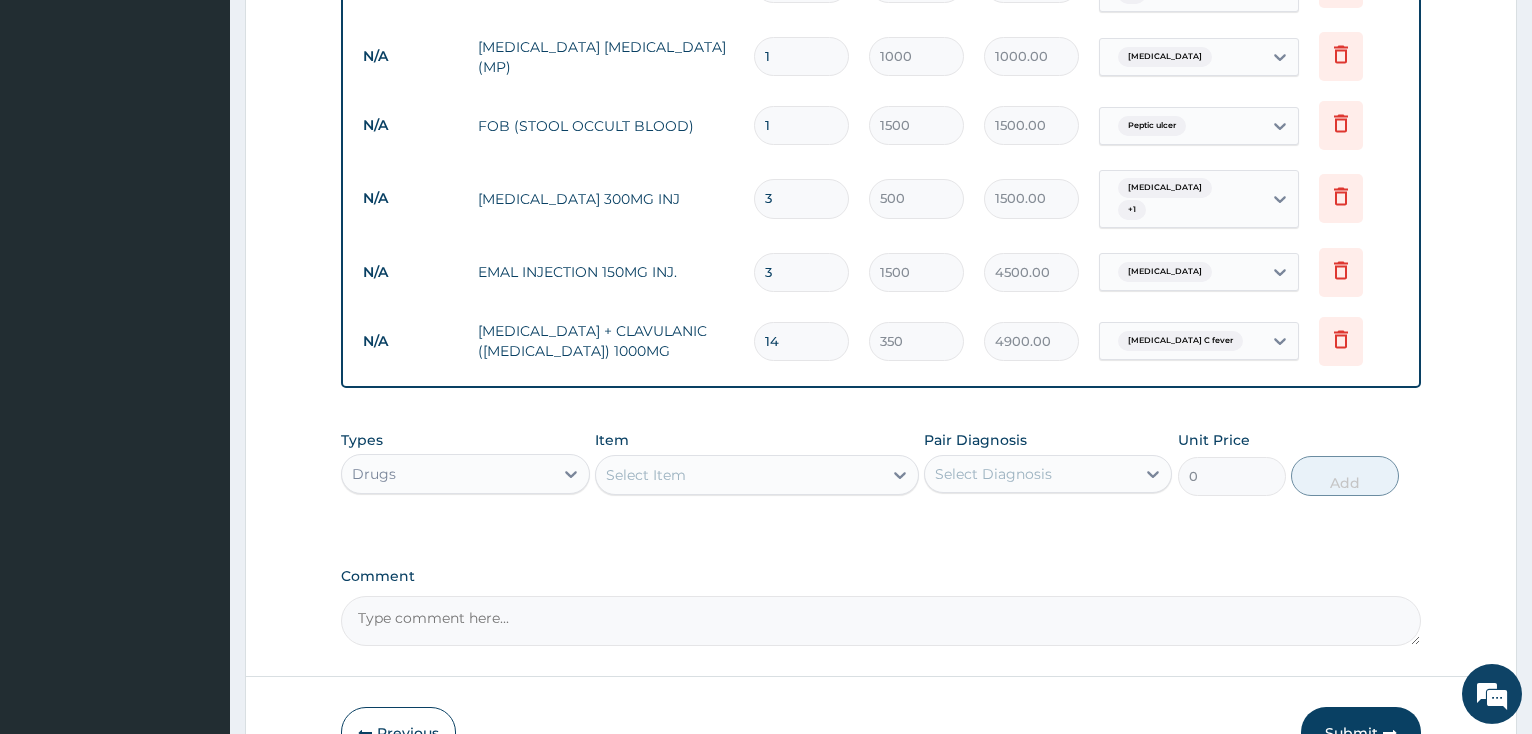 scroll, scrollTop: 975, scrollLeft: 0, axis: vertical 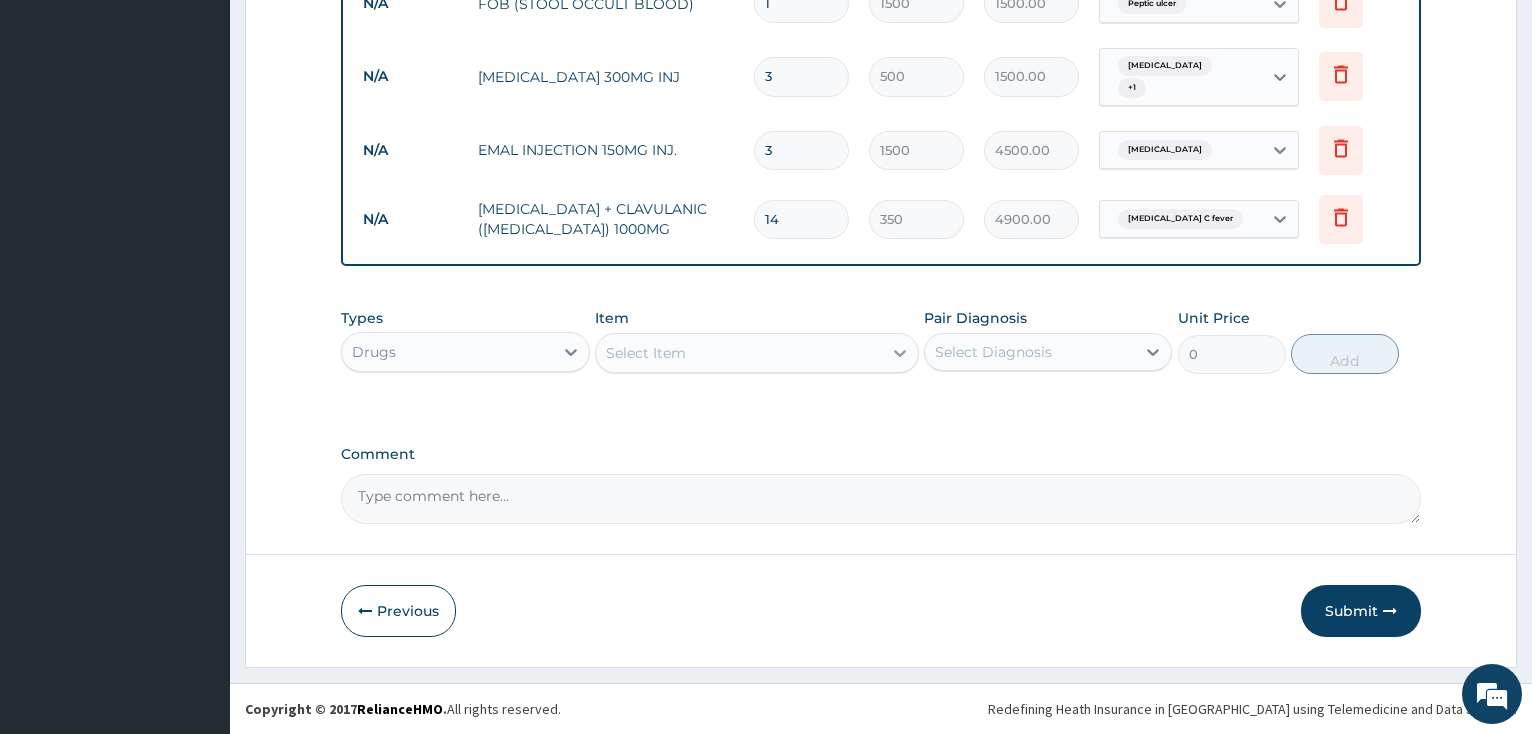 type on "14" 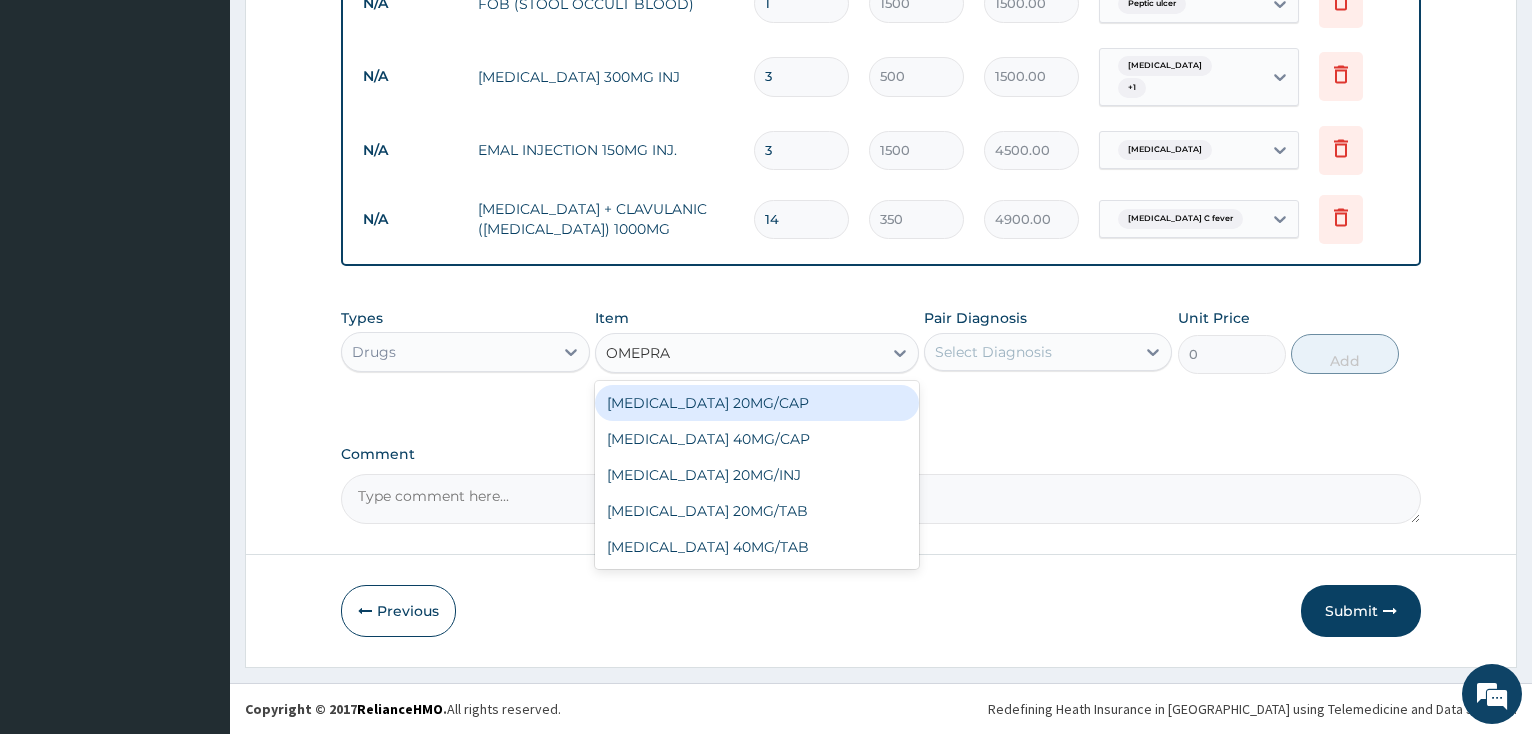 type on "OMEPRAZ" 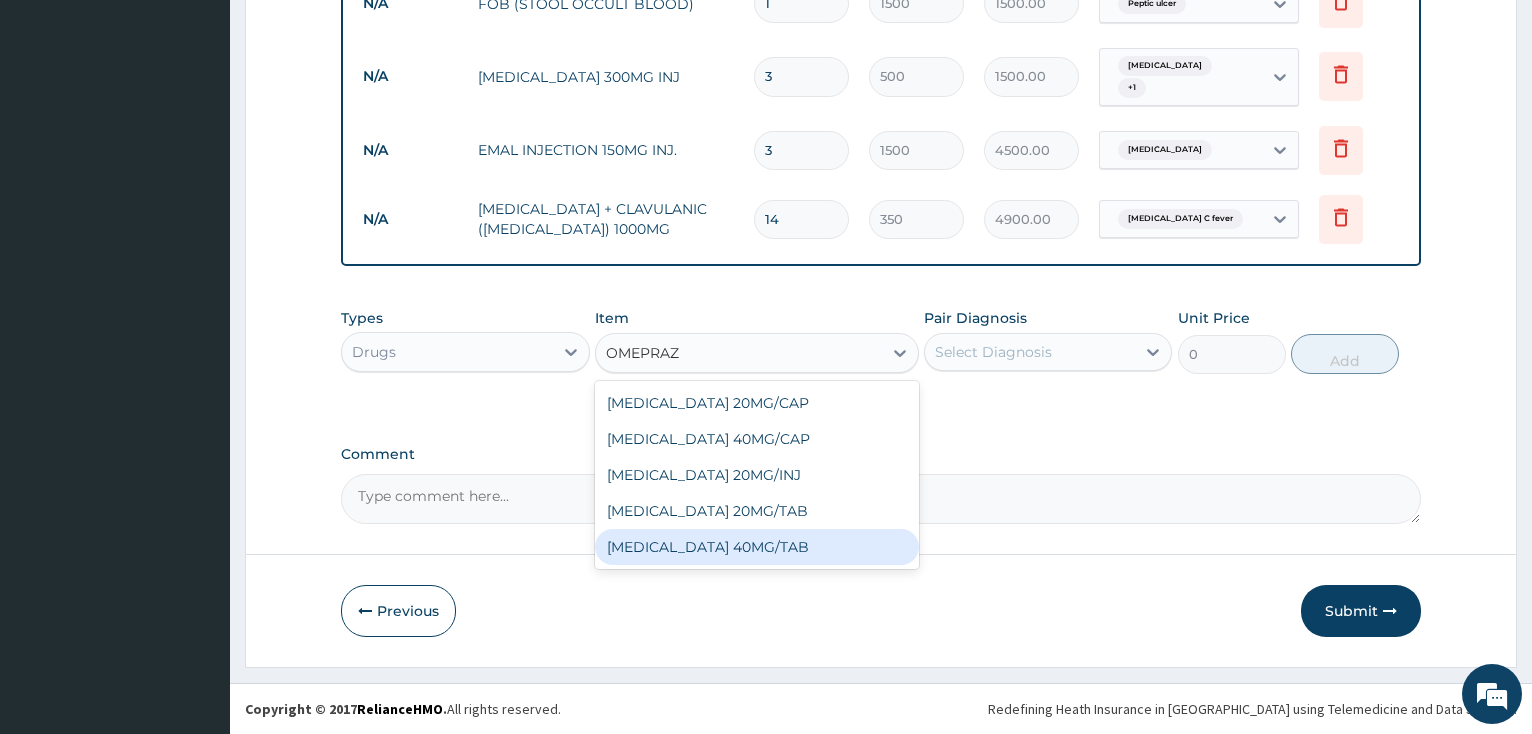 click on "OMEPRAZOLE 40MG/TAB" at bounding box center [757, 547] 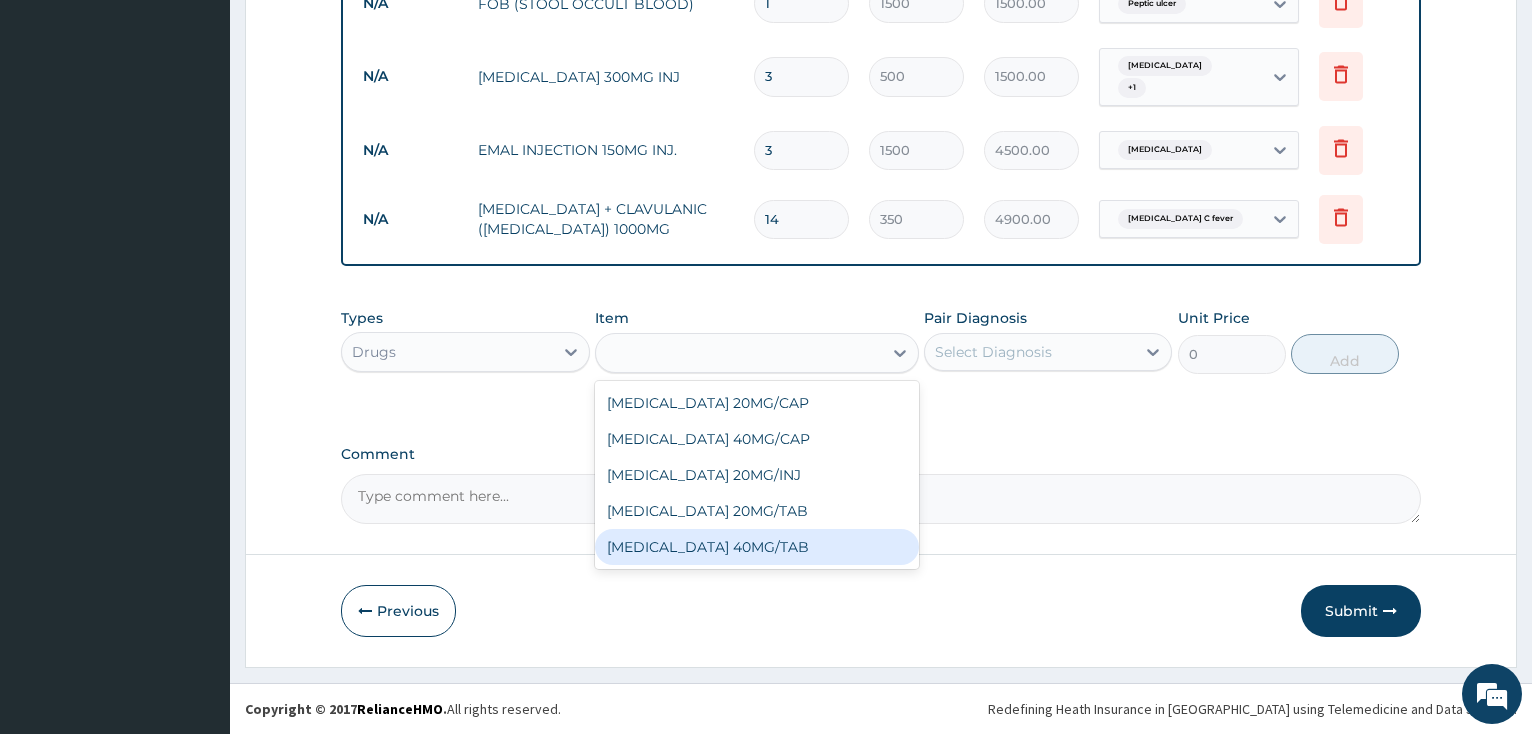 type on "150" 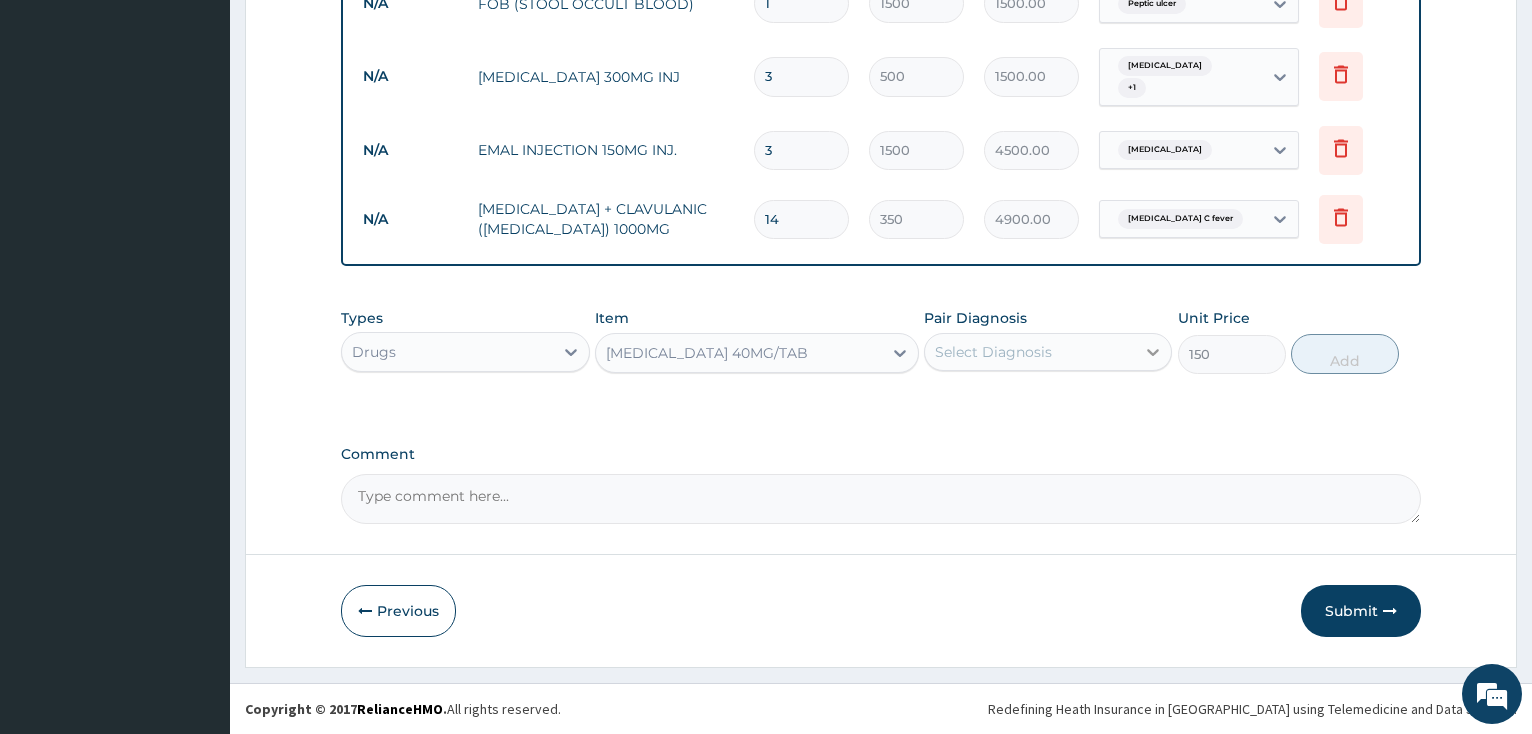 click 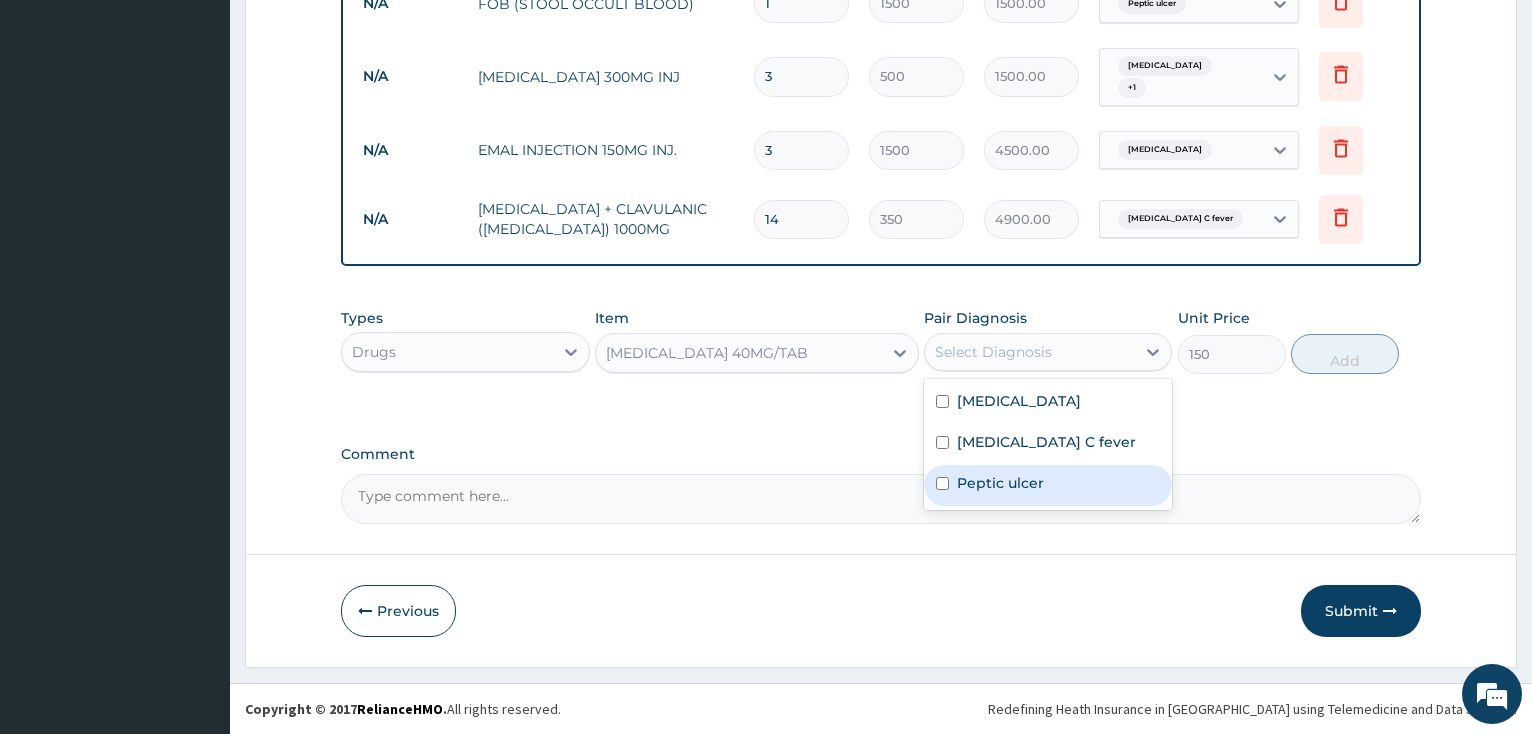 click at bounding box center [942, 483] 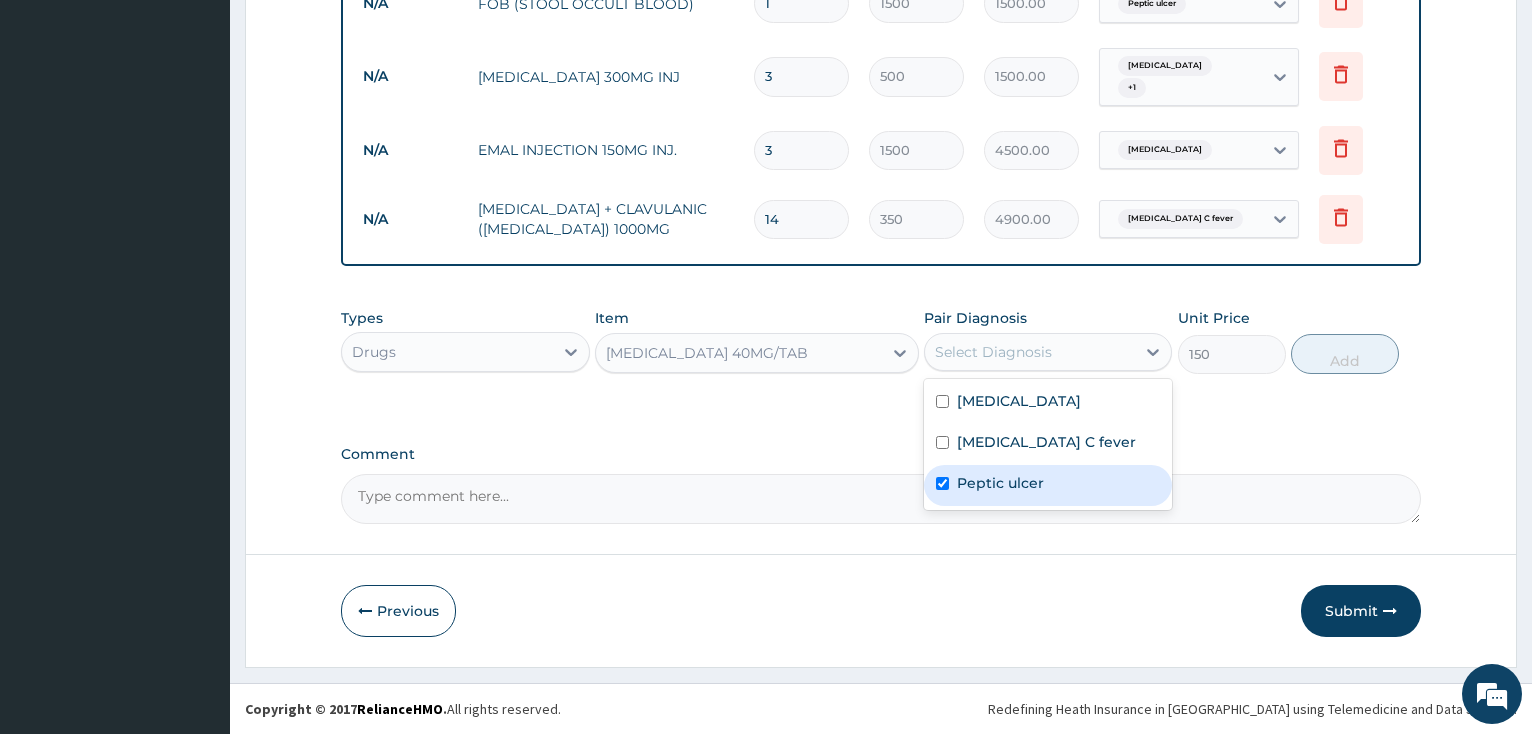 checkbox on "true" 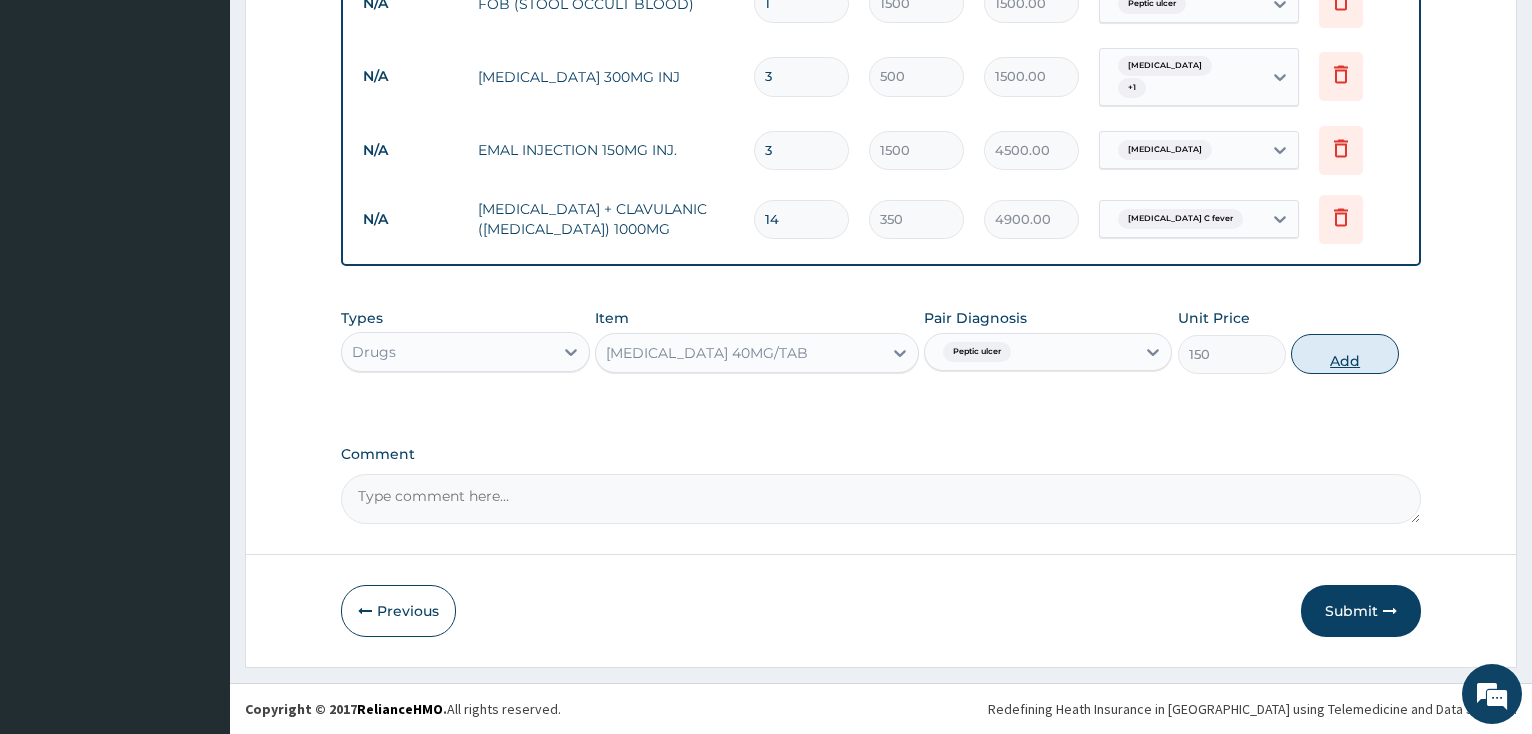 click on "Add" at bounding box center (1345, 354) 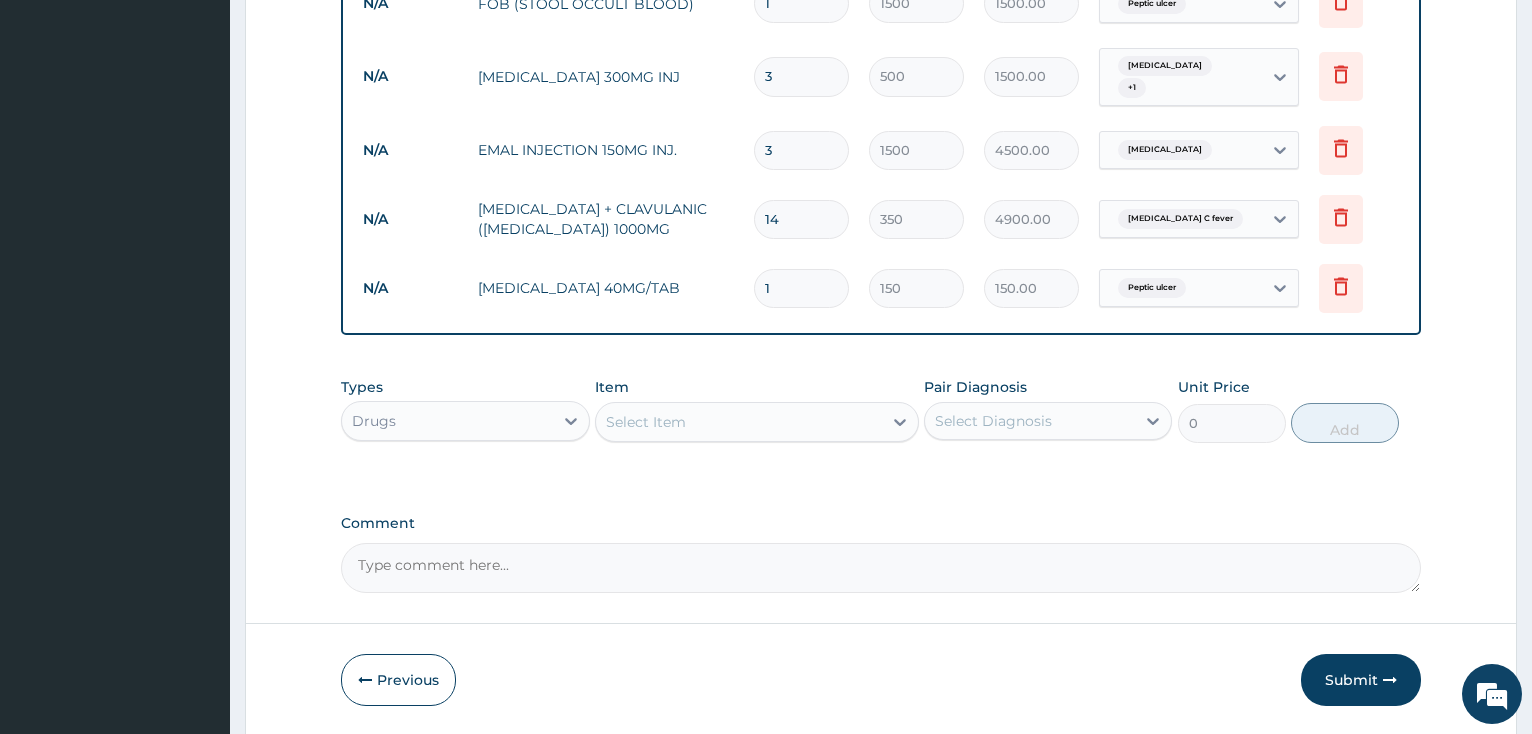 type 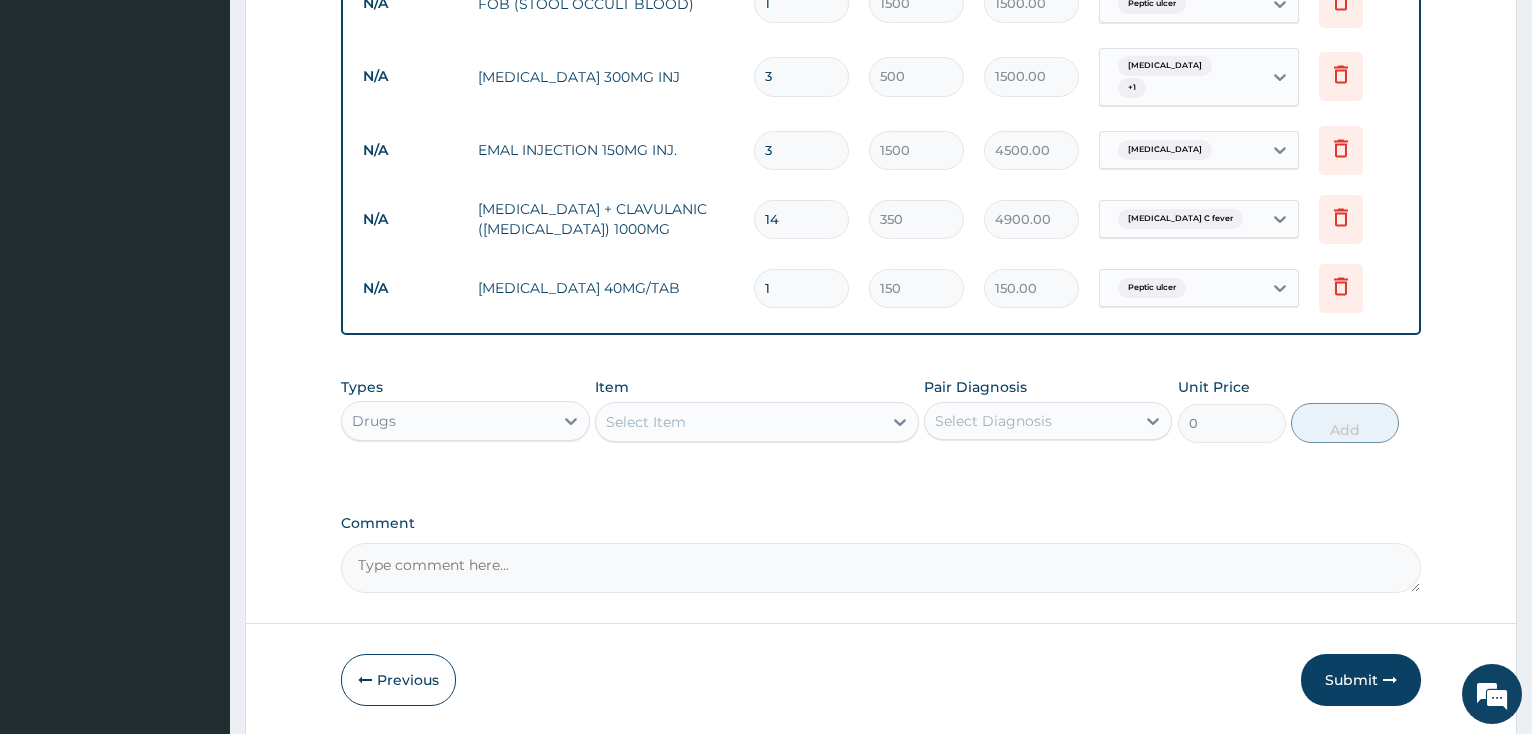 type on "0.00" 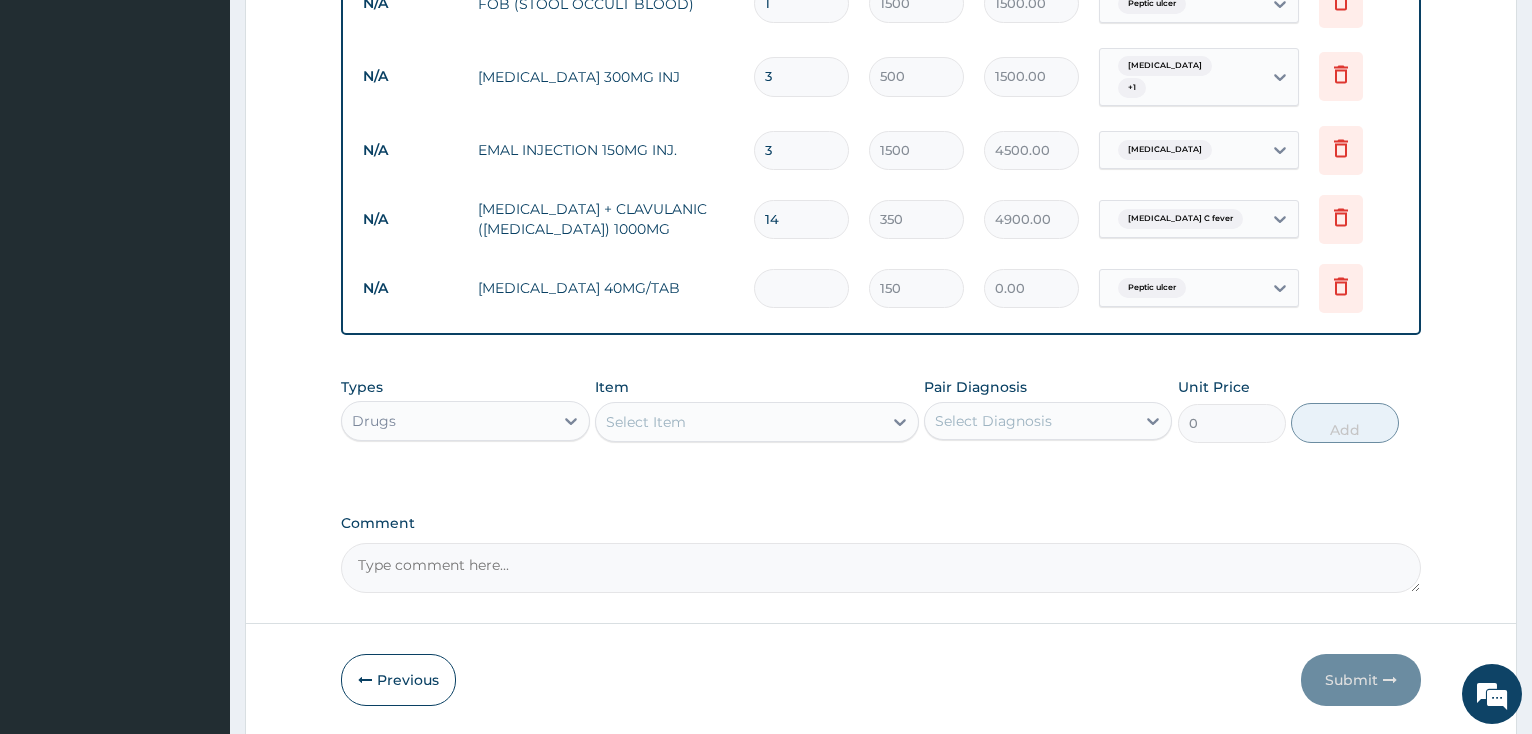type on "2" 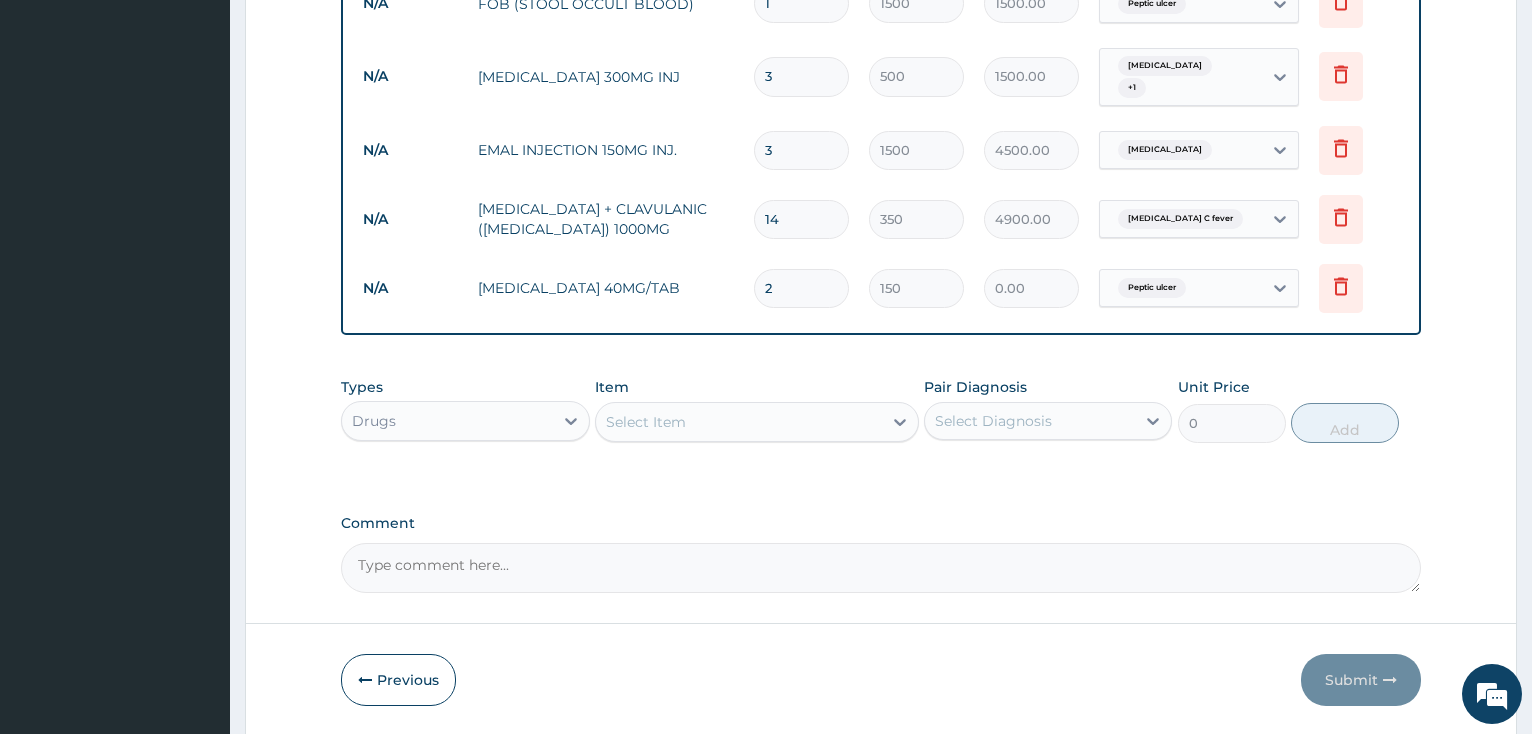 type on "300.00" 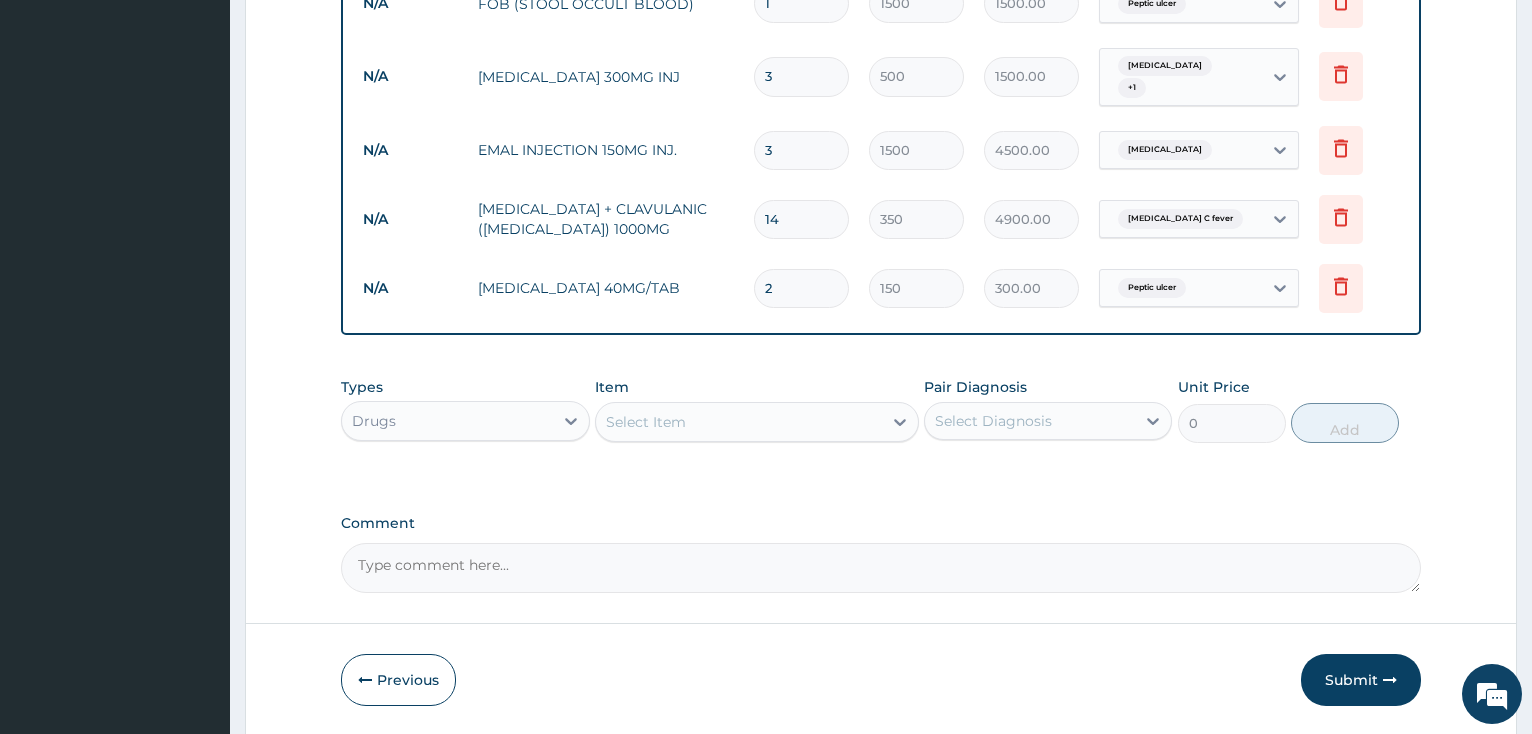 type on "20" 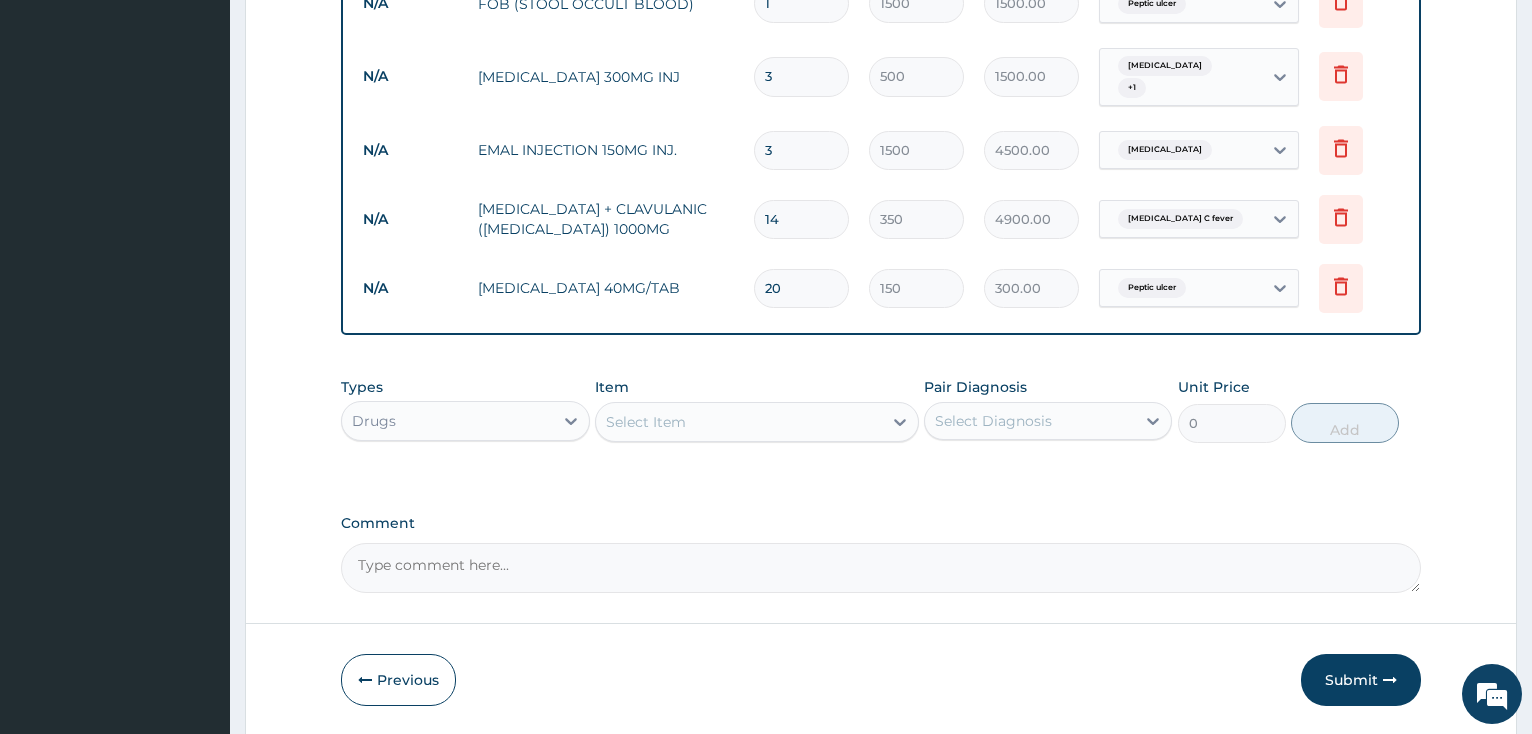 type on "3000.00" 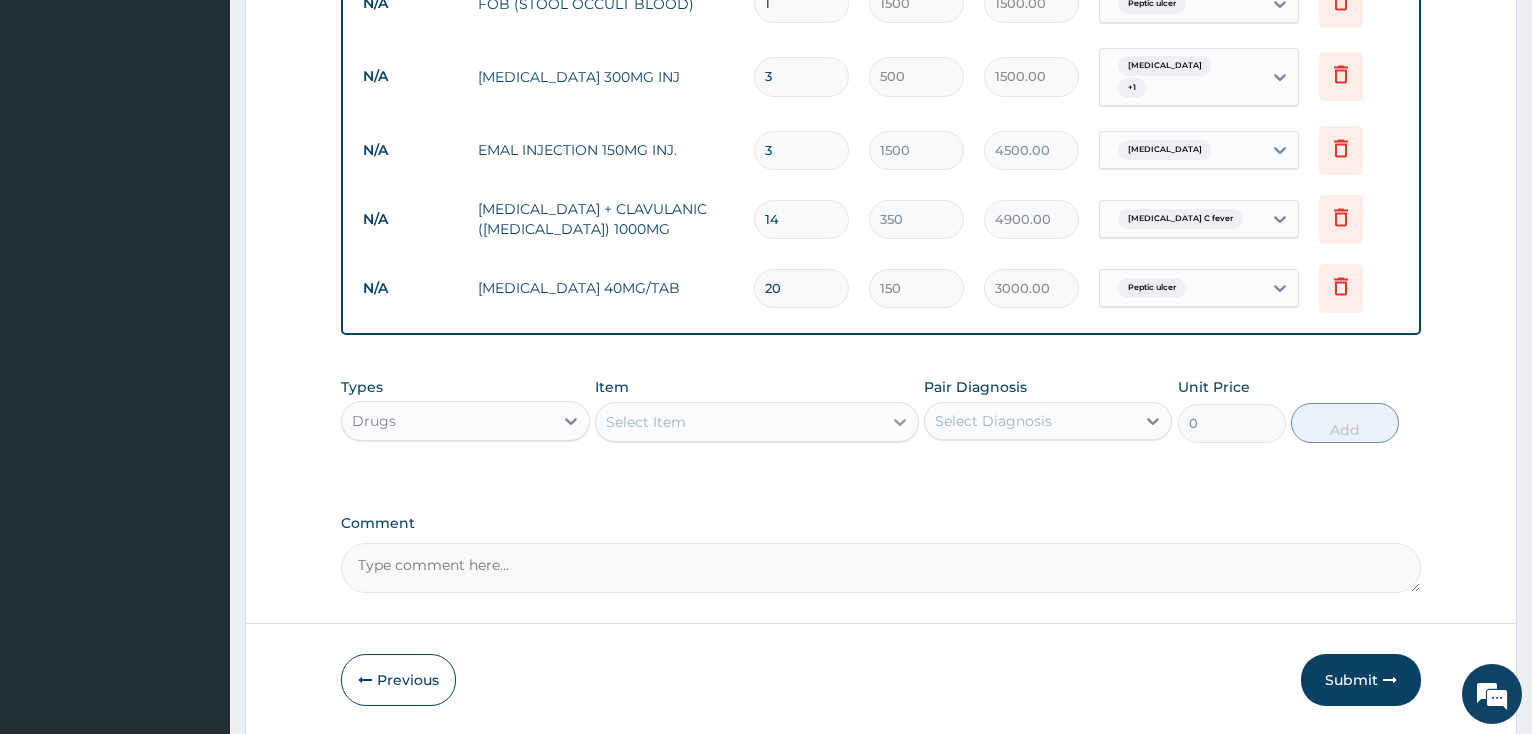type on "20" 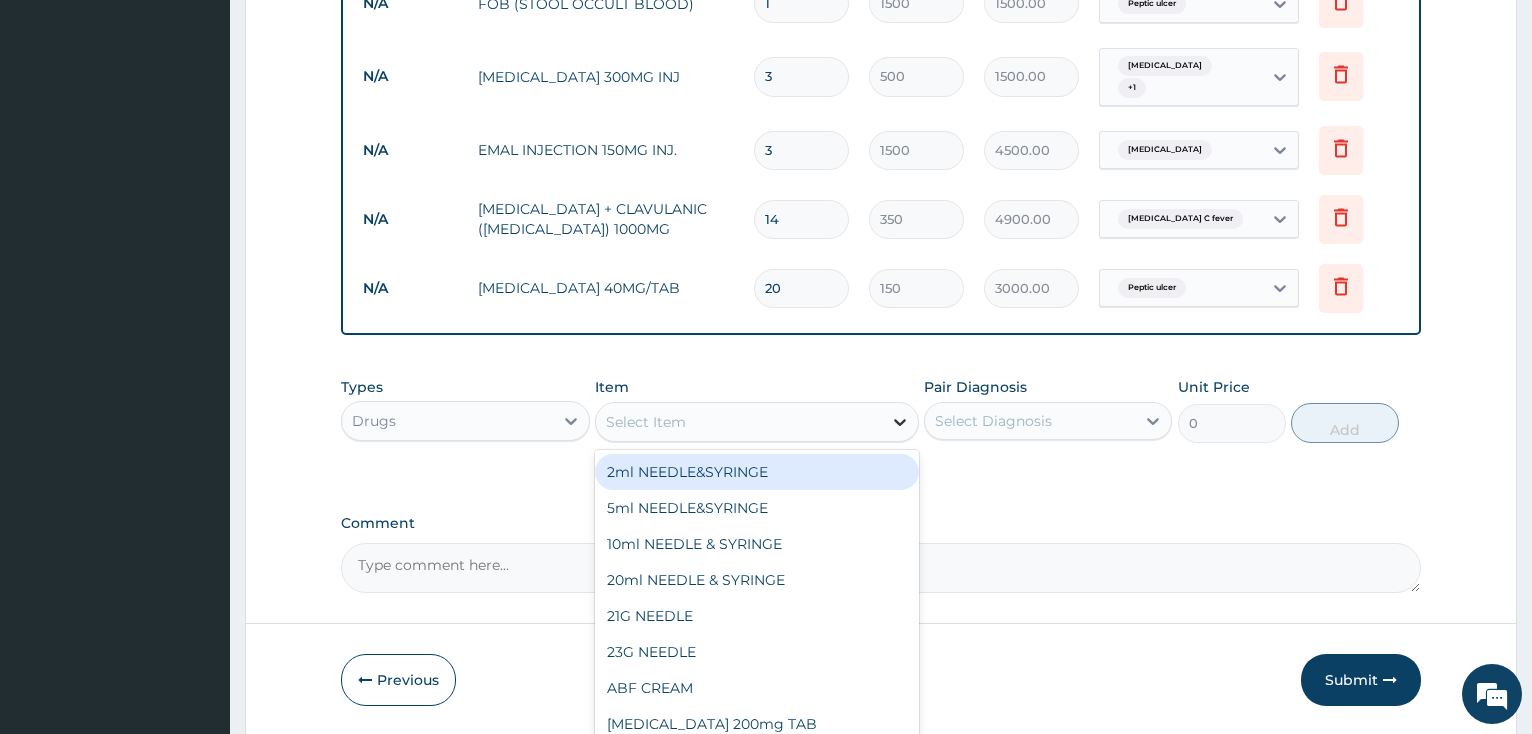 click 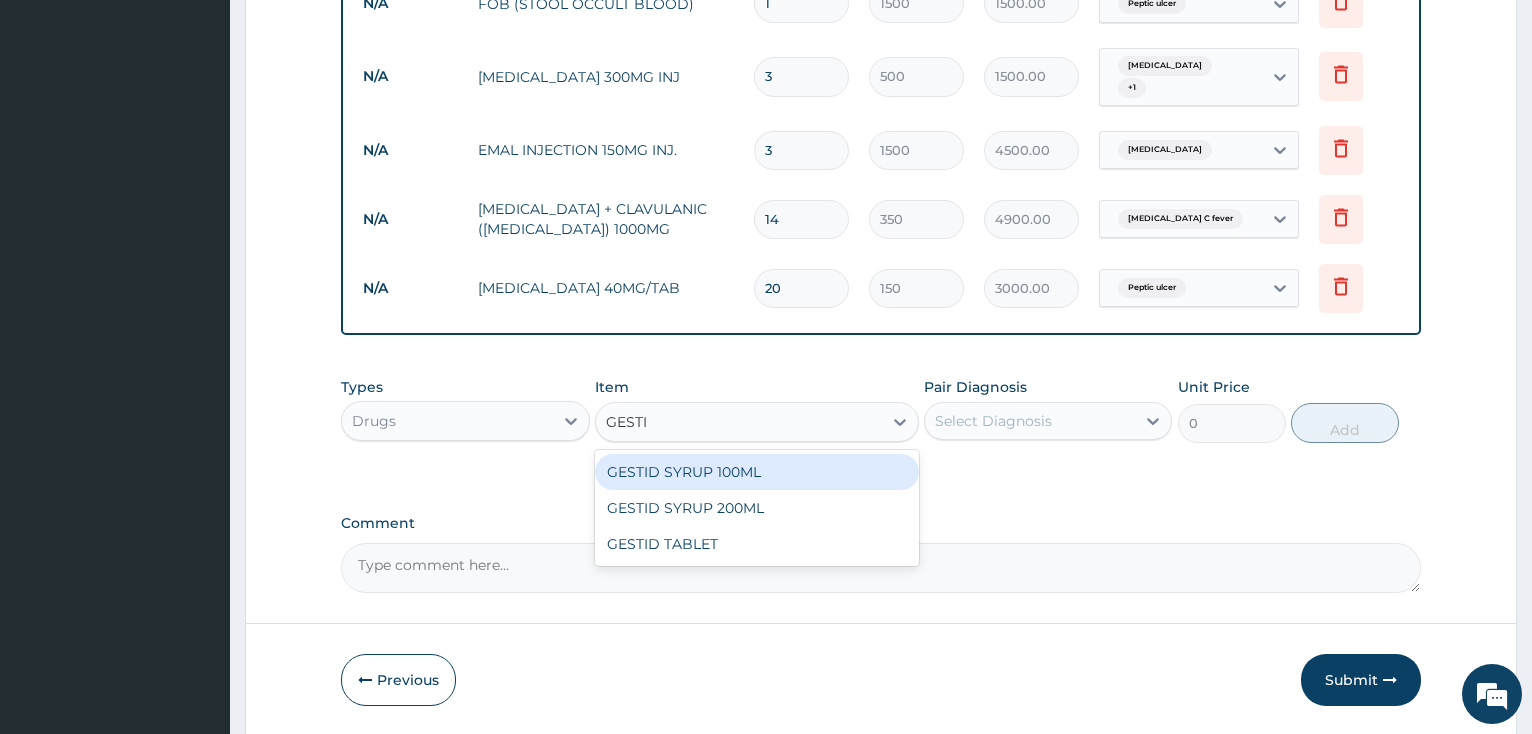 type on "GESTID" 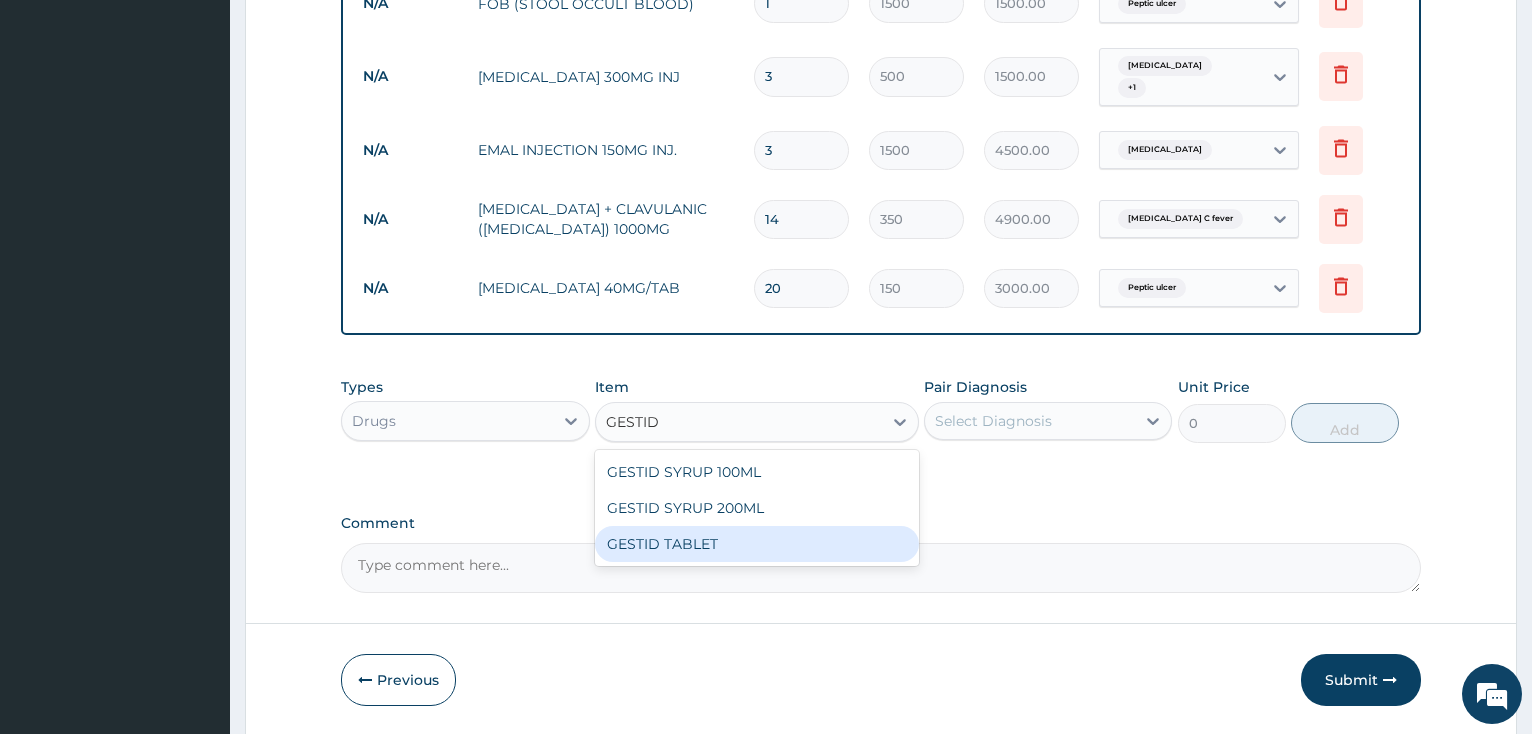 click on "GESTID TABLET" at bounding box center [757, 544] 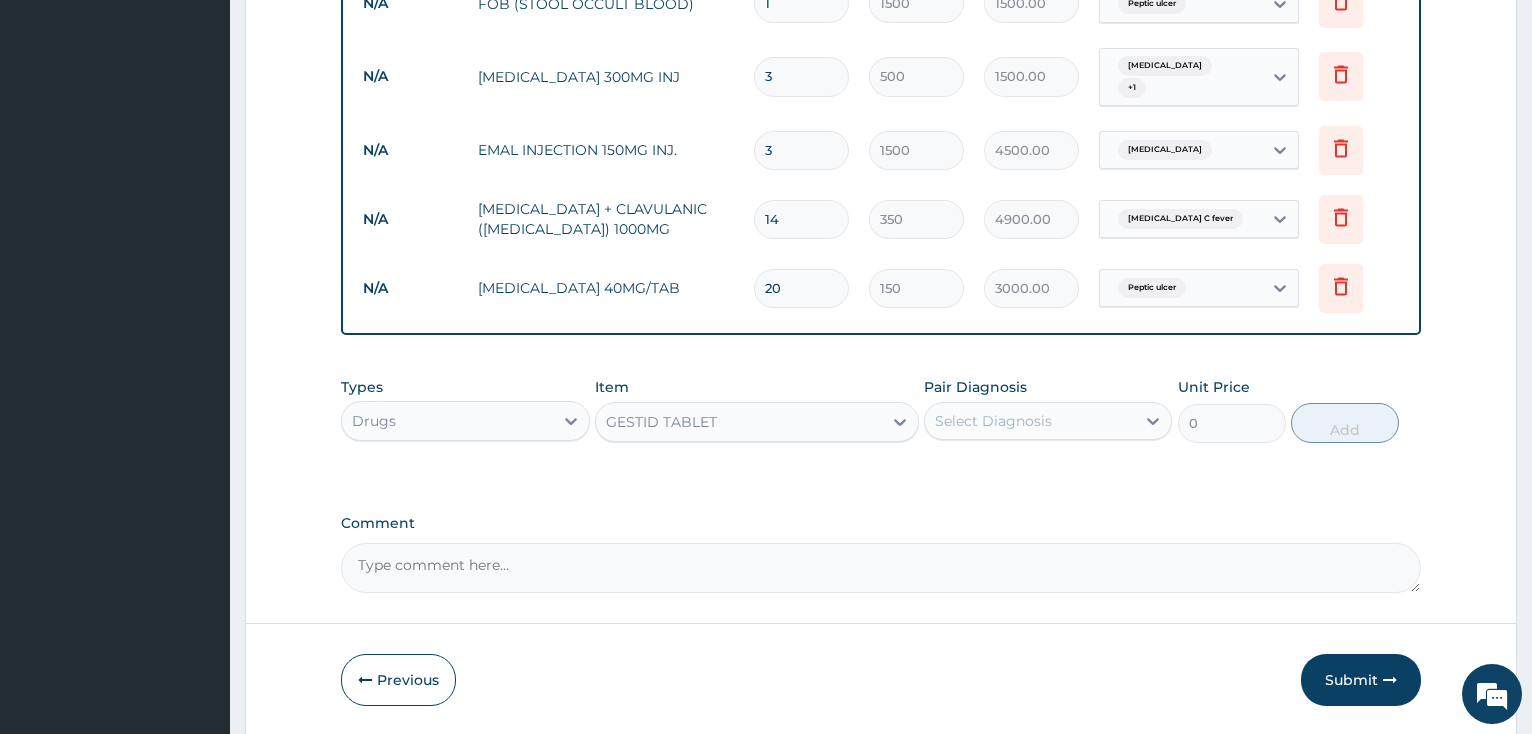 type 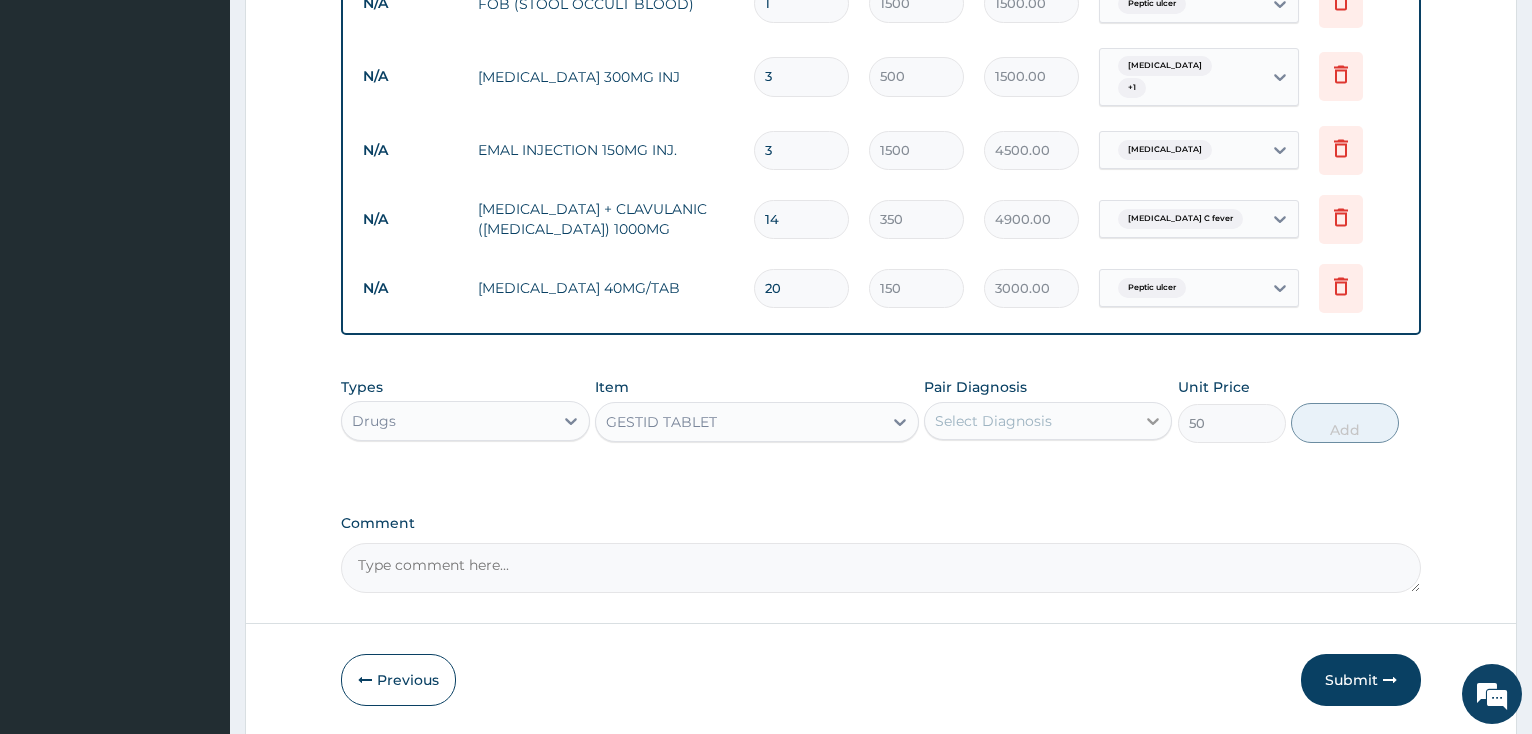 click 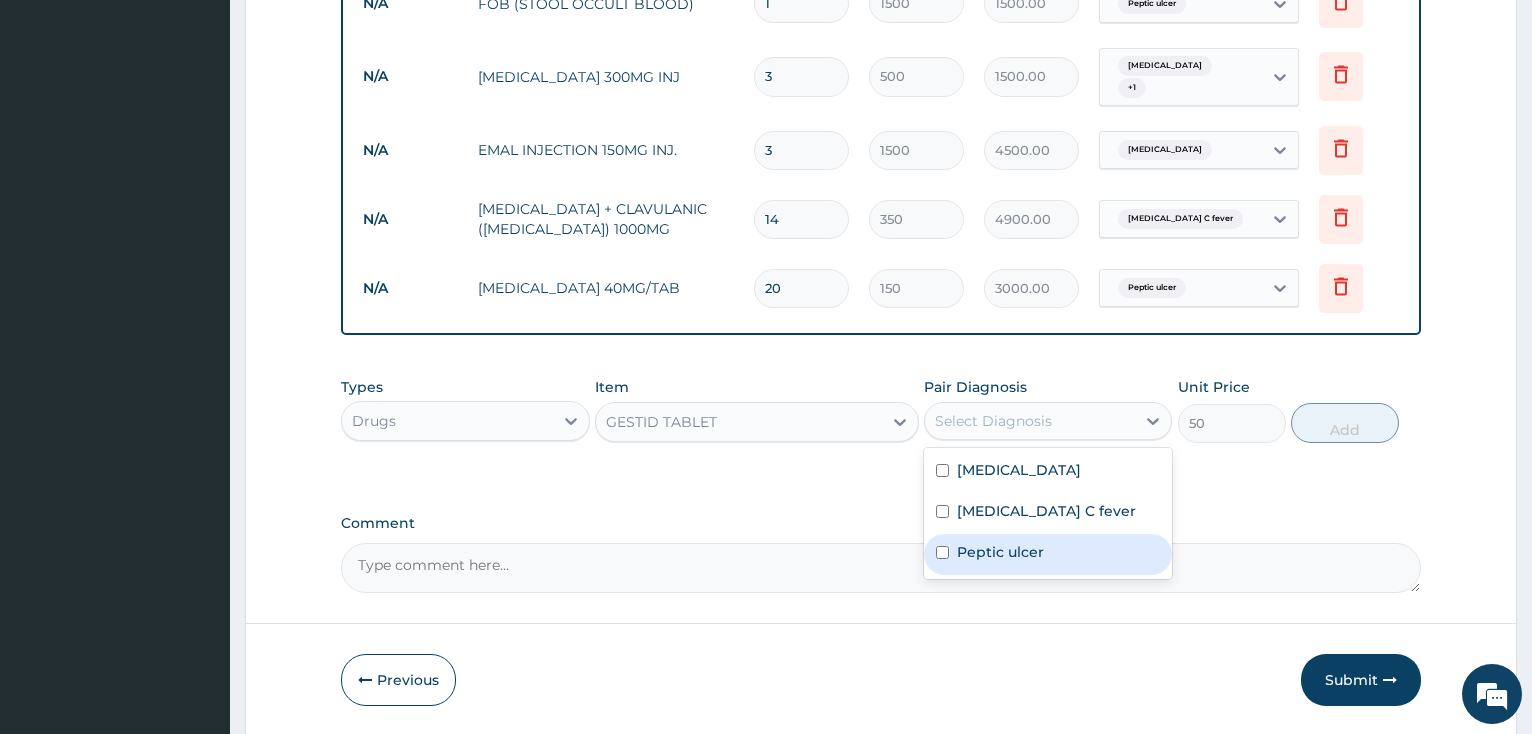 click at bounding box center (942, 552) 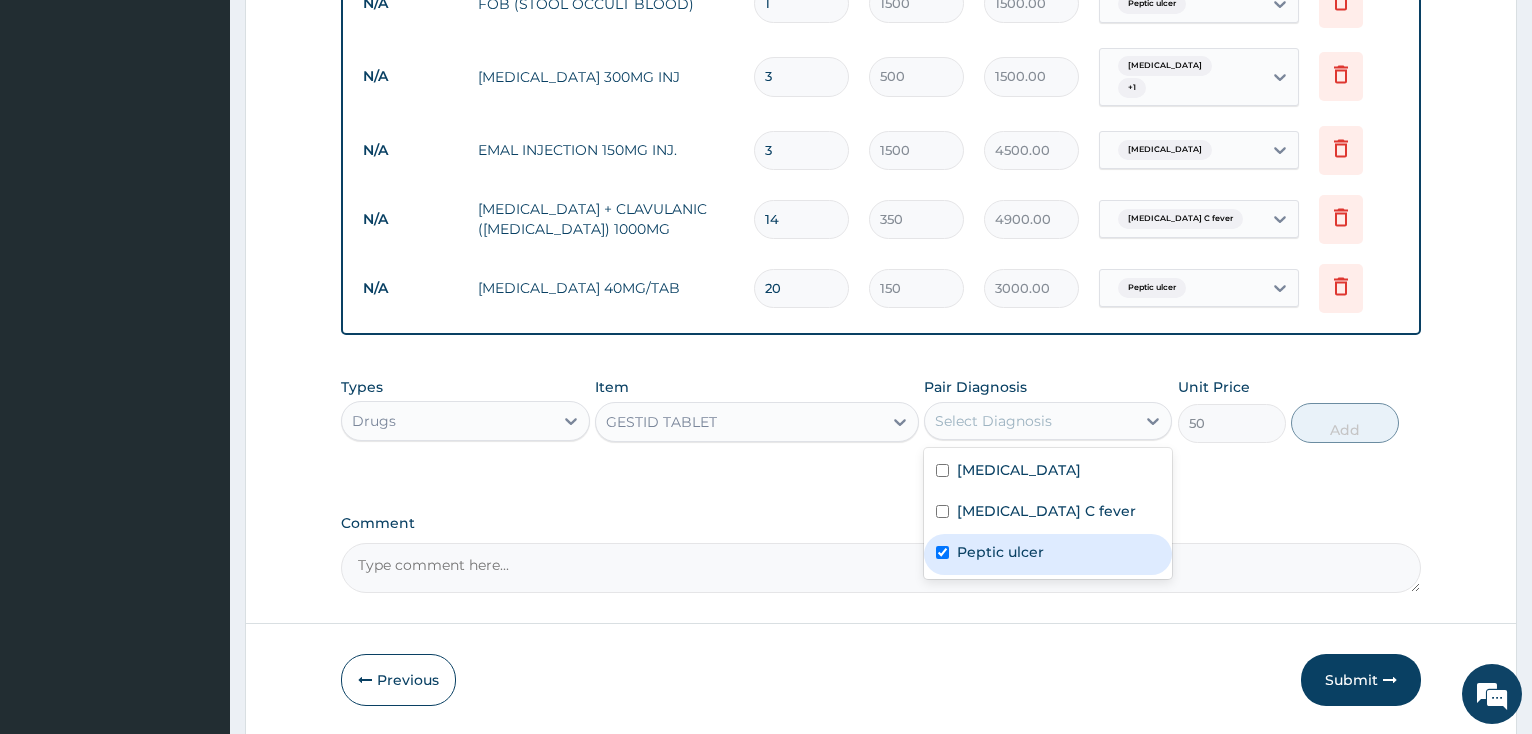 checkbox on "true" 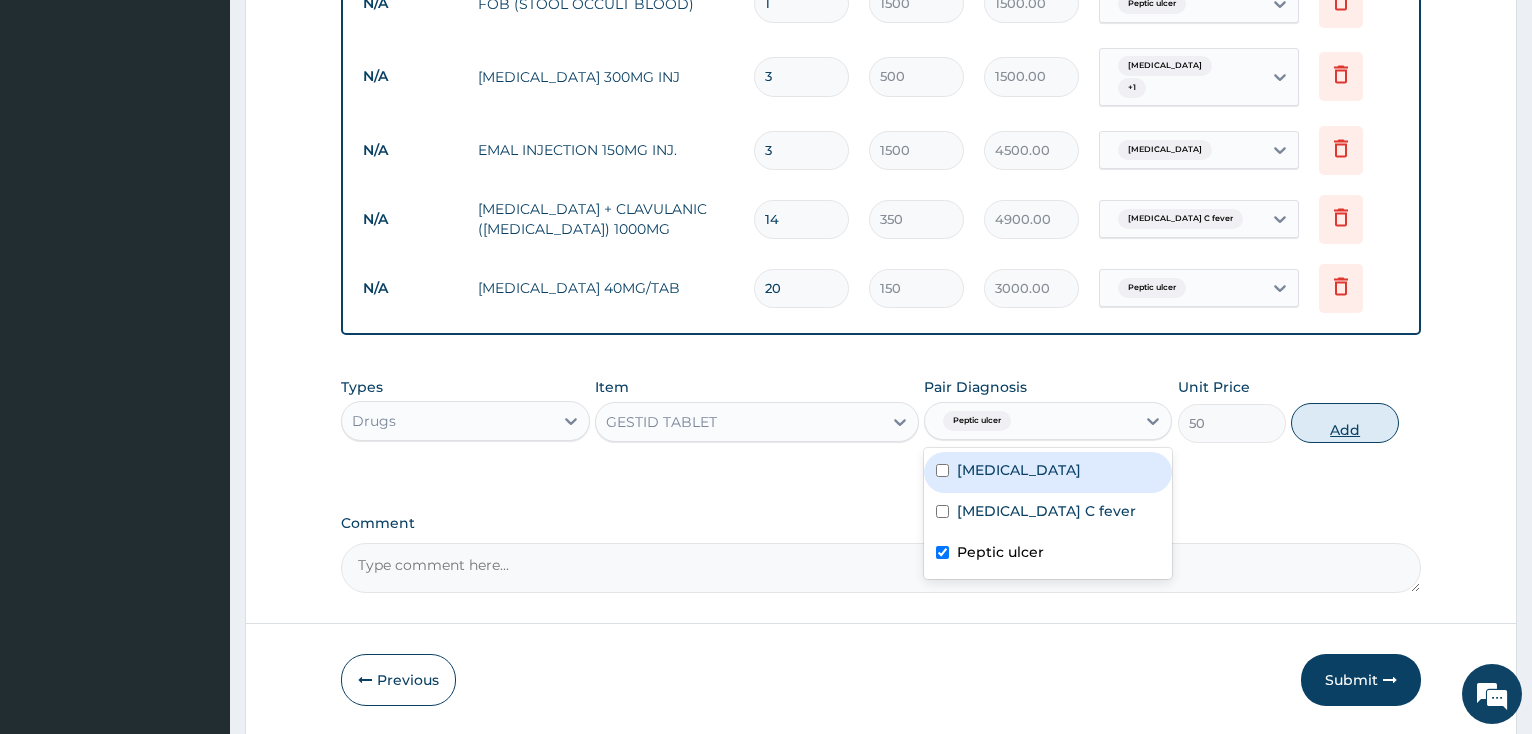 click on "Add" at bounding box center [1345, 423] 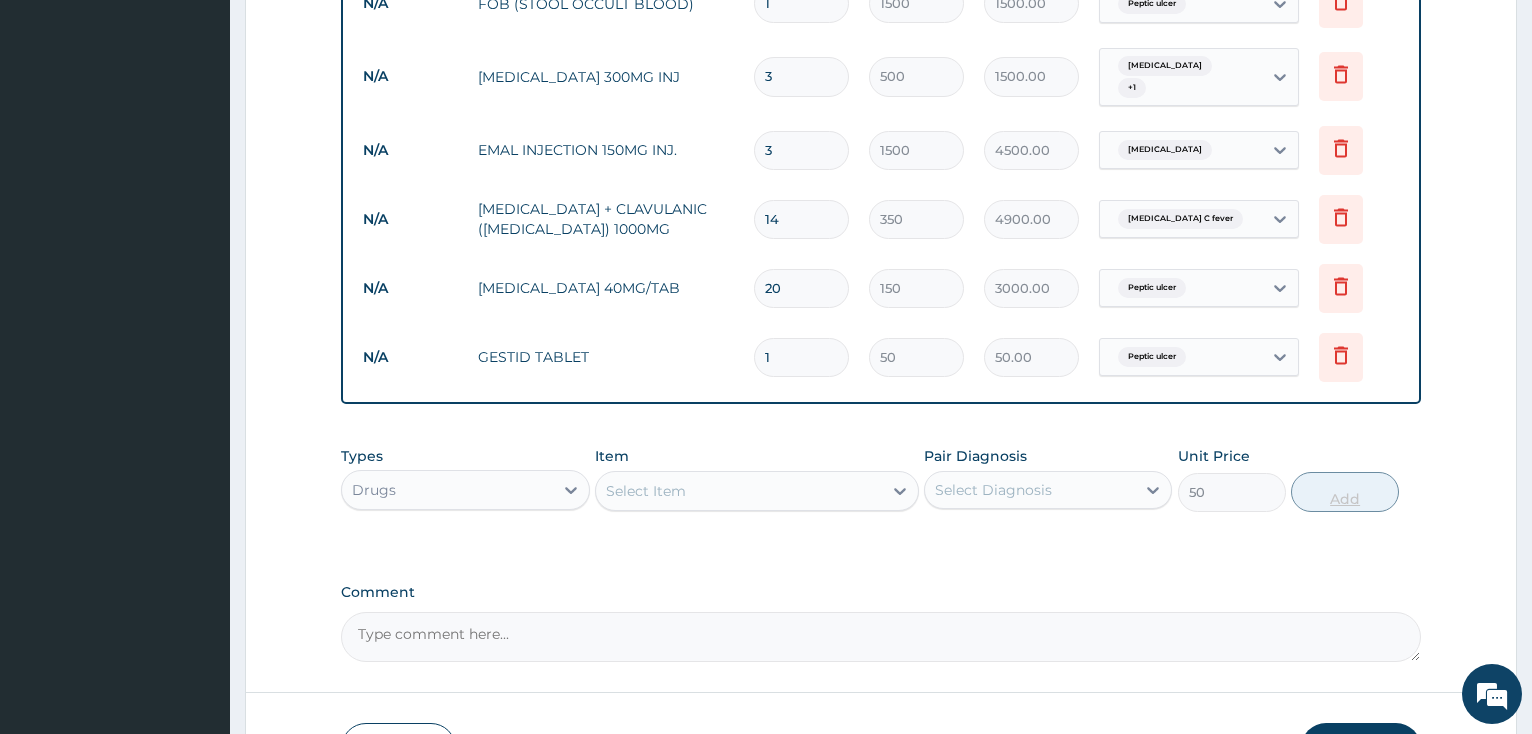 type on "0" 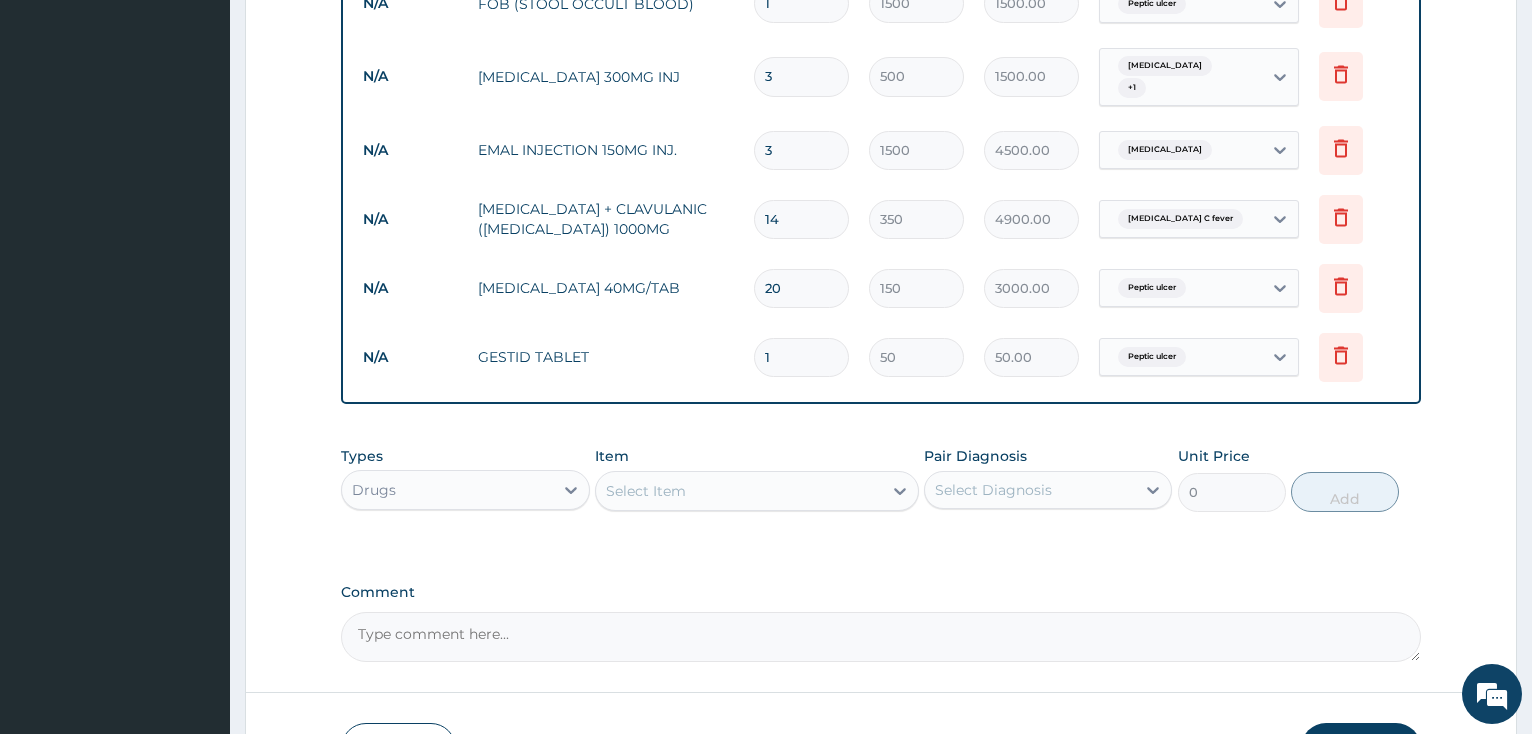 type 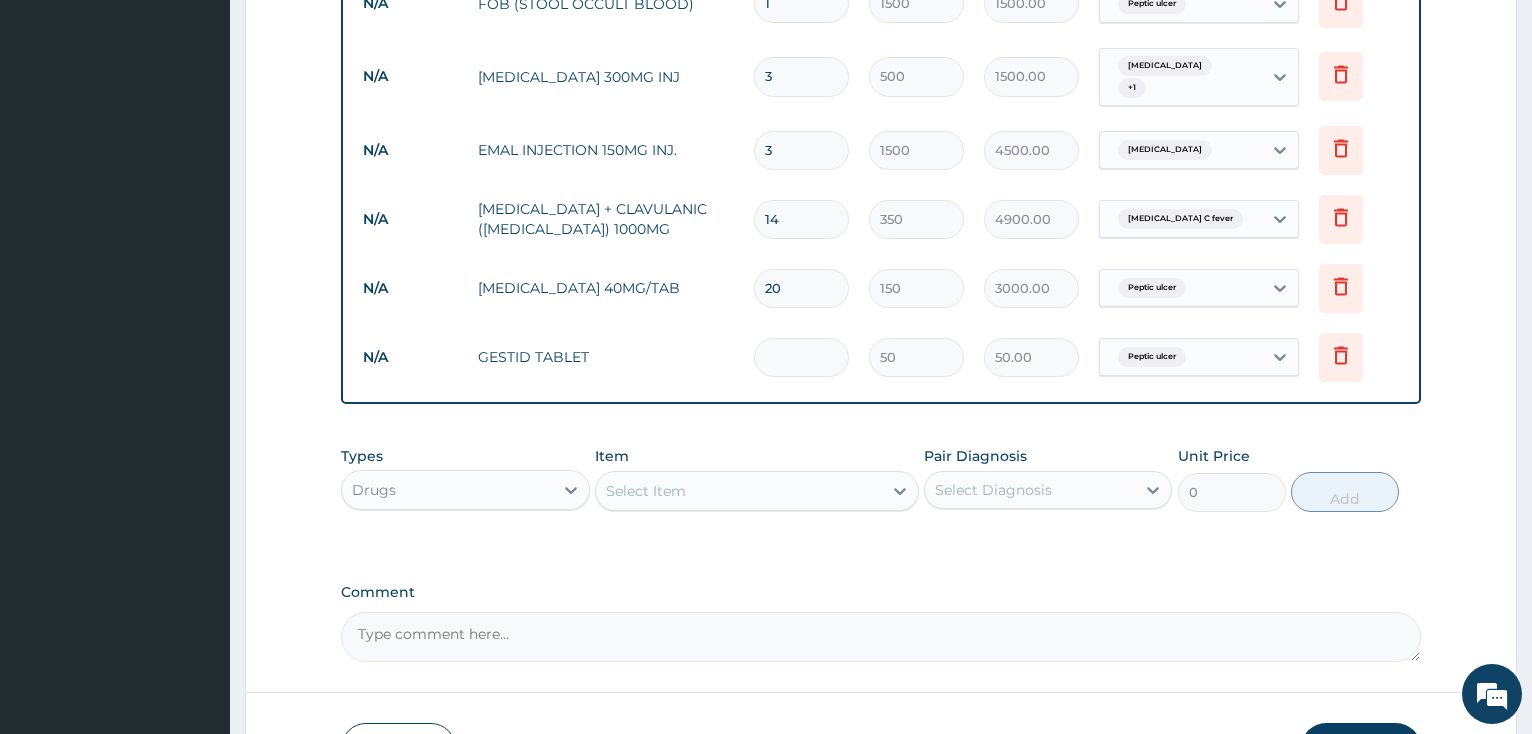 type on "0.00" 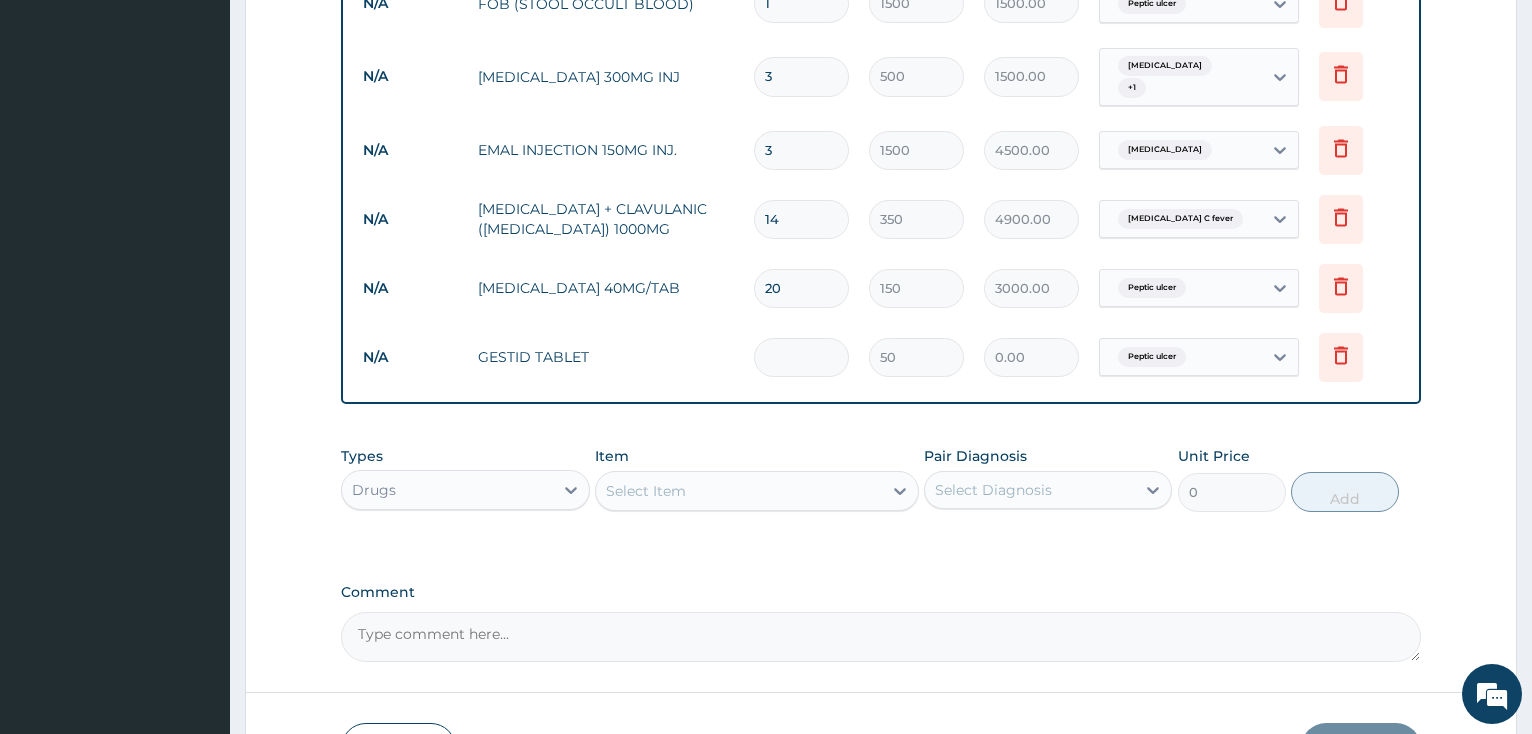 type on "3" 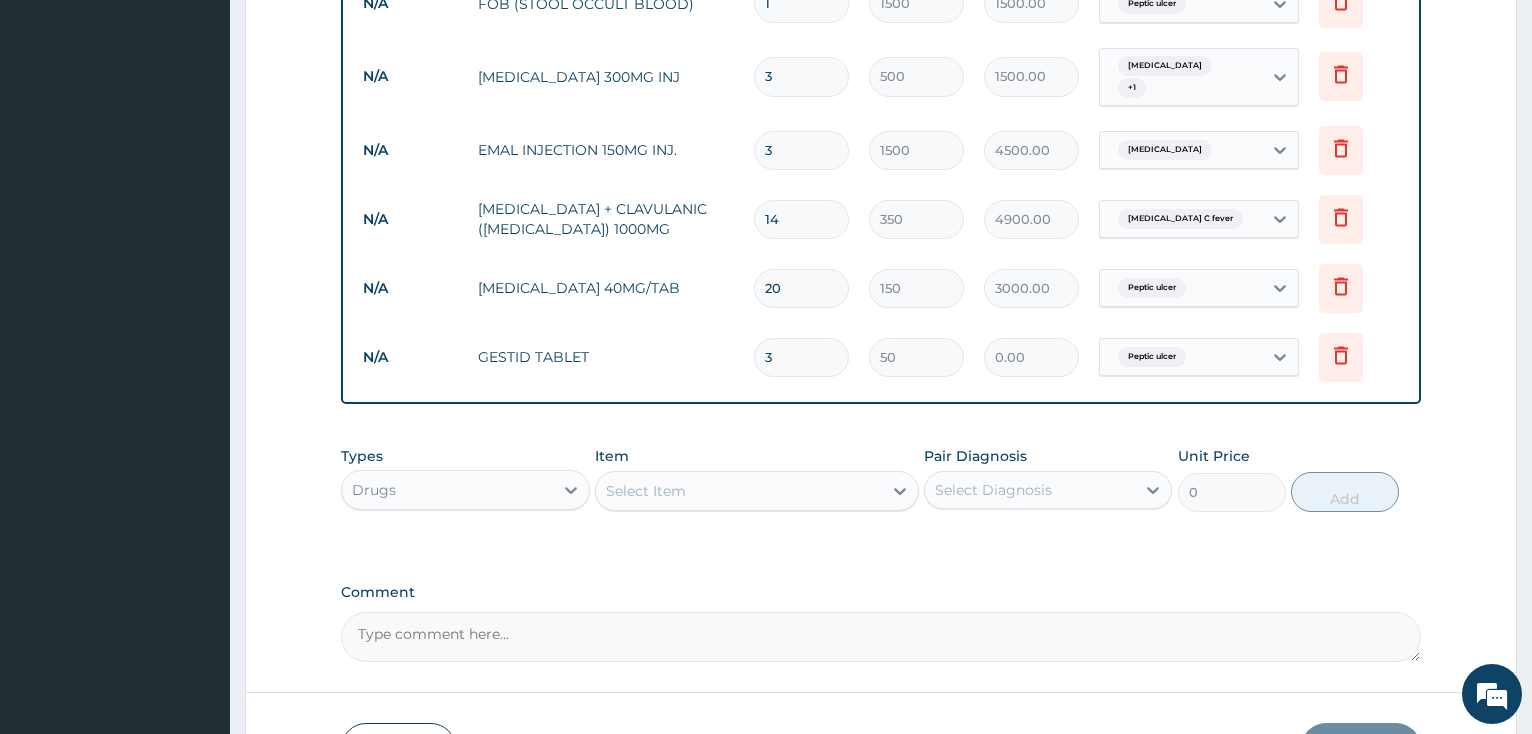 type on "150.00" 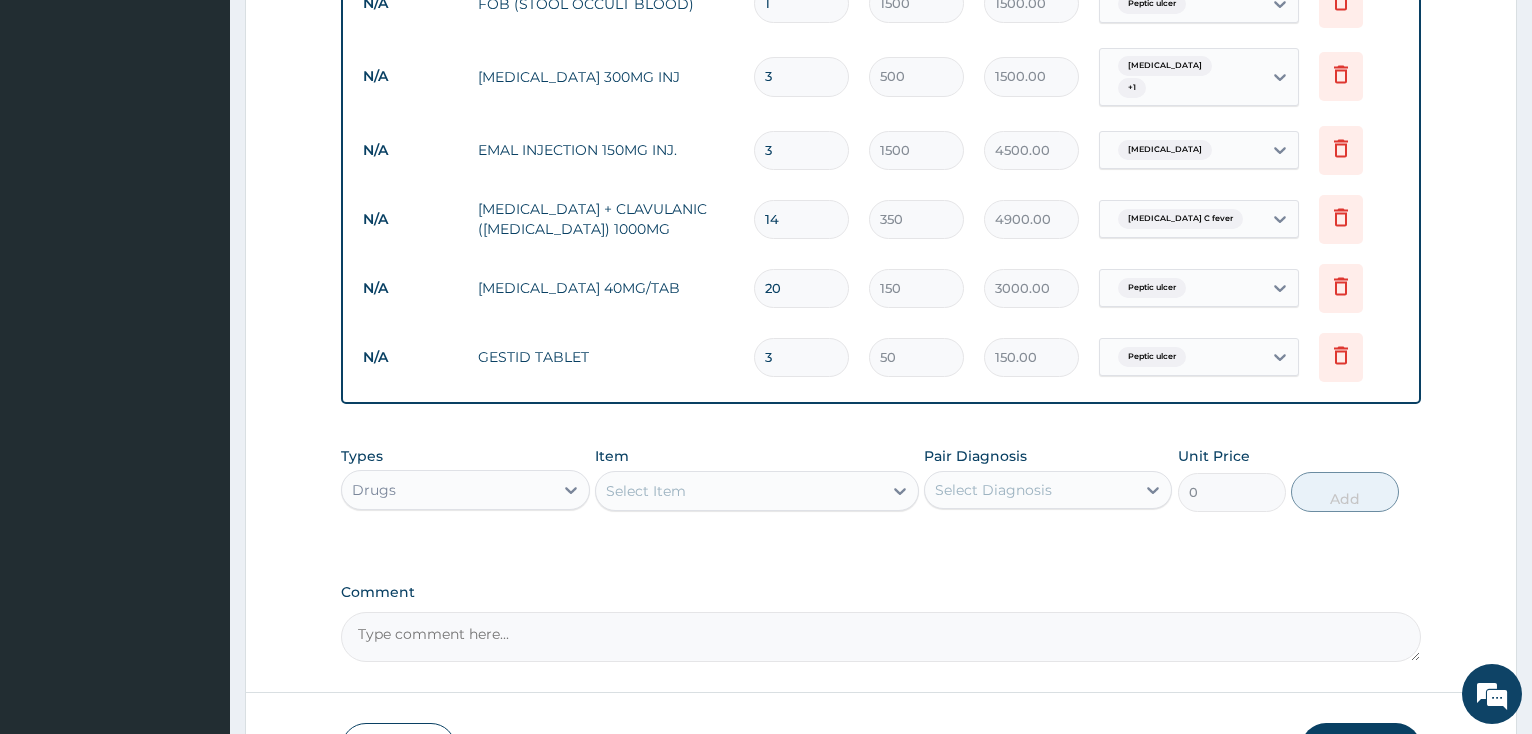 type on "30" 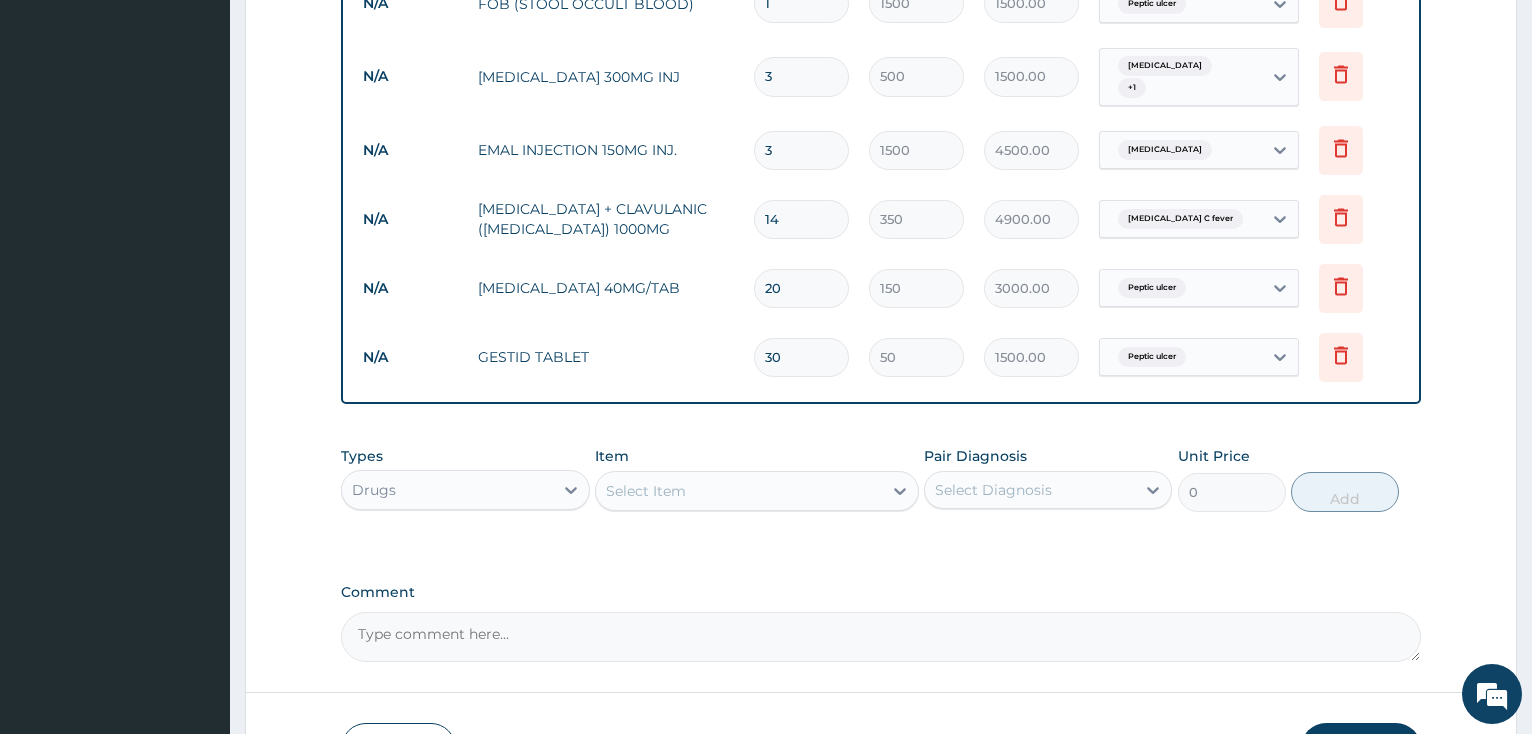 scroll, scrollTop: 1113, scrollLeft: 0, axis: vertical 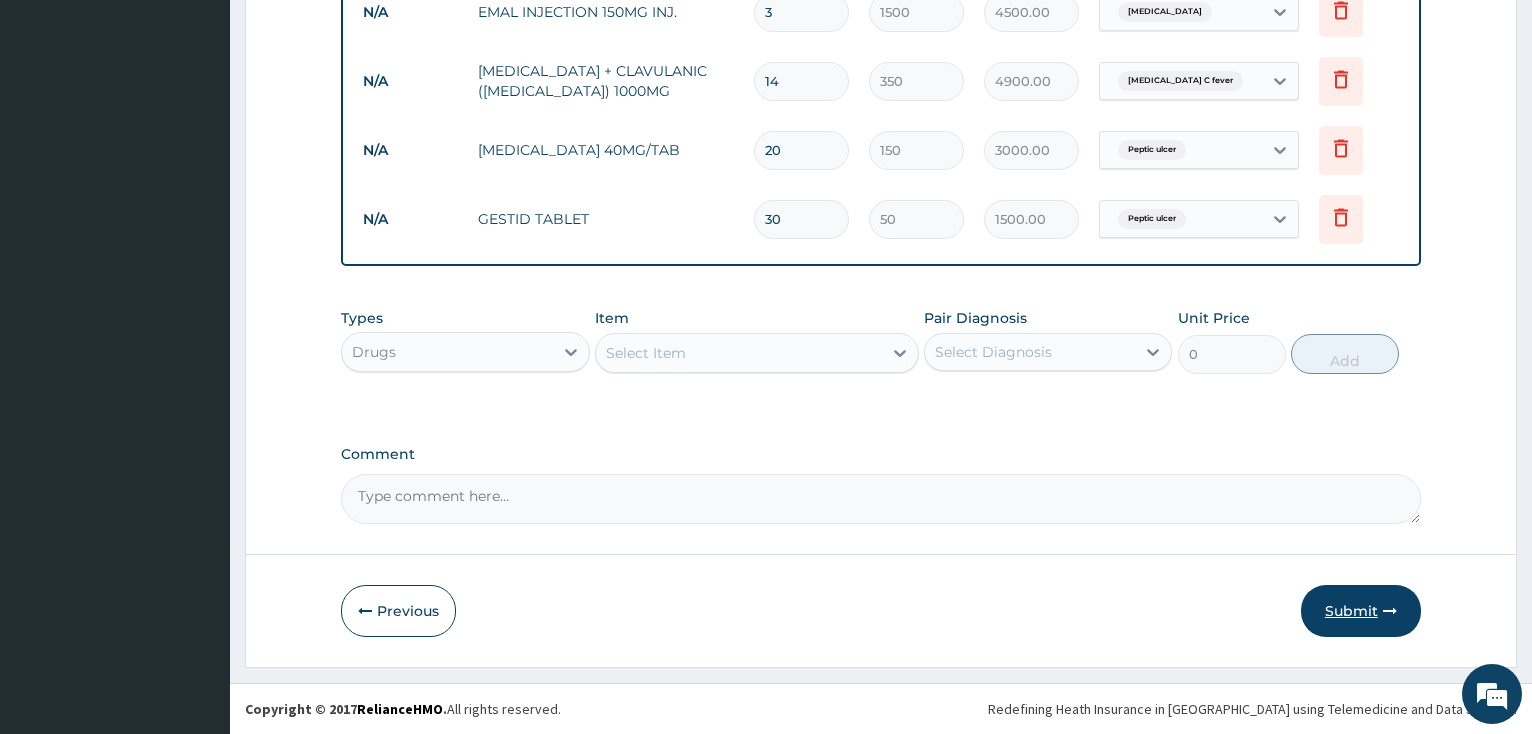 type on "30" 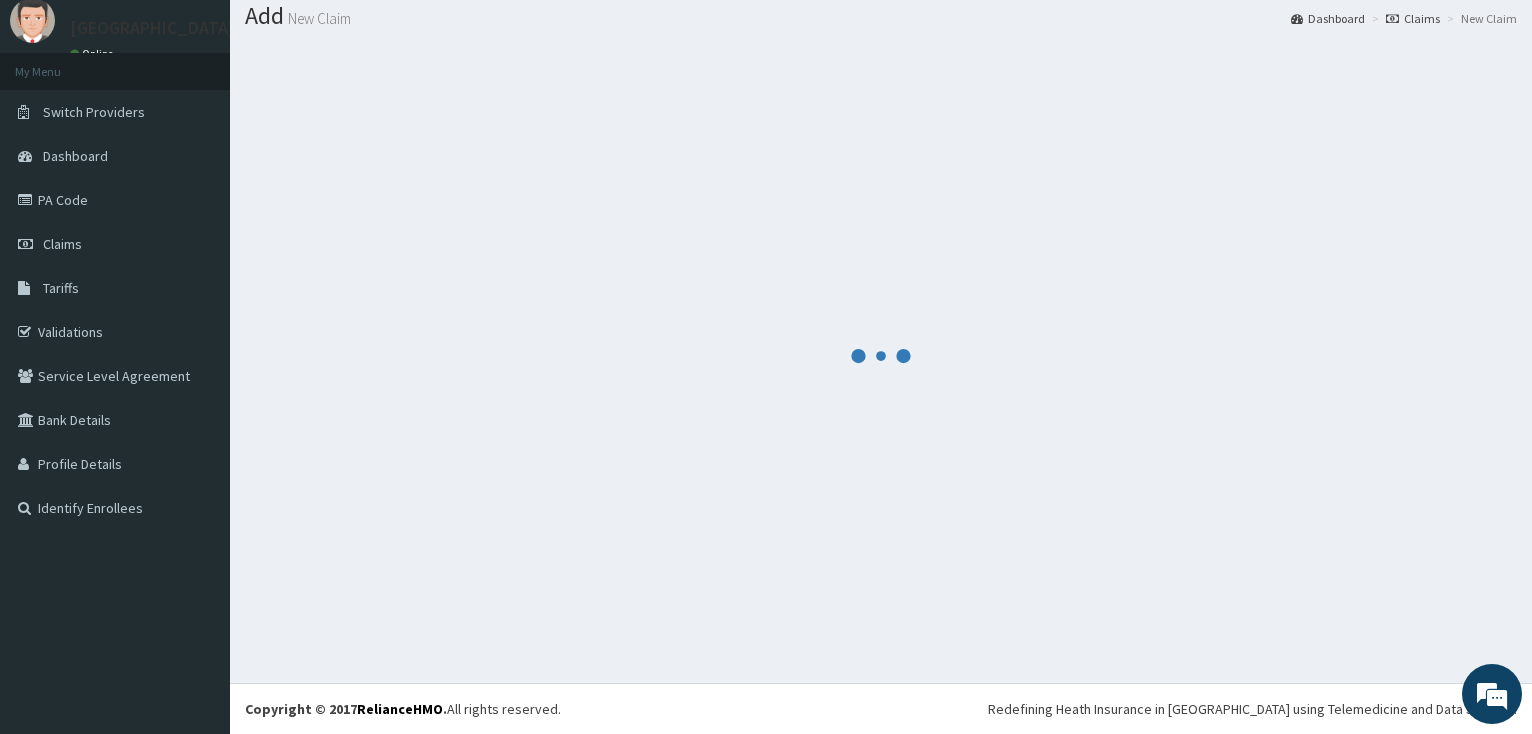 scroll, scrollTop: 62, scrollLeft: 0, axis: vertical 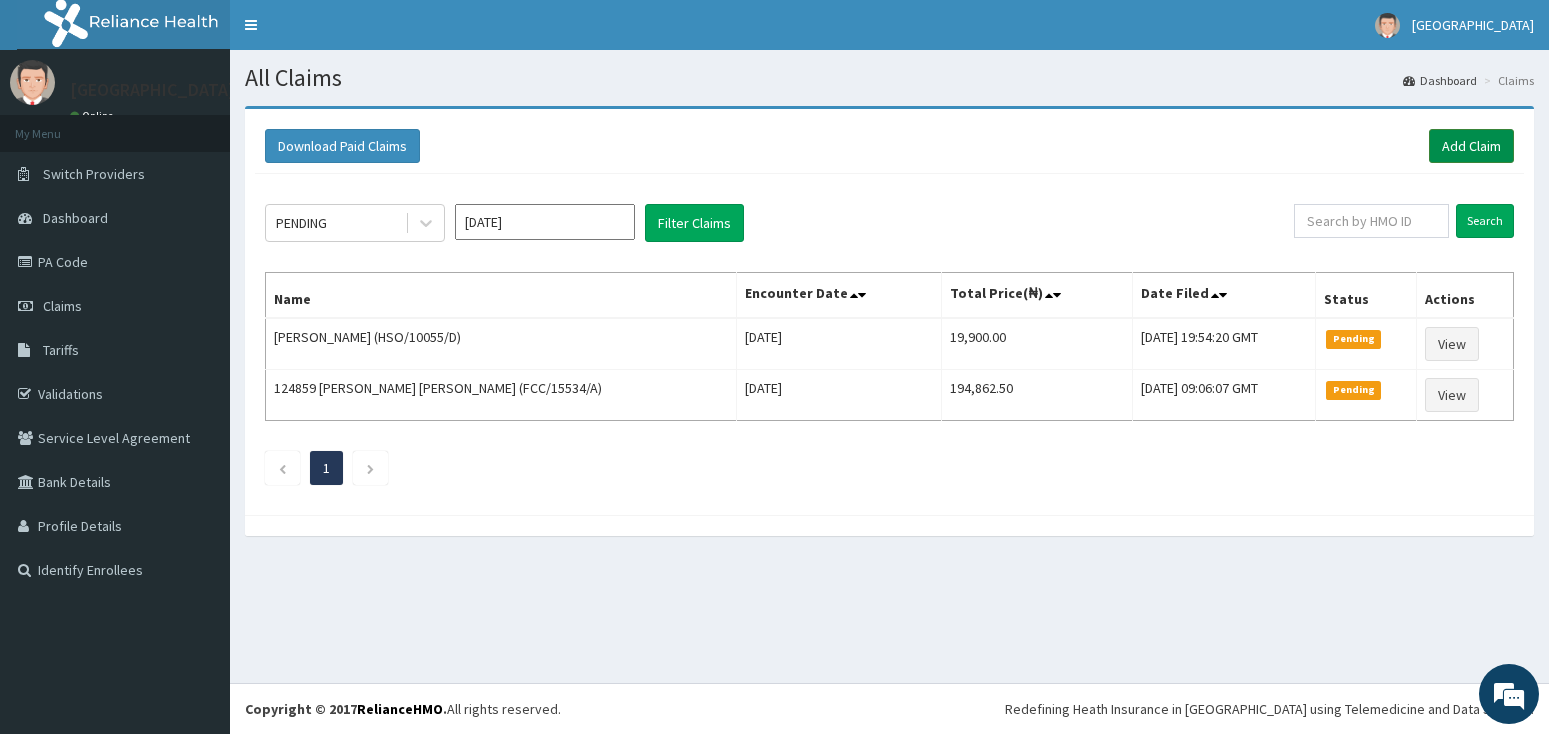 click on "Add Claim" at bounding box center [1471, 146] 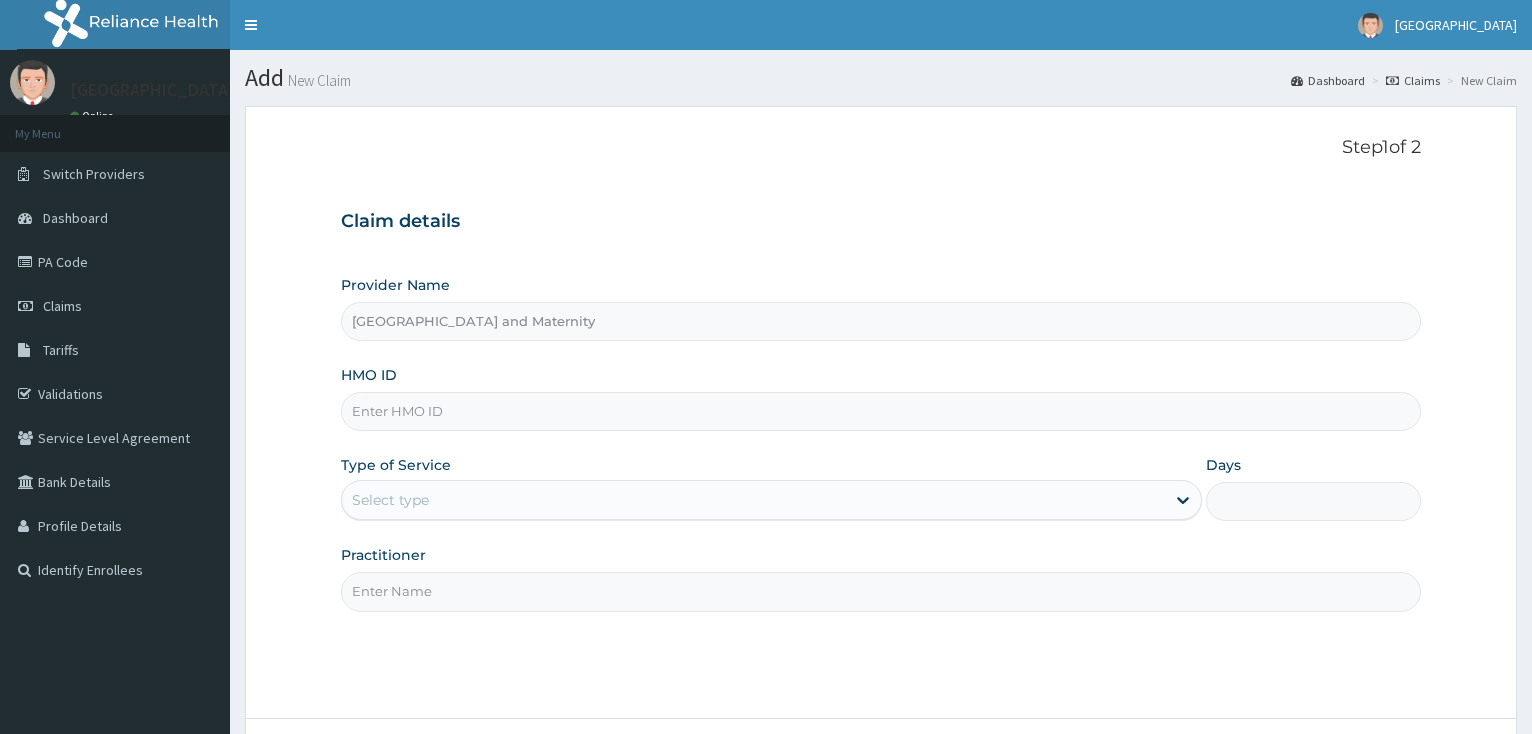scroll, scrollTop: 0, scrollLeft: 0, axis: both 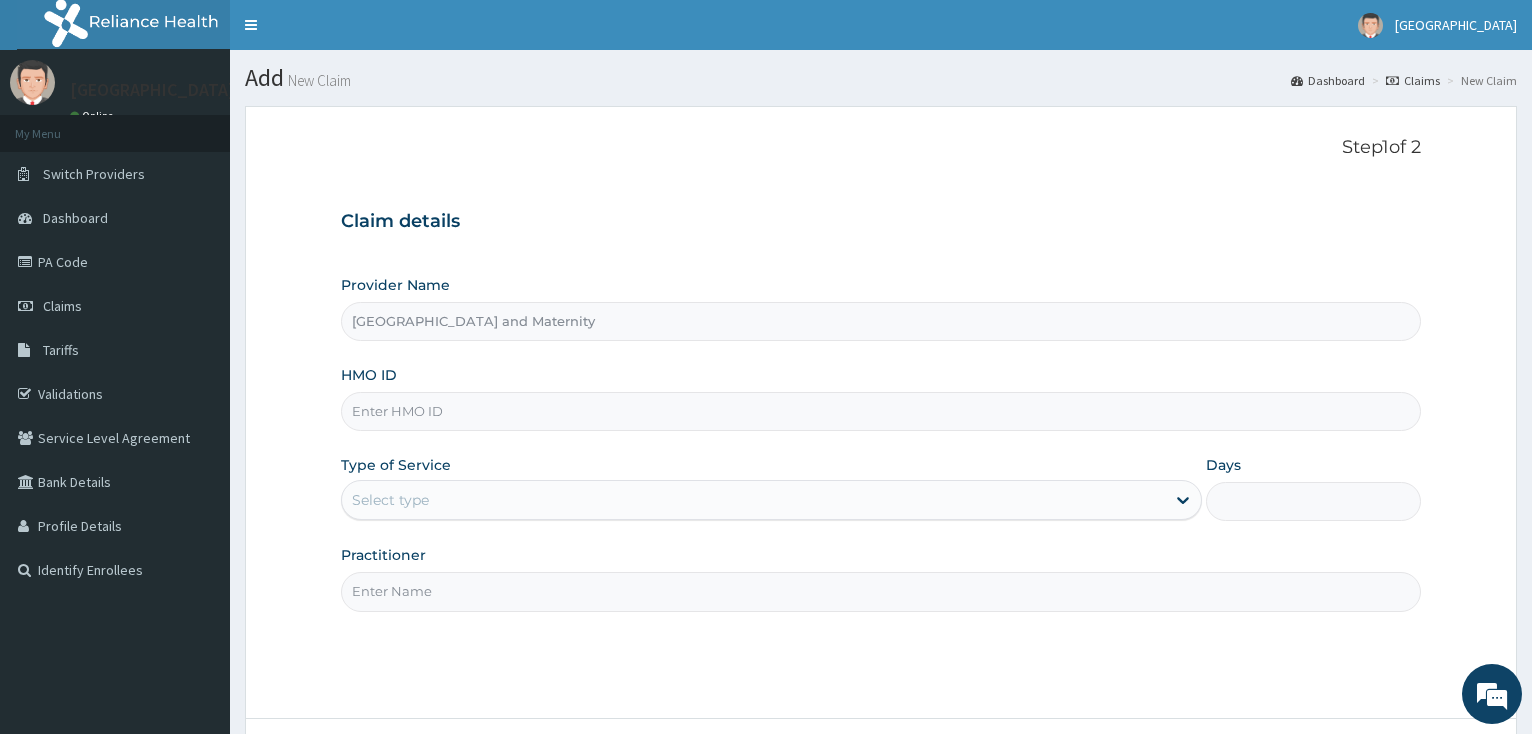 click on "HMO ID" at bounding box center [881, 411] 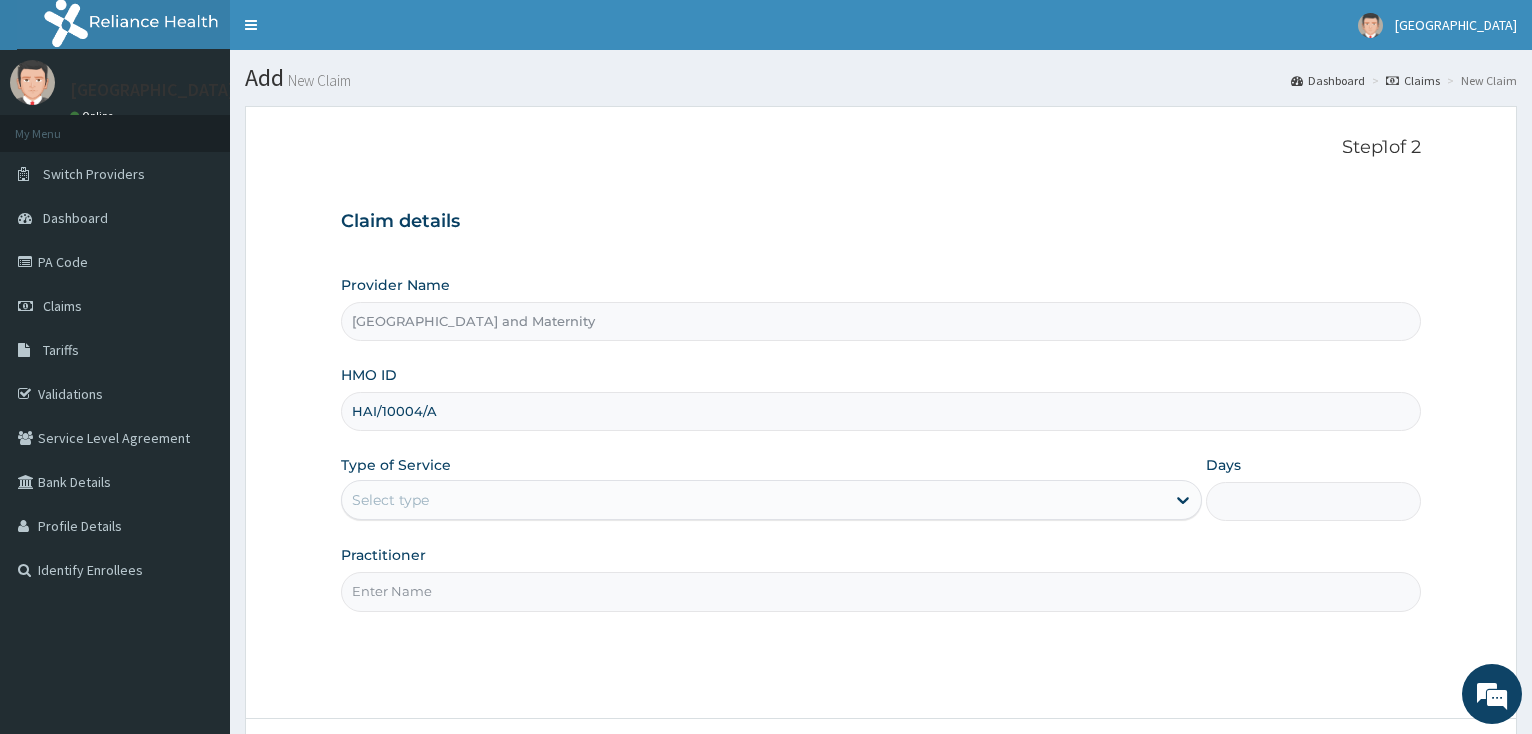 type on "HAI/10004/A" 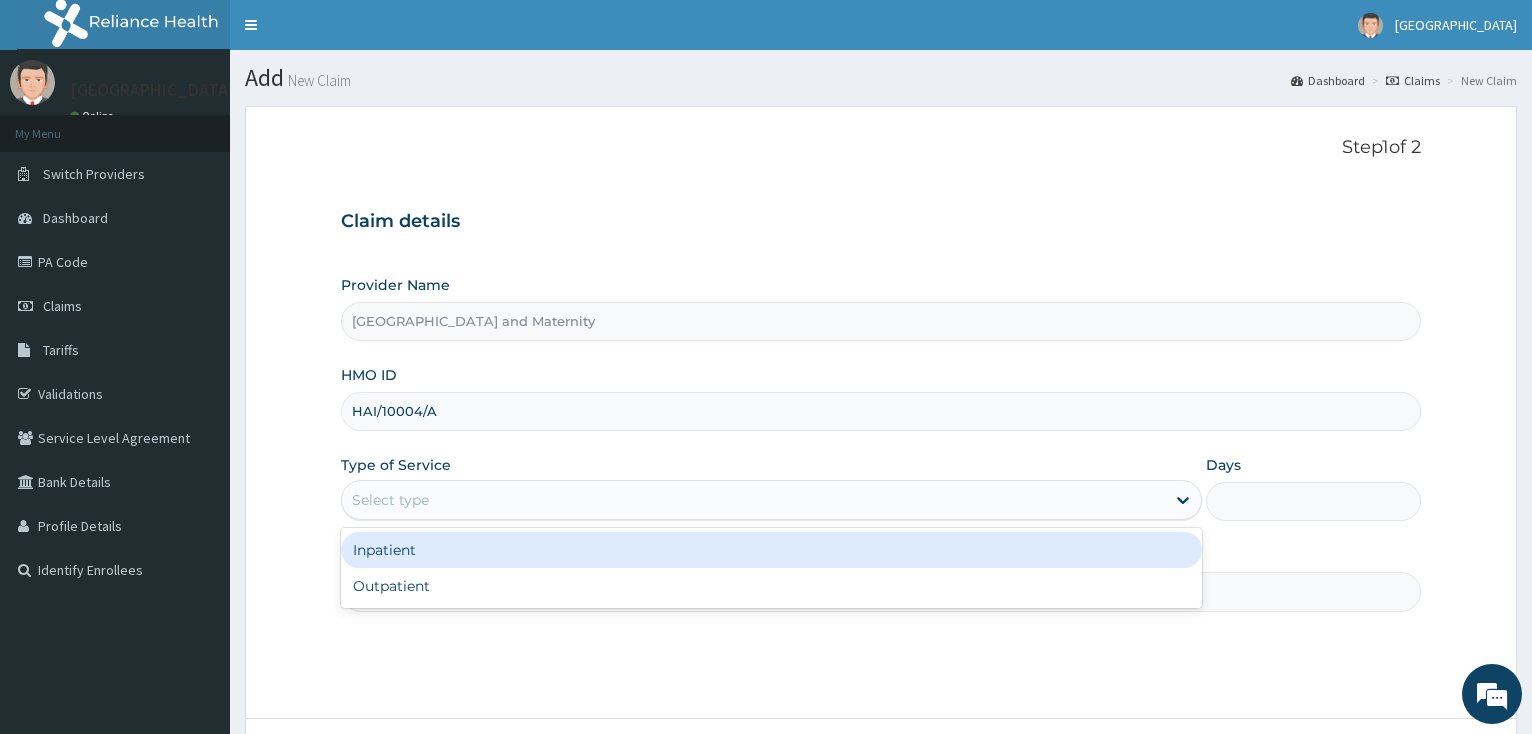 click on "Select type" at bounding box center (753, 500) 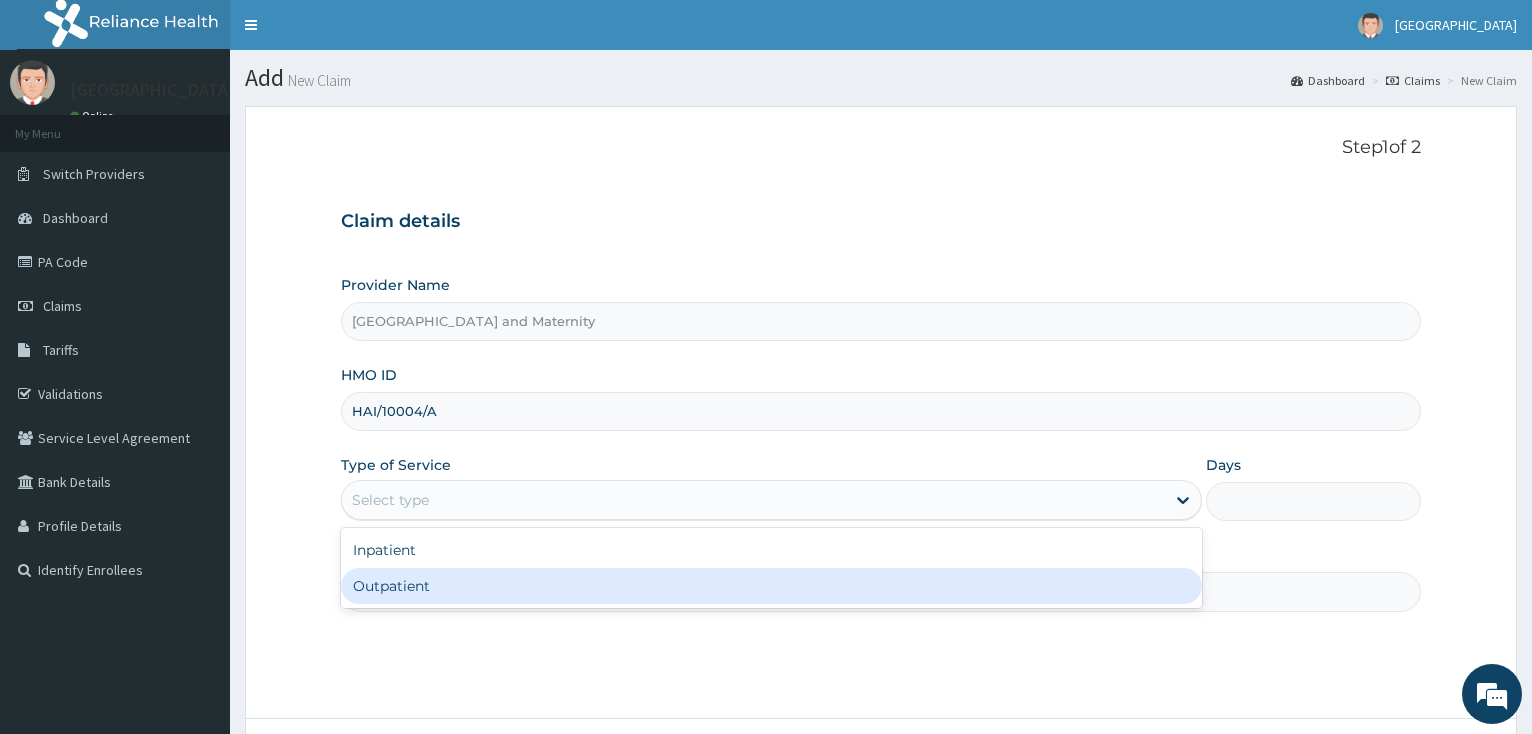 click on "Outpatient" at bounding box center [771, 586] 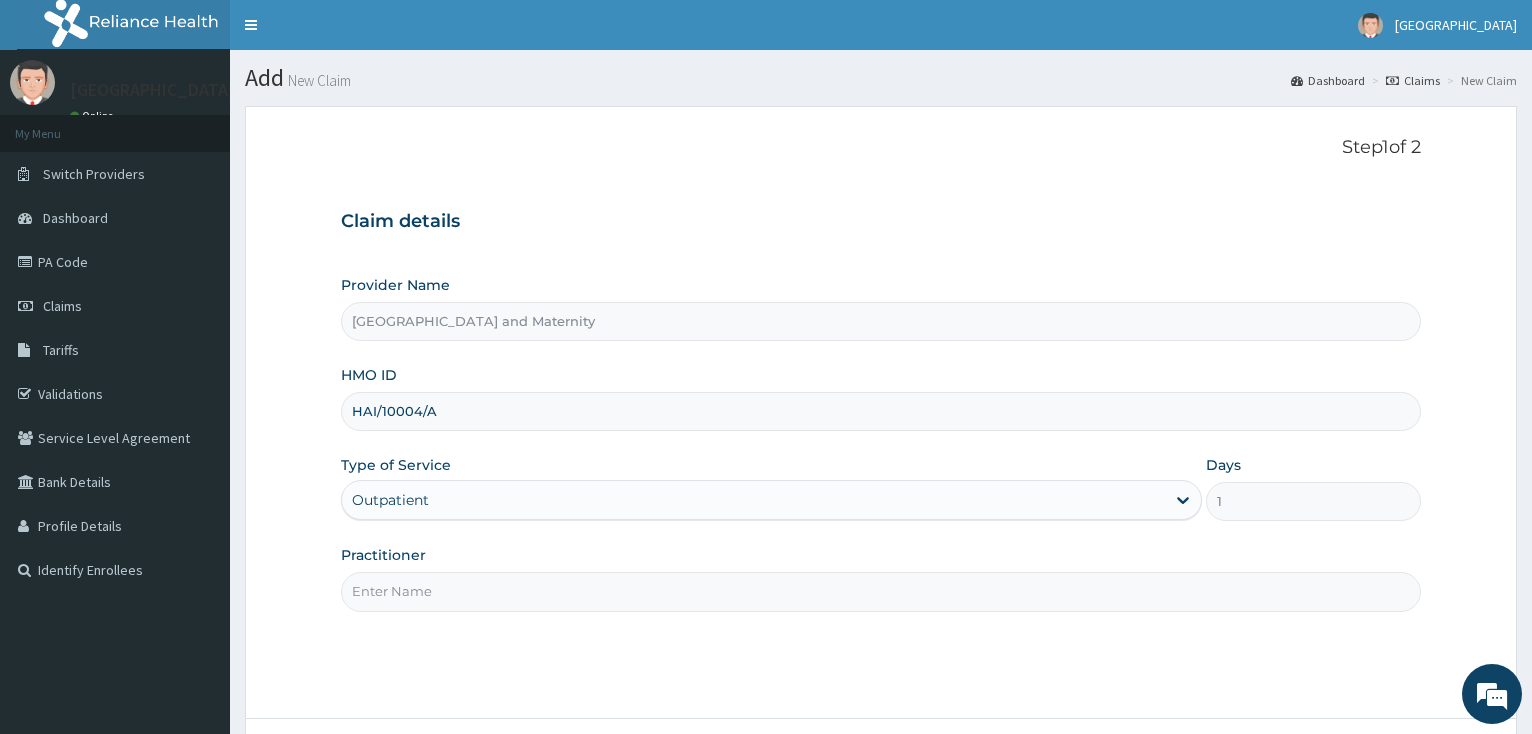 click on "Practitioner" at bounding box center (881, 591) 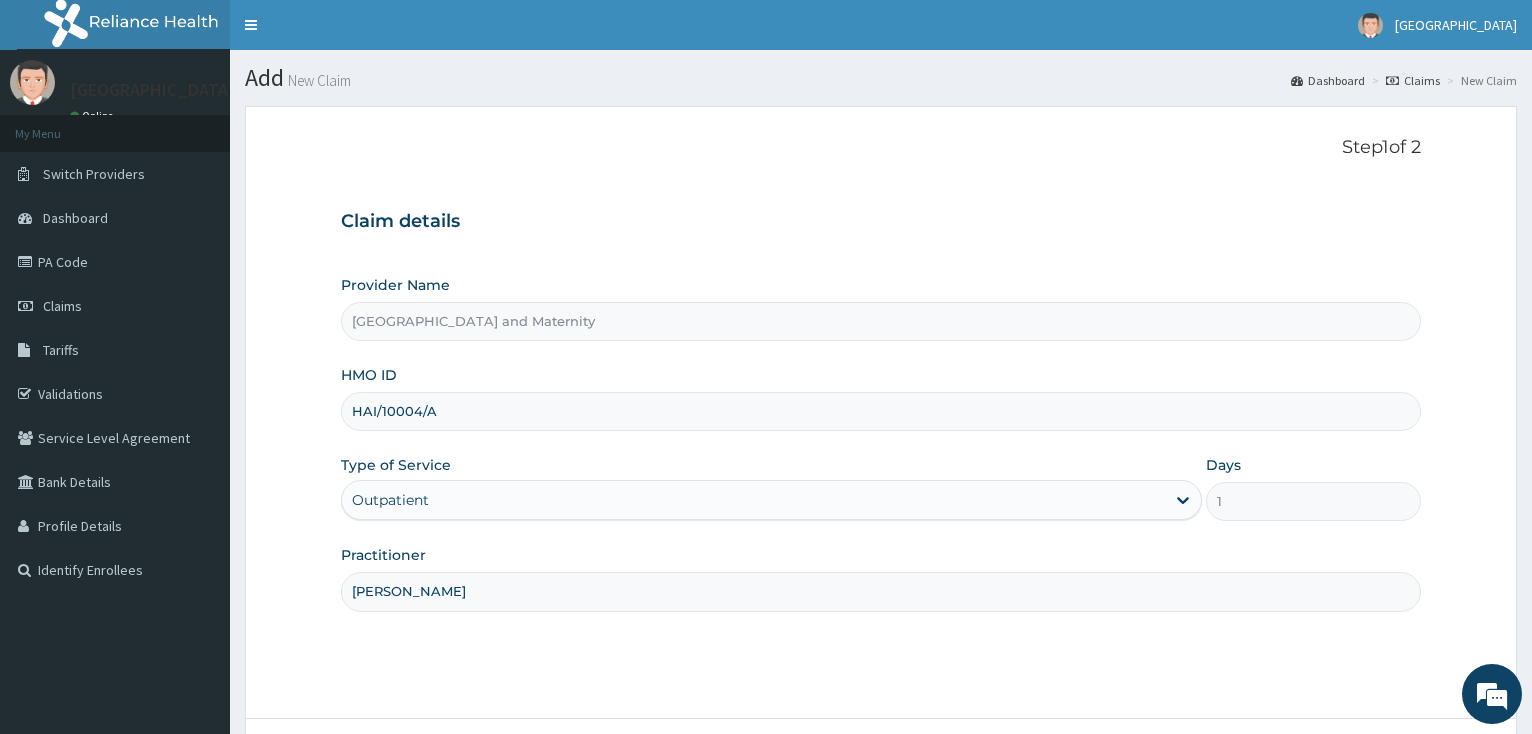 scroll, scrollTop: 164, scrollLeft: 0, axis: vertical 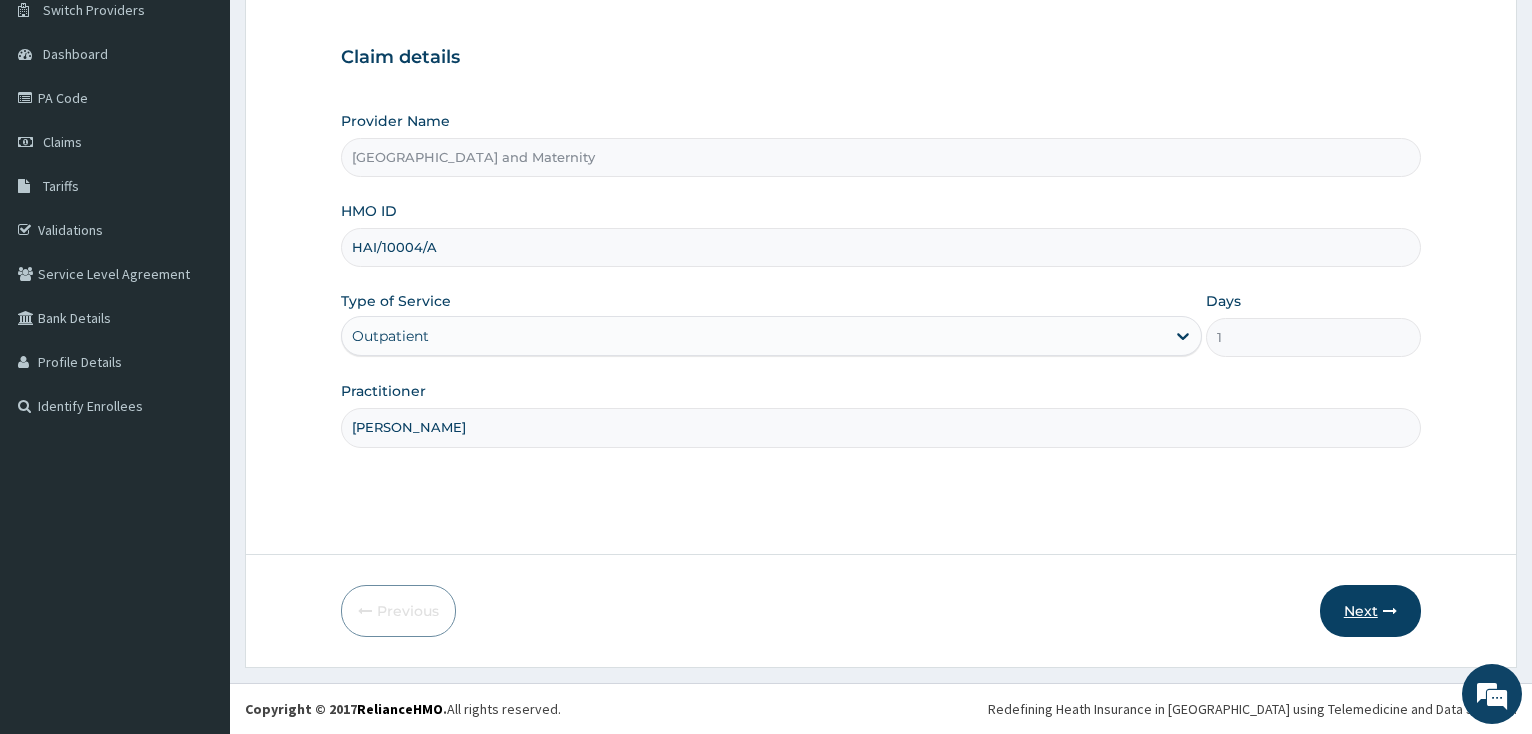 type on "[PERSON_NAME]" 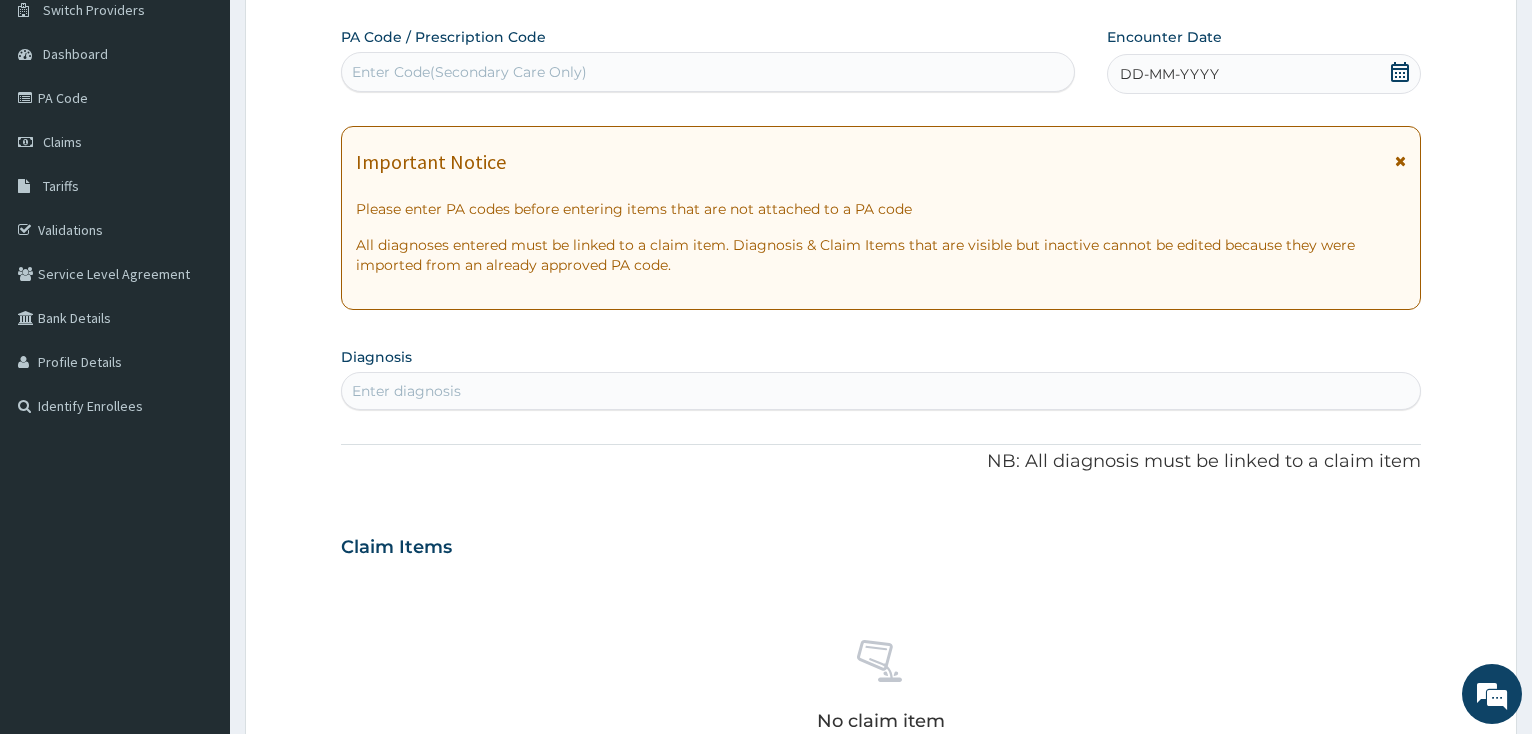 click 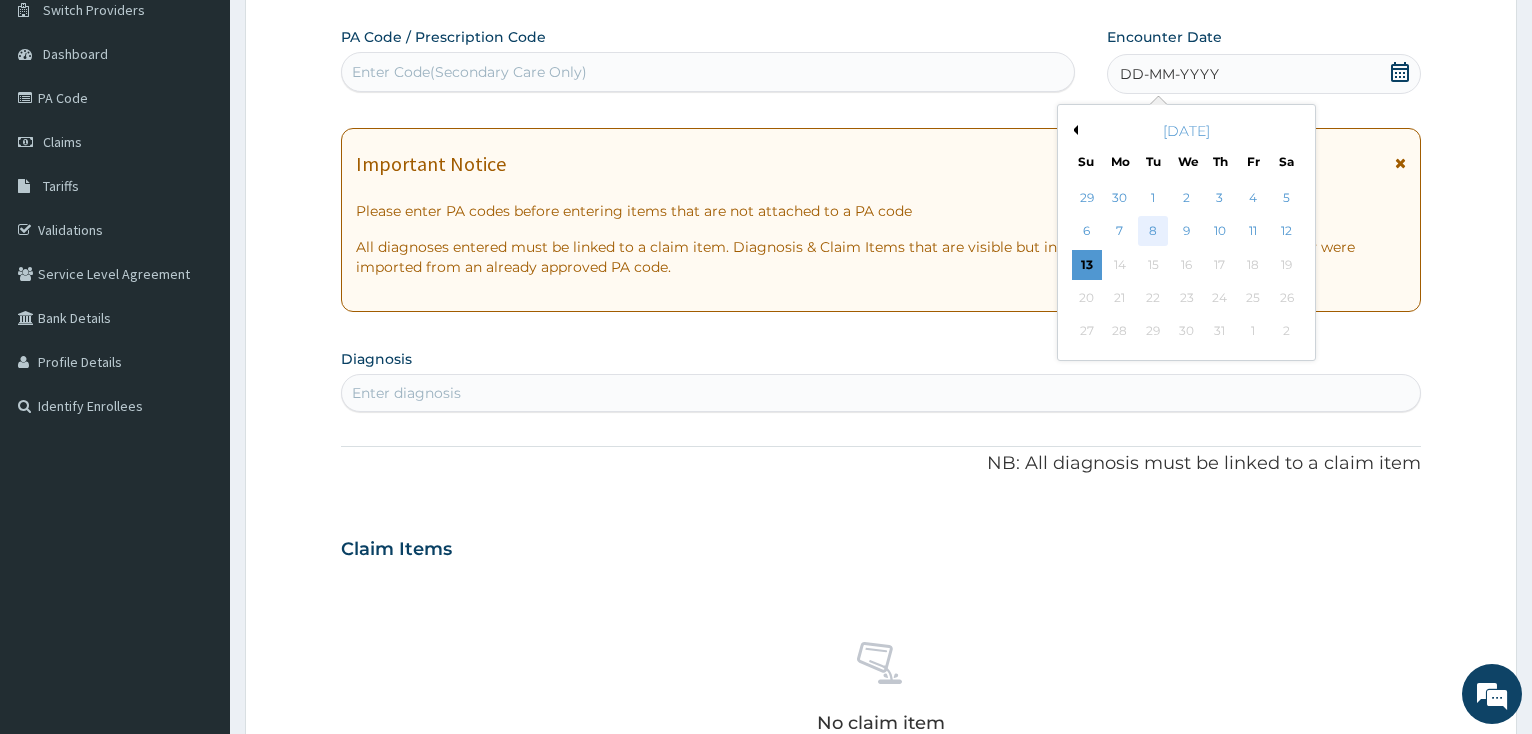 click on "8" at bounding box center (1153, 232) 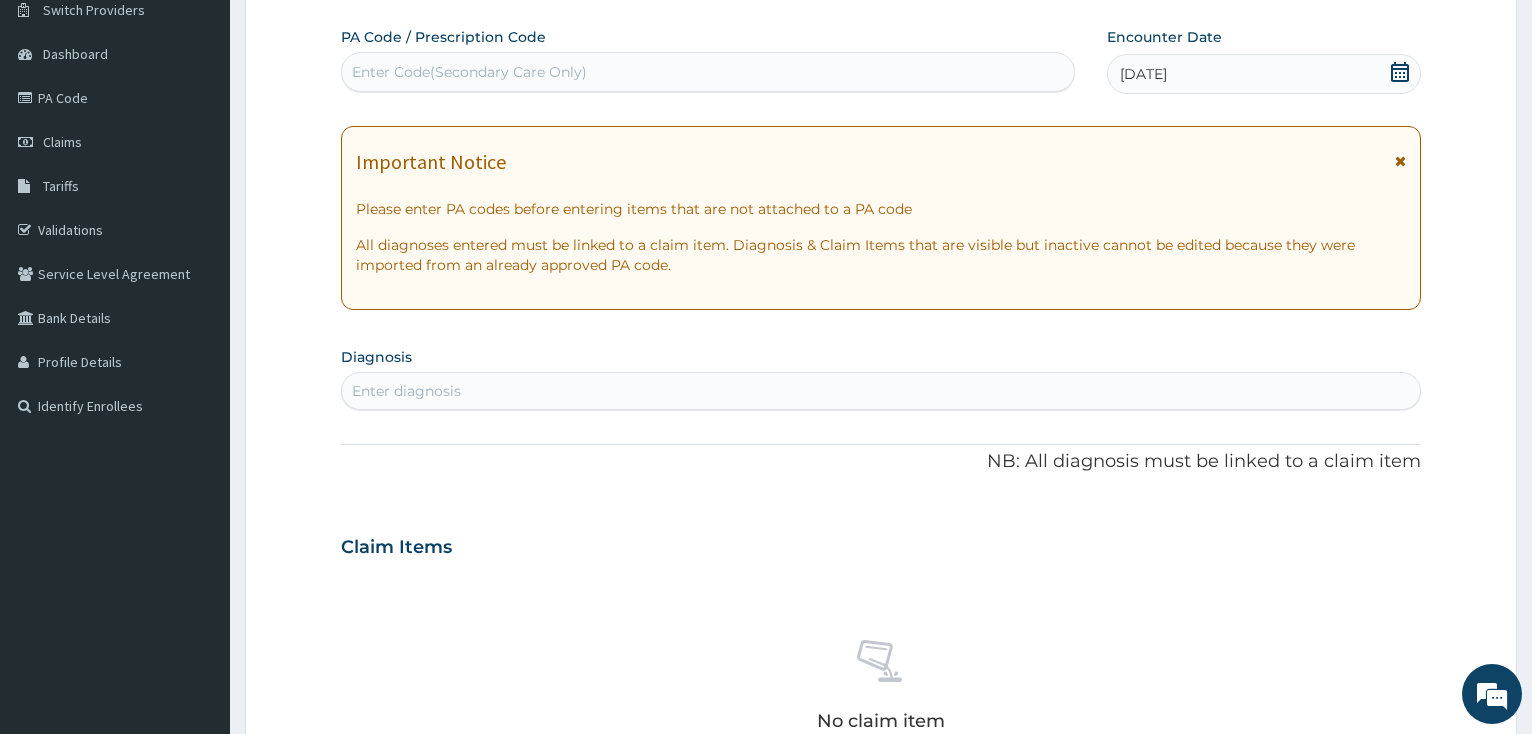 click on "Enter diagnosis" at bounding box center [881, 391] 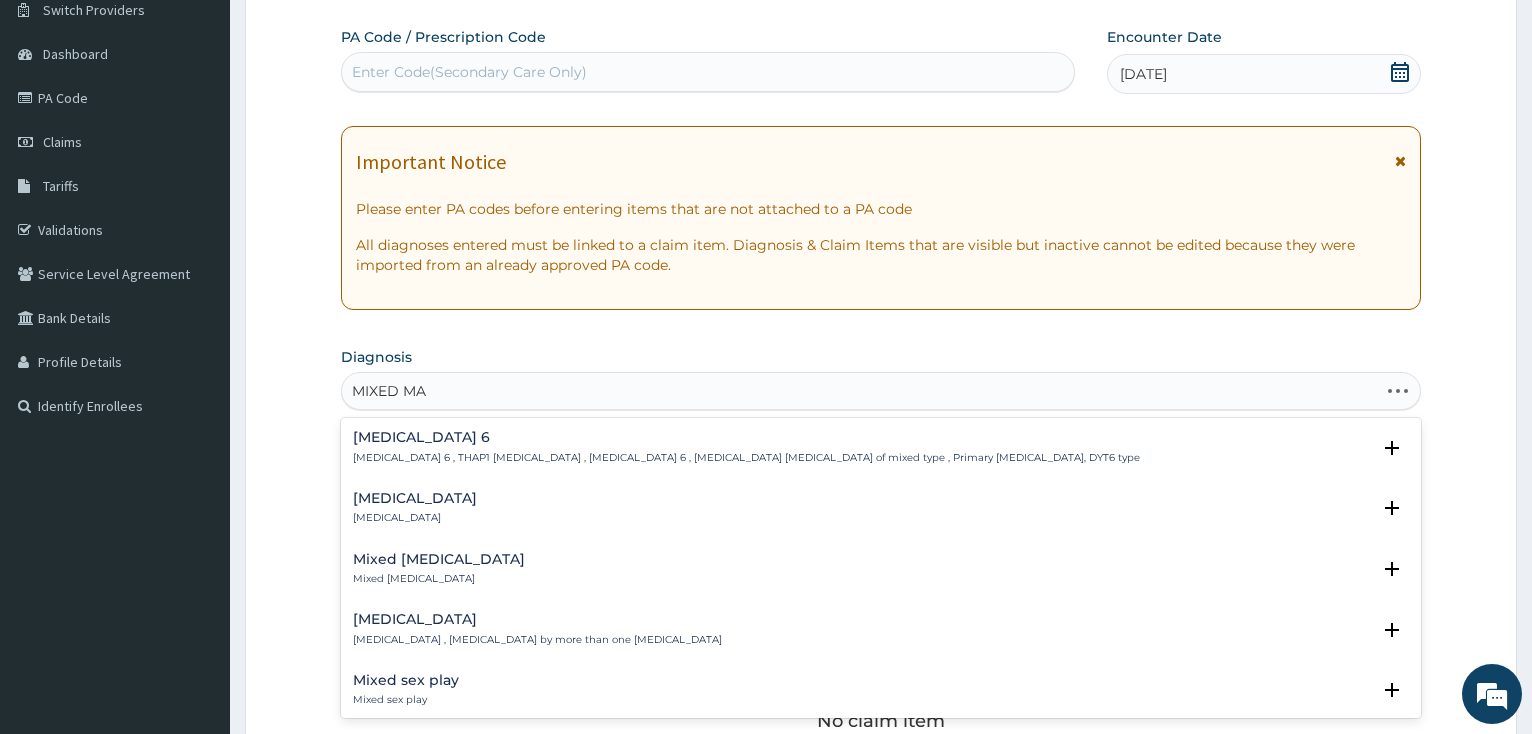type on "MIXED MAL" 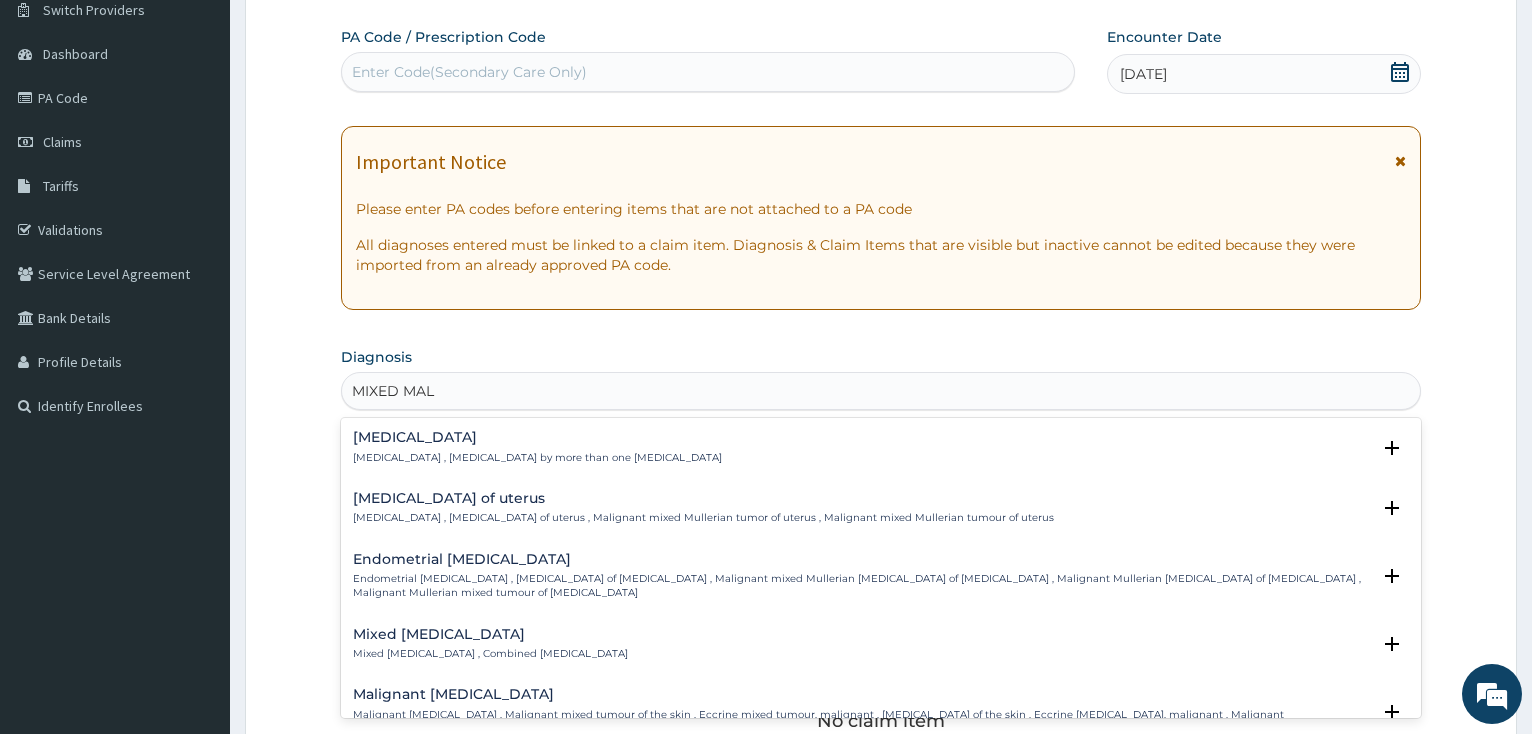 click on "Mixed malaria" at bounding box center (537, 437) 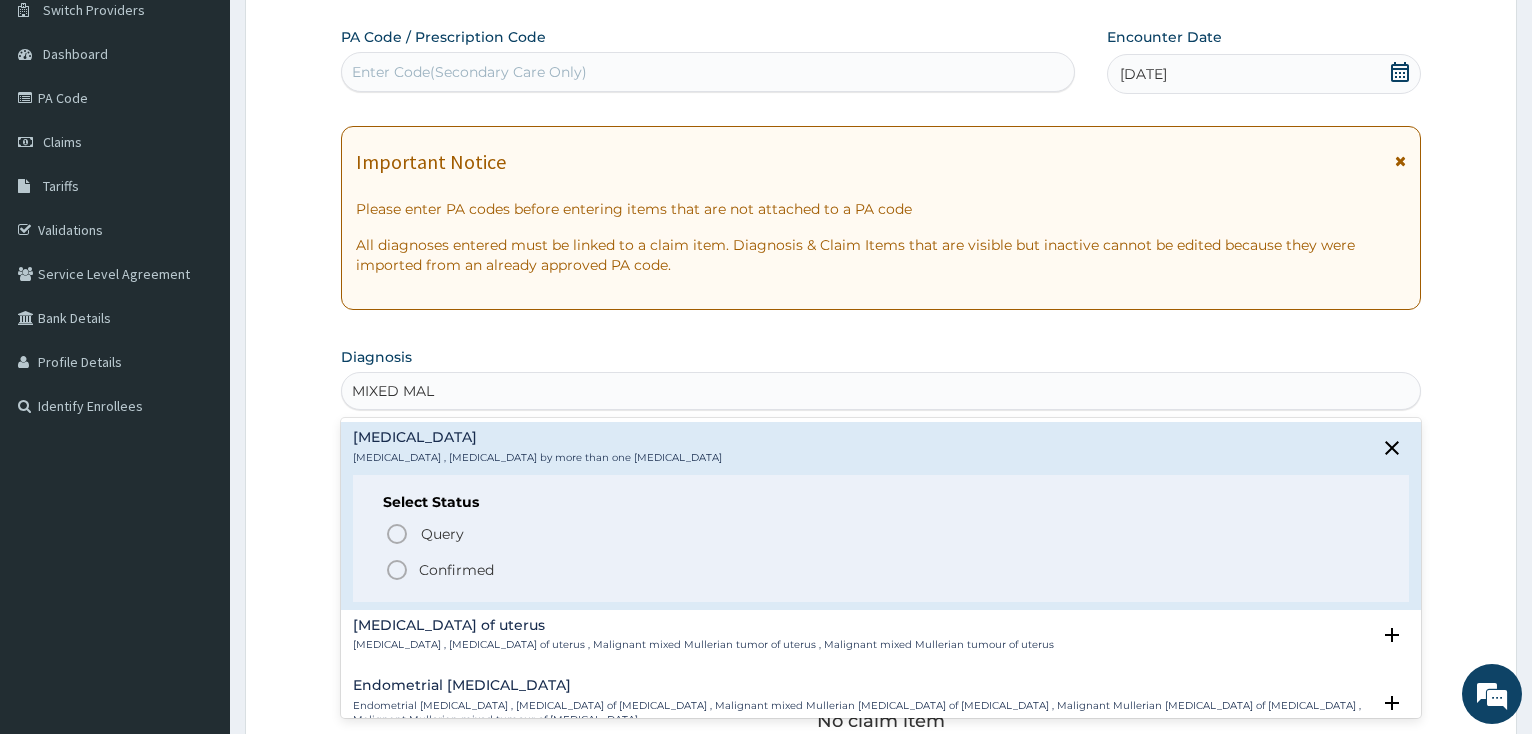 click 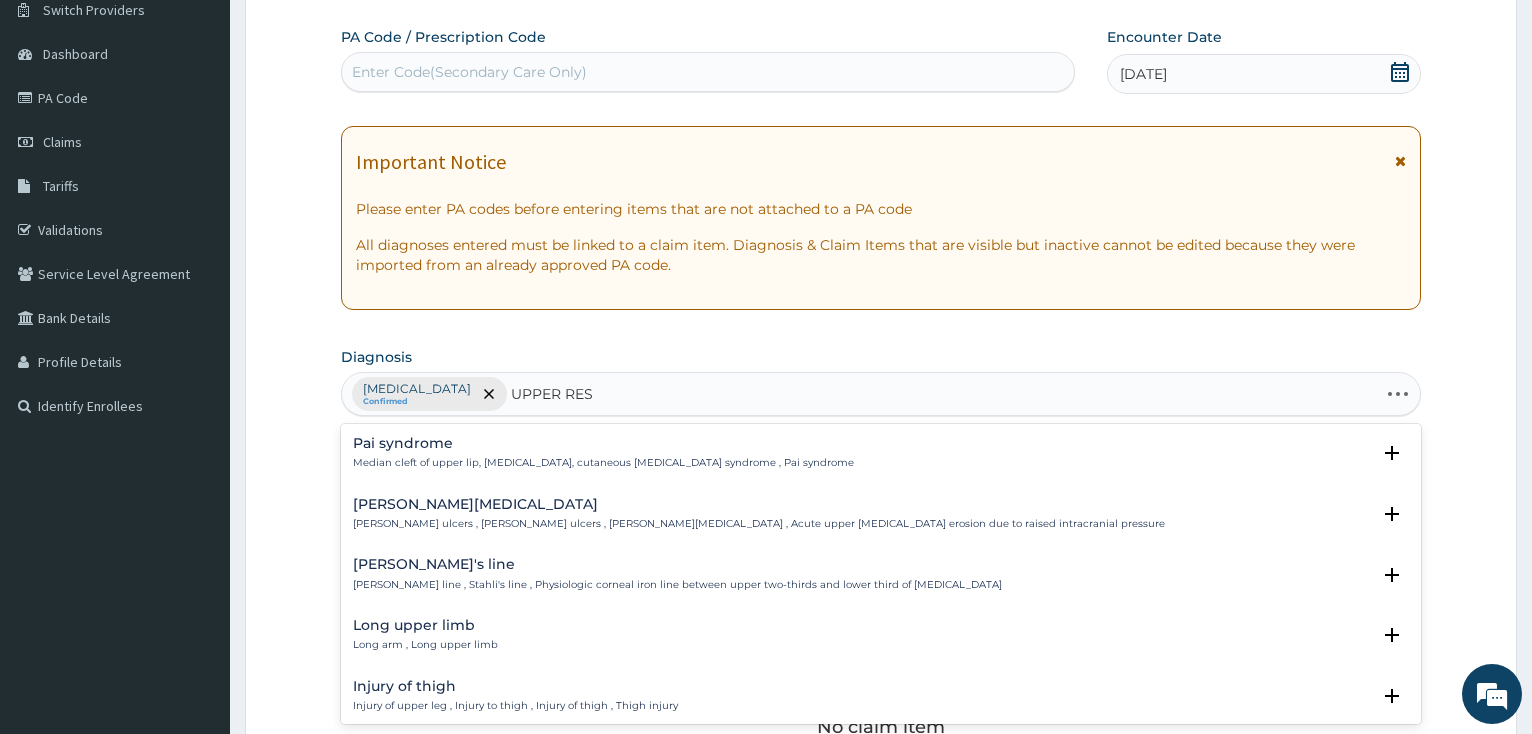 type on "UPPER RESP" 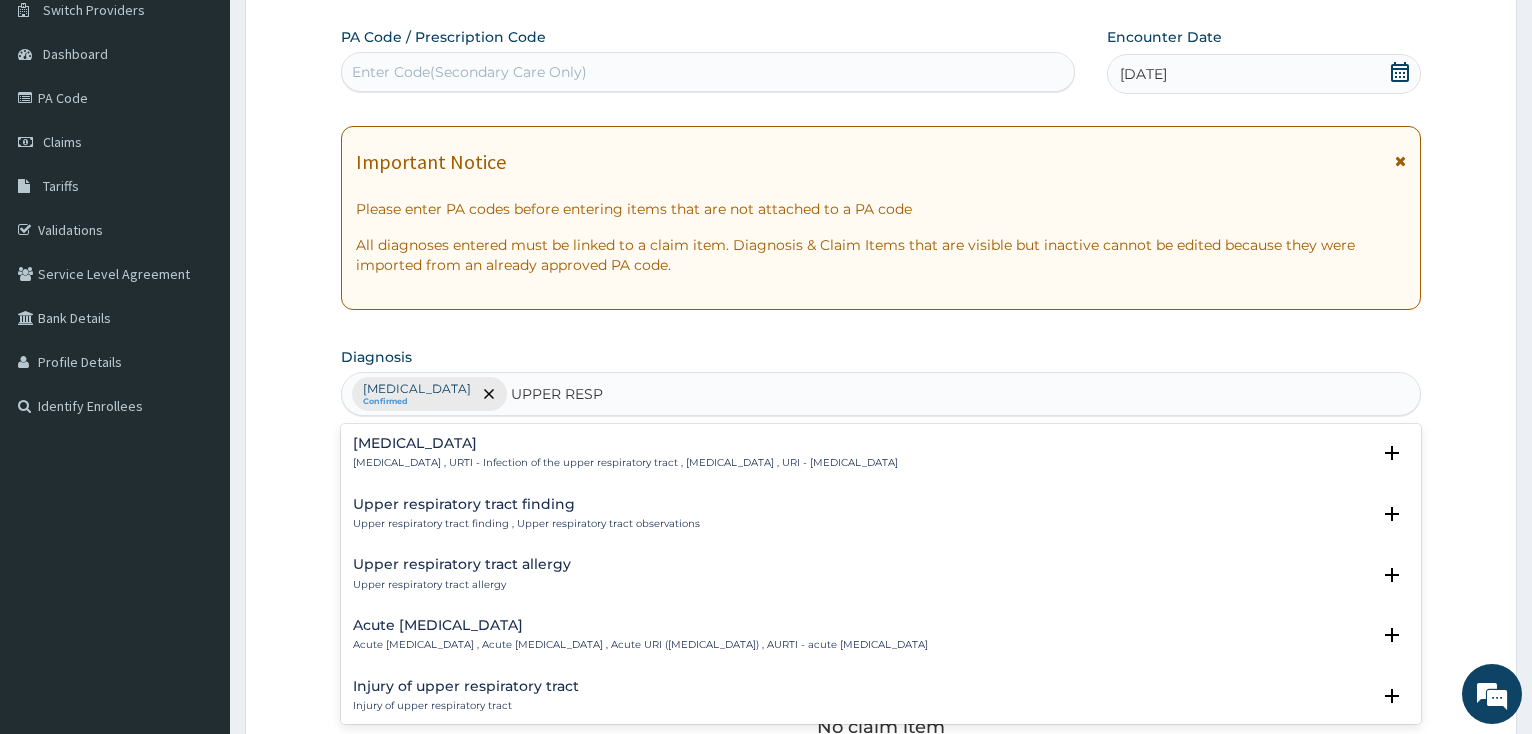 click on "Upper respiratory infection" at bounding box center (625, 443) 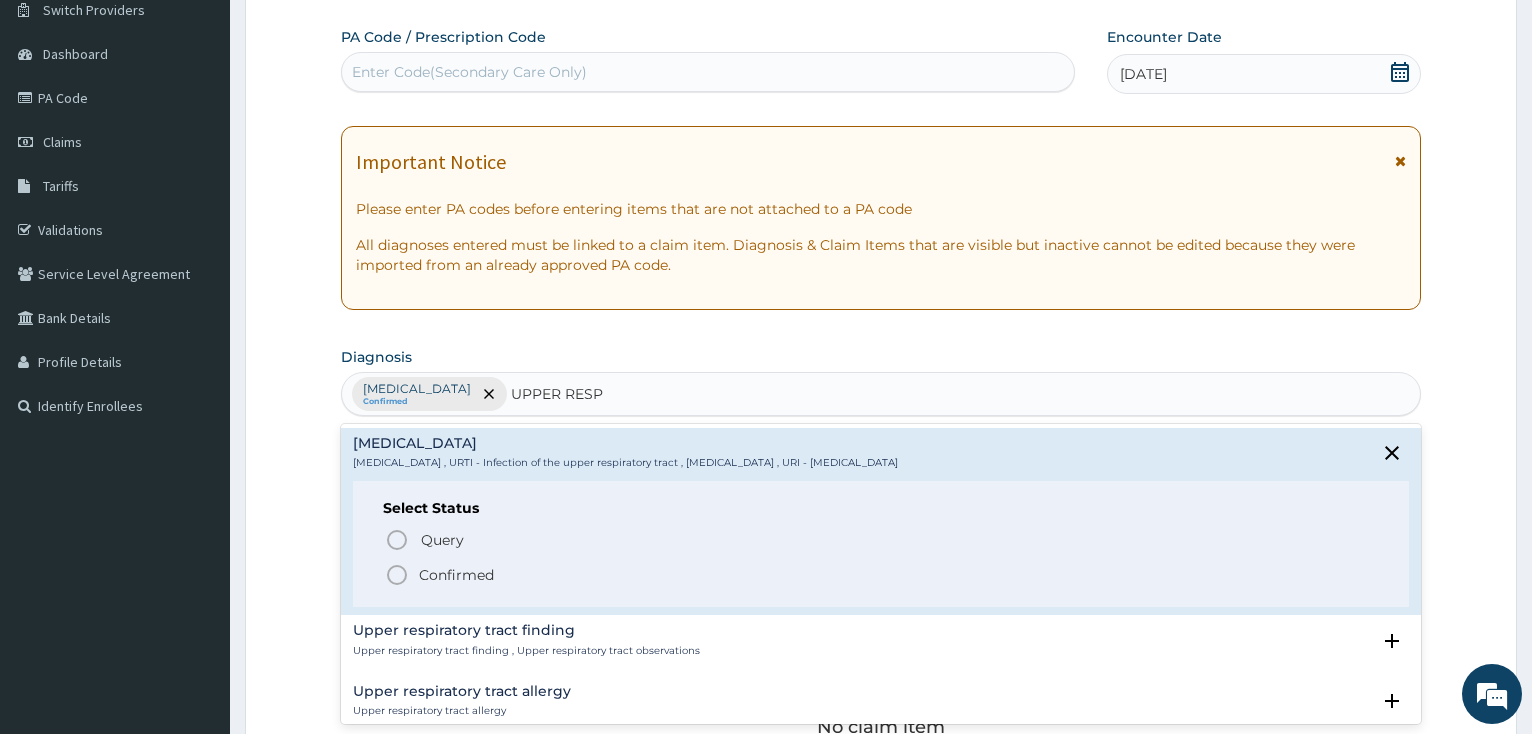 click 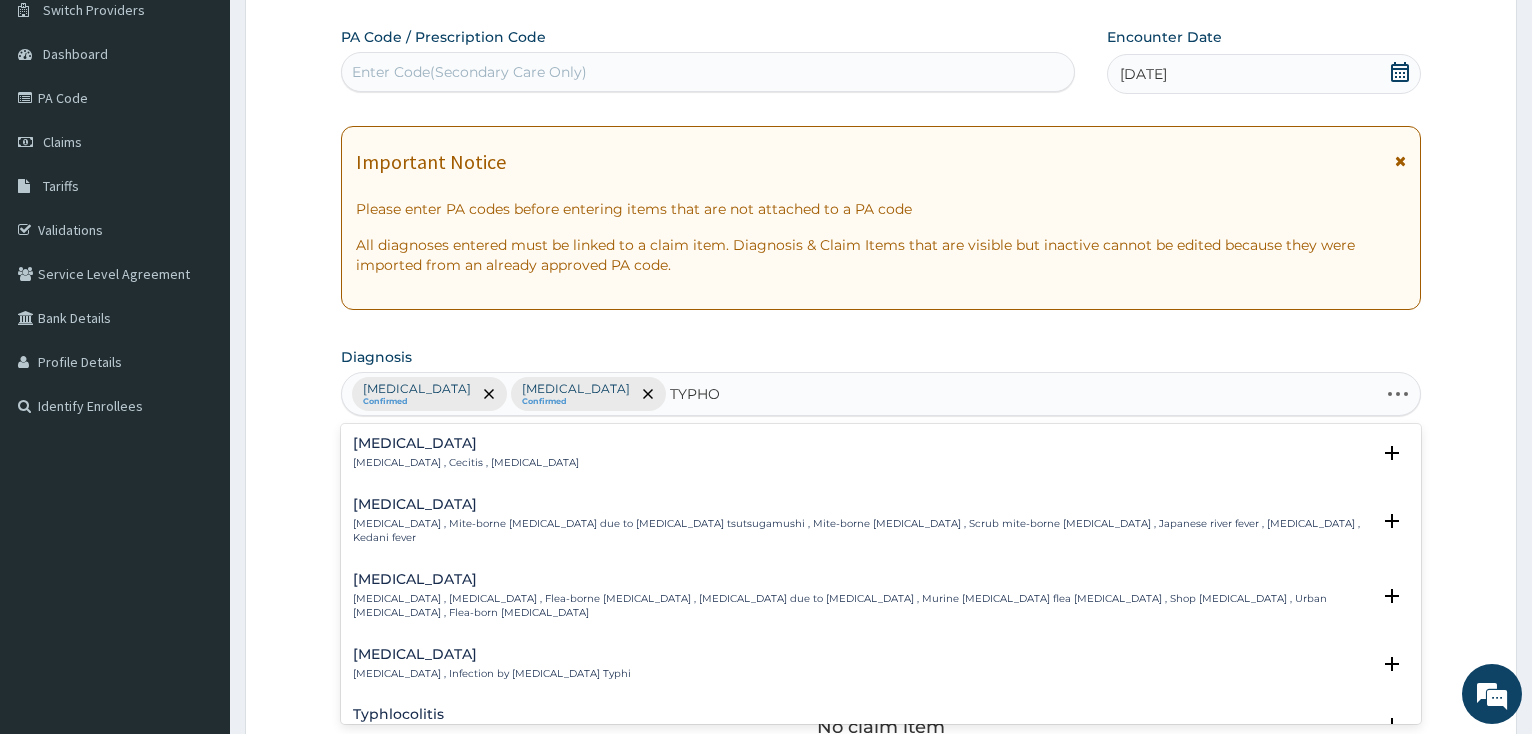 type on "TYPHOI" 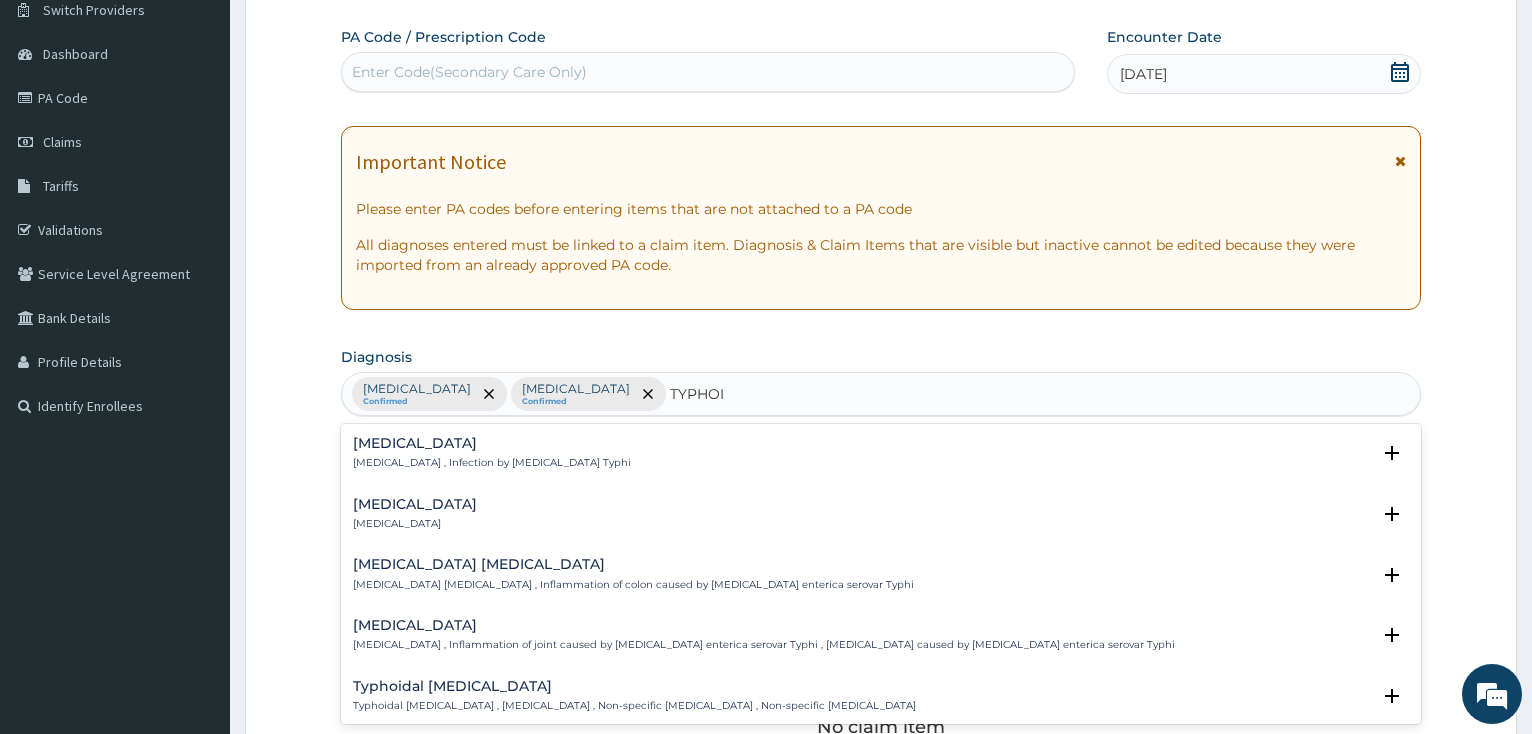 click on "Typhoid fever Typhoid fever , Infection by Salmonella Typhi" at bounding box center [492, 453] 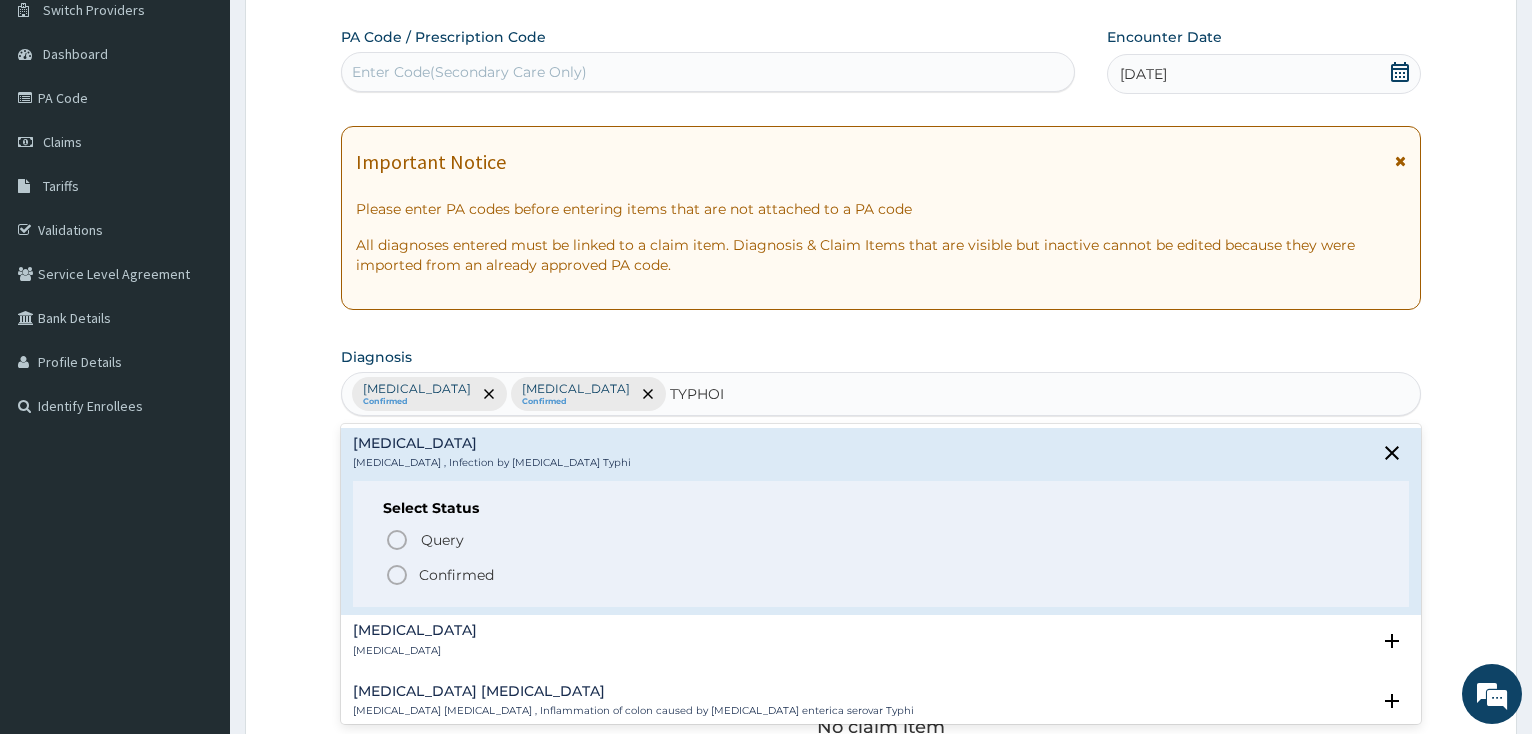 click 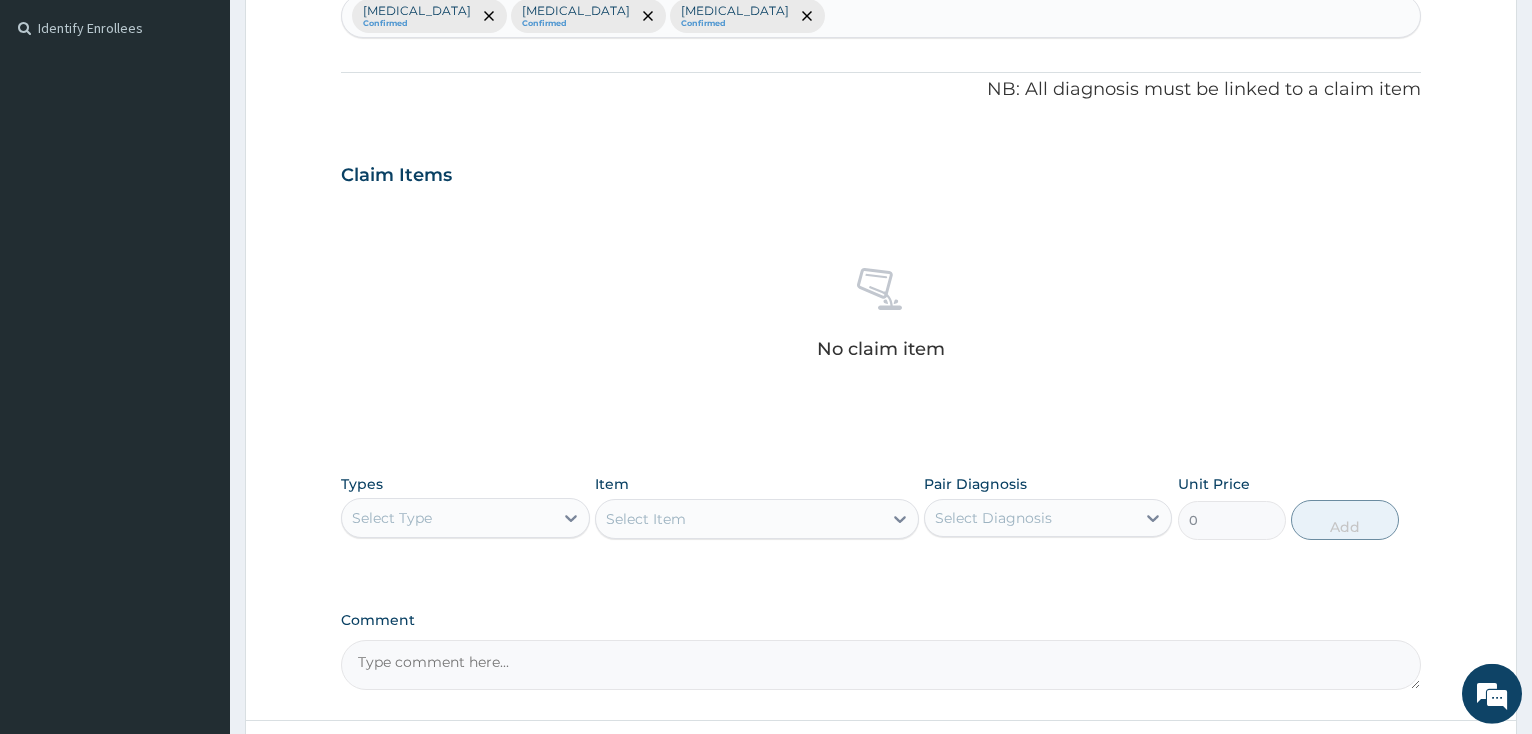 scroll, scrollTop: 572, scrollLeft: 0, axis: vertical 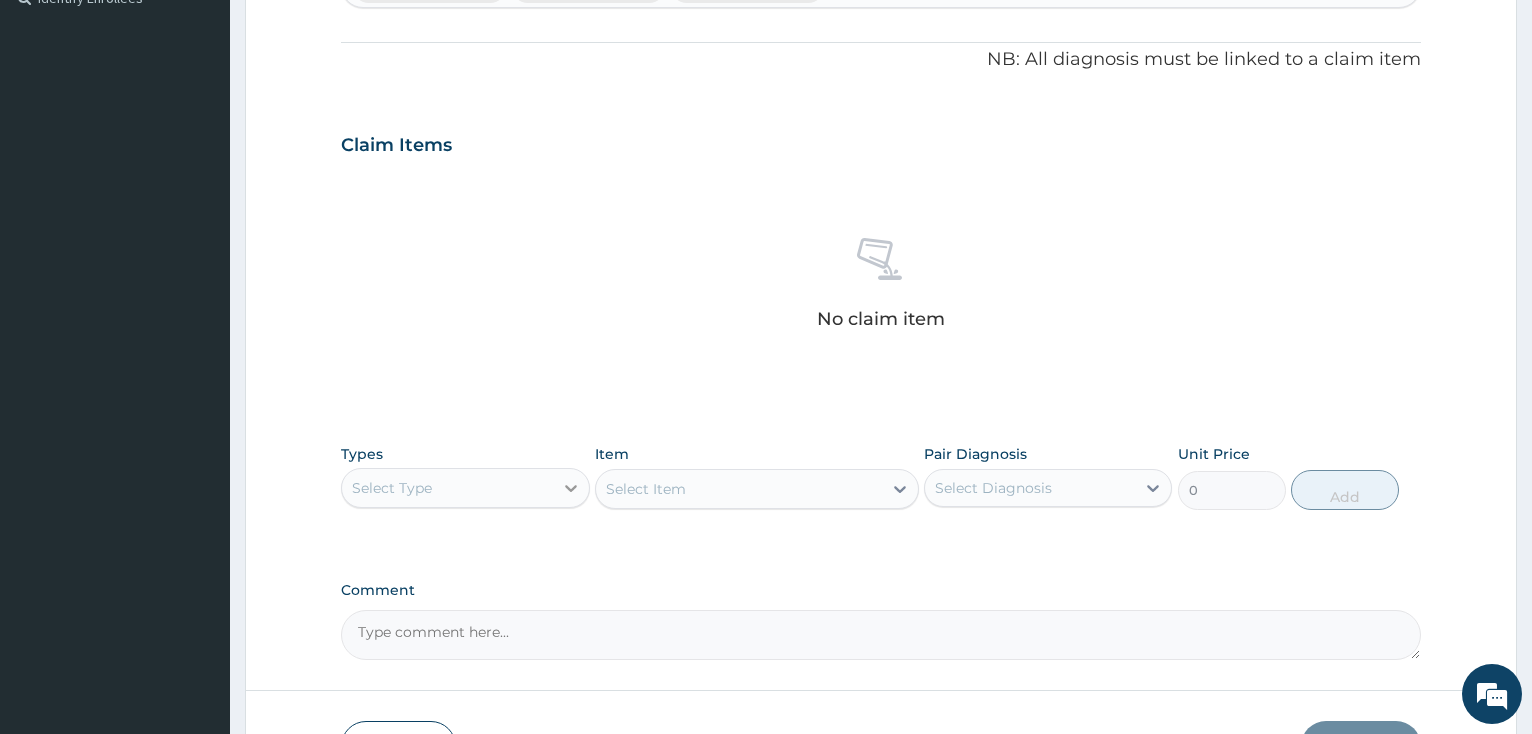 click 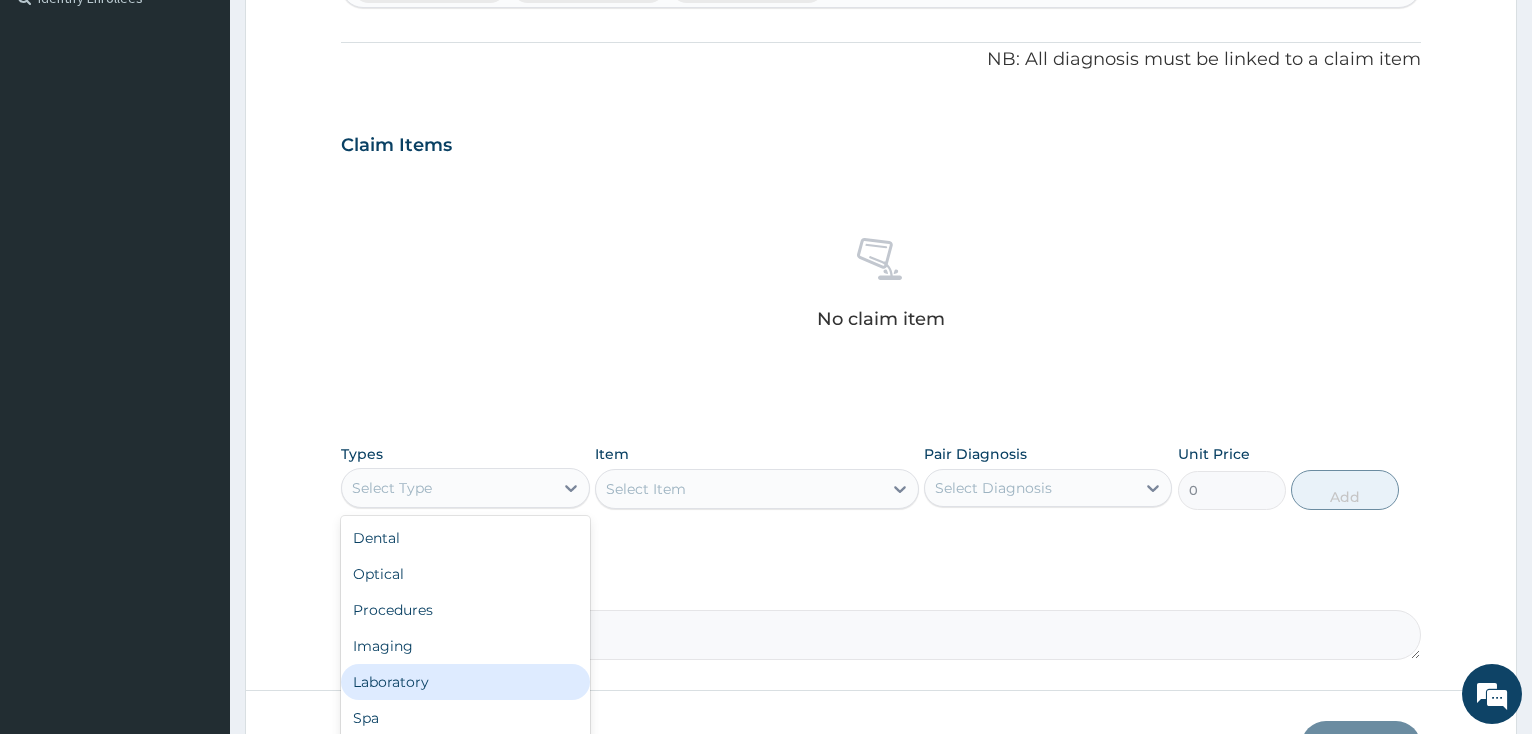 click on "Laboratory" at bounding box center [465, 682] 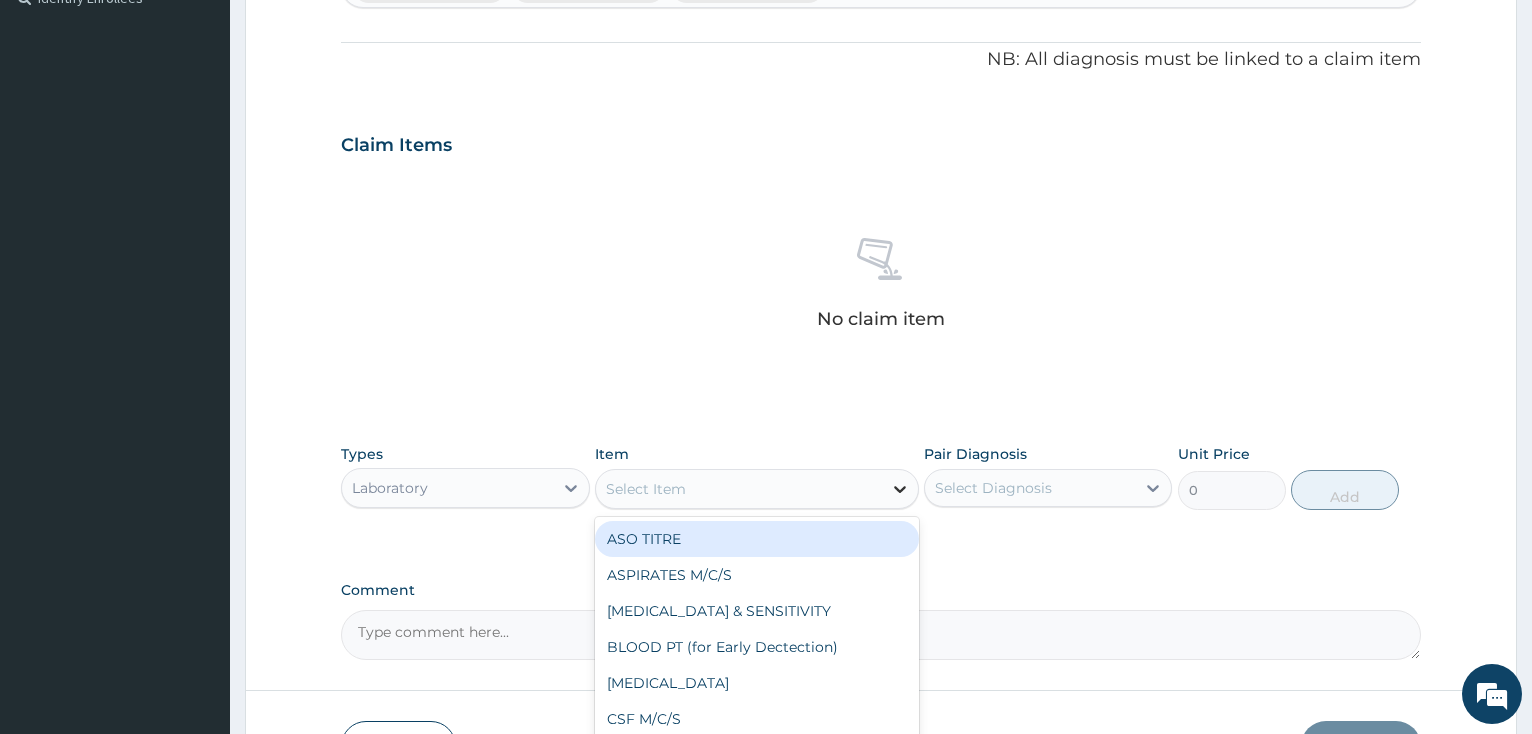 click 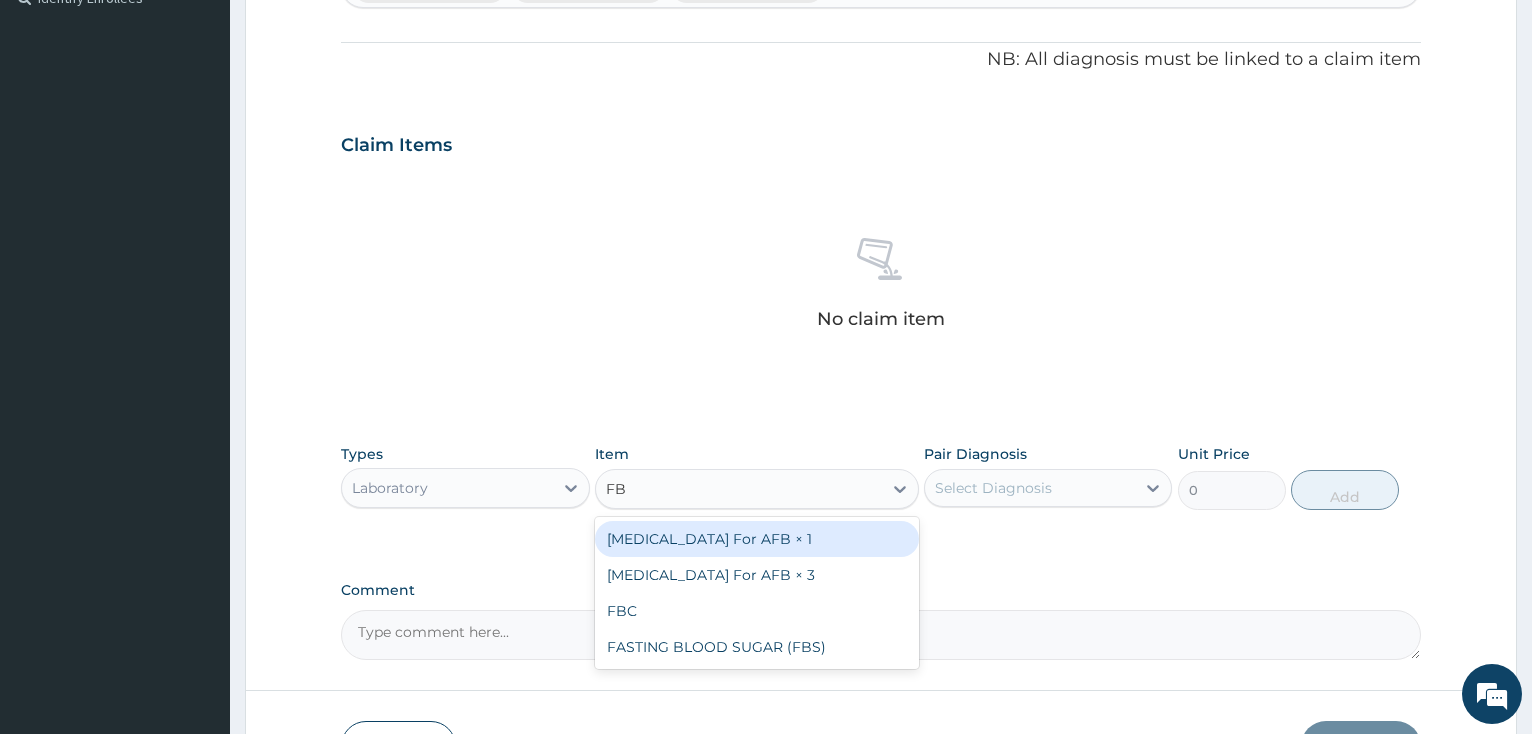 type on "FBC" 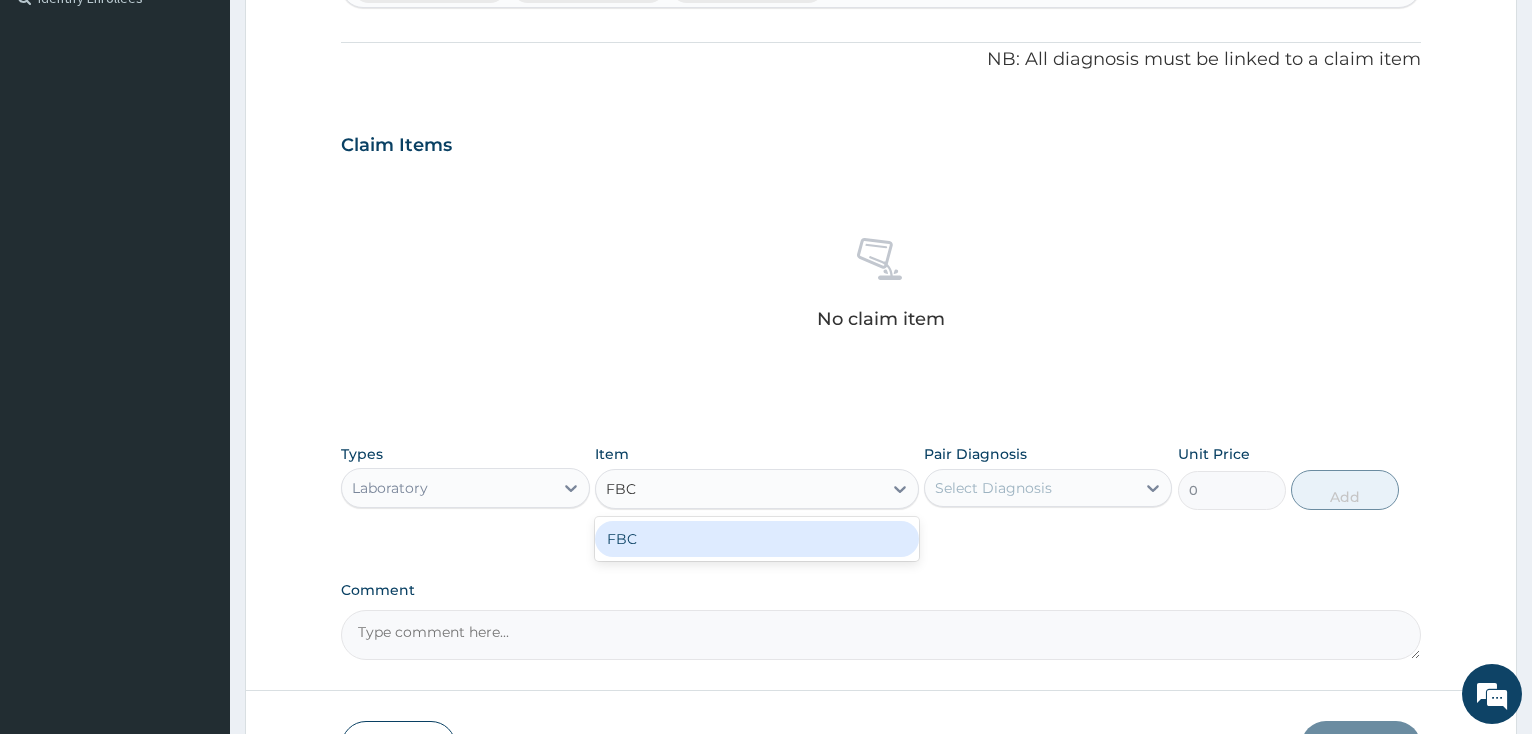 click on "FBC" at bounding box center (757, 539) 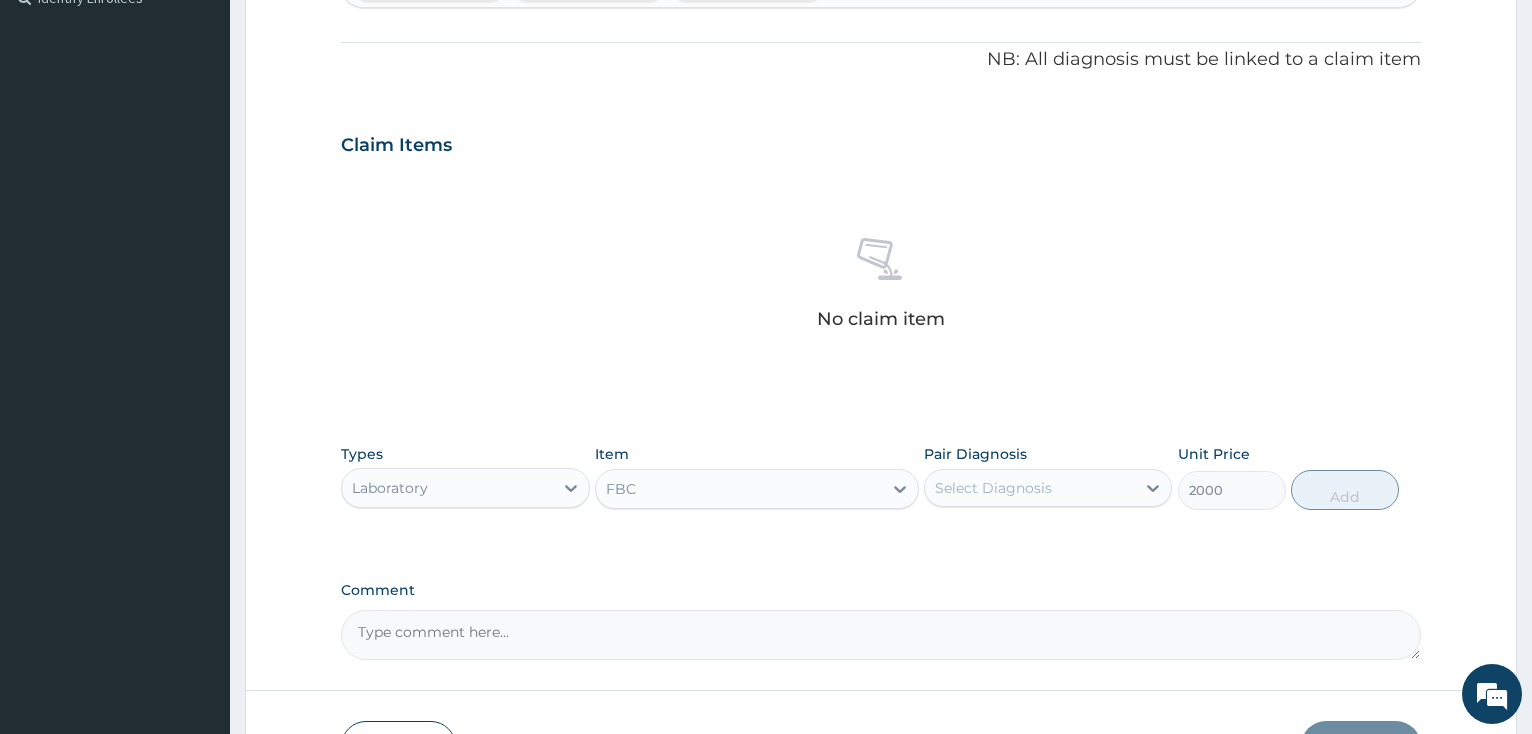 scroll, scrollTop: 708, scrollLeft: 0, axis: vertical 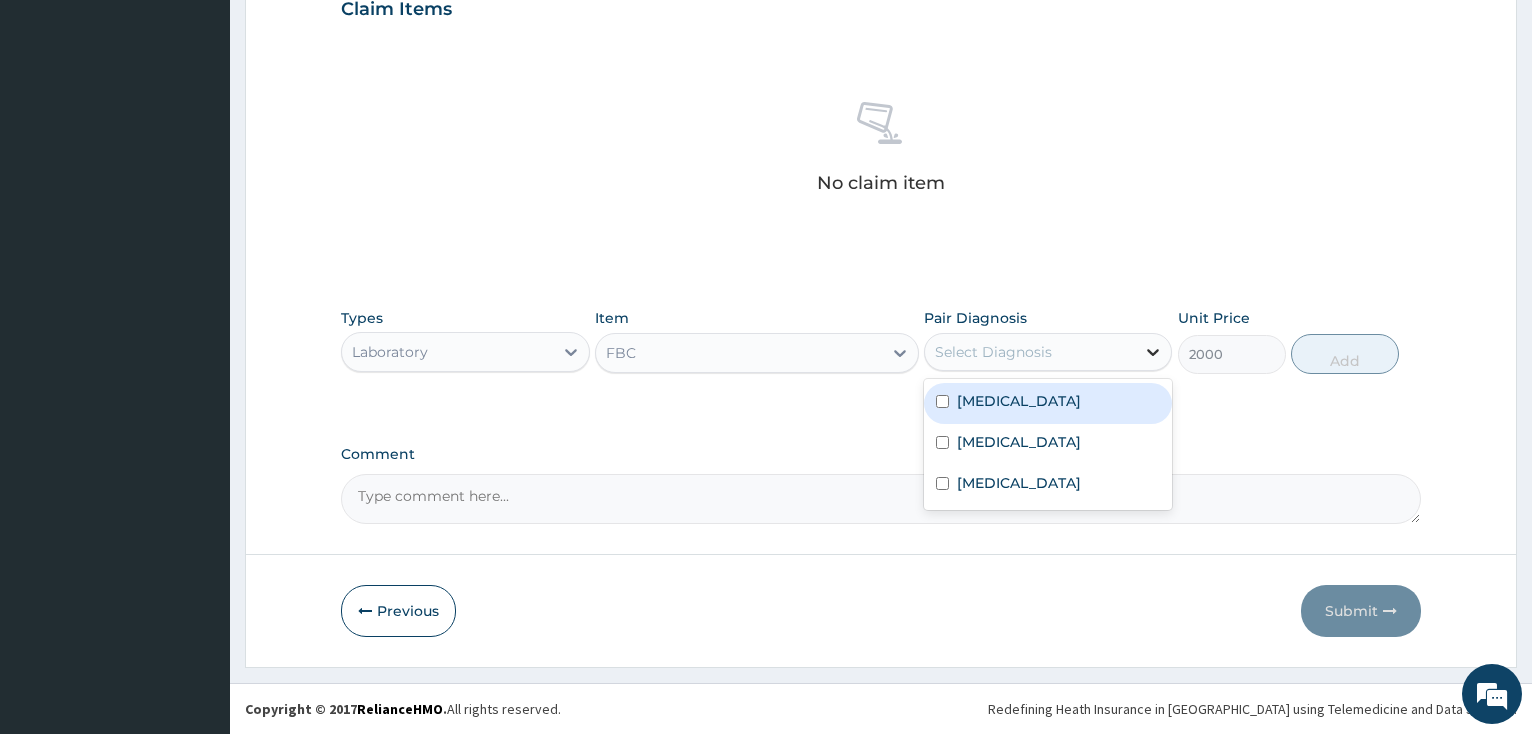 click 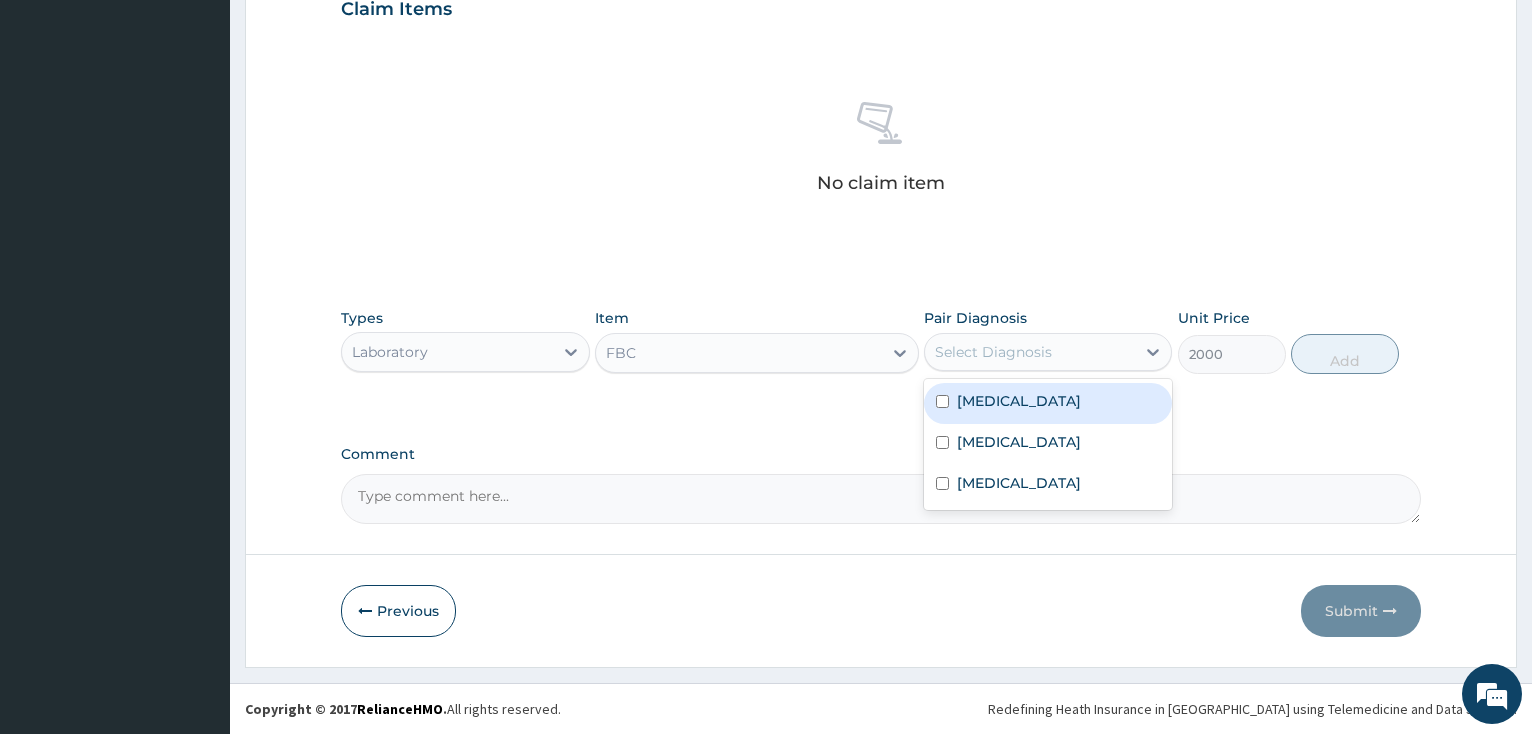 click at bounding box center (942, 401) 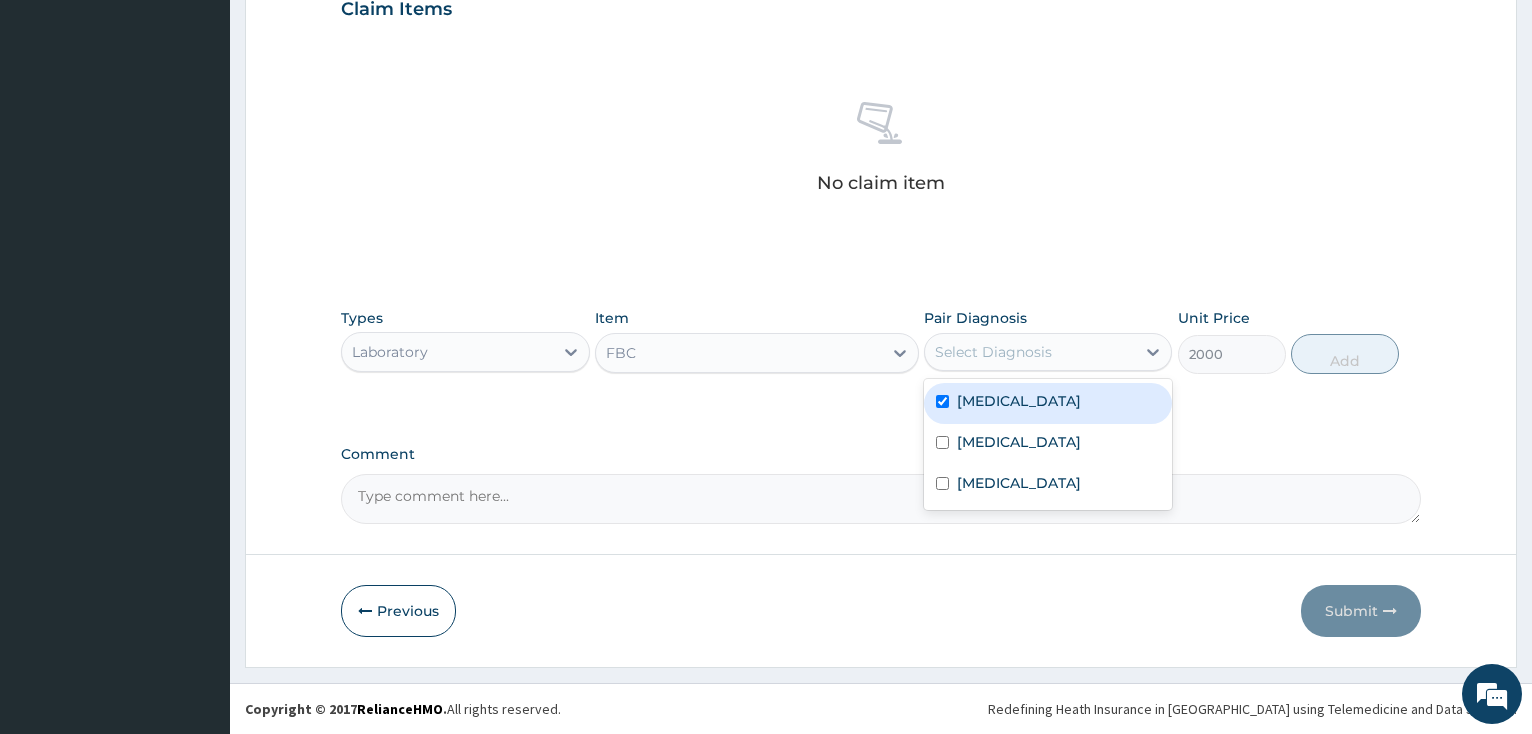 checkbox on "true" 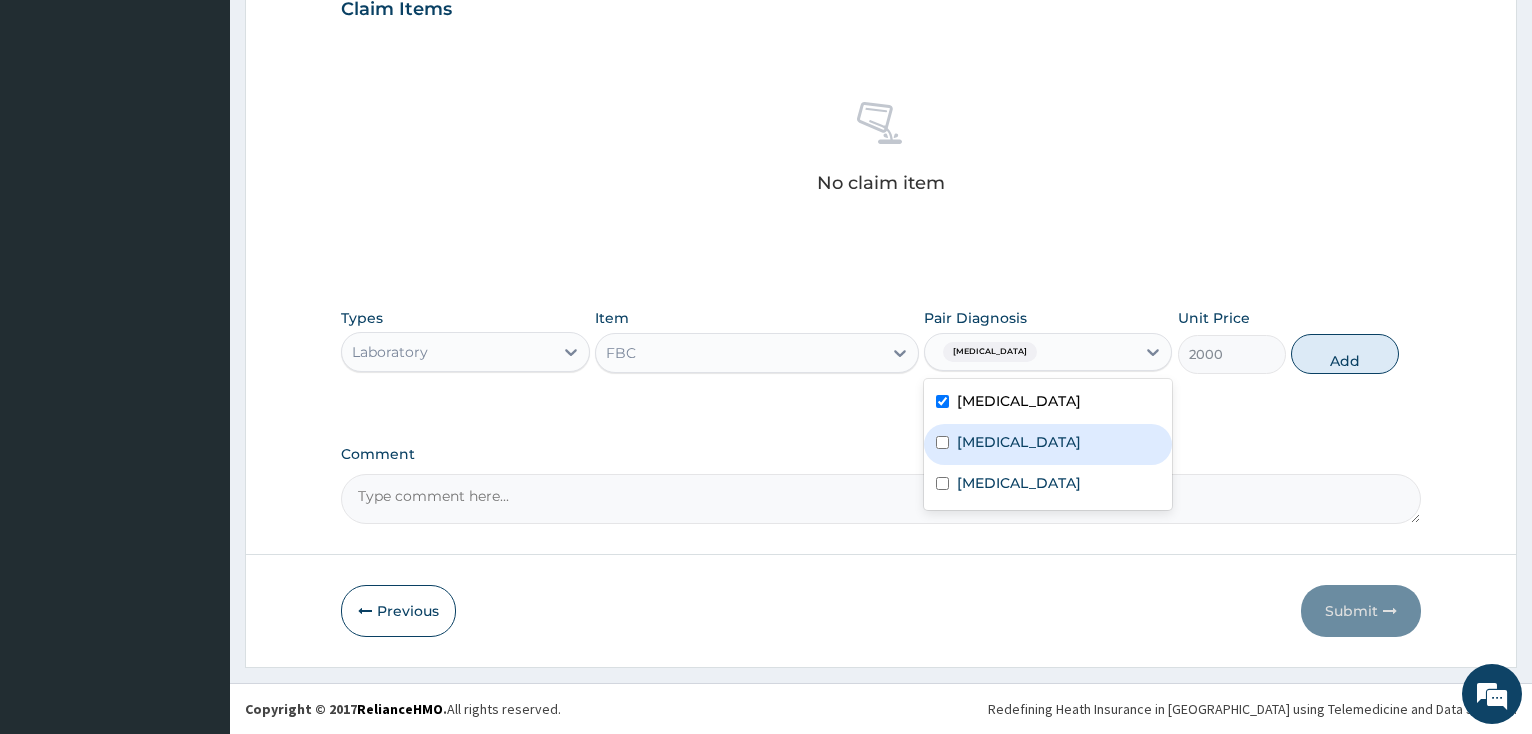 click at bounding box center (942, 442) 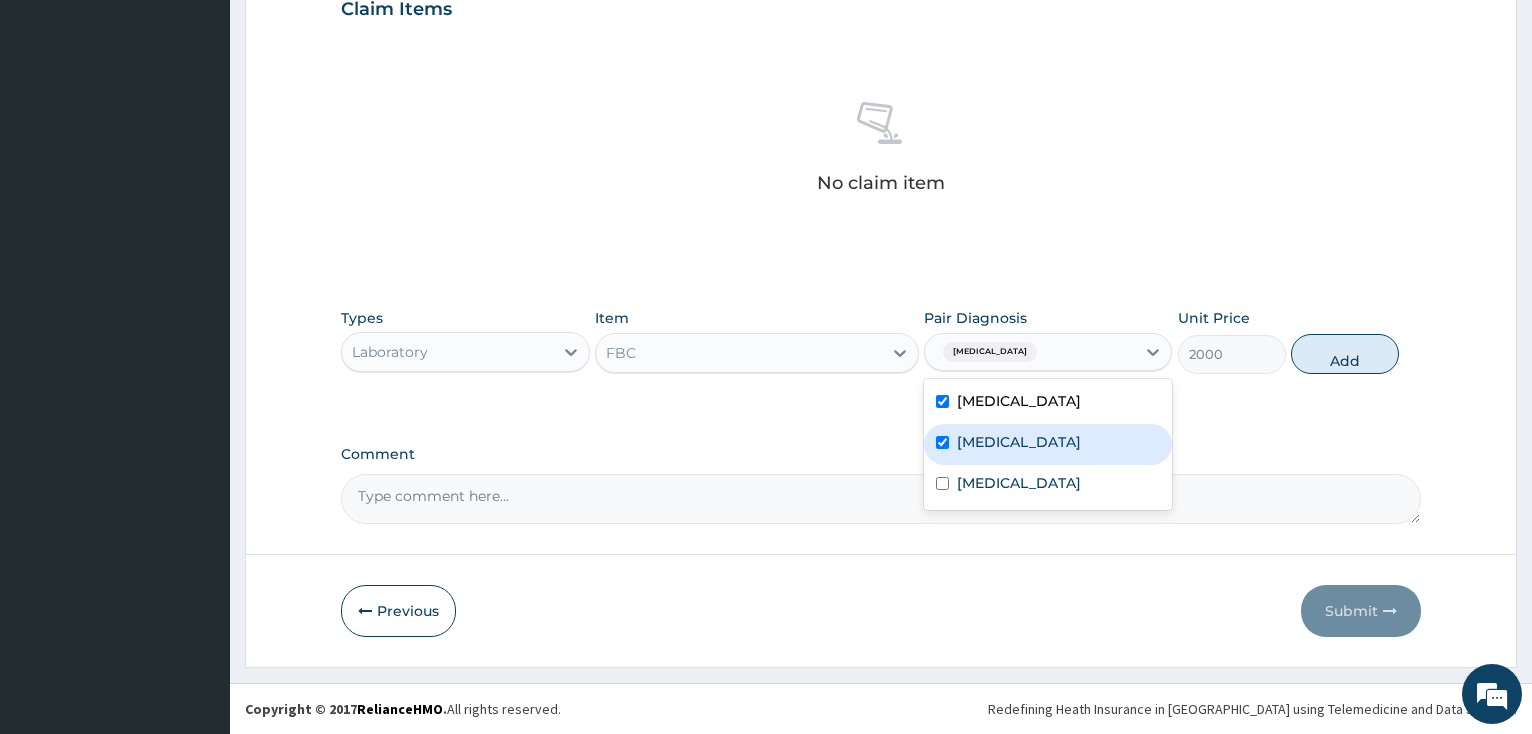 checkbox on "true" 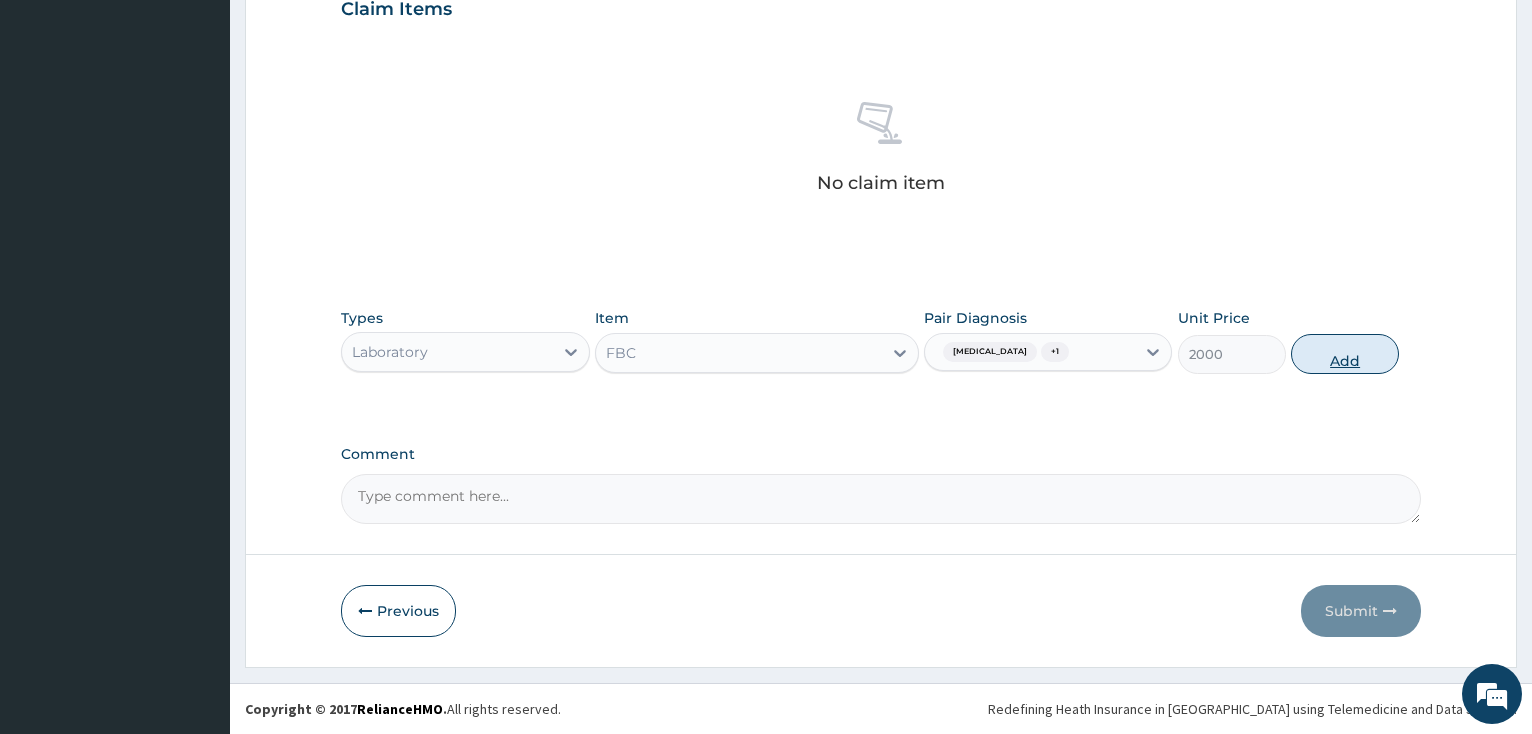 click on "Add" at bounding box center [1345, 354] 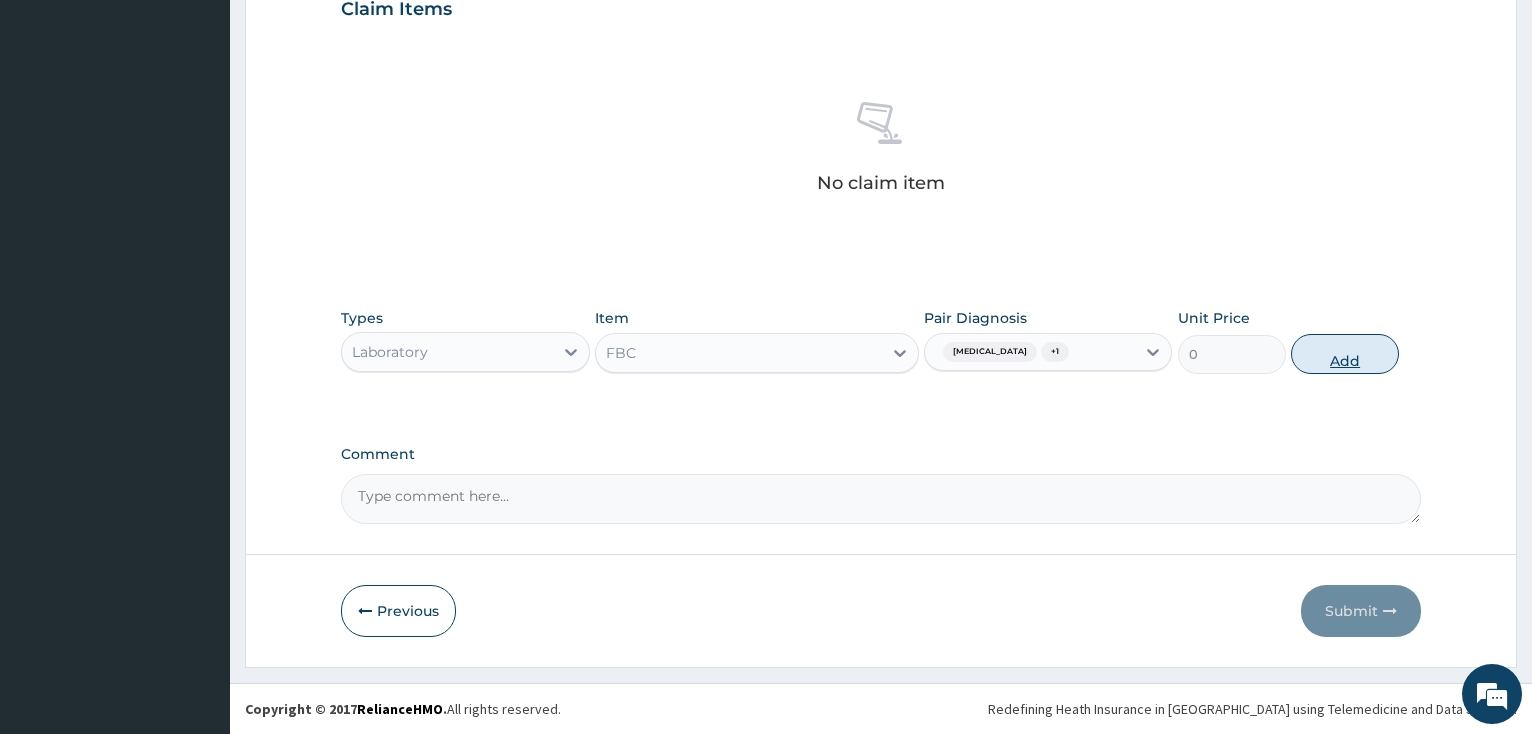 scroll, scrollTop: 613, scrollLeft: 0, axis: vertical 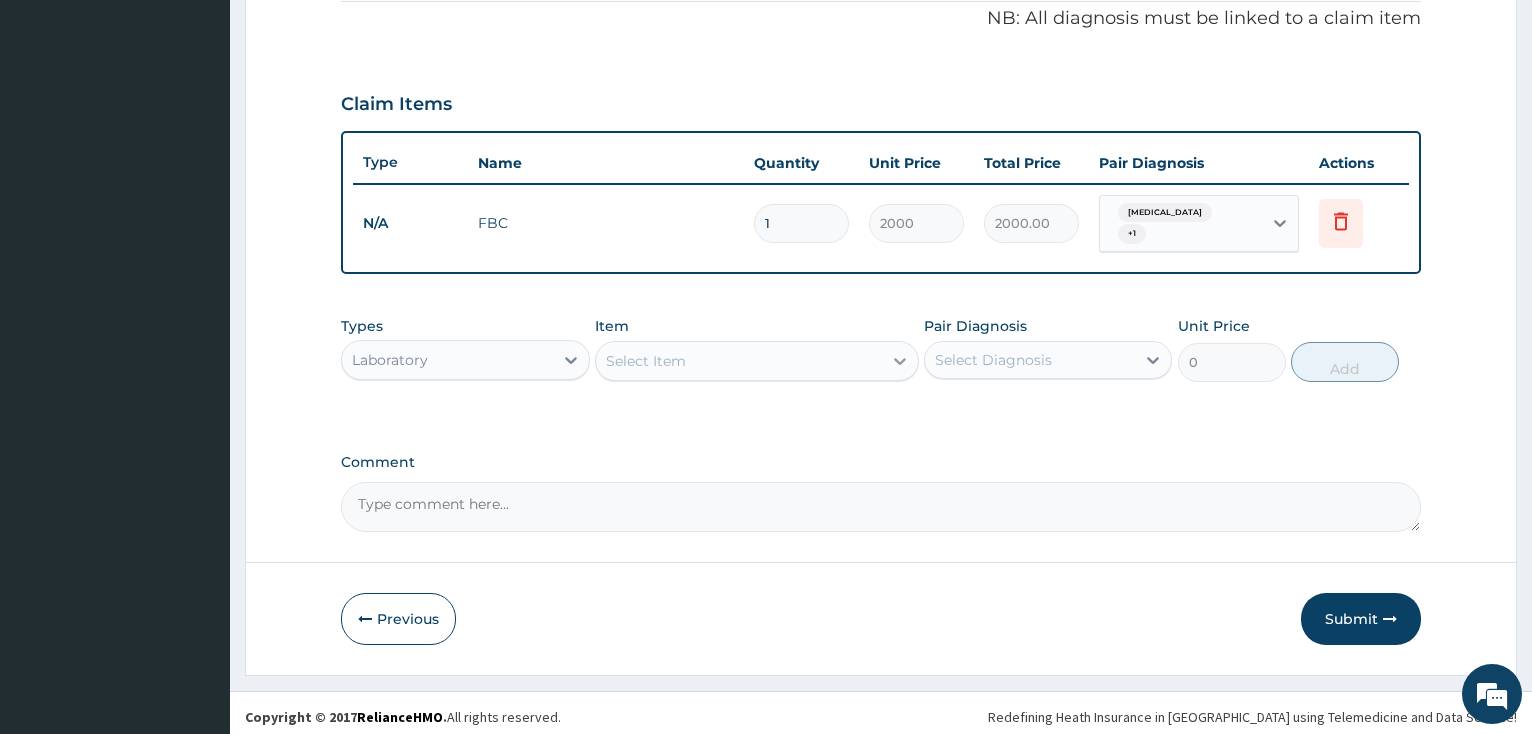 click 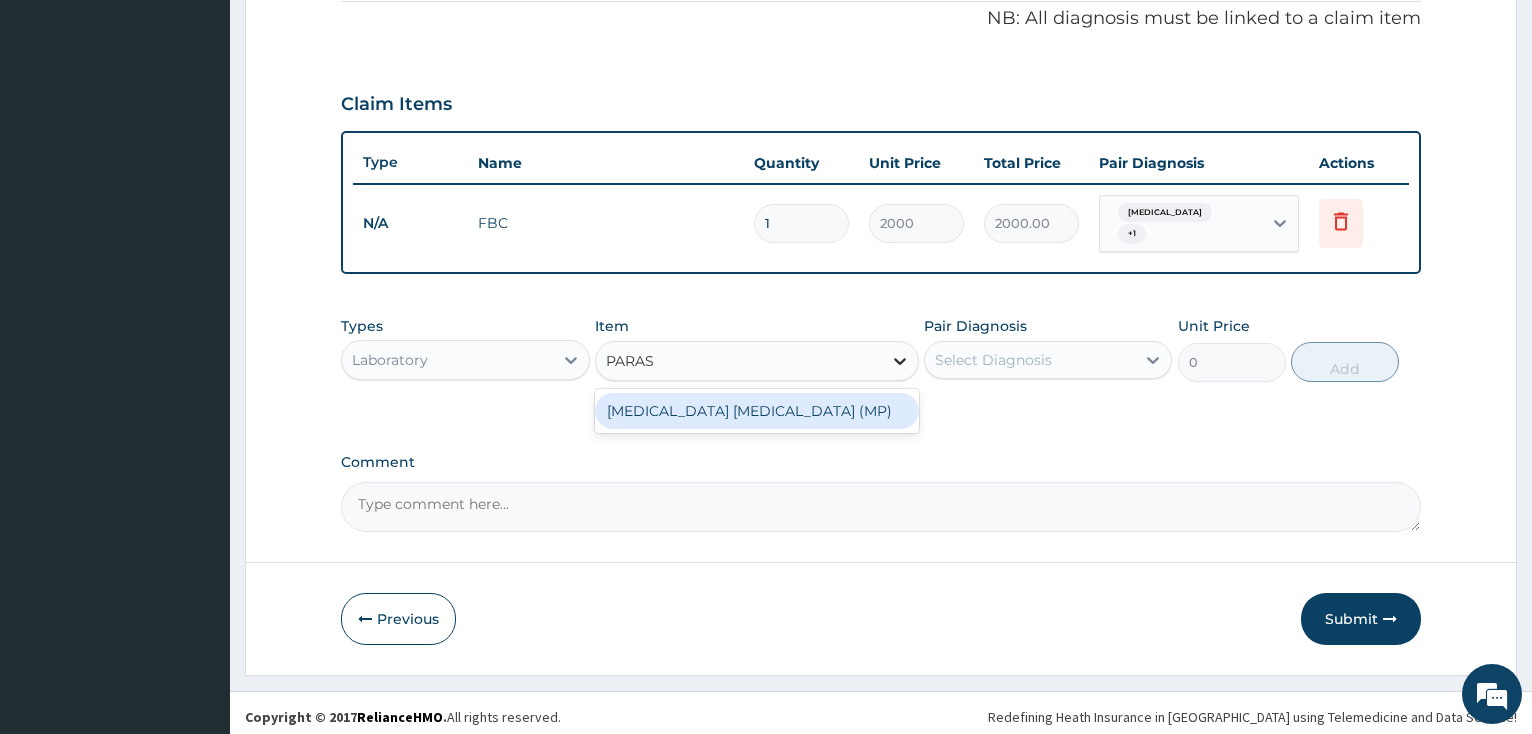 type on "PARASI" 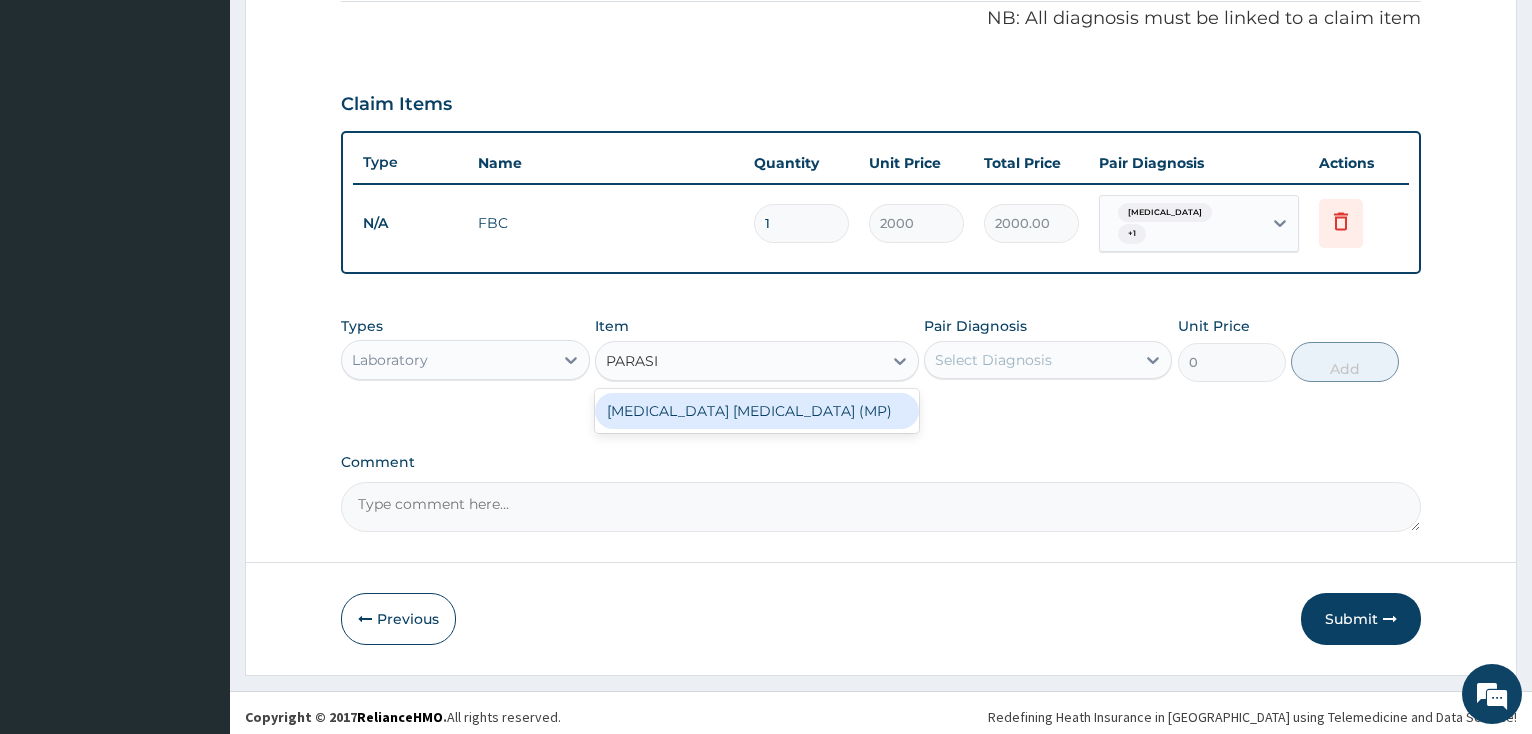 click on "MALARIA PARASITE (MP)" at bounding box center (757, 411) 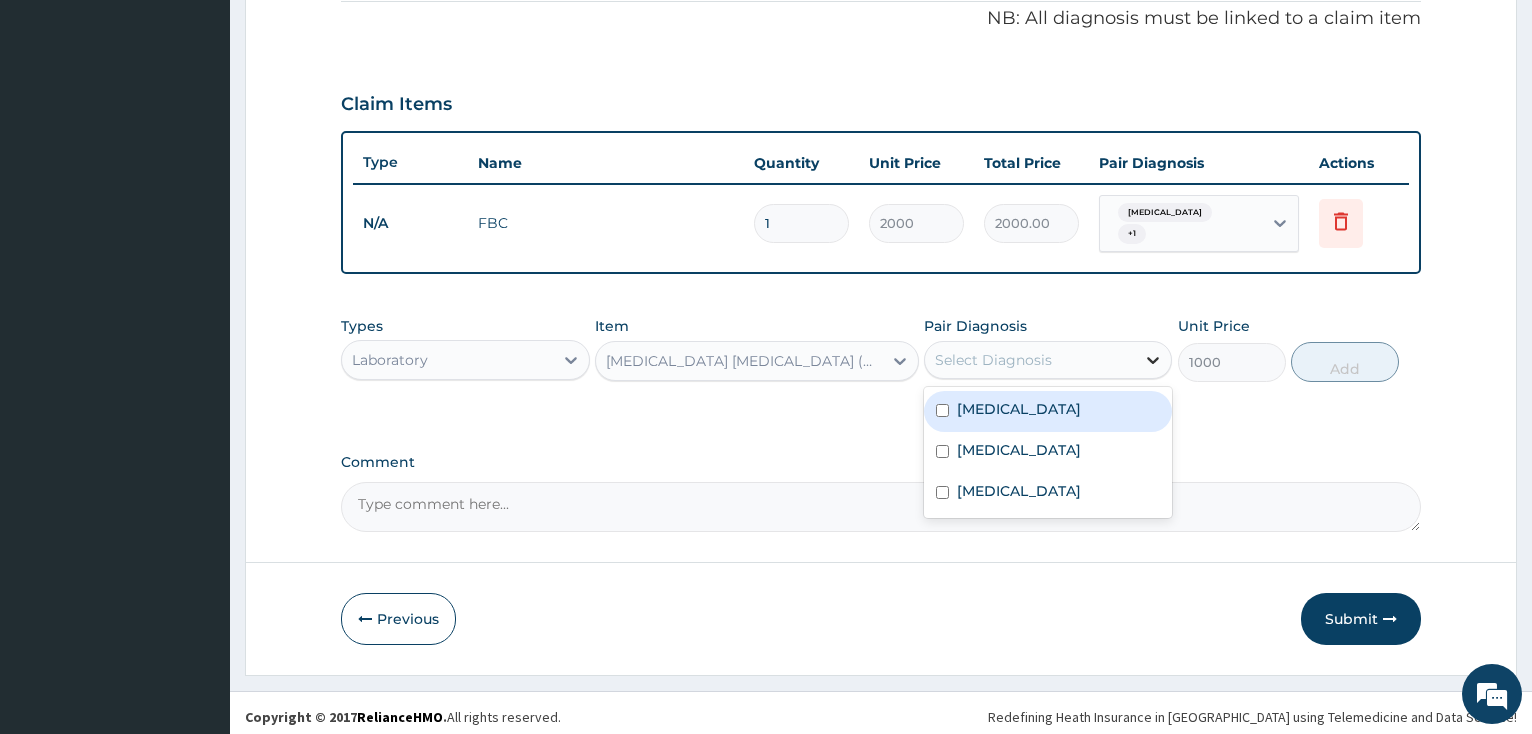 click 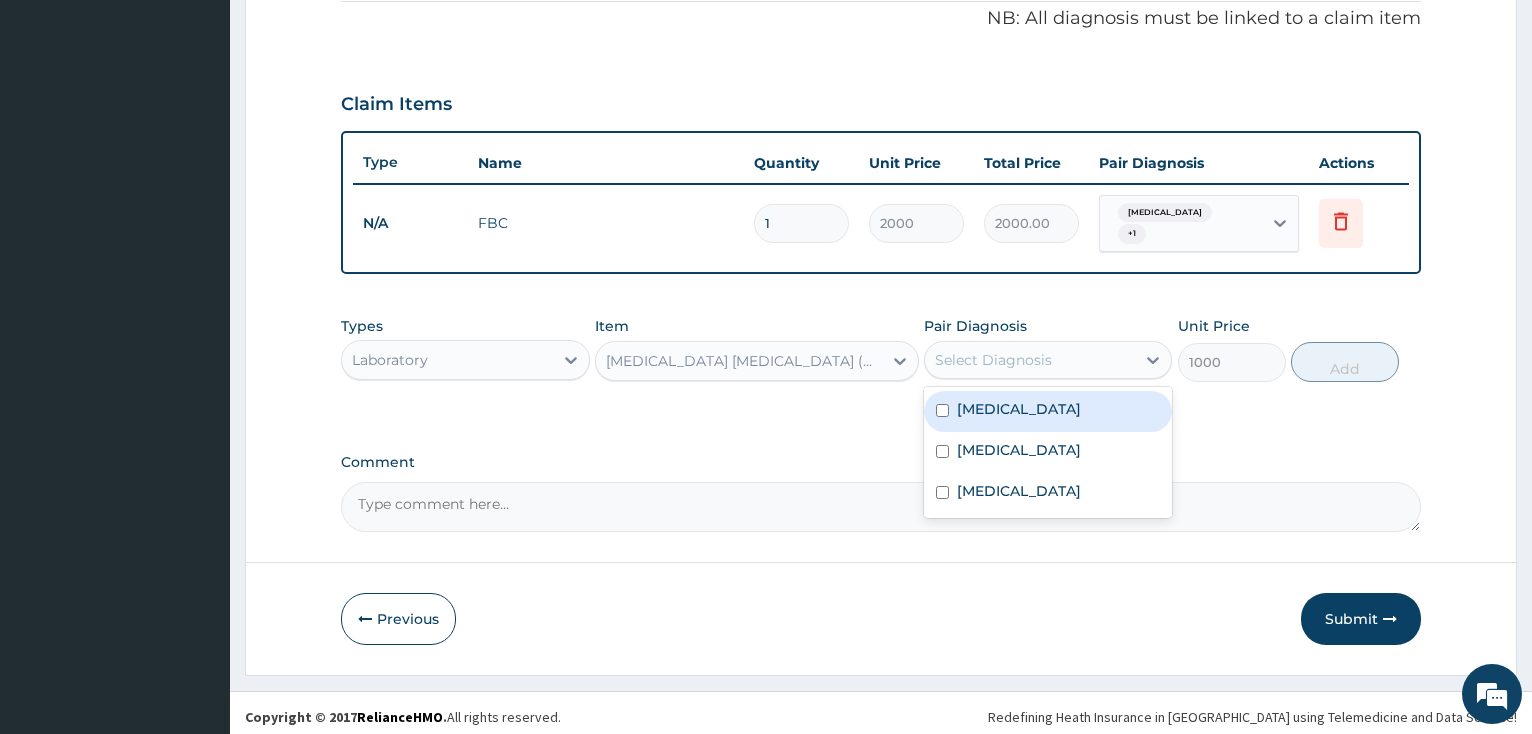 click at bounding box center [942, 410] 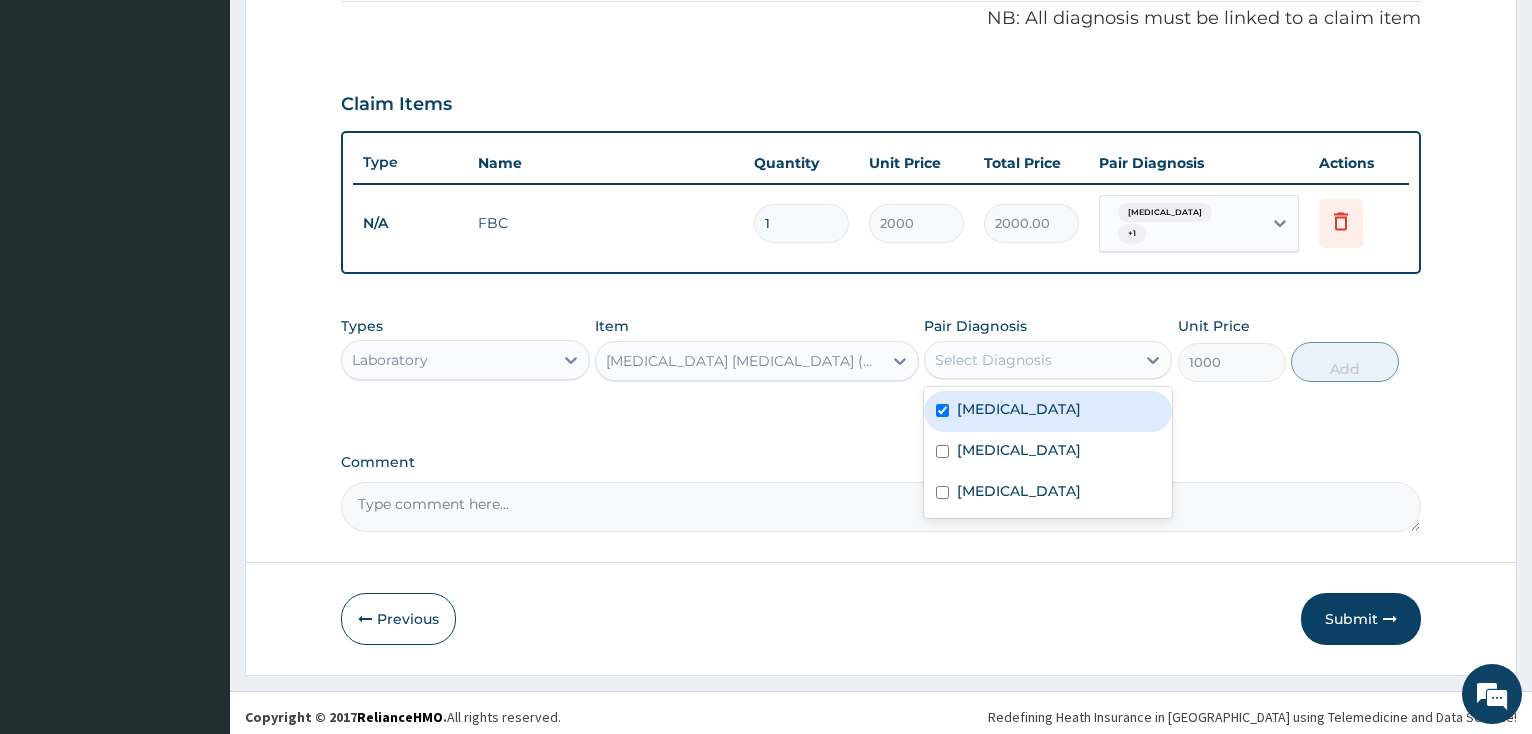 checkbox on "true" 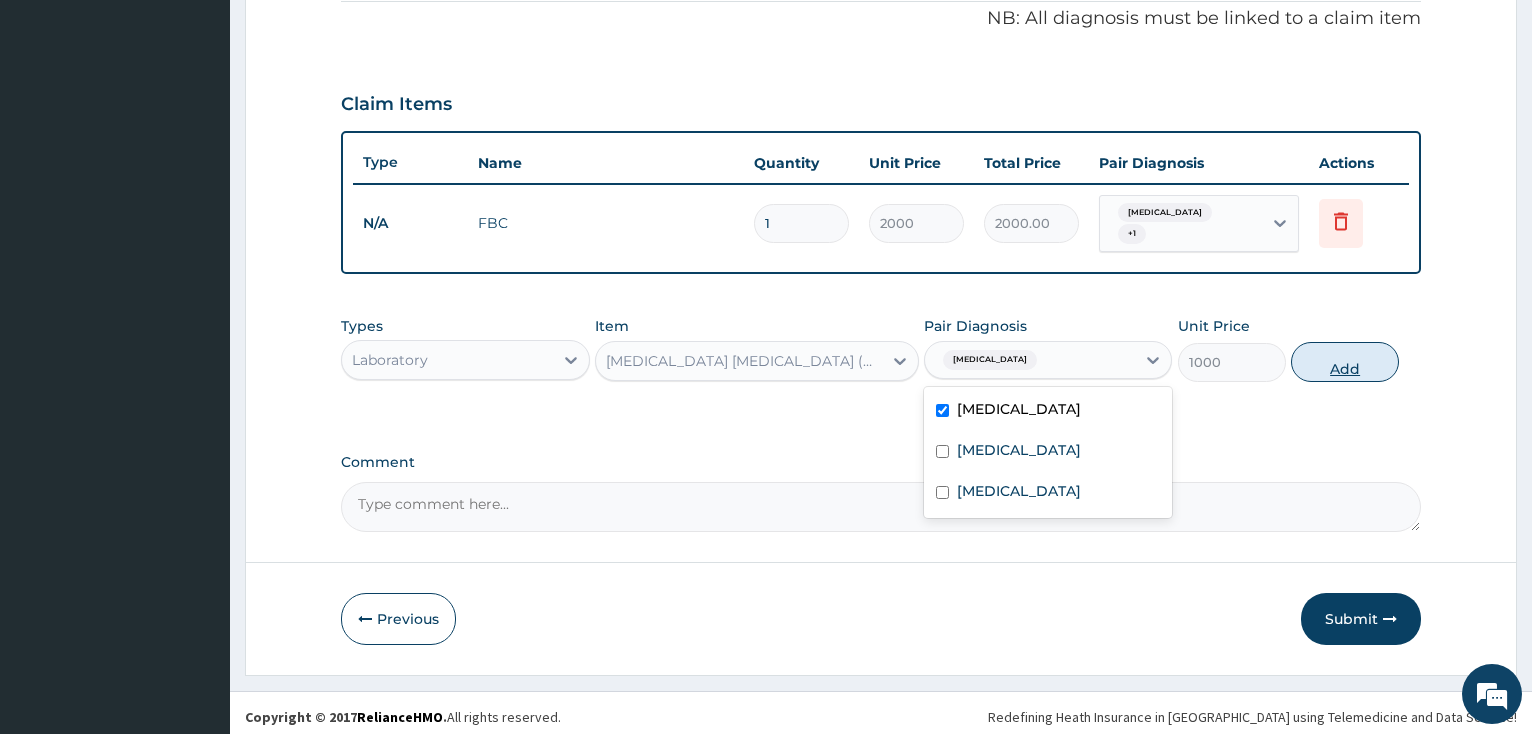 click on "Add" at bounding box center [1345, 362] 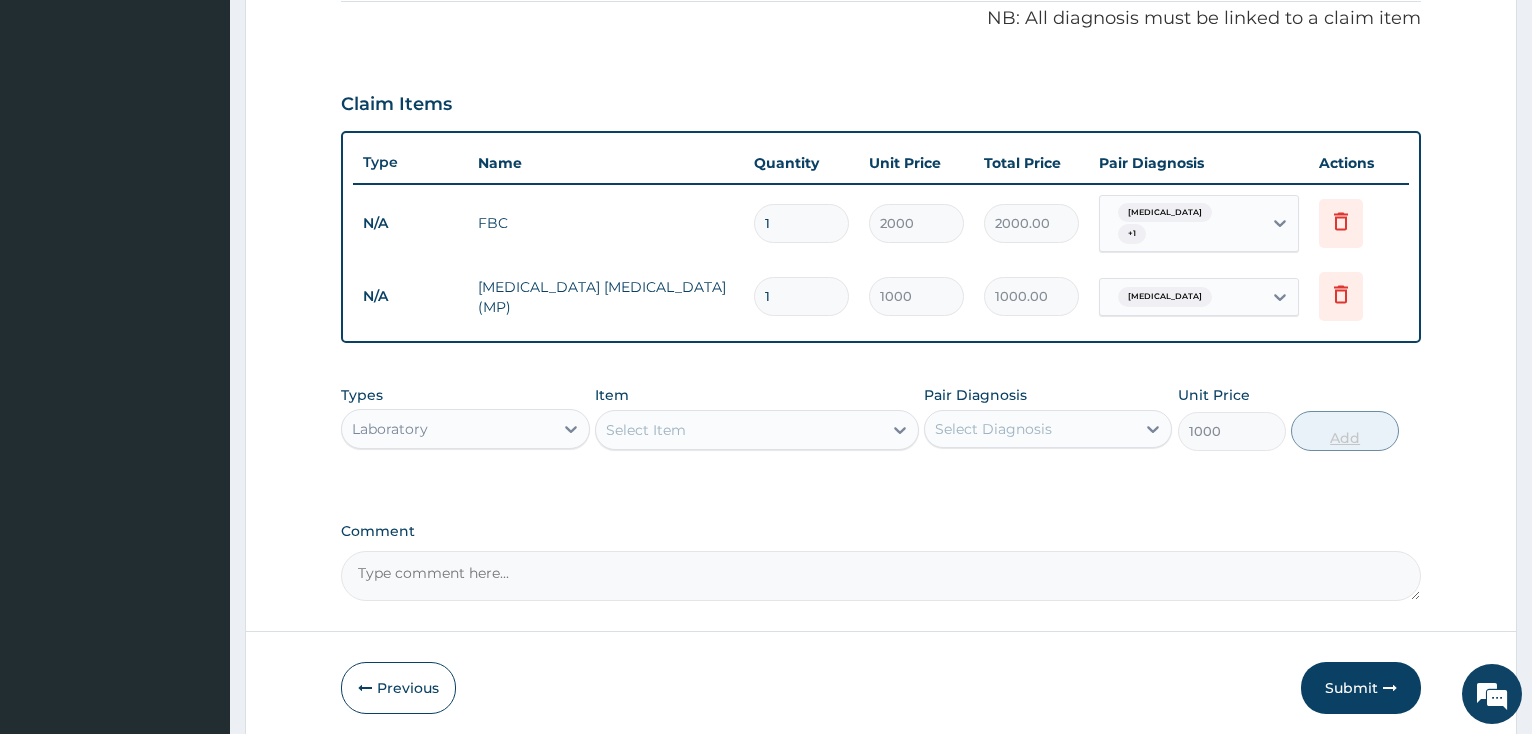 type on "0" 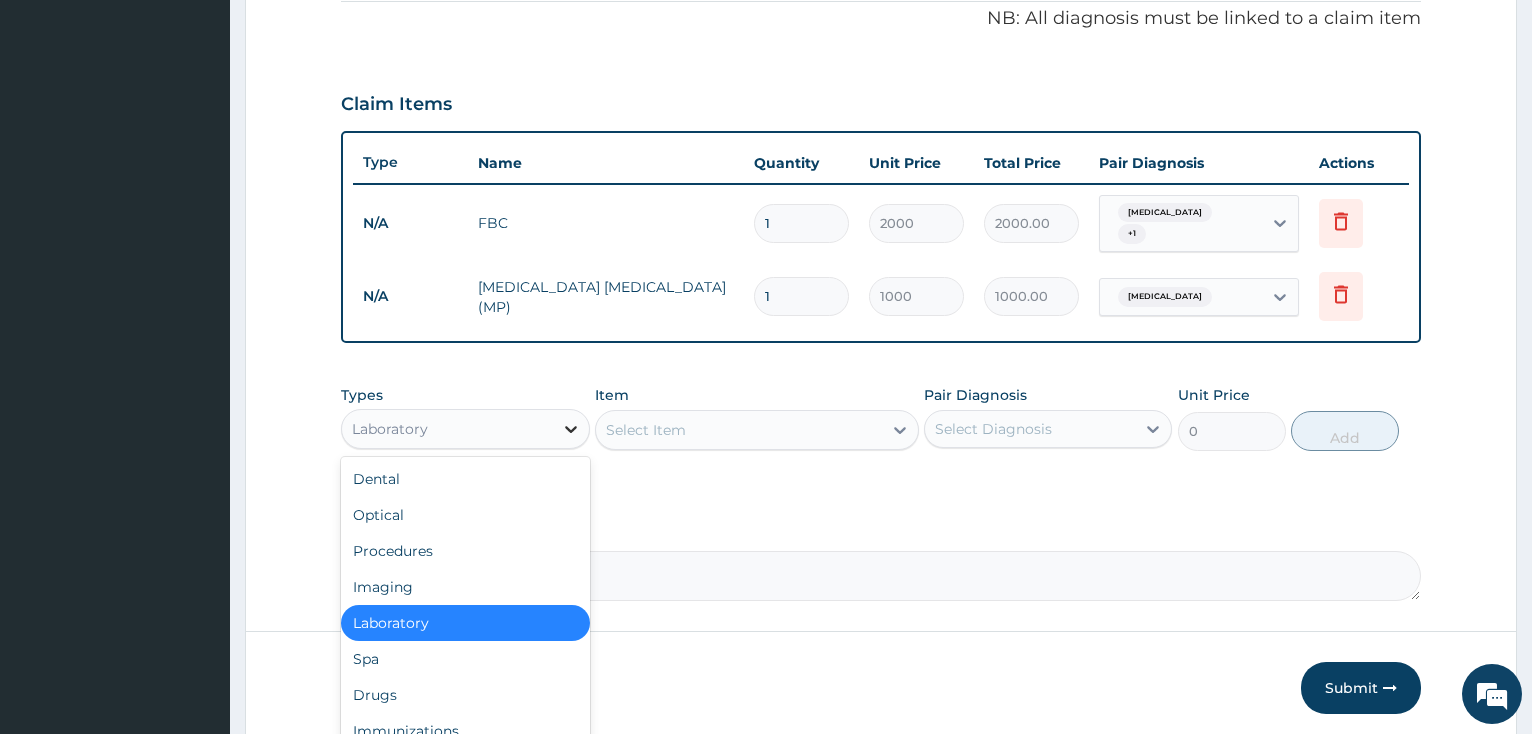 click 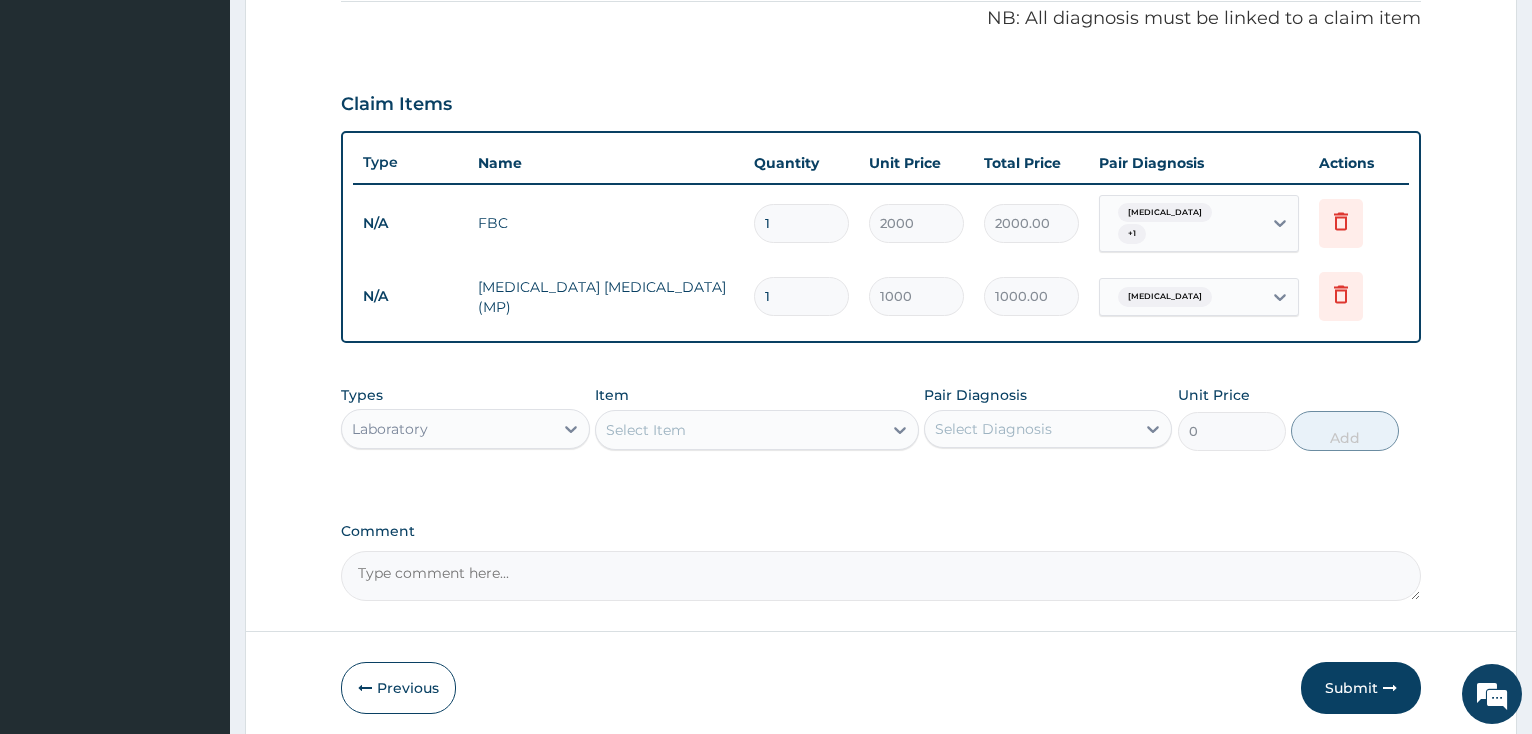 click on "Types Laboratory Item Select Item Pair Diagnosis Select Diagnosis Unit Price 0 Add" at bounding box center [881, 433] 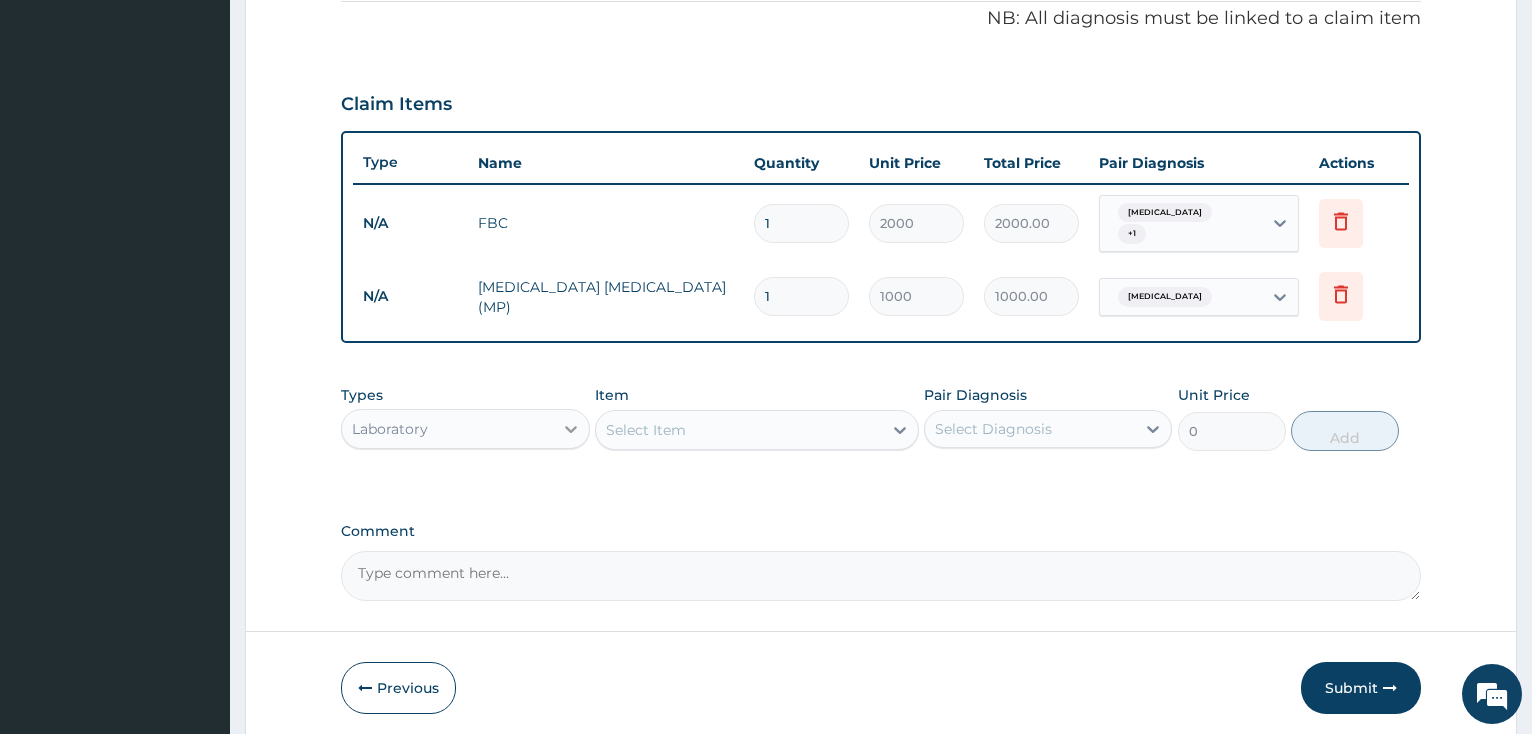 click 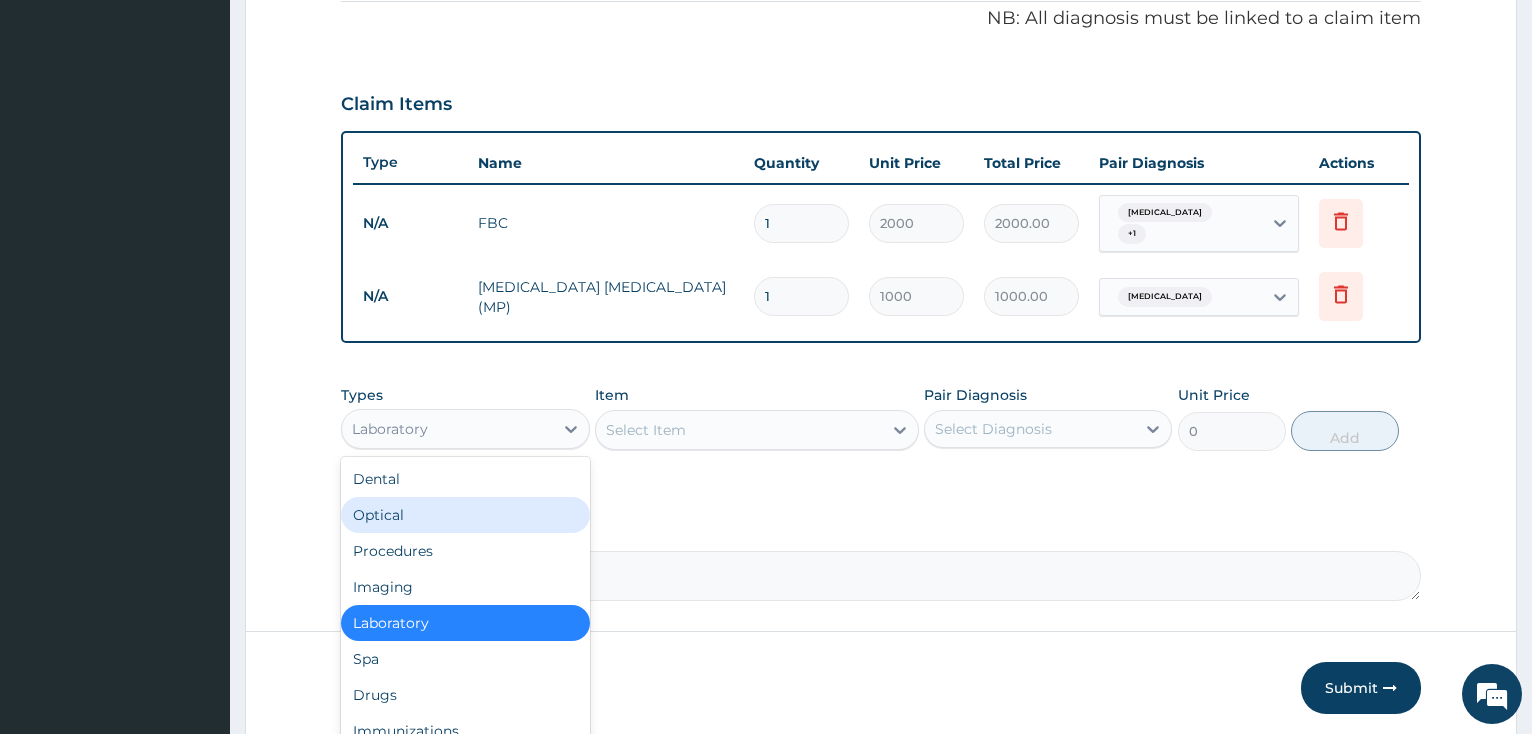 scroll, scrollTop: 68, scrollLeft: 0, axis: vertical 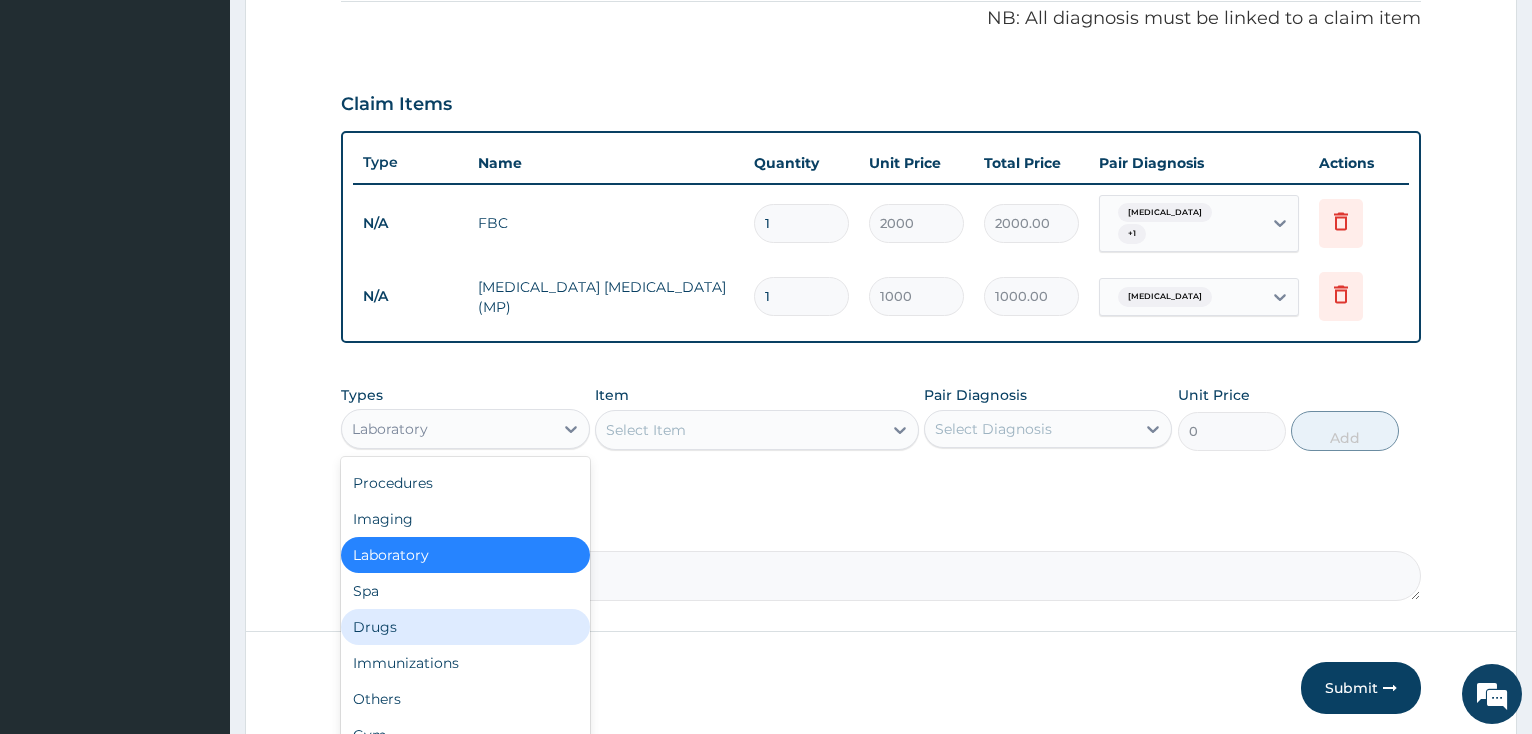 click on "Drugs" at bounding box center (465, 627) 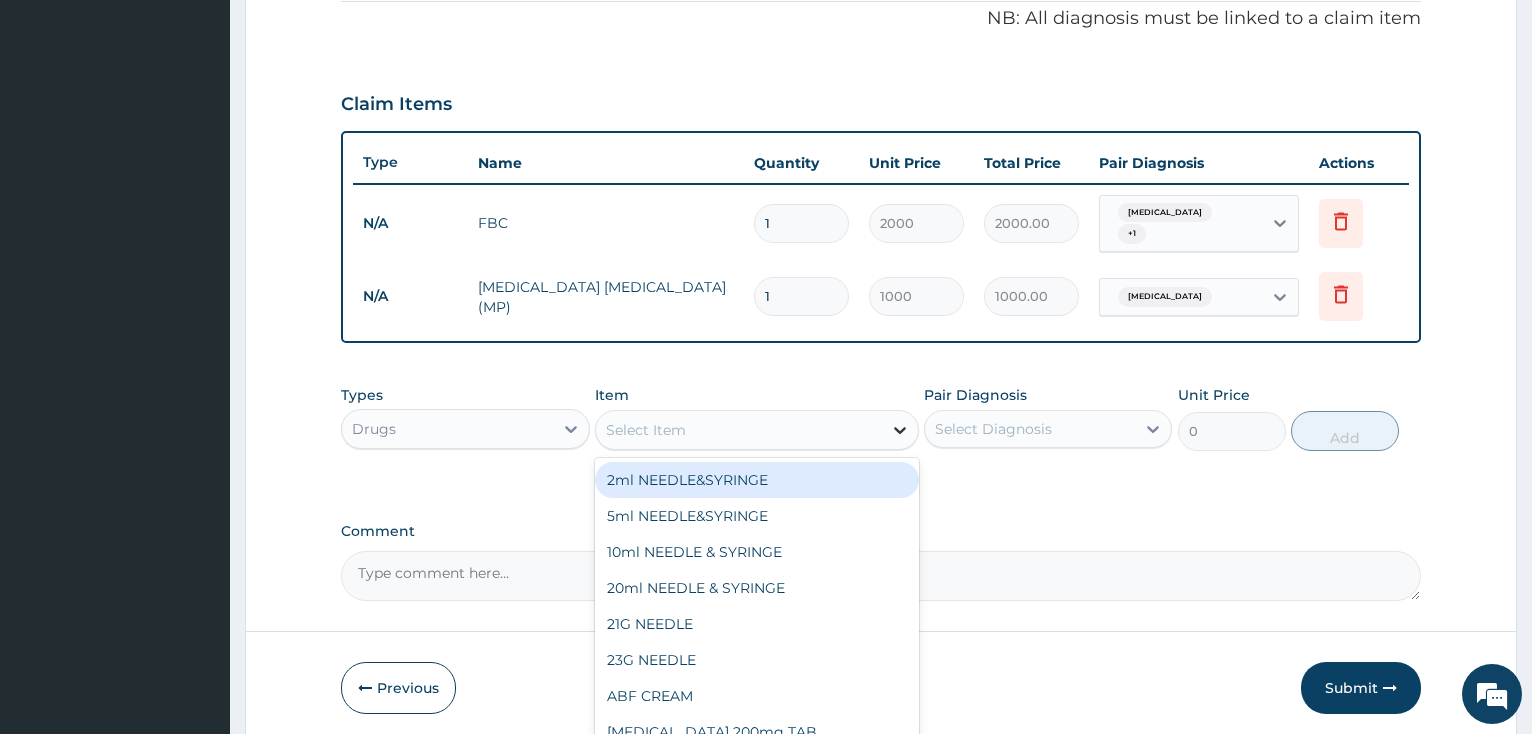 click 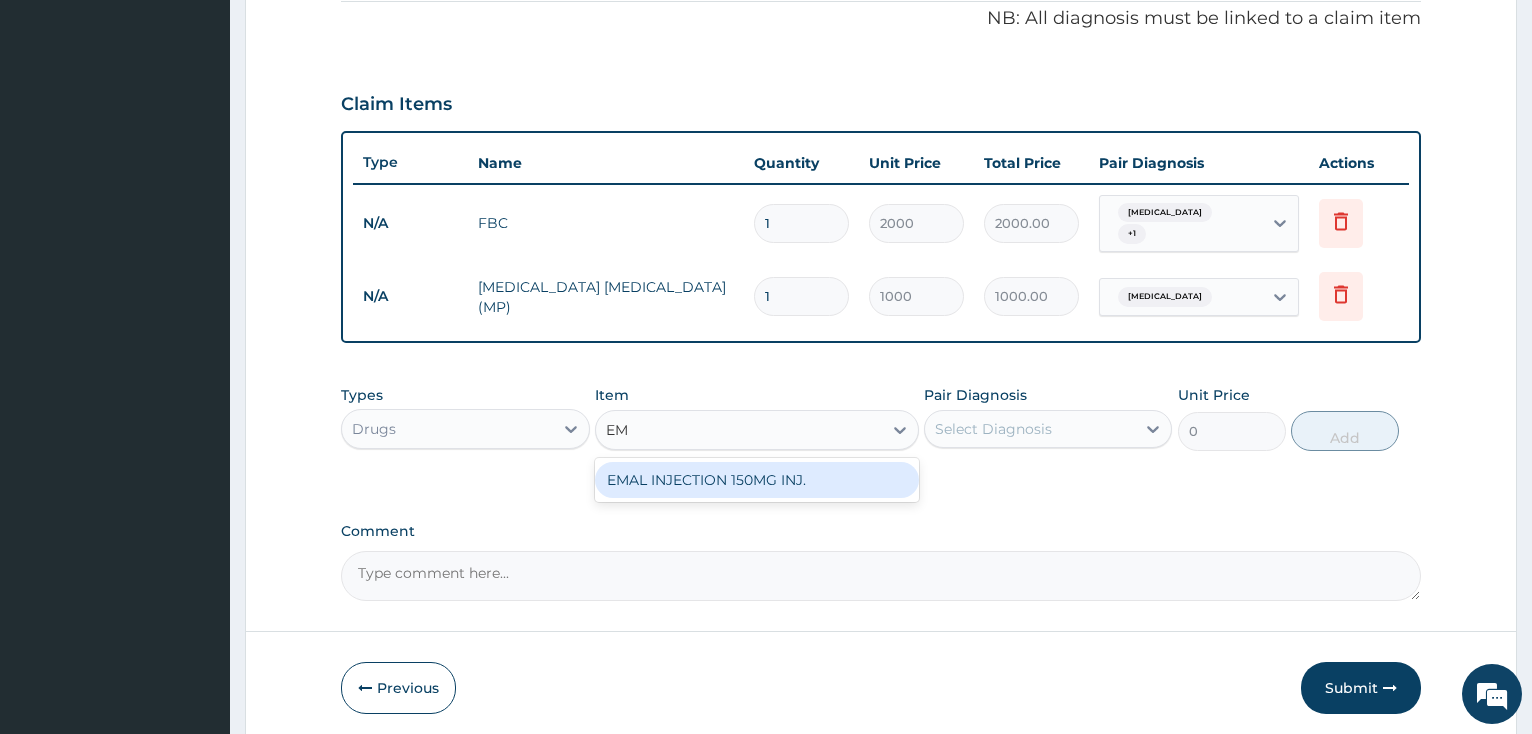 type on "EMA" 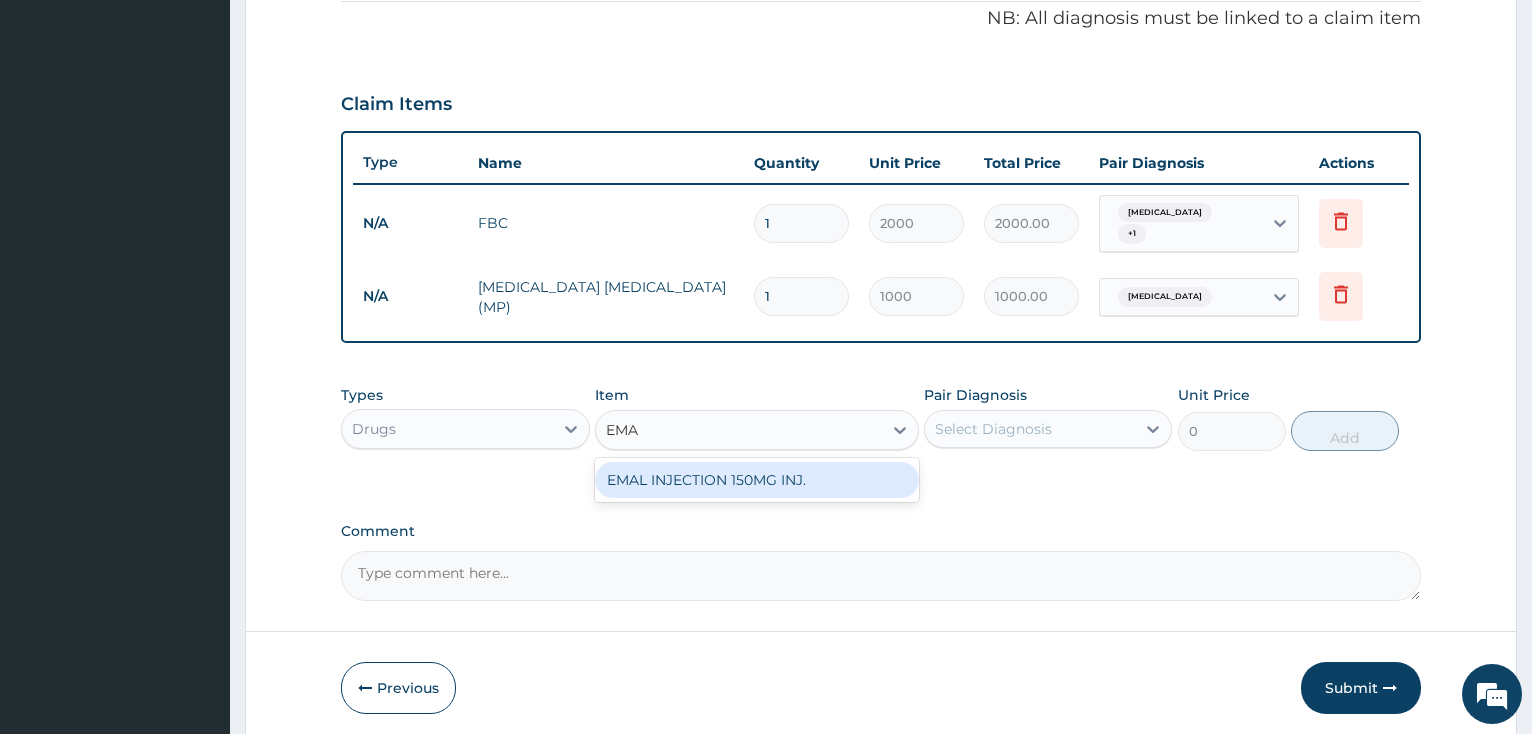 click on "EMAL INJECTION 150MG INJ." at bounding box center (757, 480) 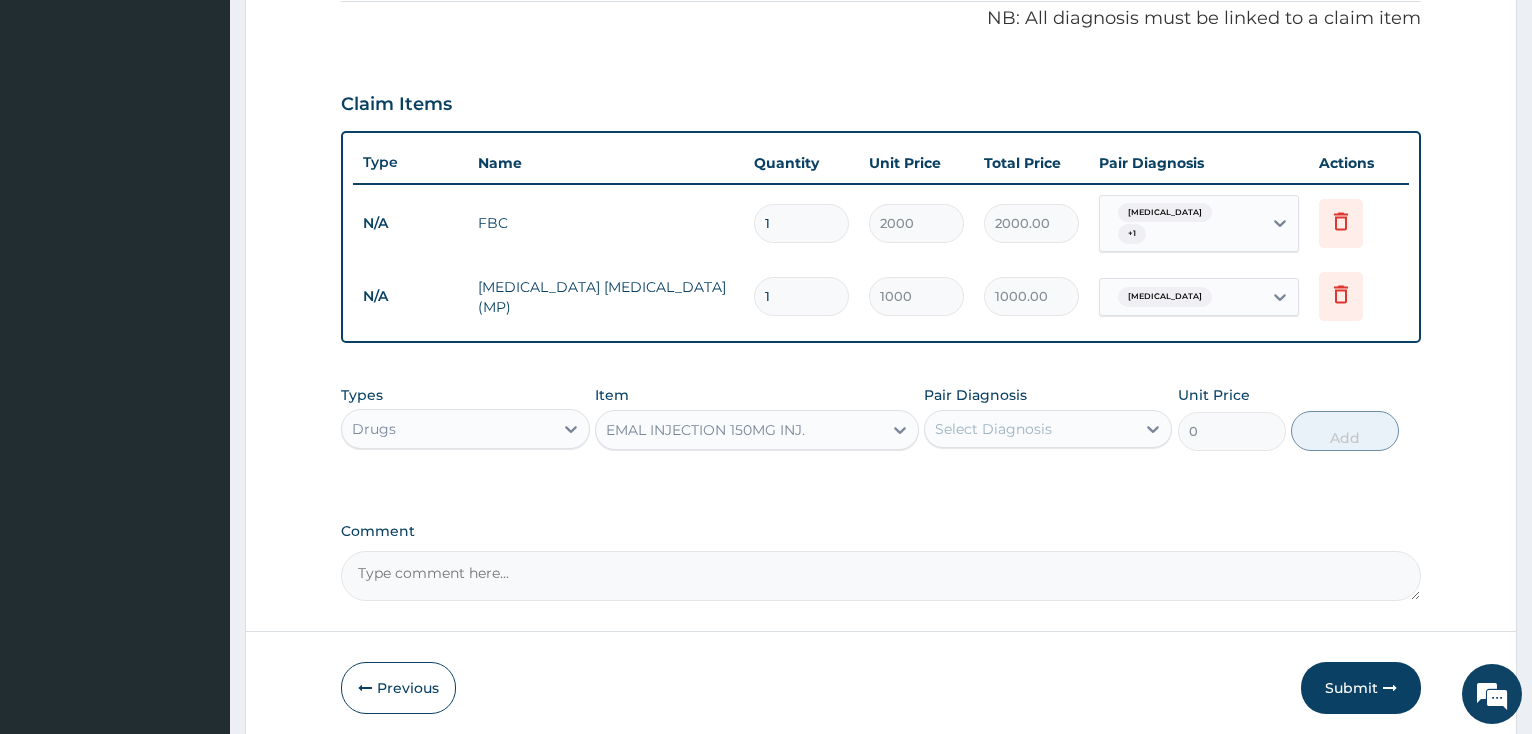 type 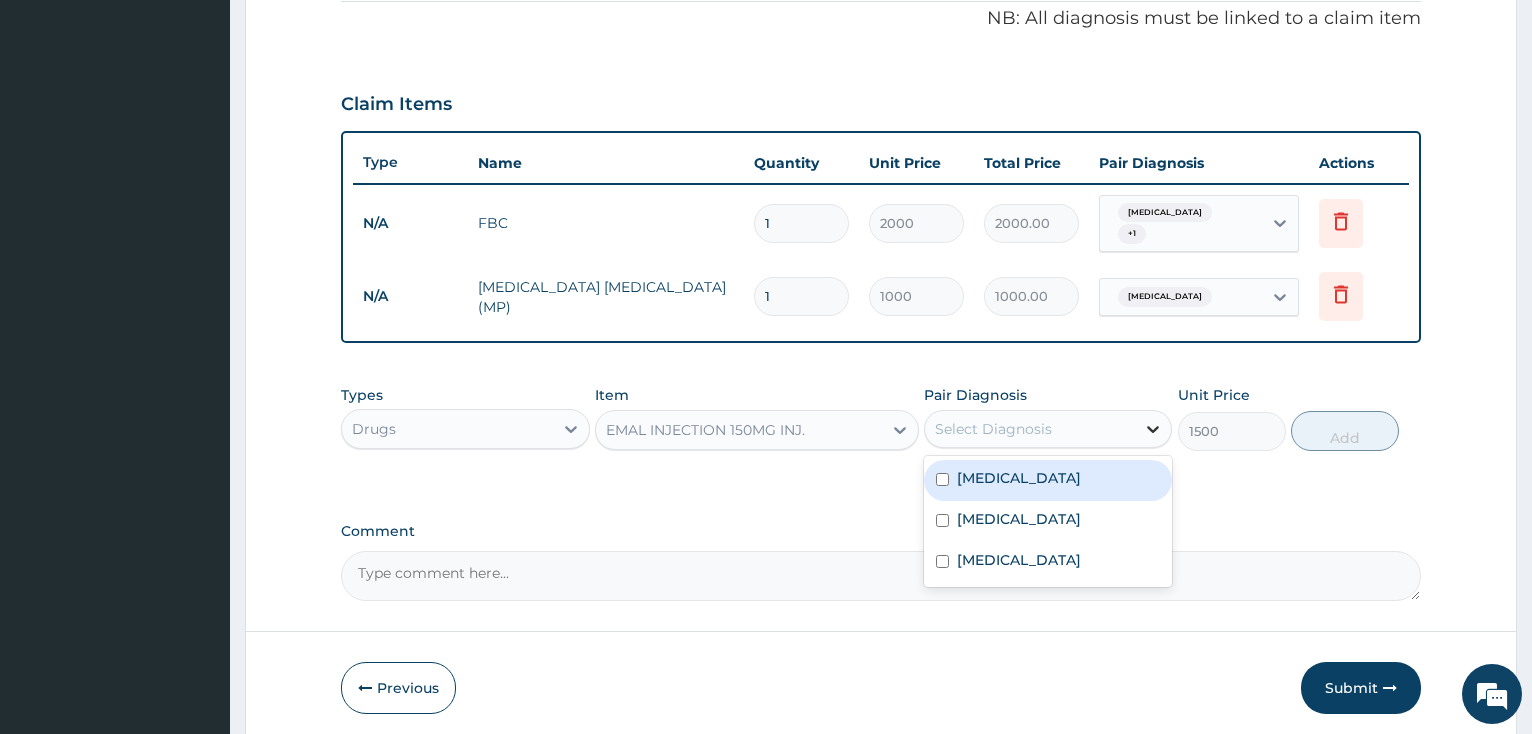 click 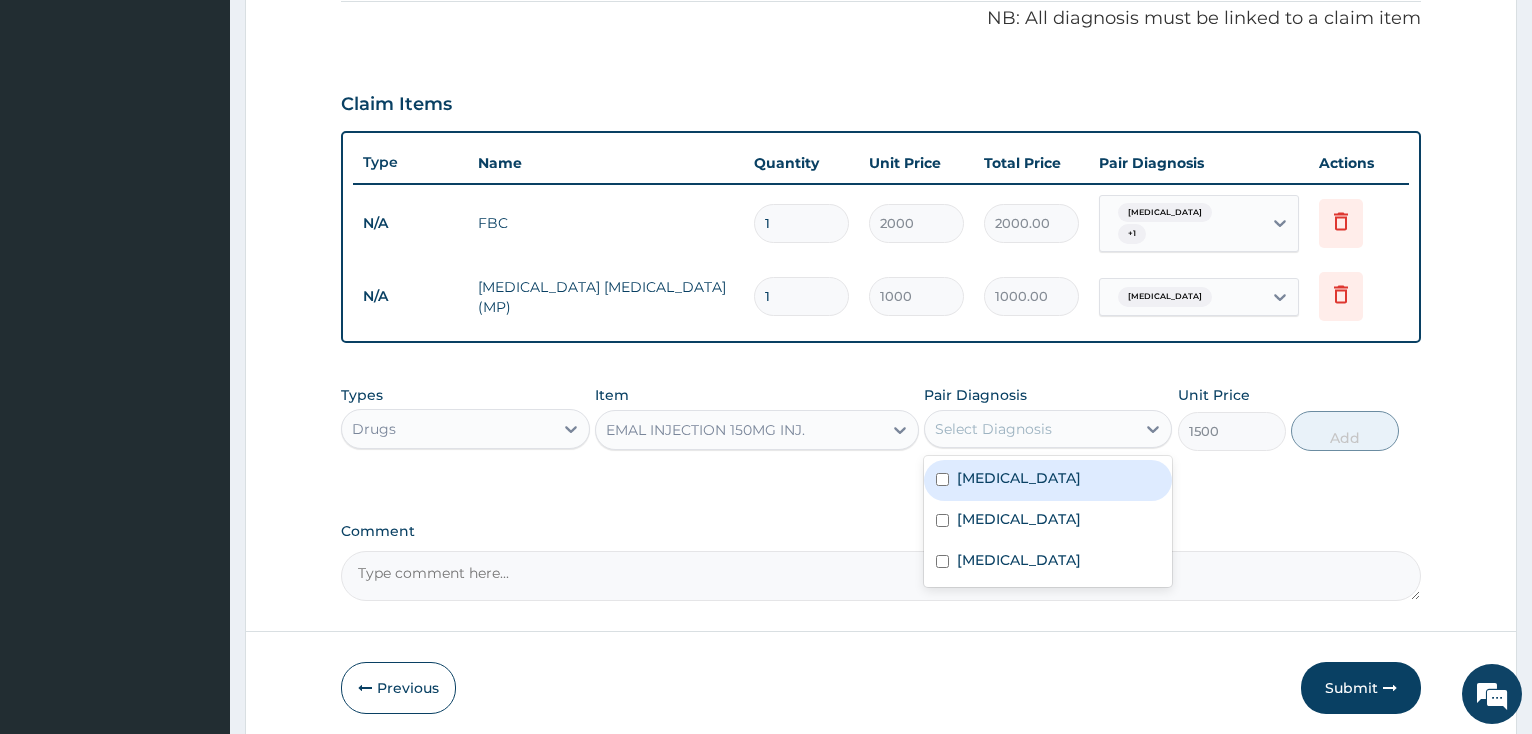 click at bounding box center [942, 479] 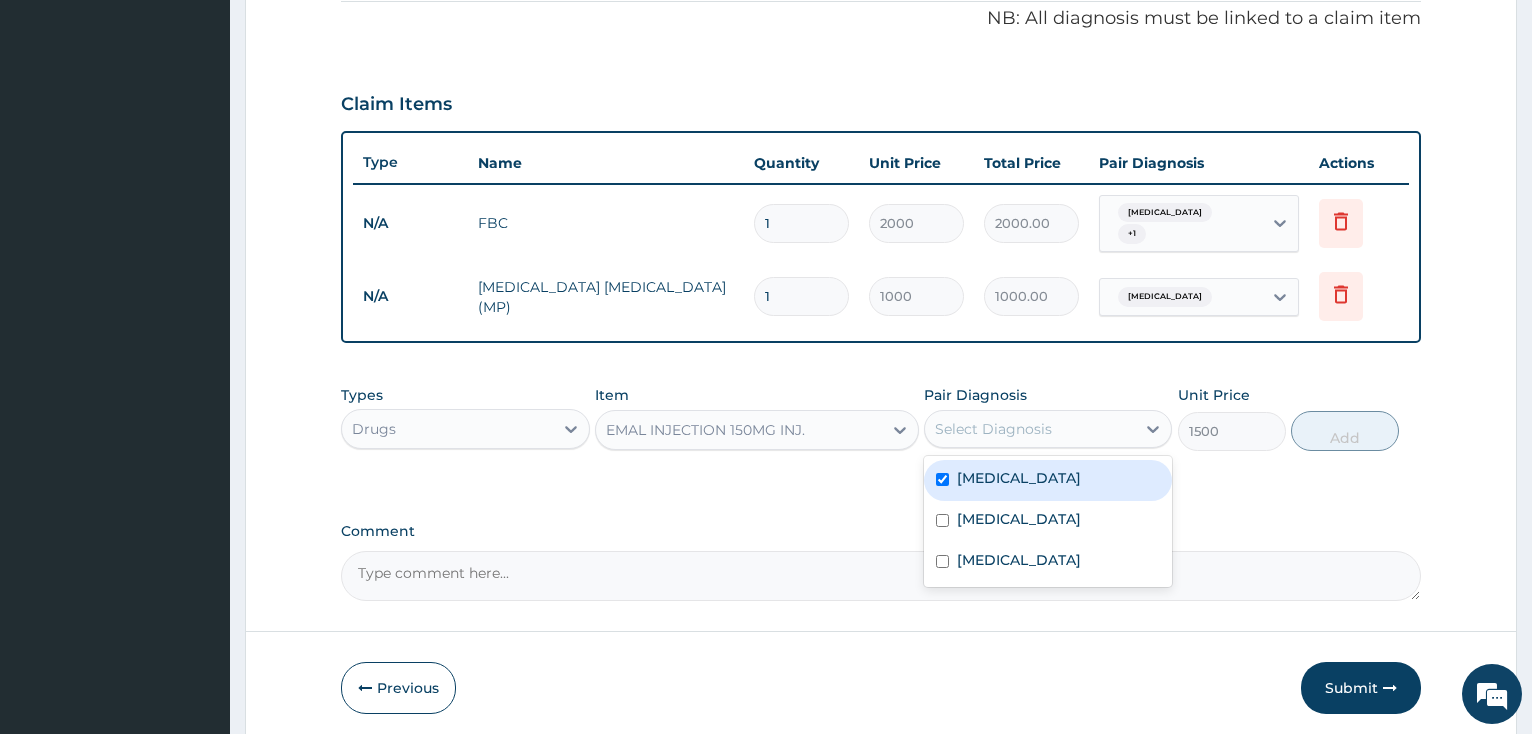 checkbox on "true" 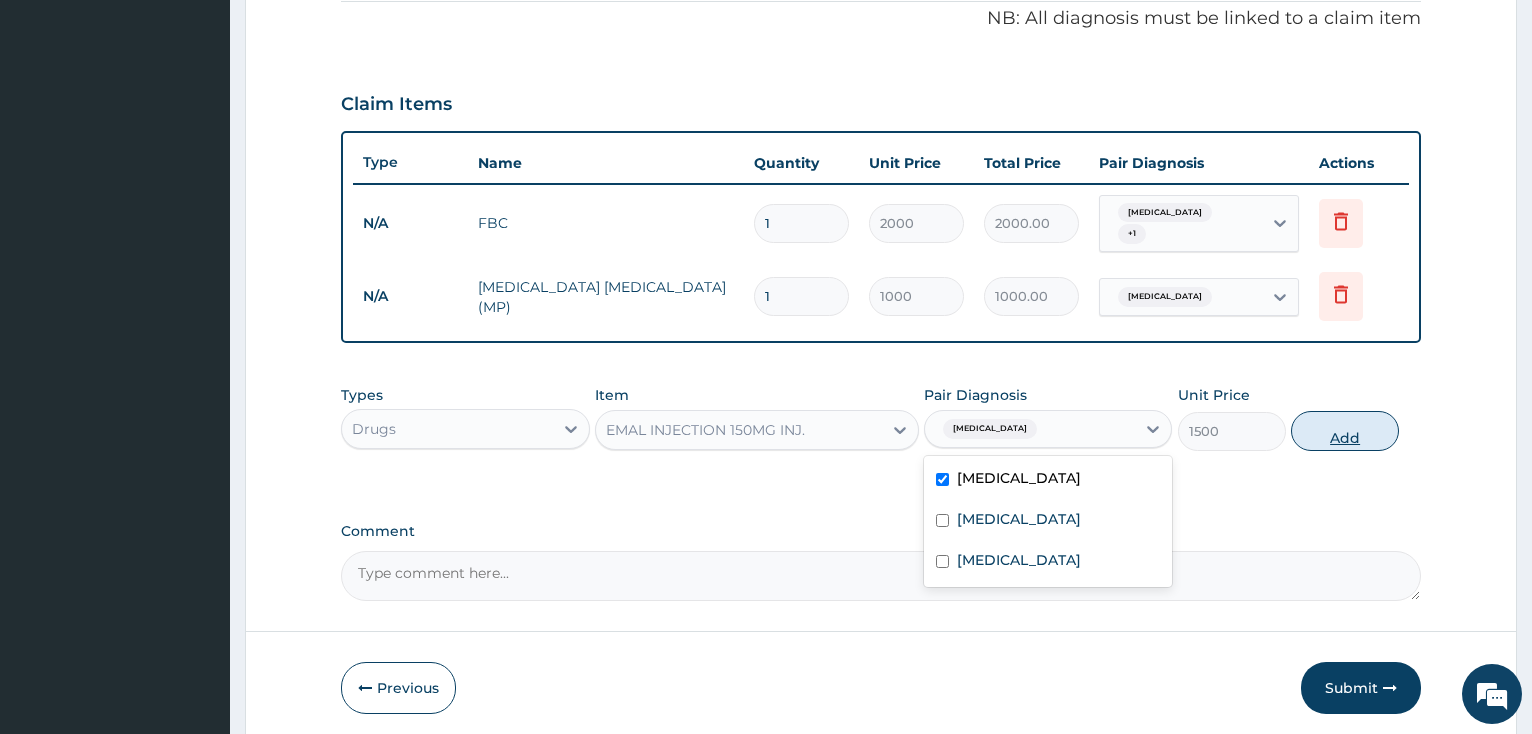 click on "Add" at bounding box center (1345, 431) 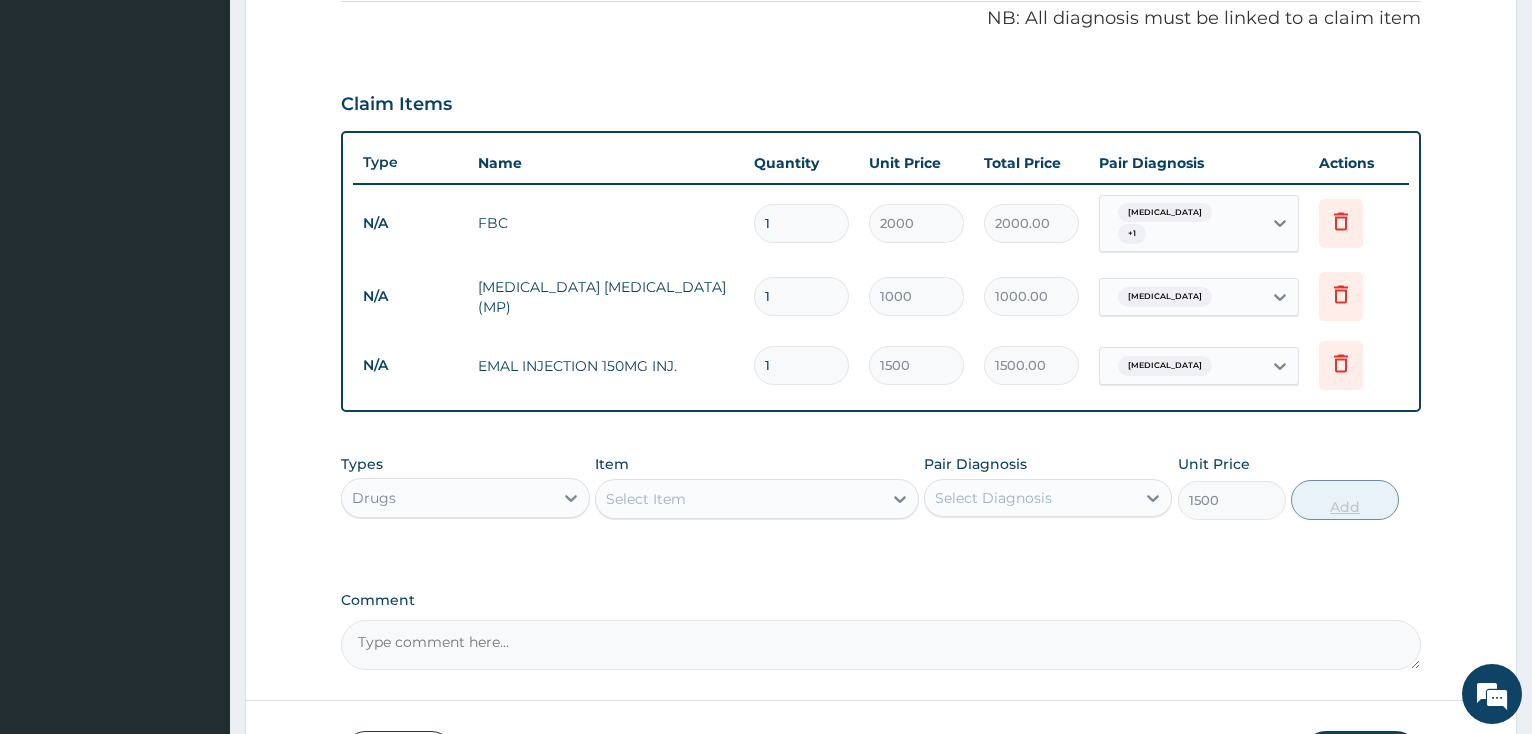 type on "0" 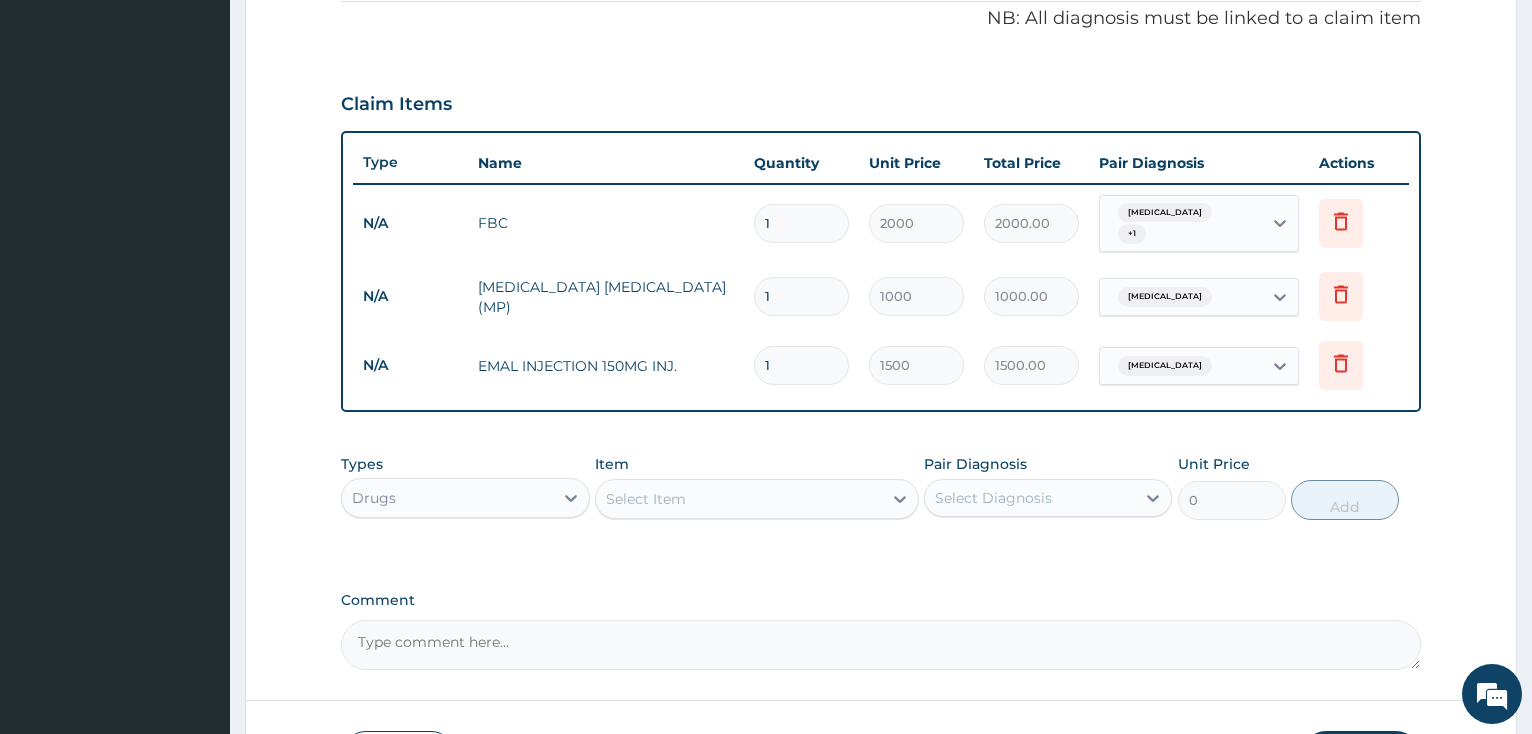 type 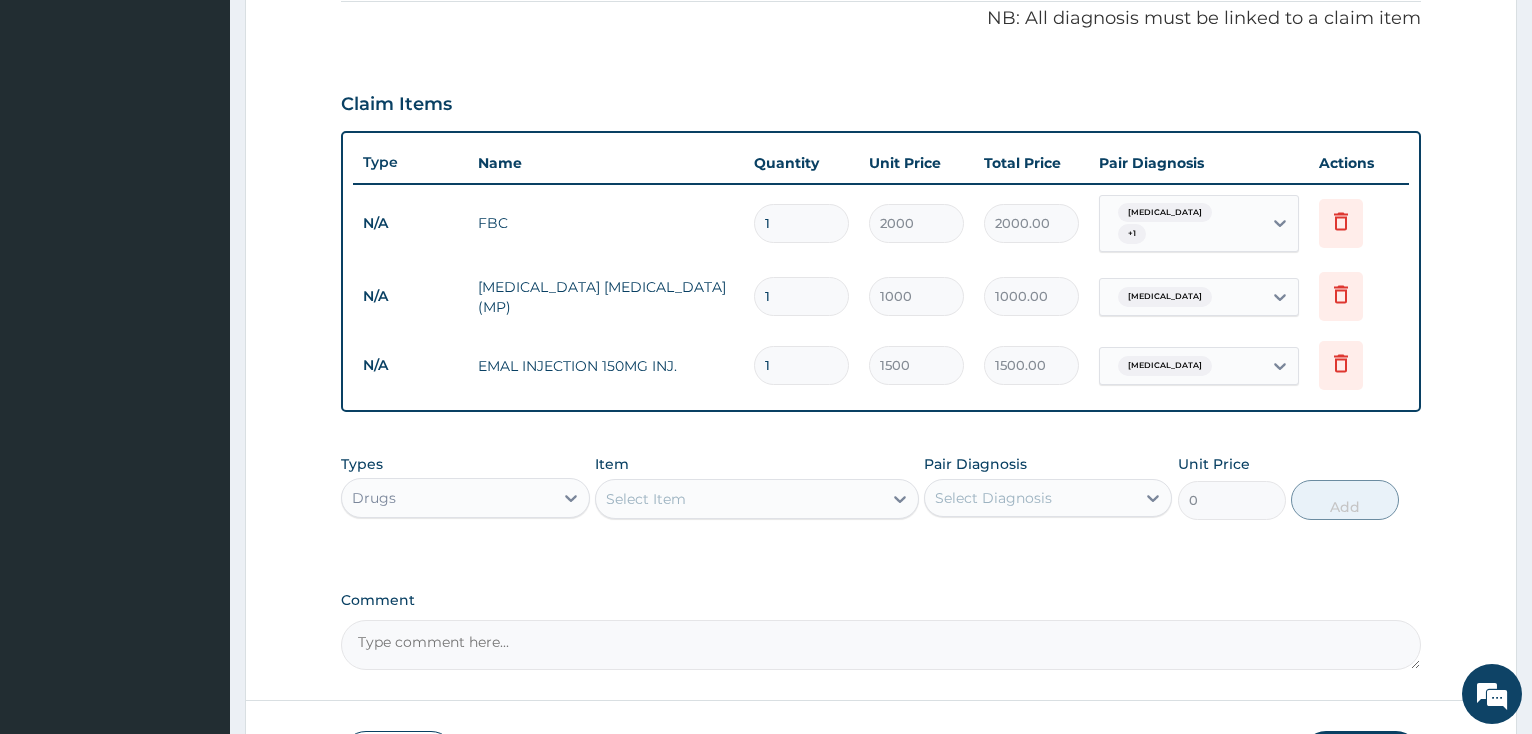 type on "0.00" 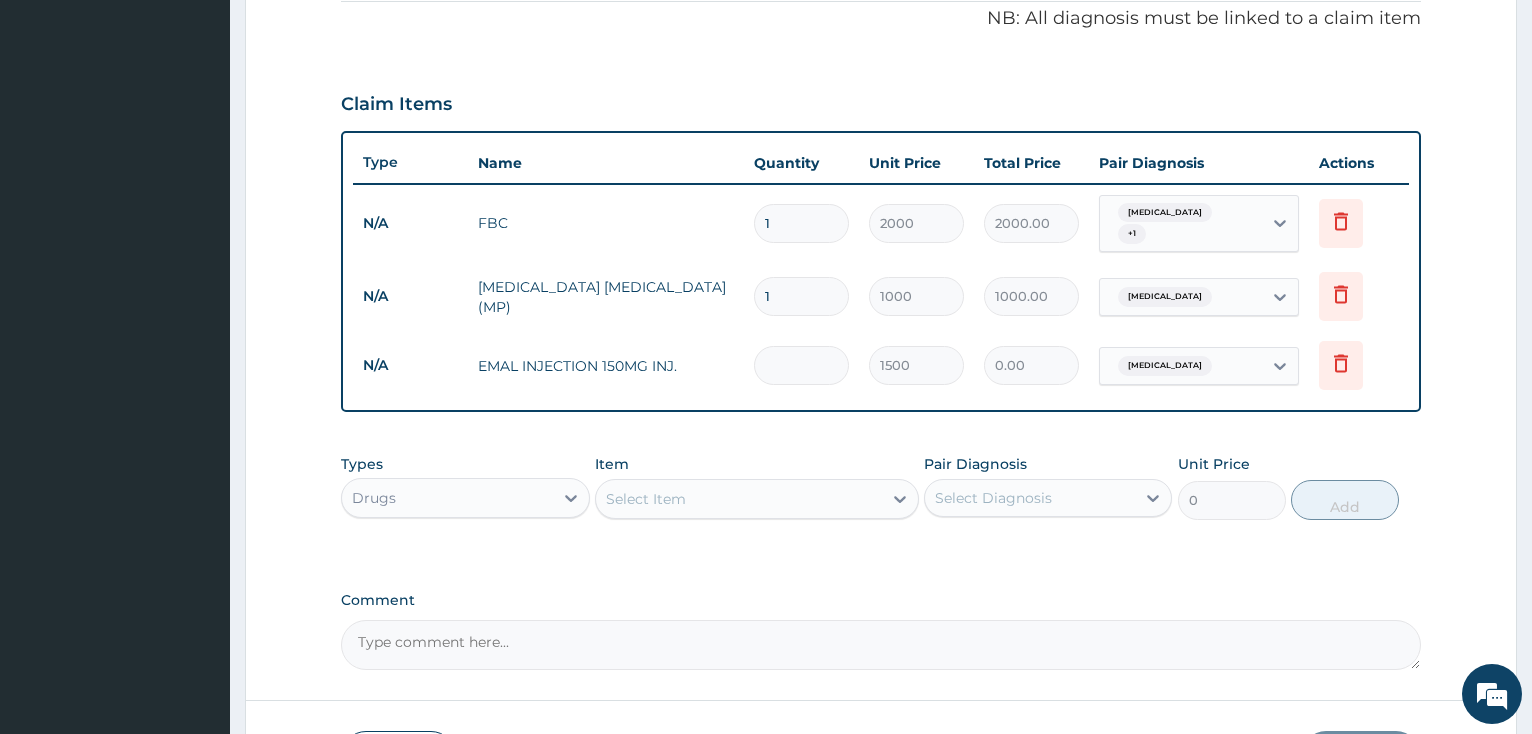 type on "3" 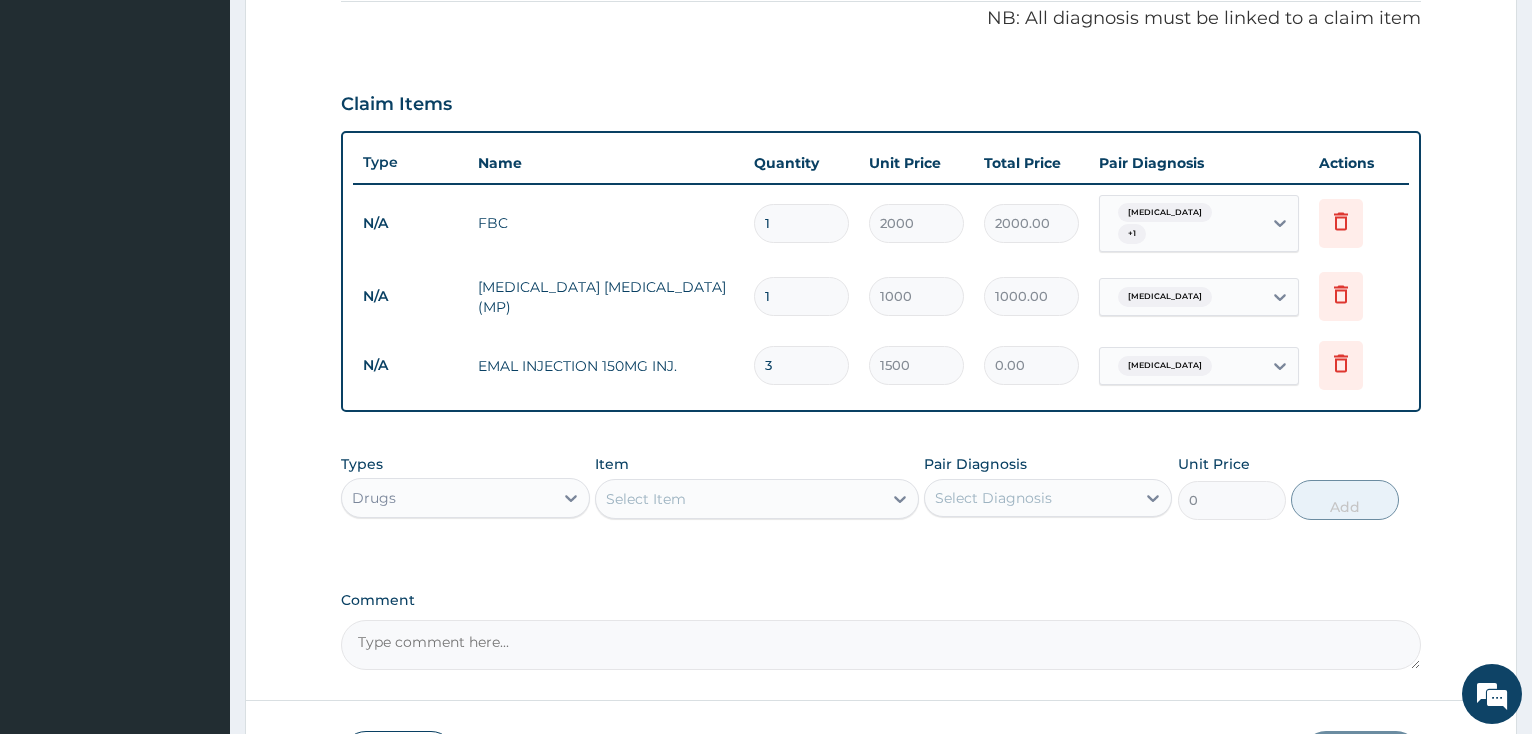 type on "4500.00" 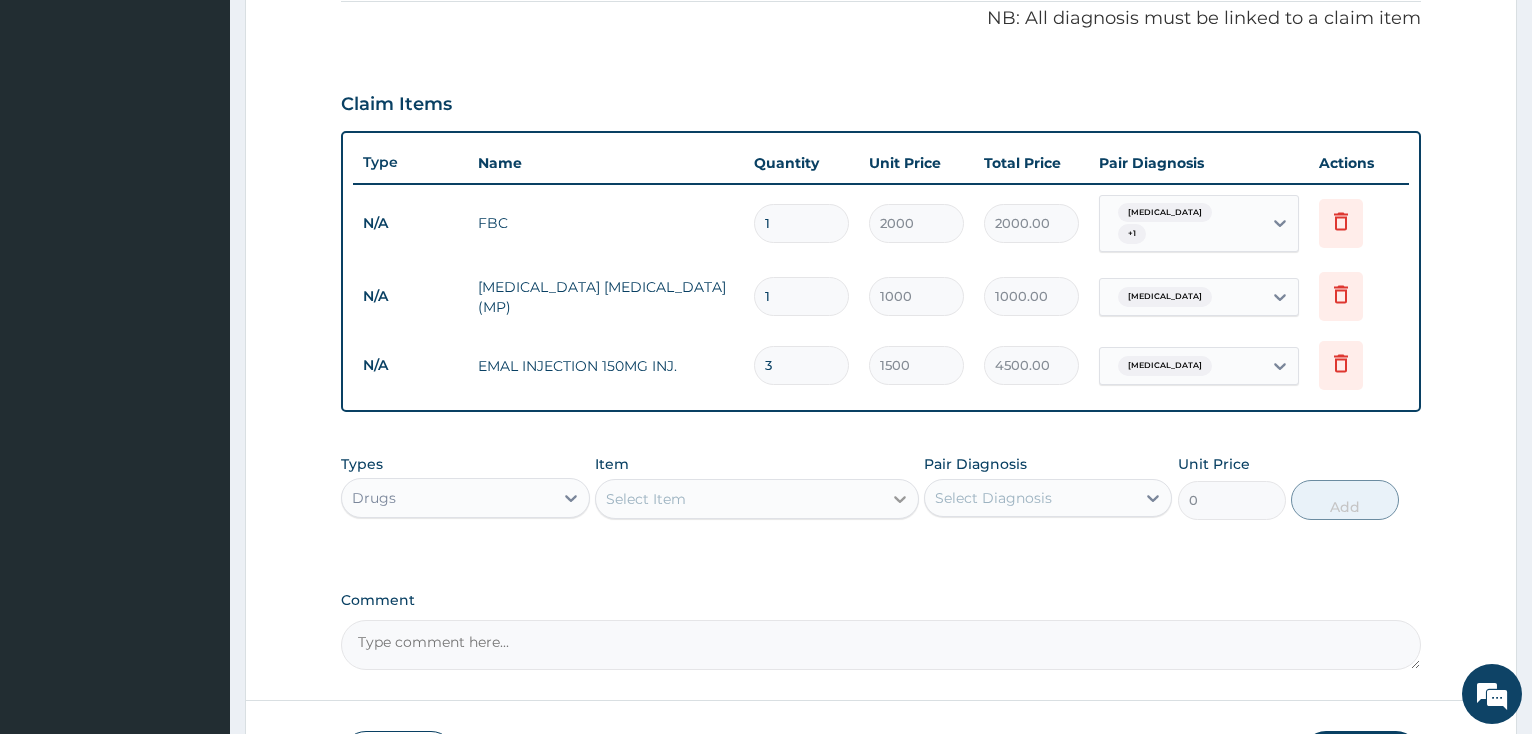type on "3" 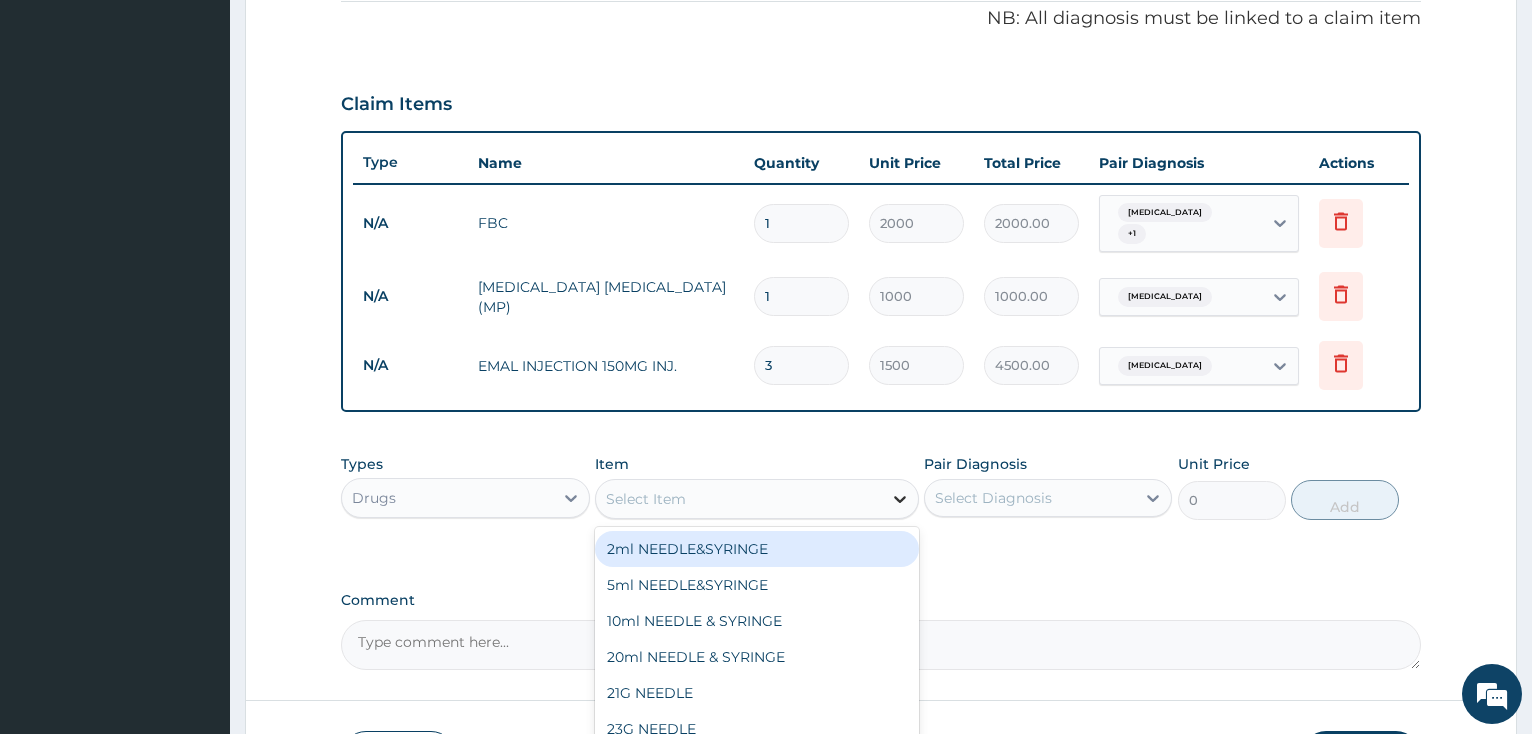 click 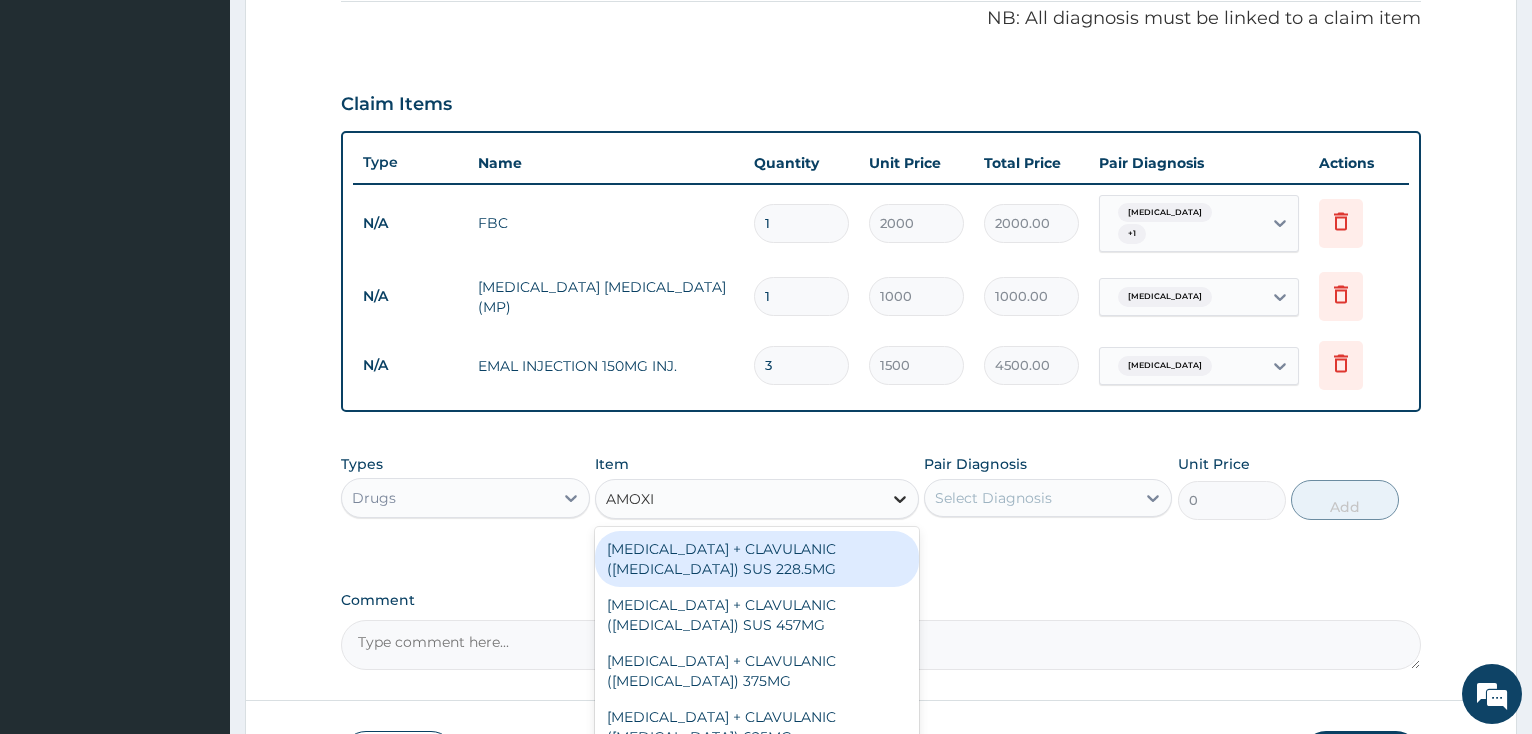 type on "AMOXIC" 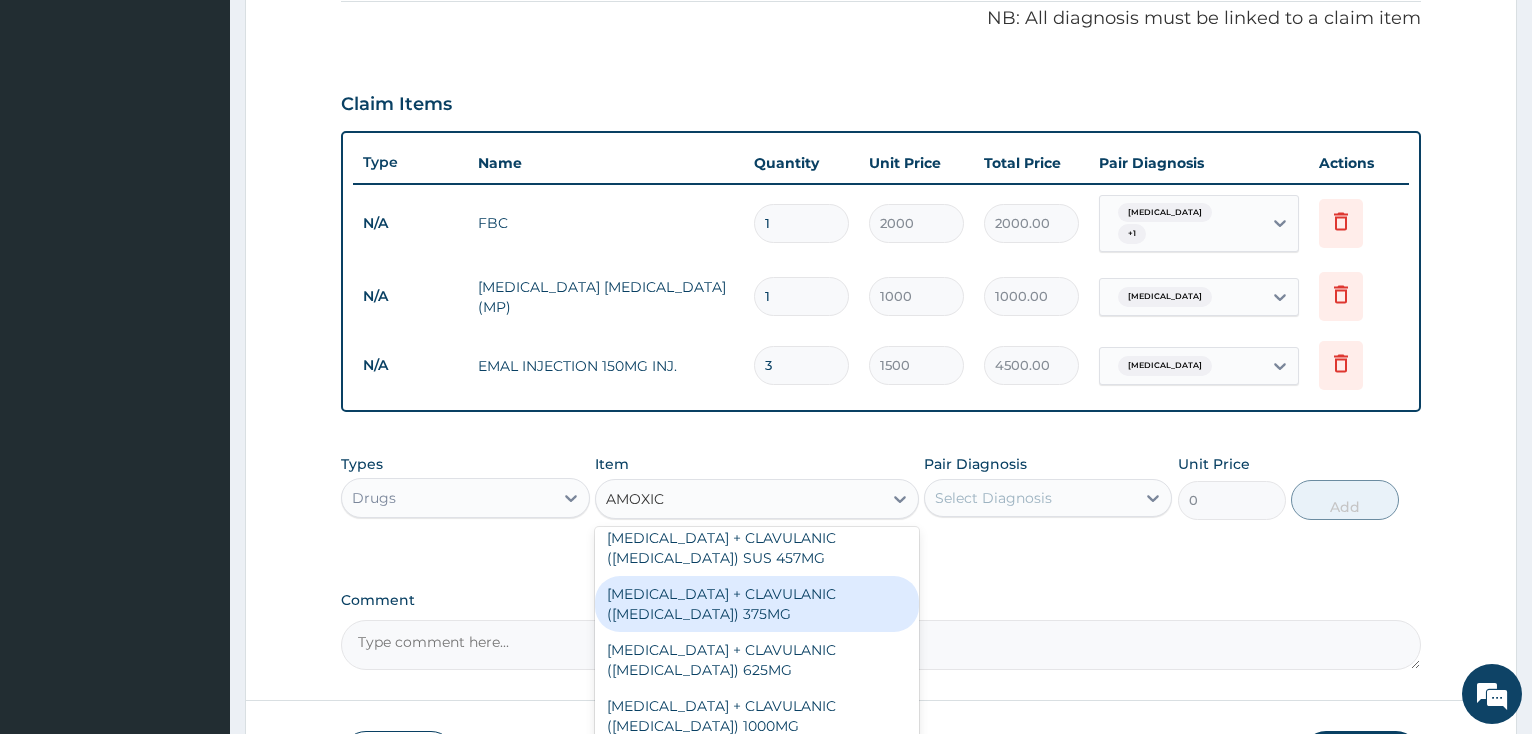 scroll, scrollTop: 108, scrollLeft: 0, axis: vertical 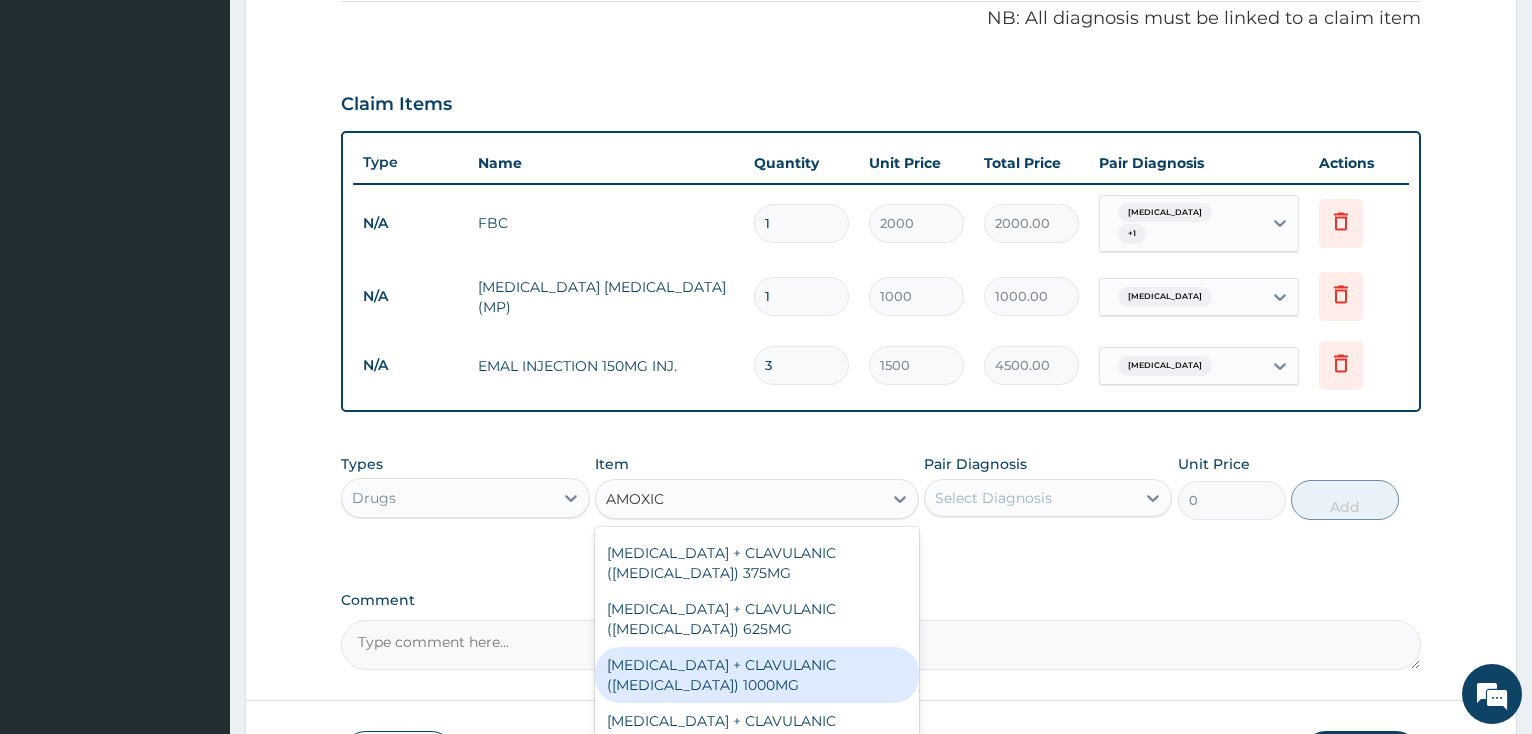 click on "AMOXICILLIN + CLAVULANIC (AUGMENTIN) 1000MG" at bounding box center [757, 675] 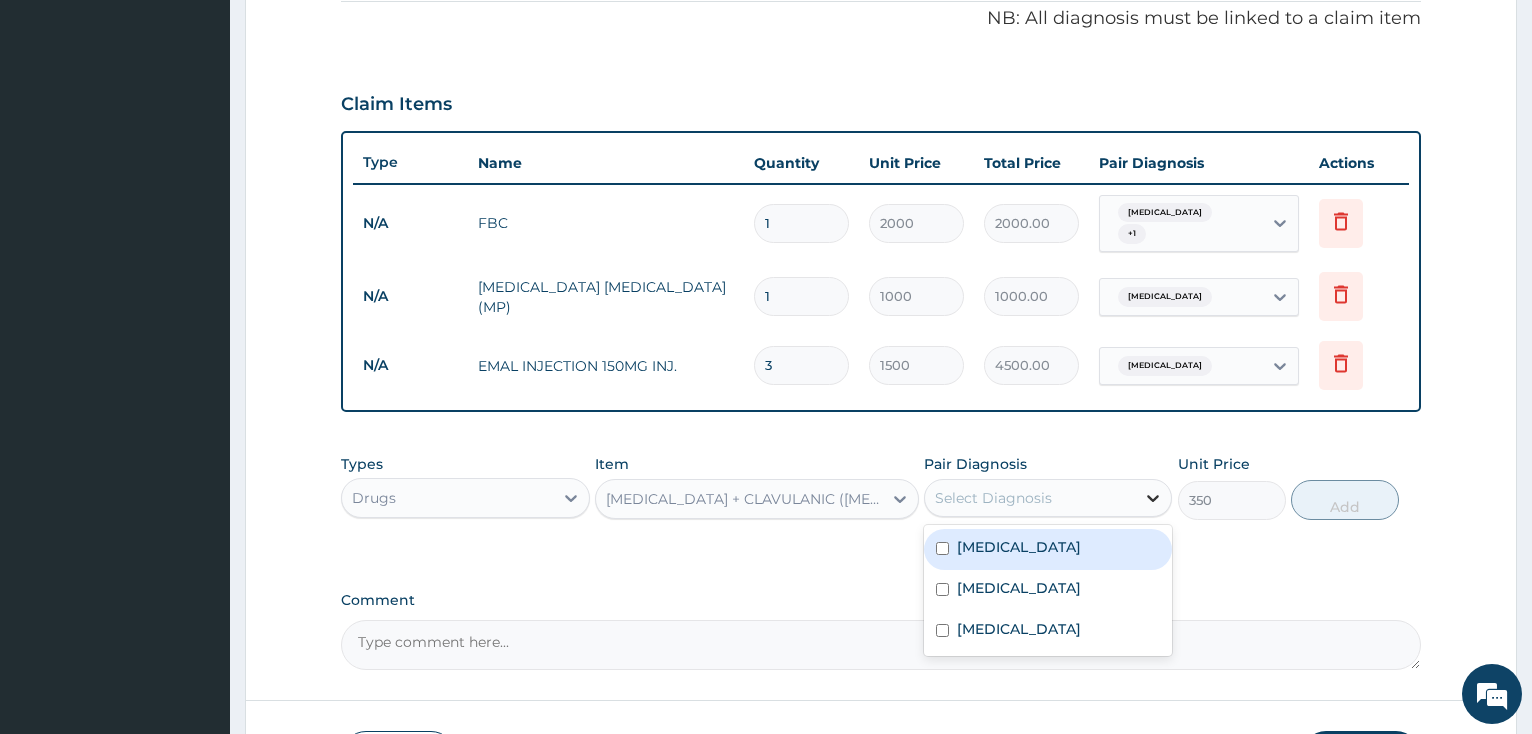 click 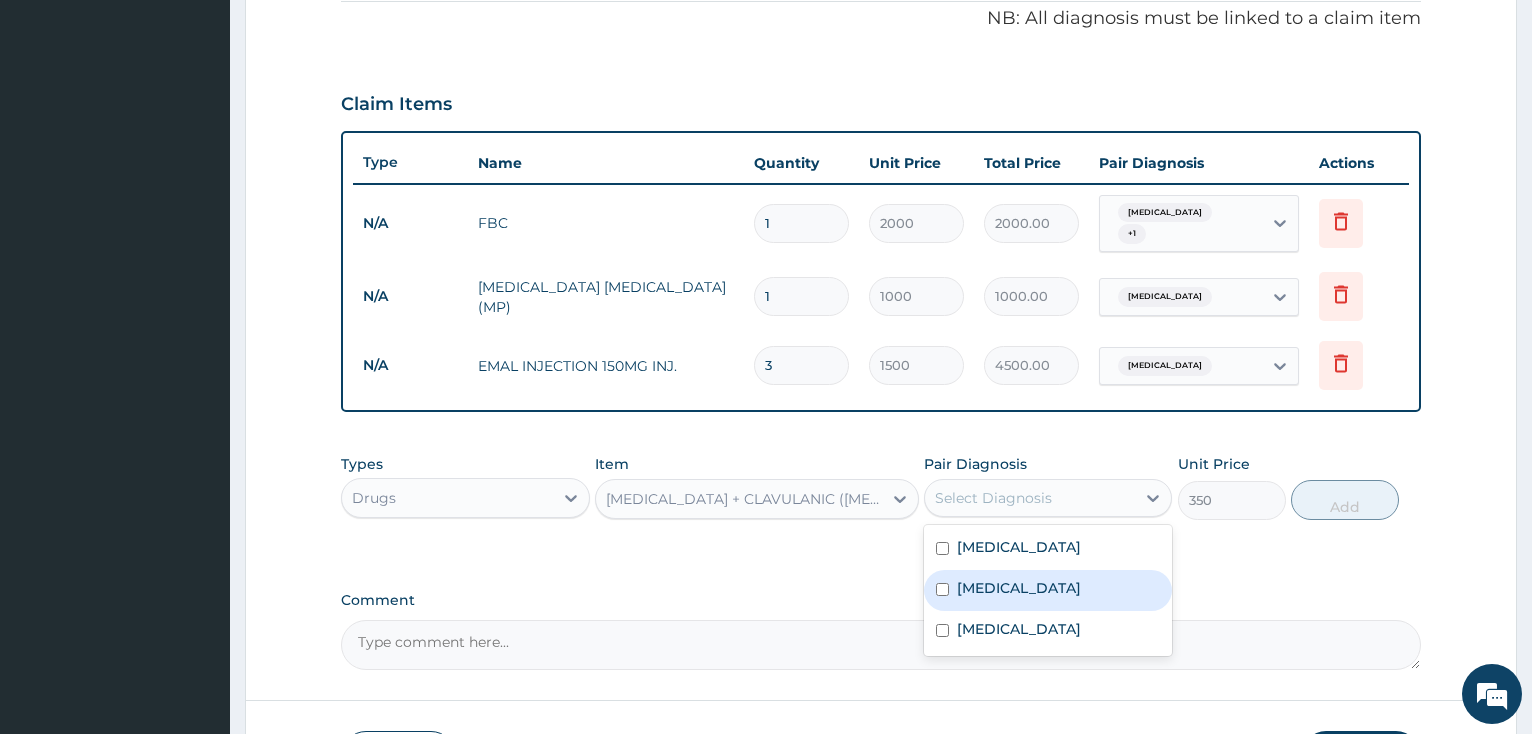 click at bounding box center (942, 589) 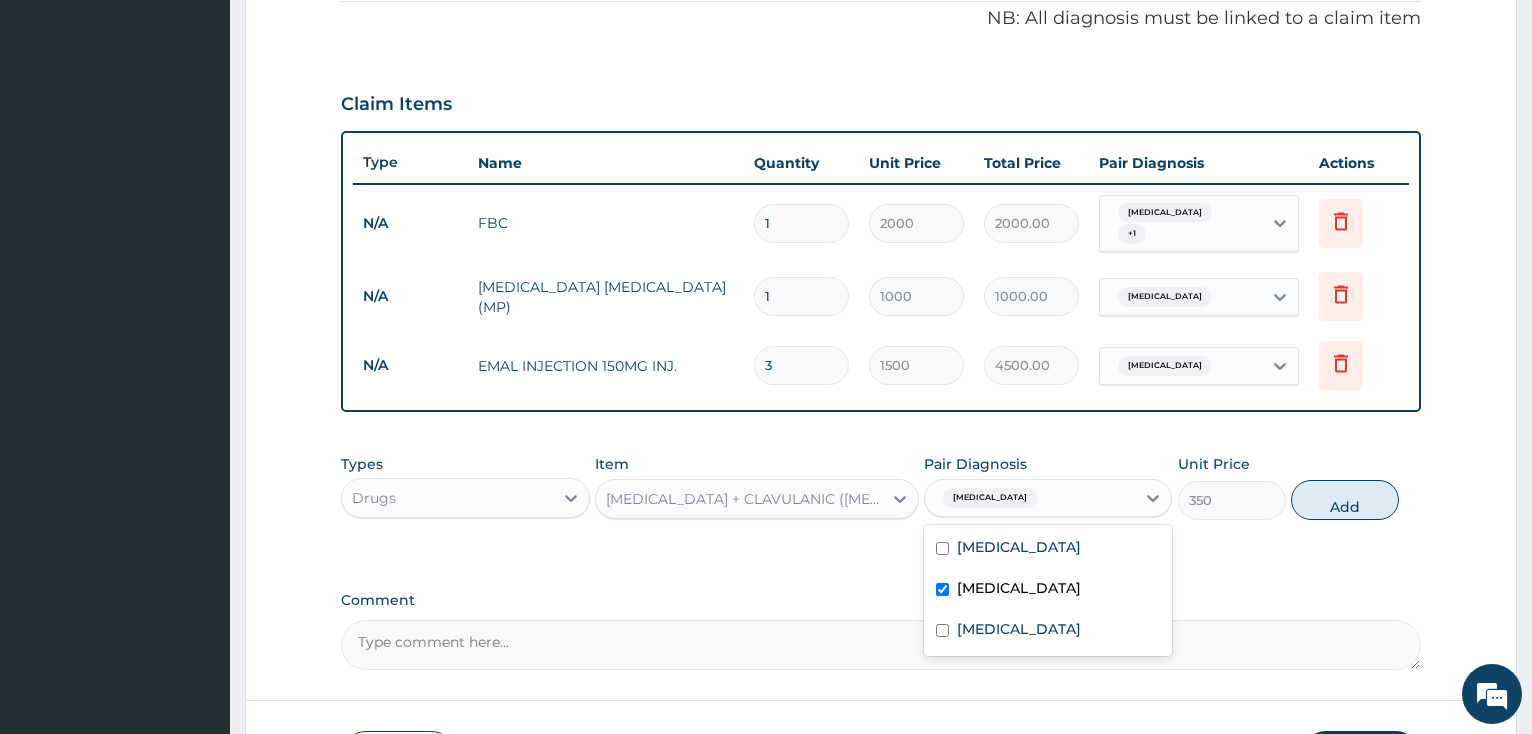 click at bounding box center [942, 589] 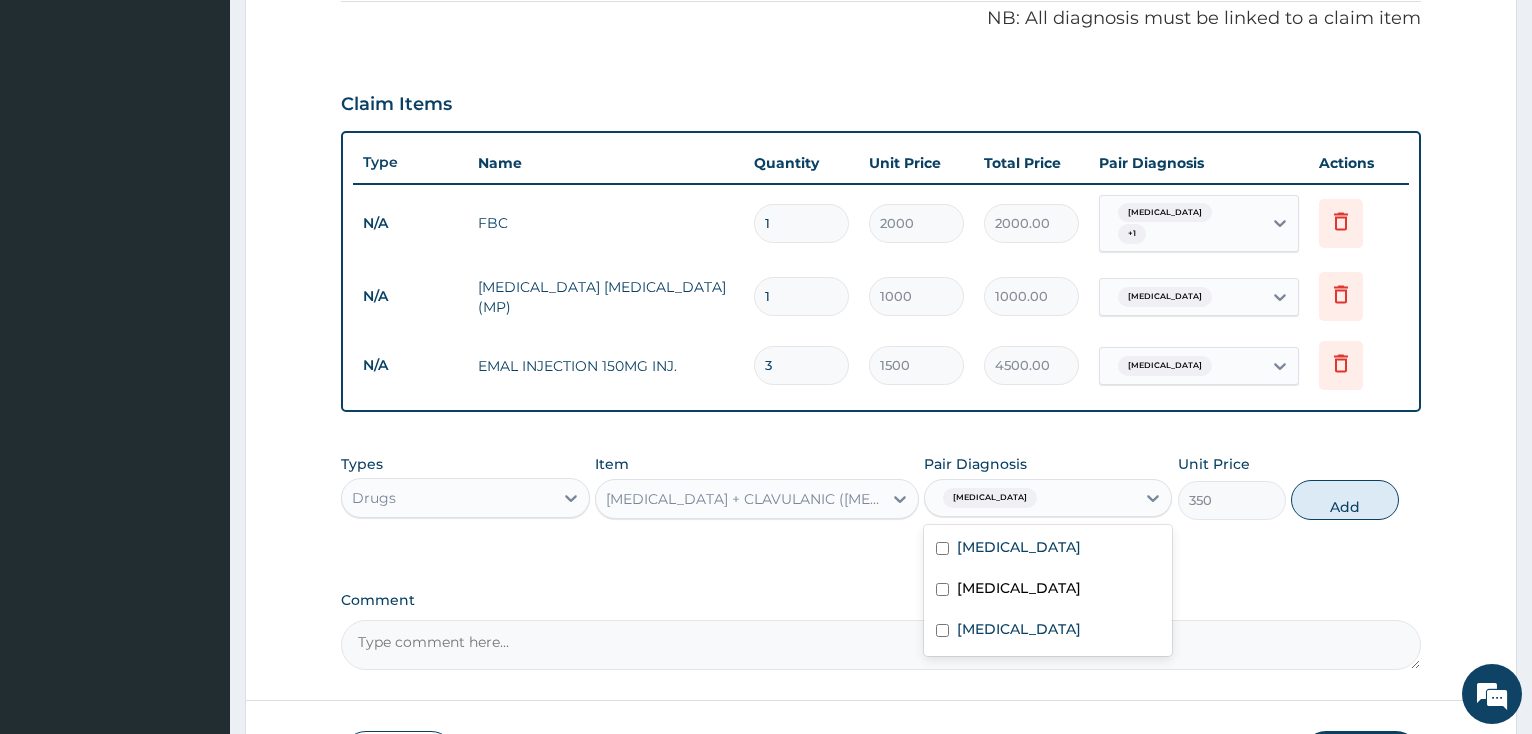 checkbox on "false" 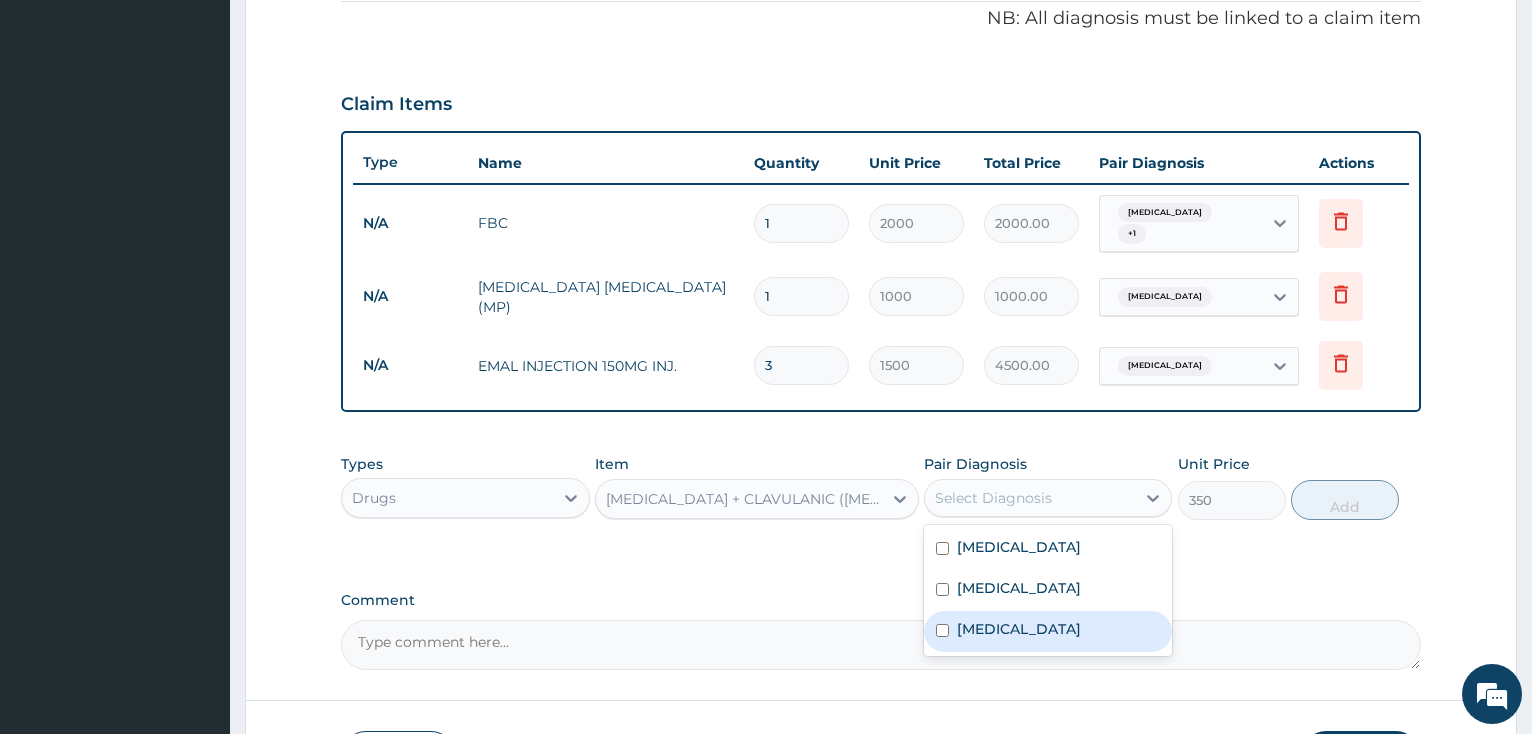 click at bounding box center (942, 630) 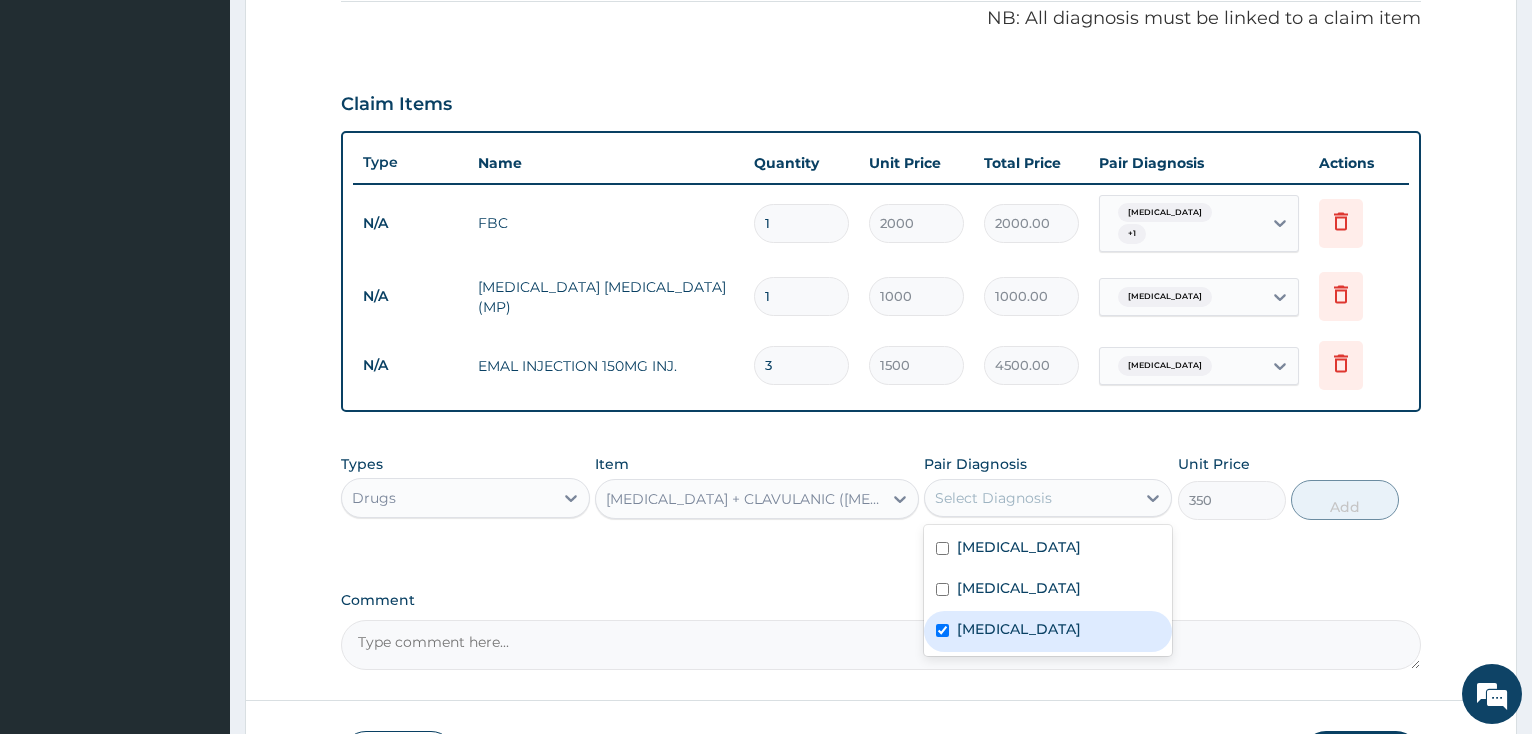 checkbox on "true" 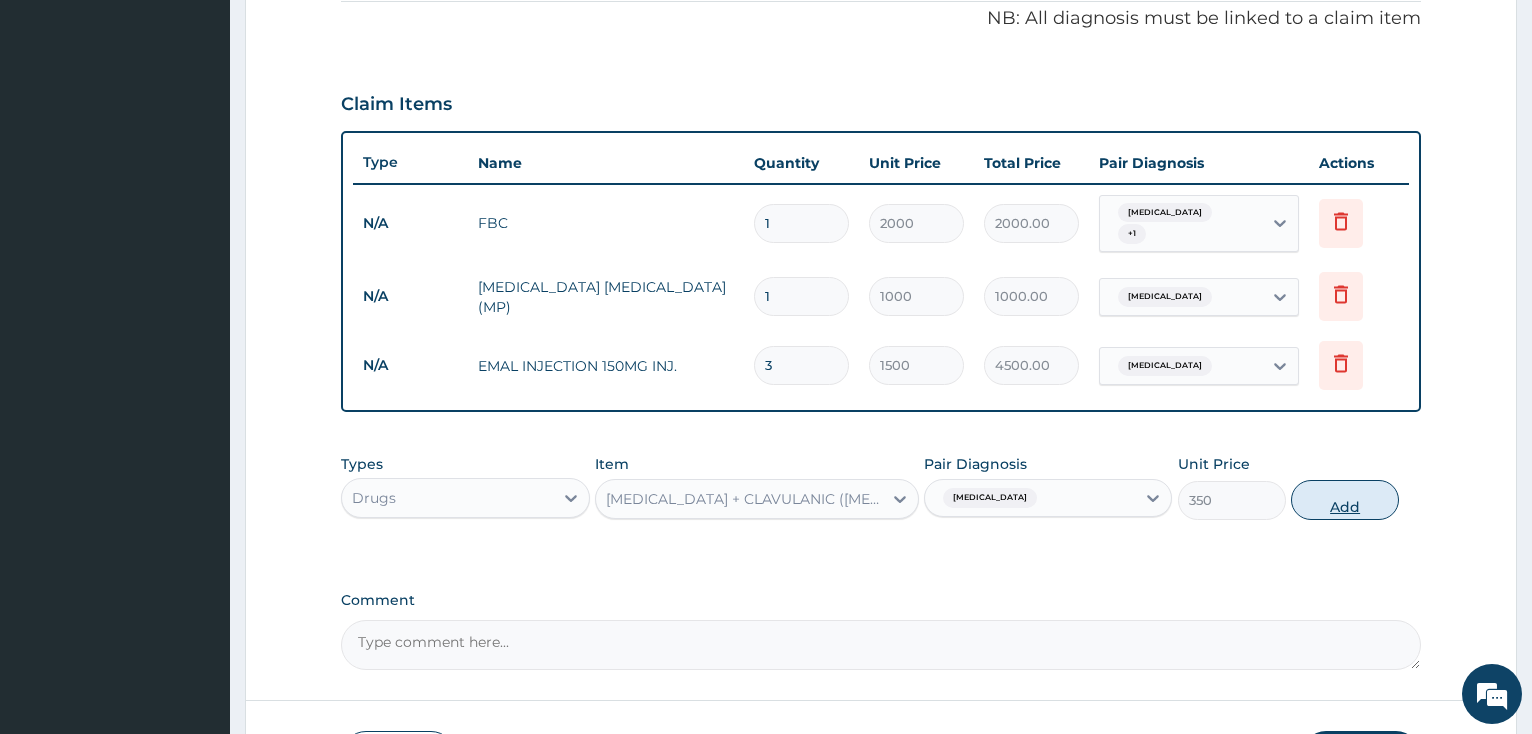 click on "Add" at bounding box center [1345, 500] 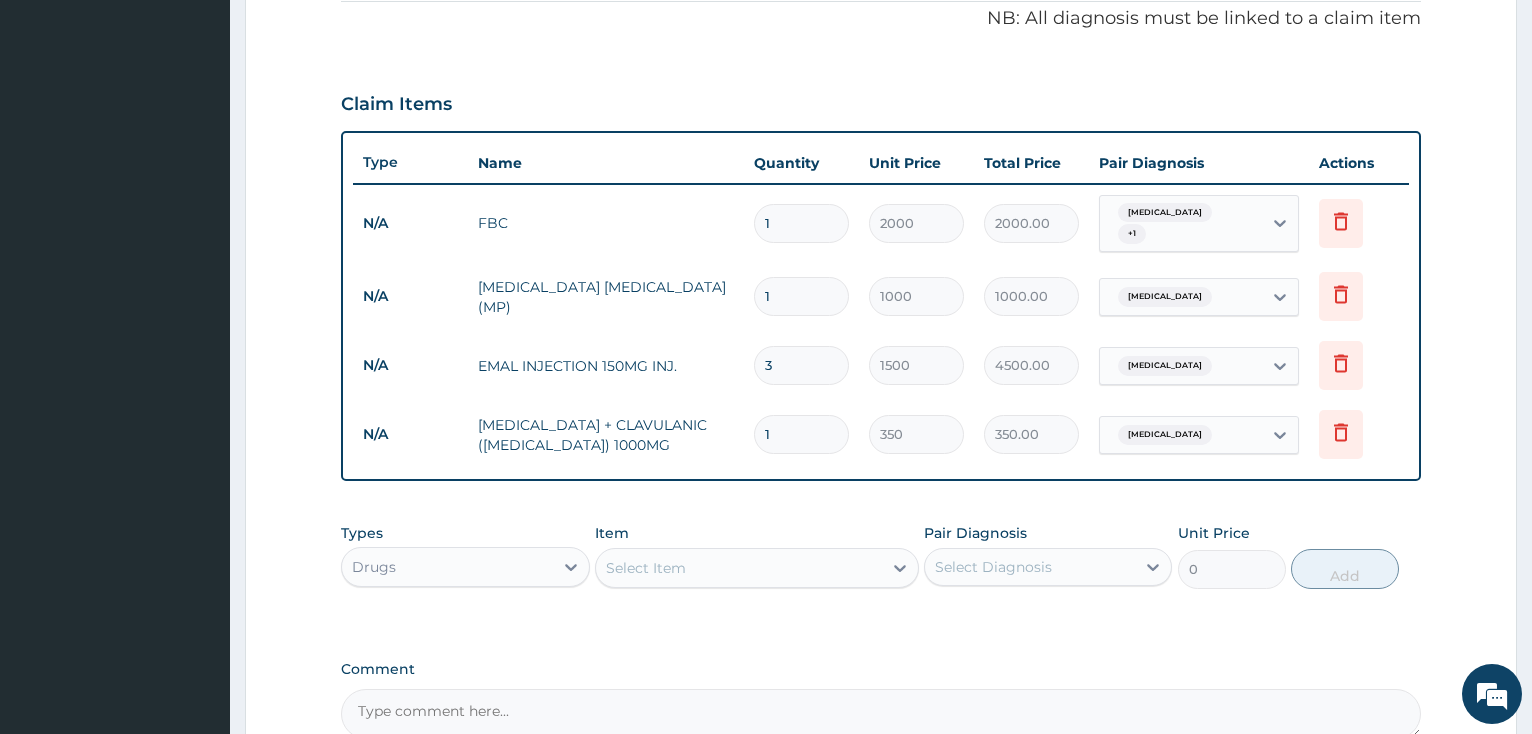 type 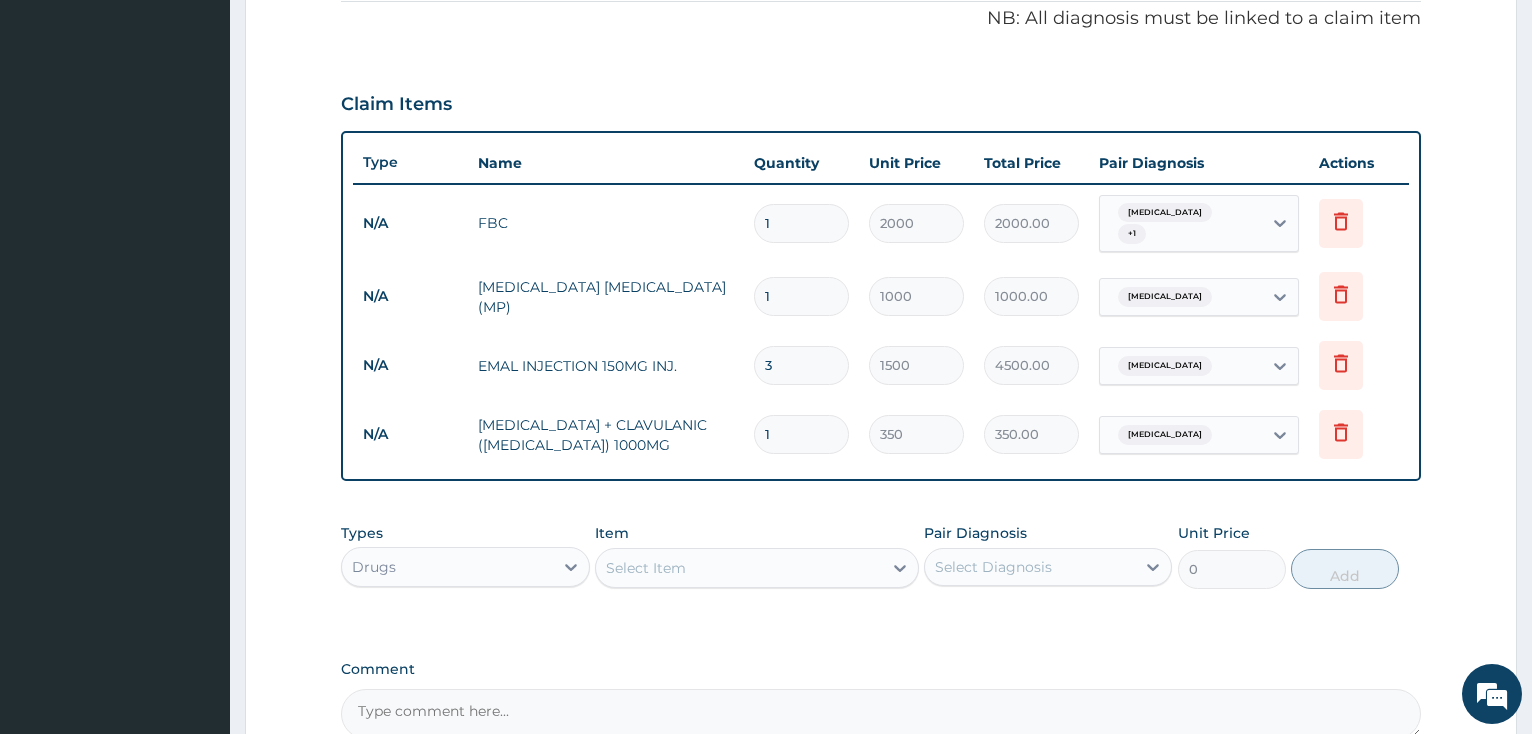 type on "0.00" 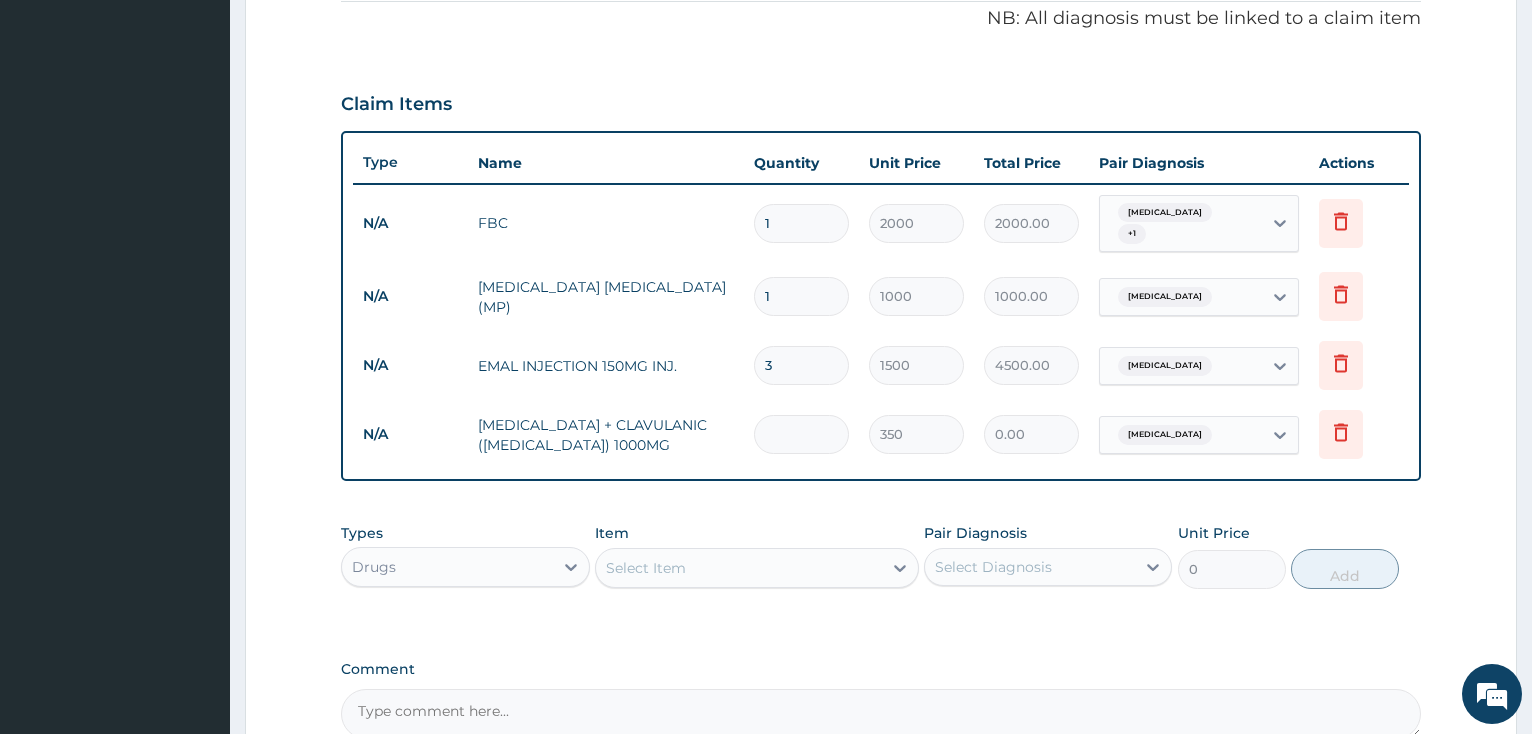 type on "1" 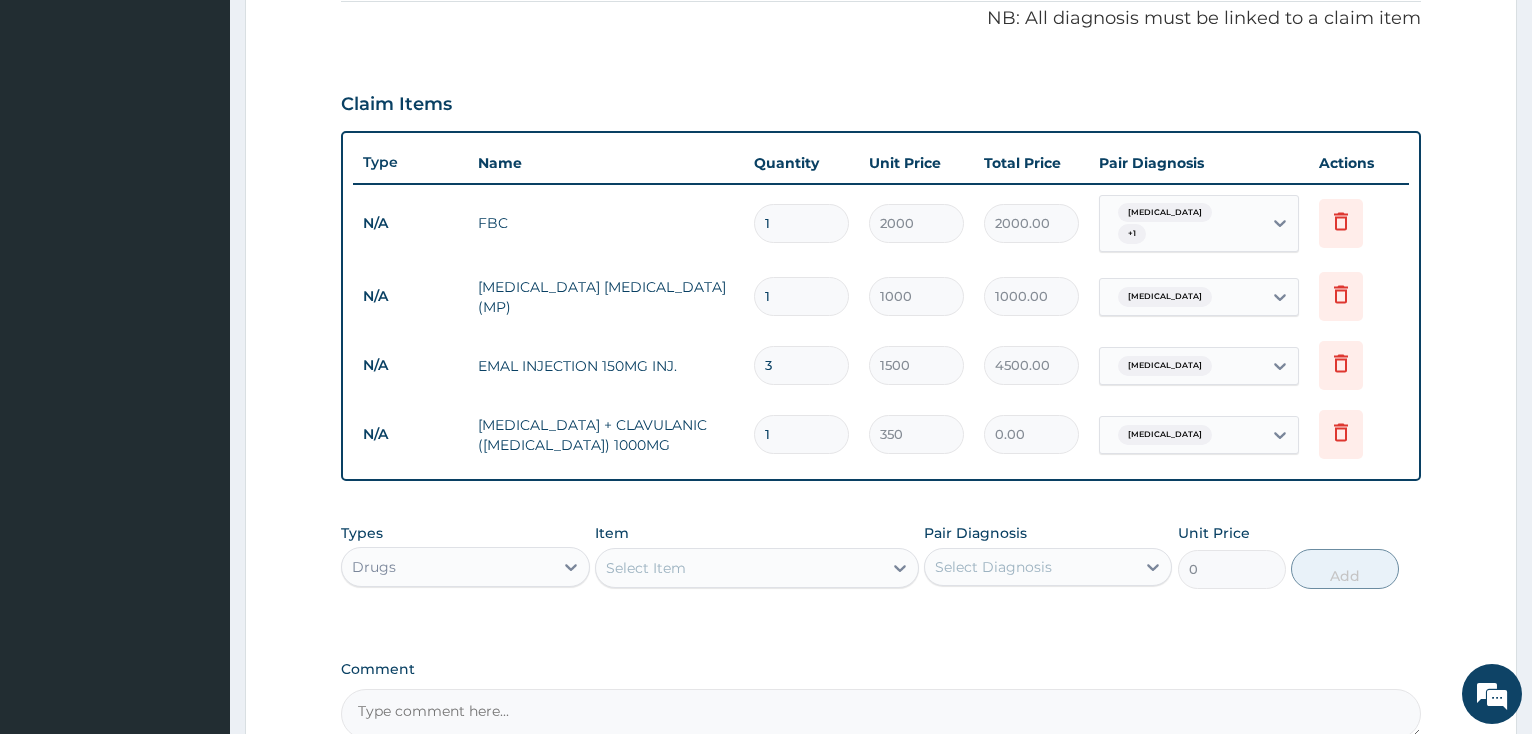 type on "350.00" 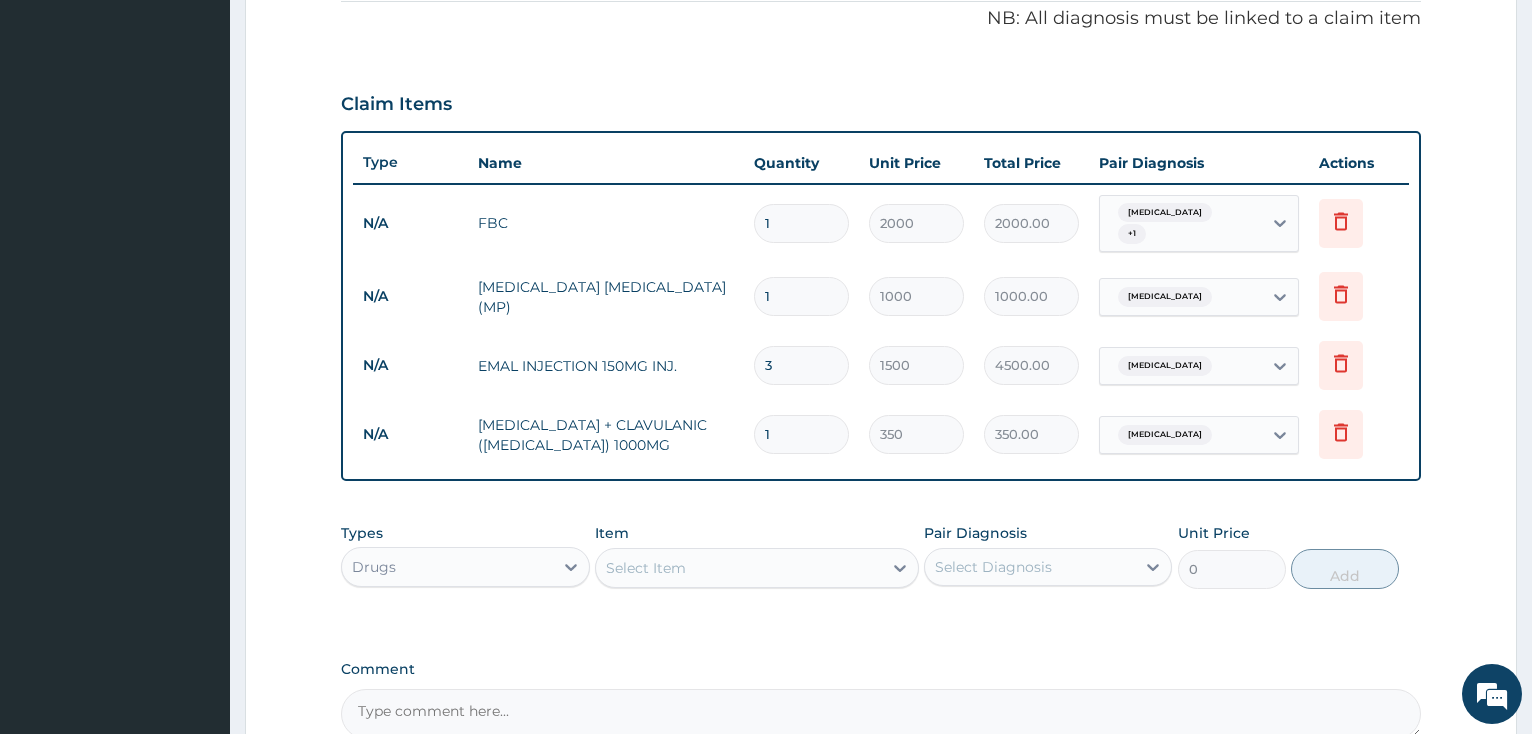type on "14" 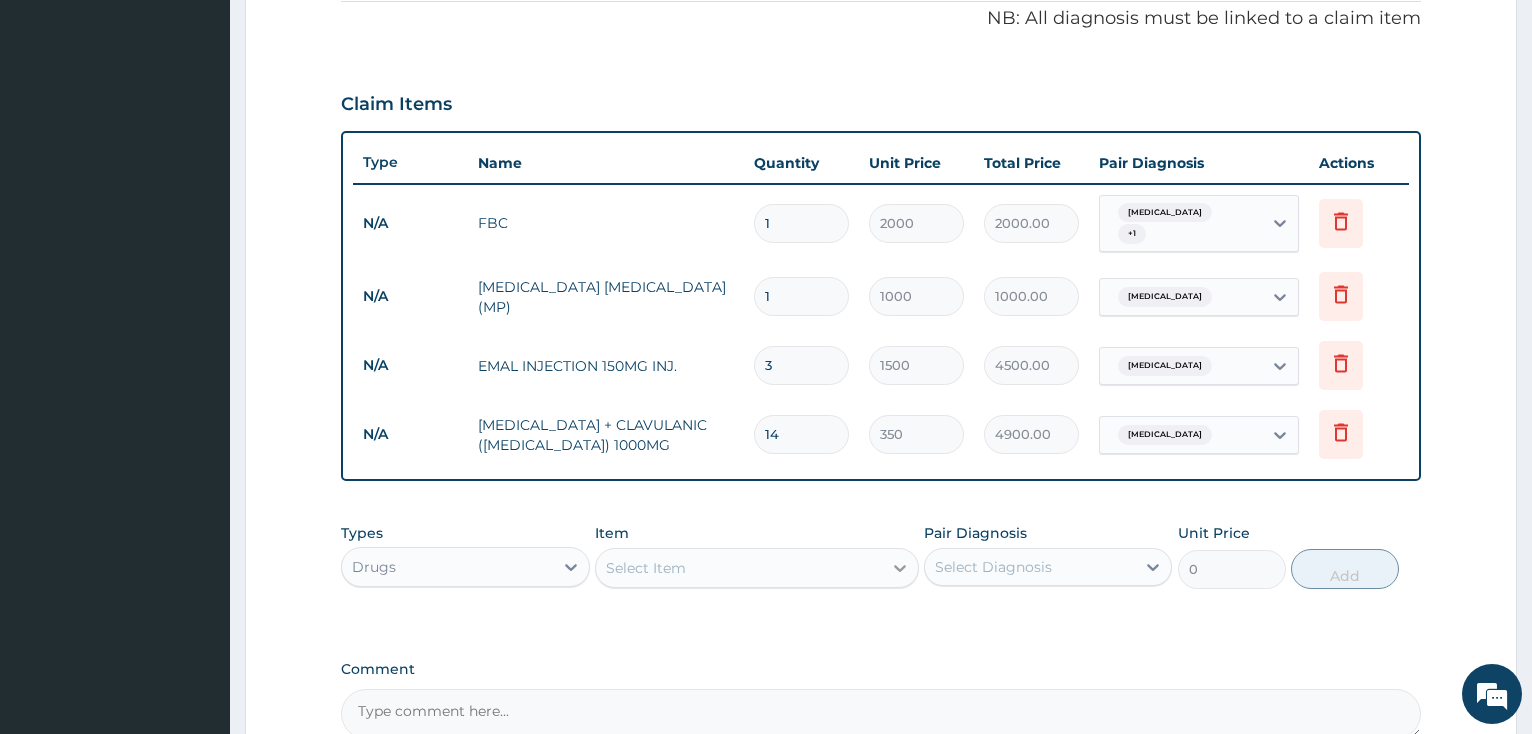 type on "14" 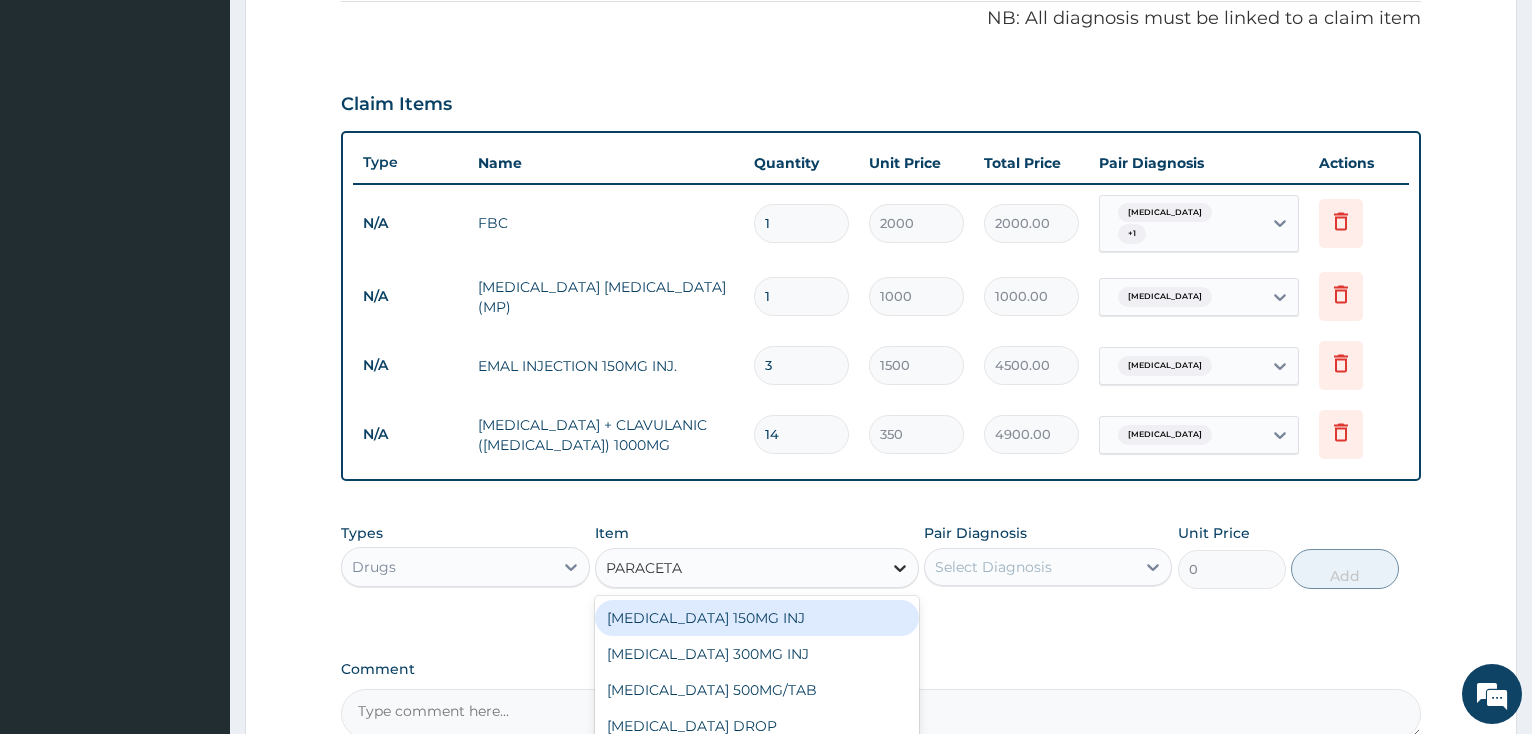type on "PARACETAM" 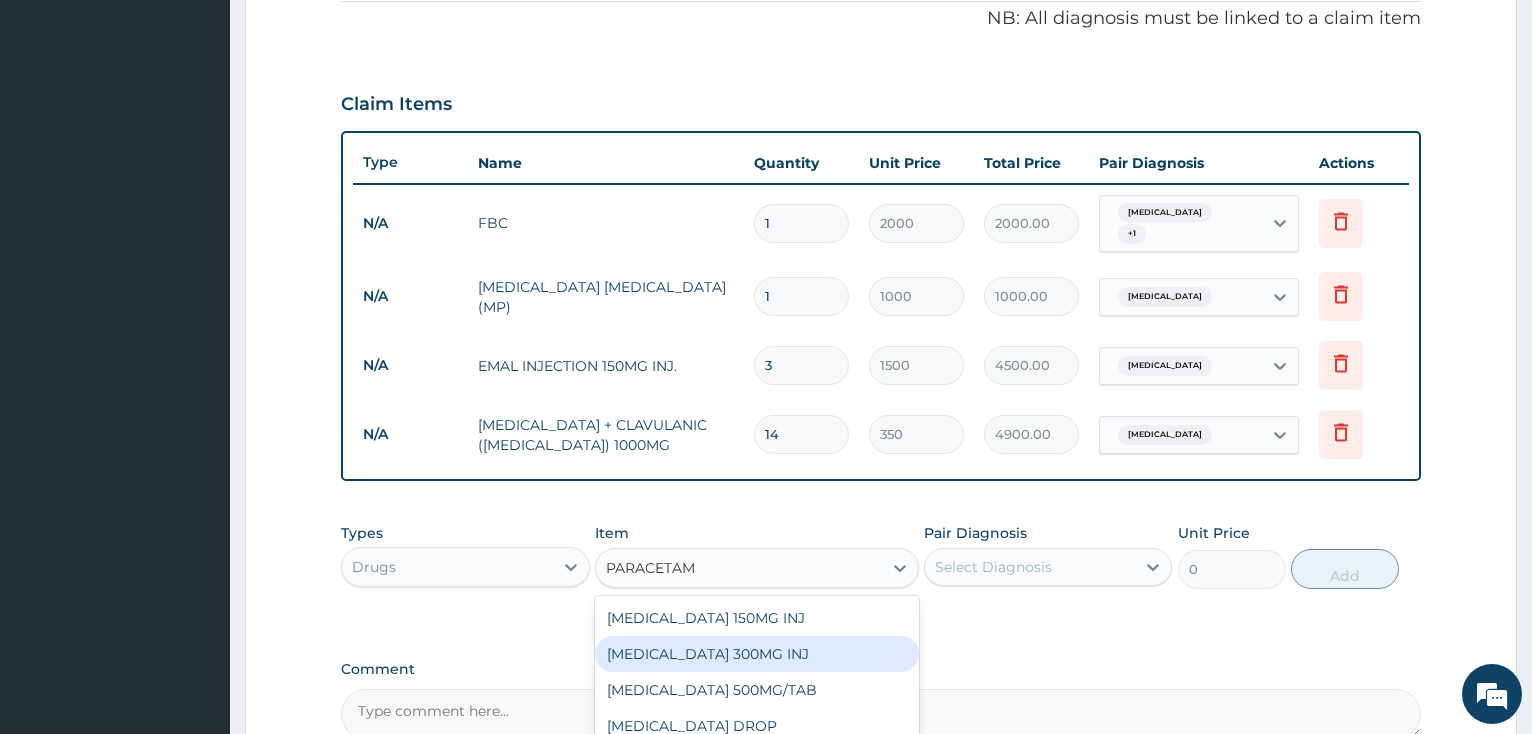 click on "PARACETAMOL 300MG INJ" at bounding box center [757, 654] 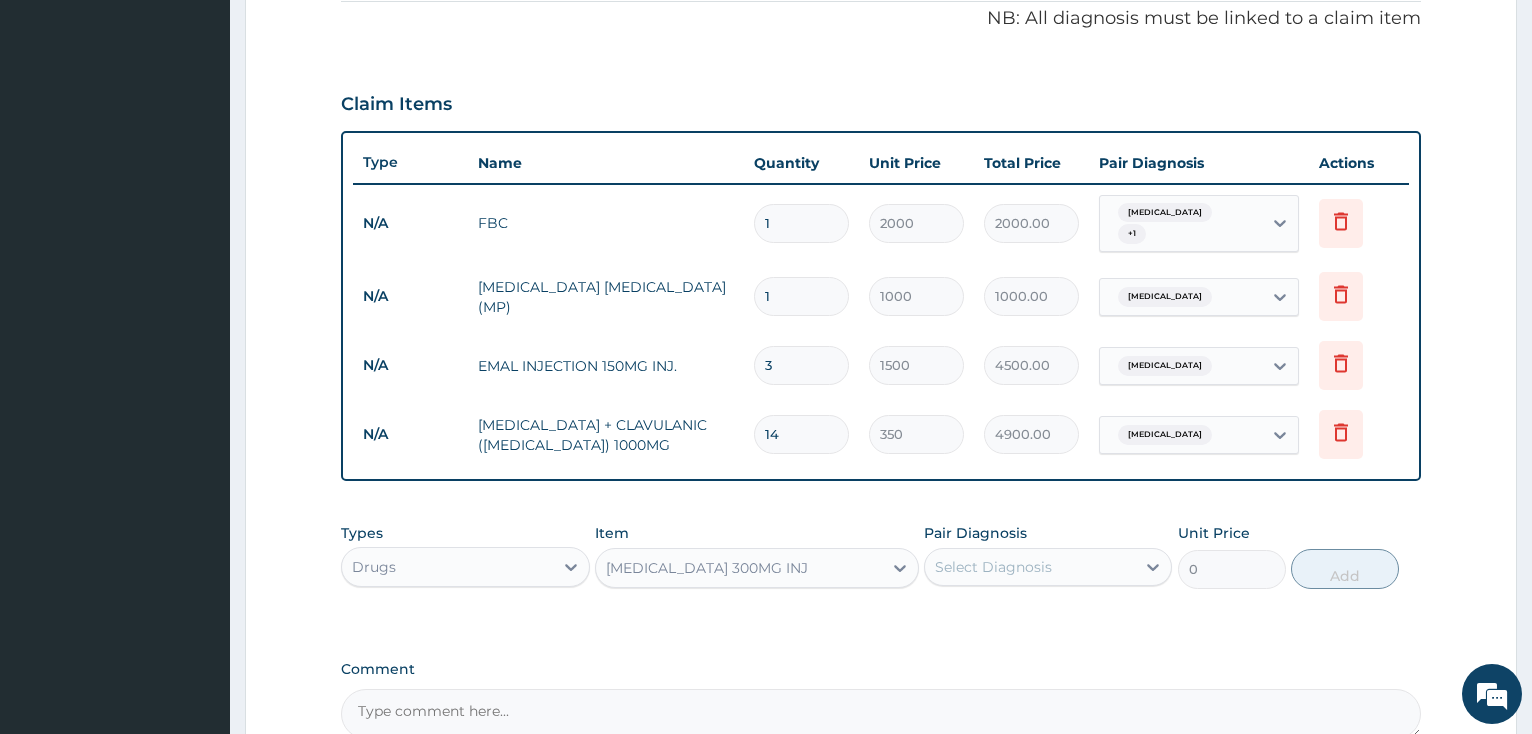 type 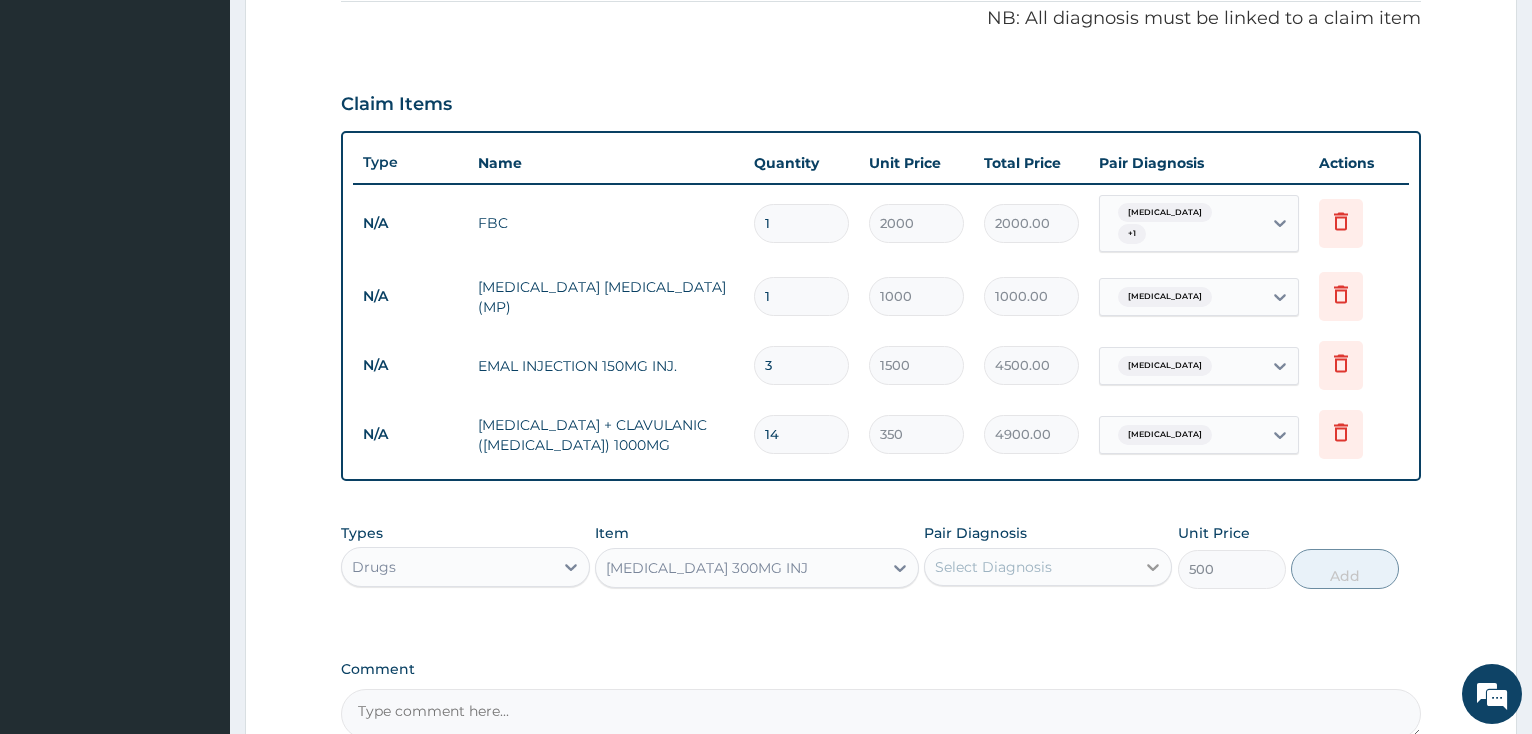 click 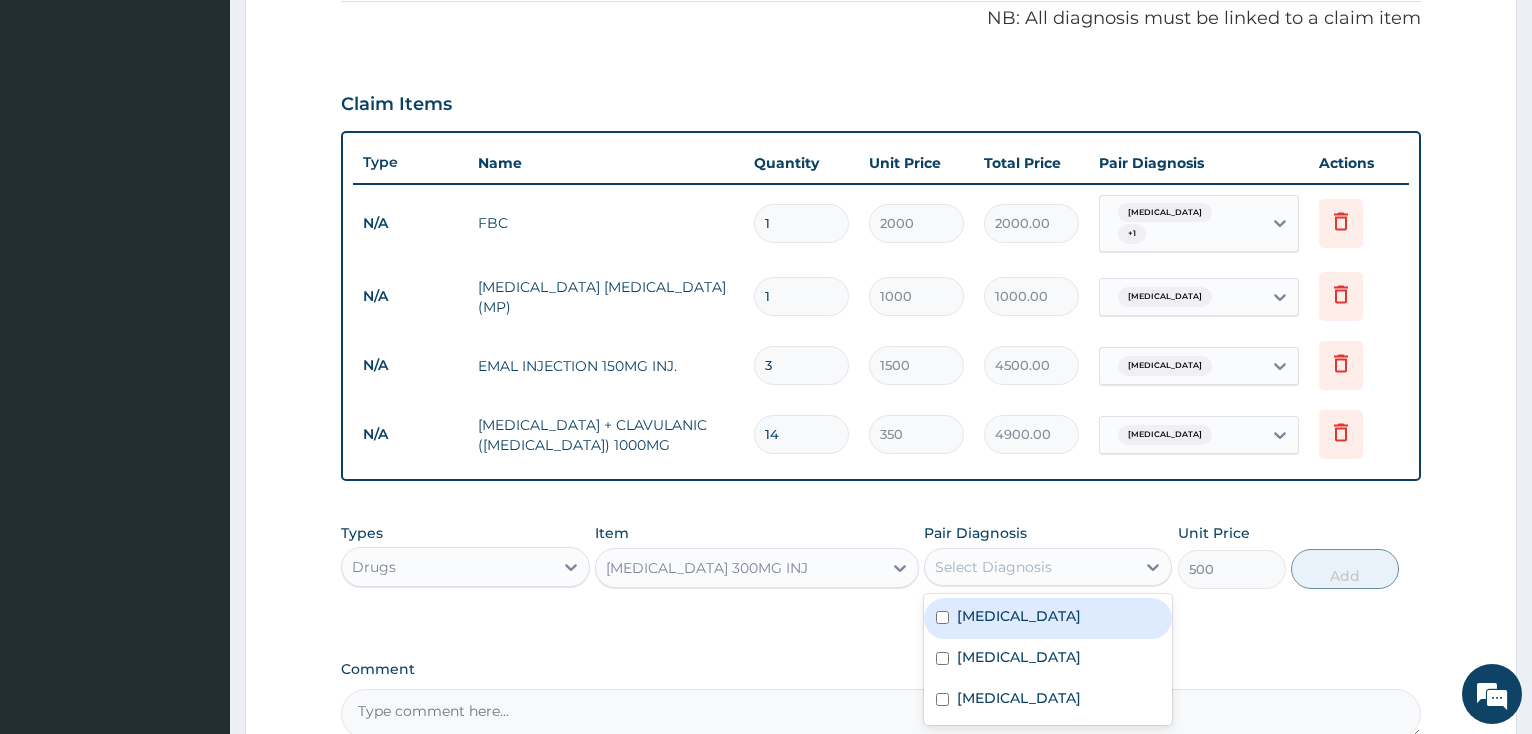 click at bounding box center (942, 617) 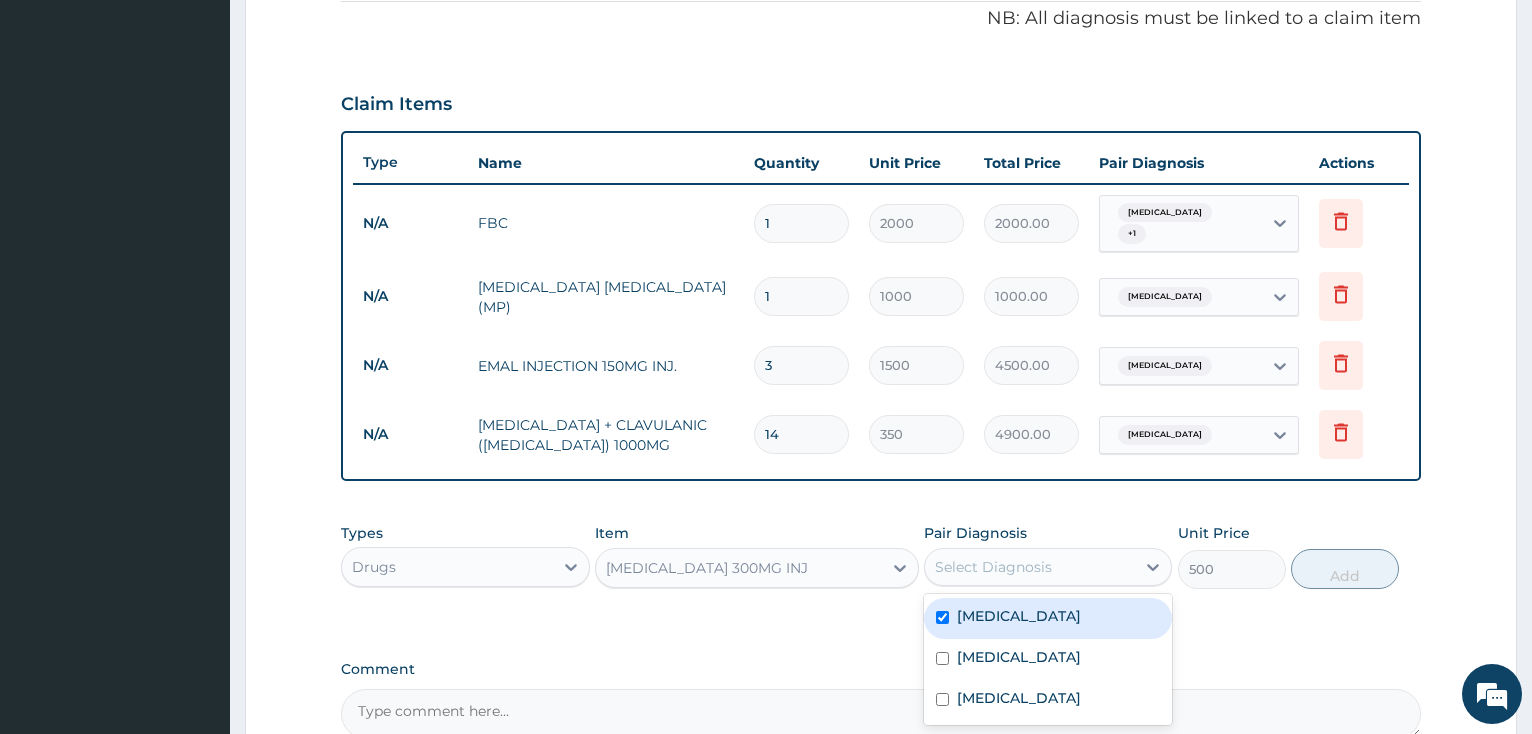 checkbox on "true" 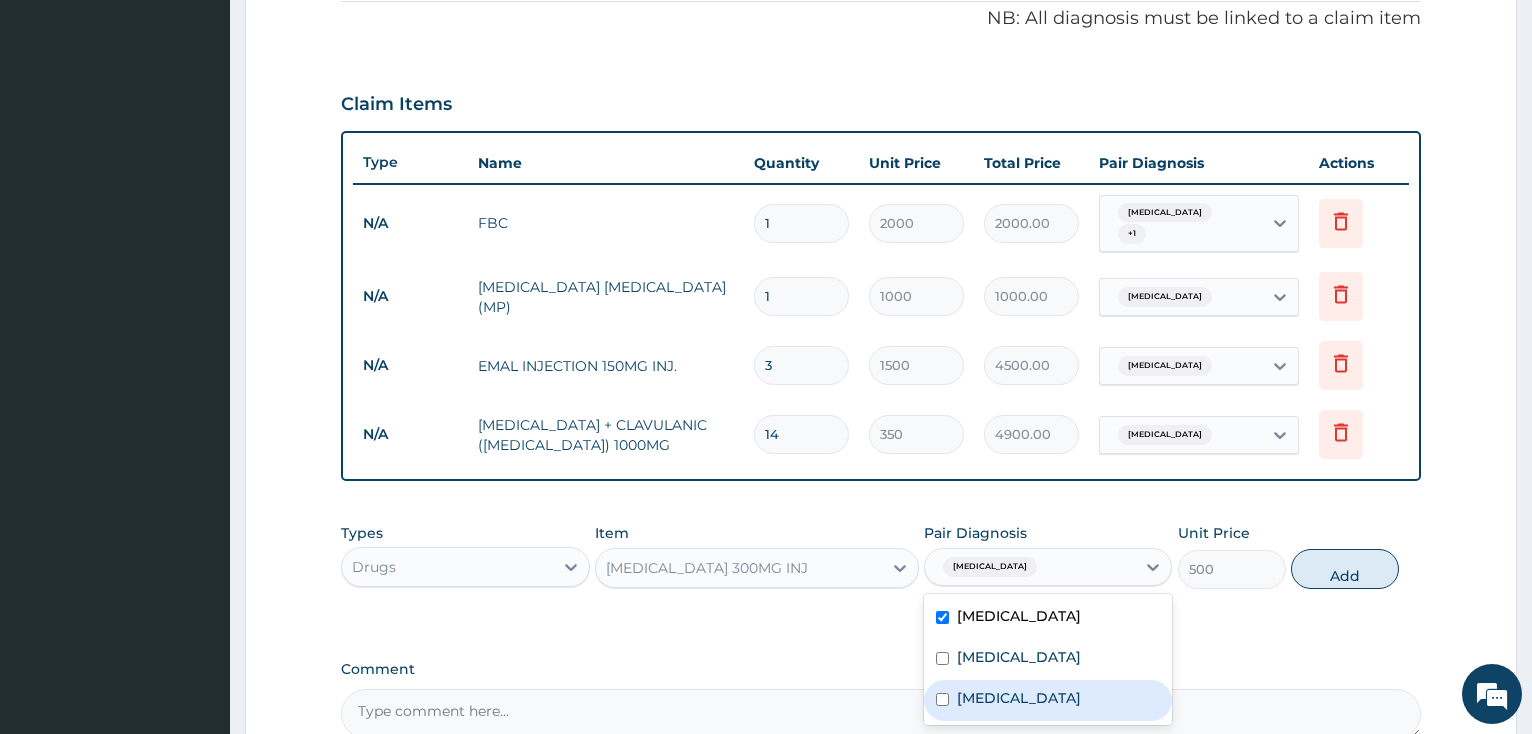 click at bounding box center [942, 699] 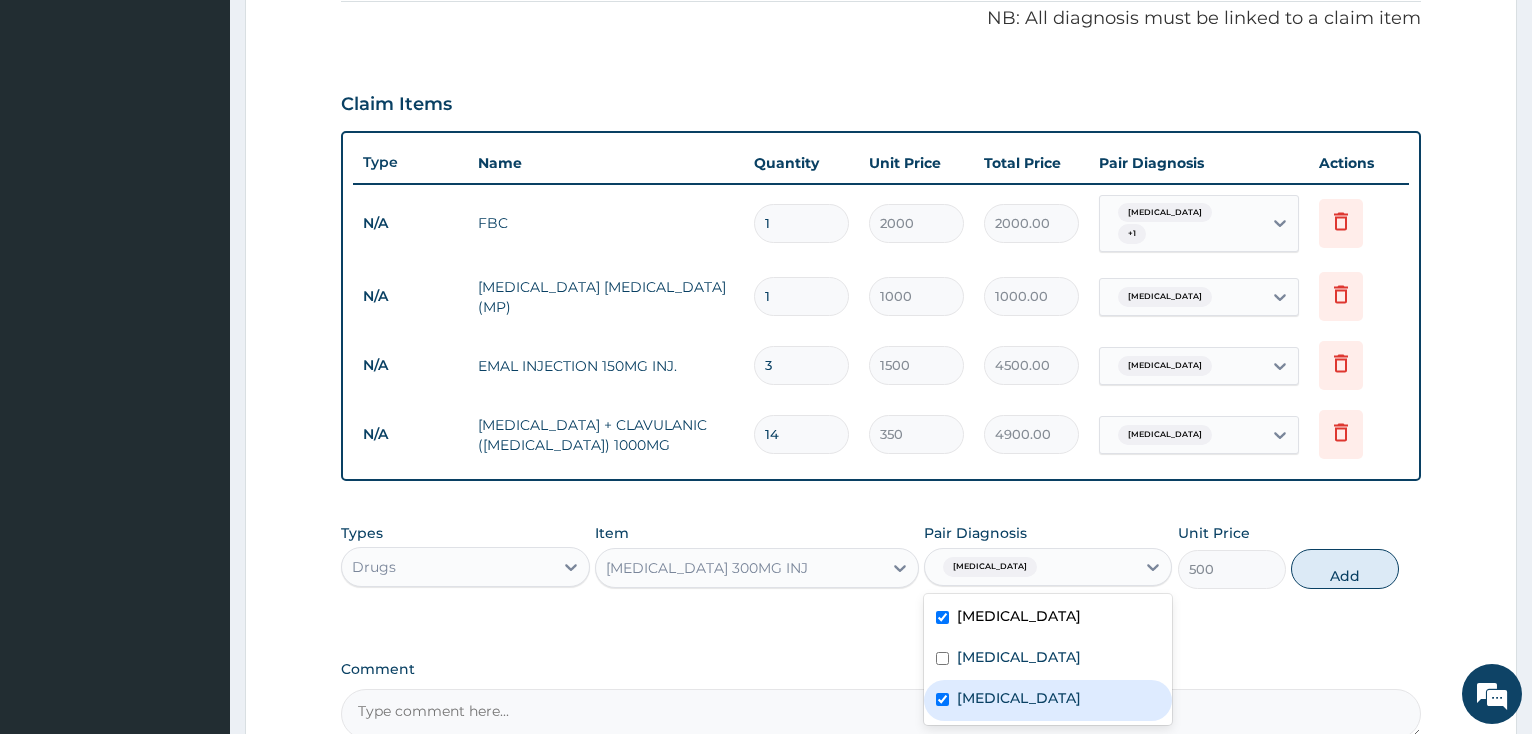checkbox on "true" 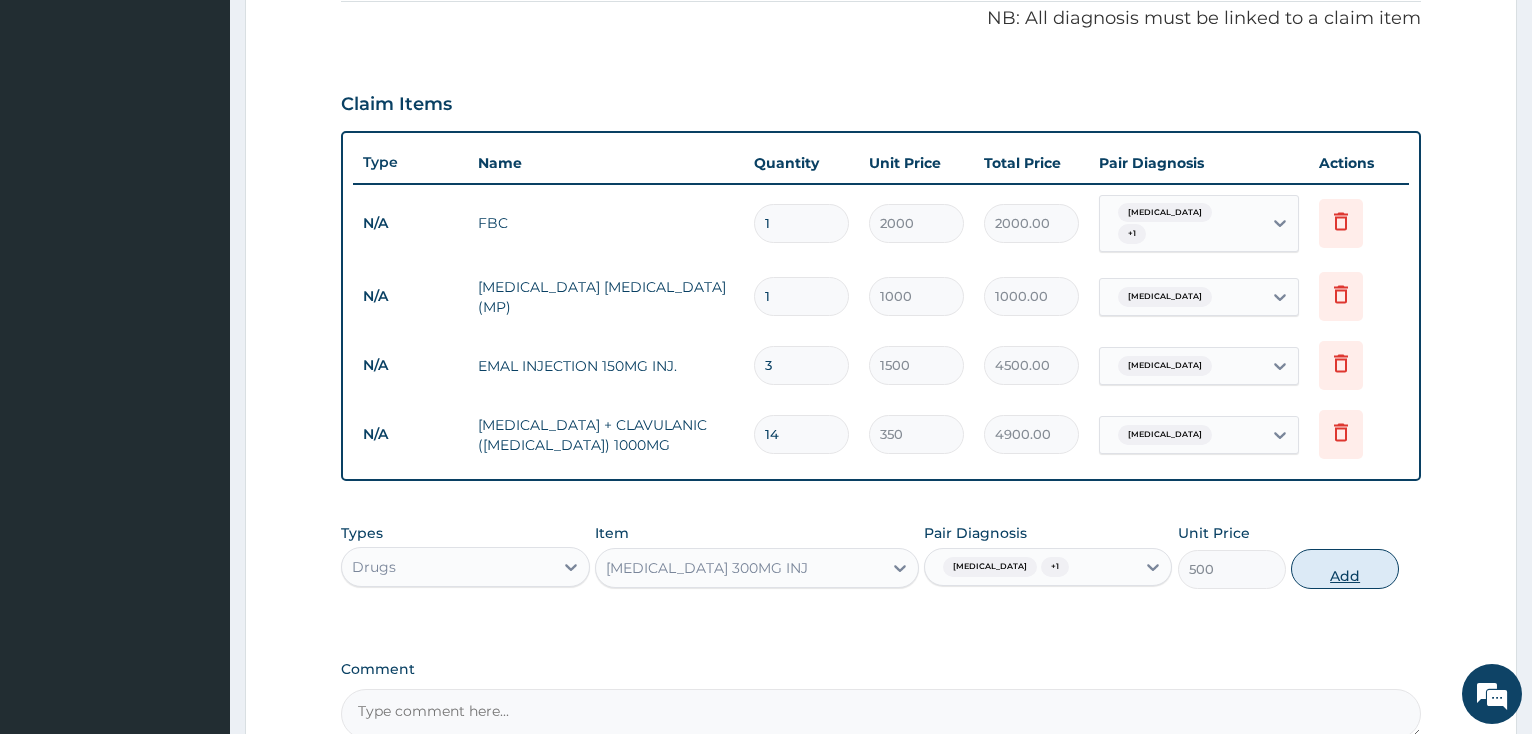 click on "Add" at bounding box center (1345, 569) 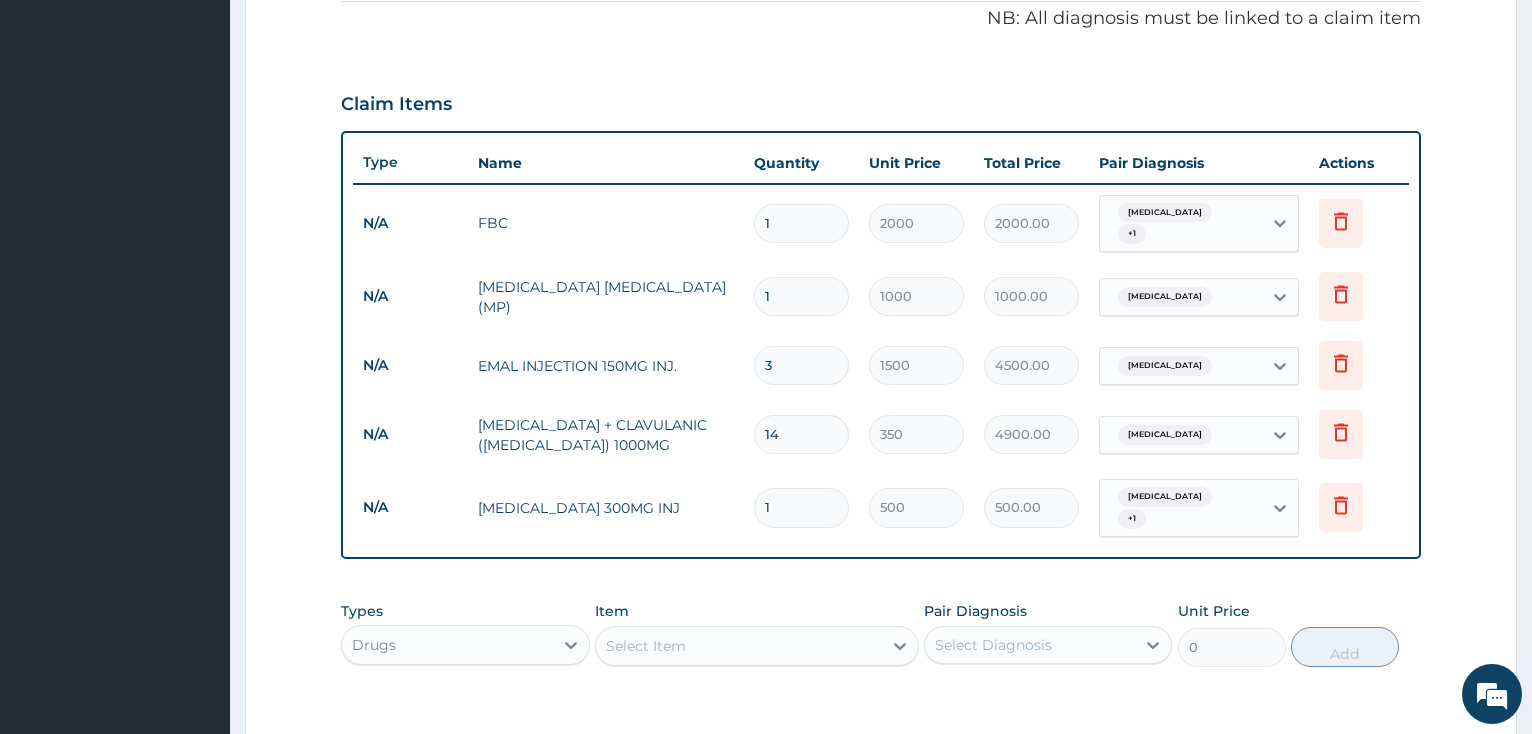 type 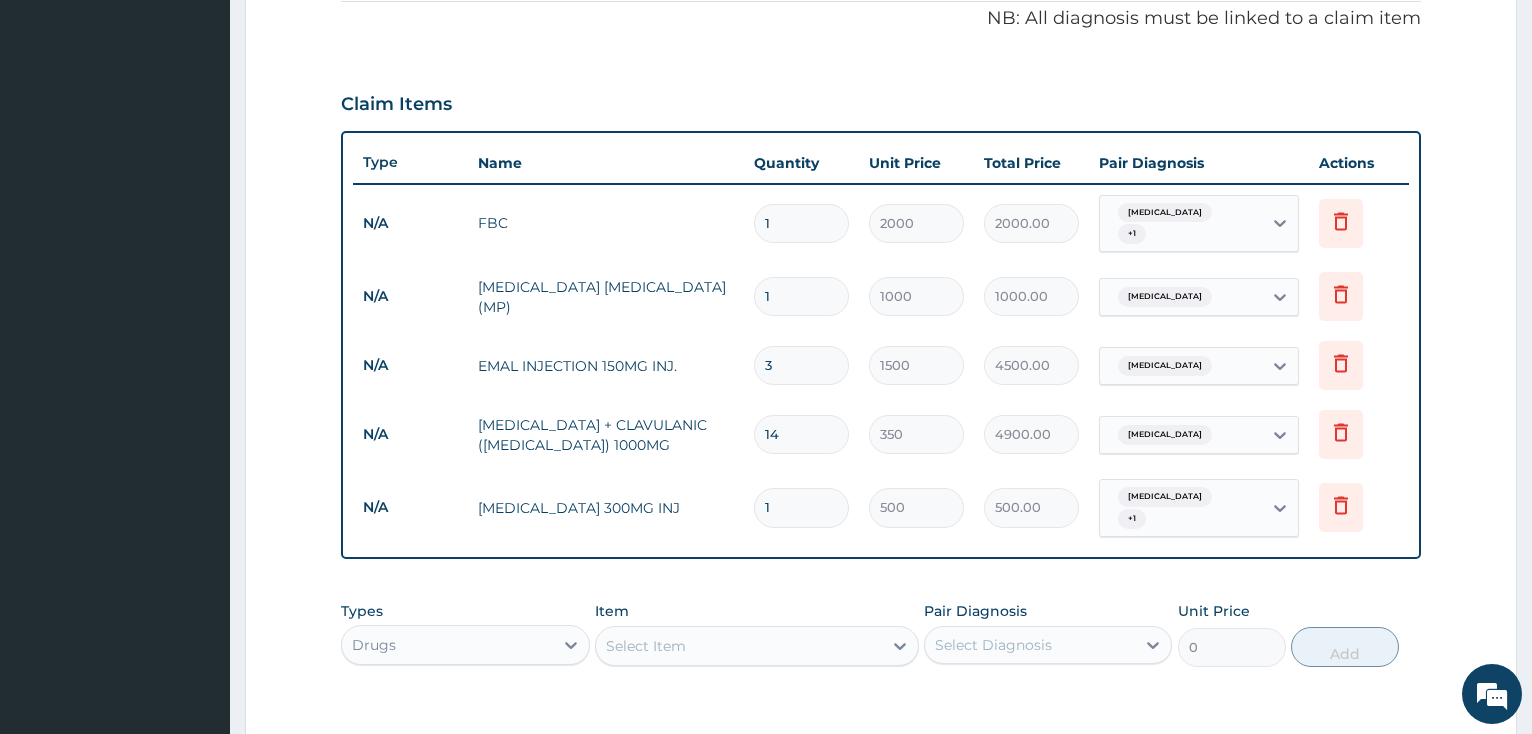 type on "0.00" 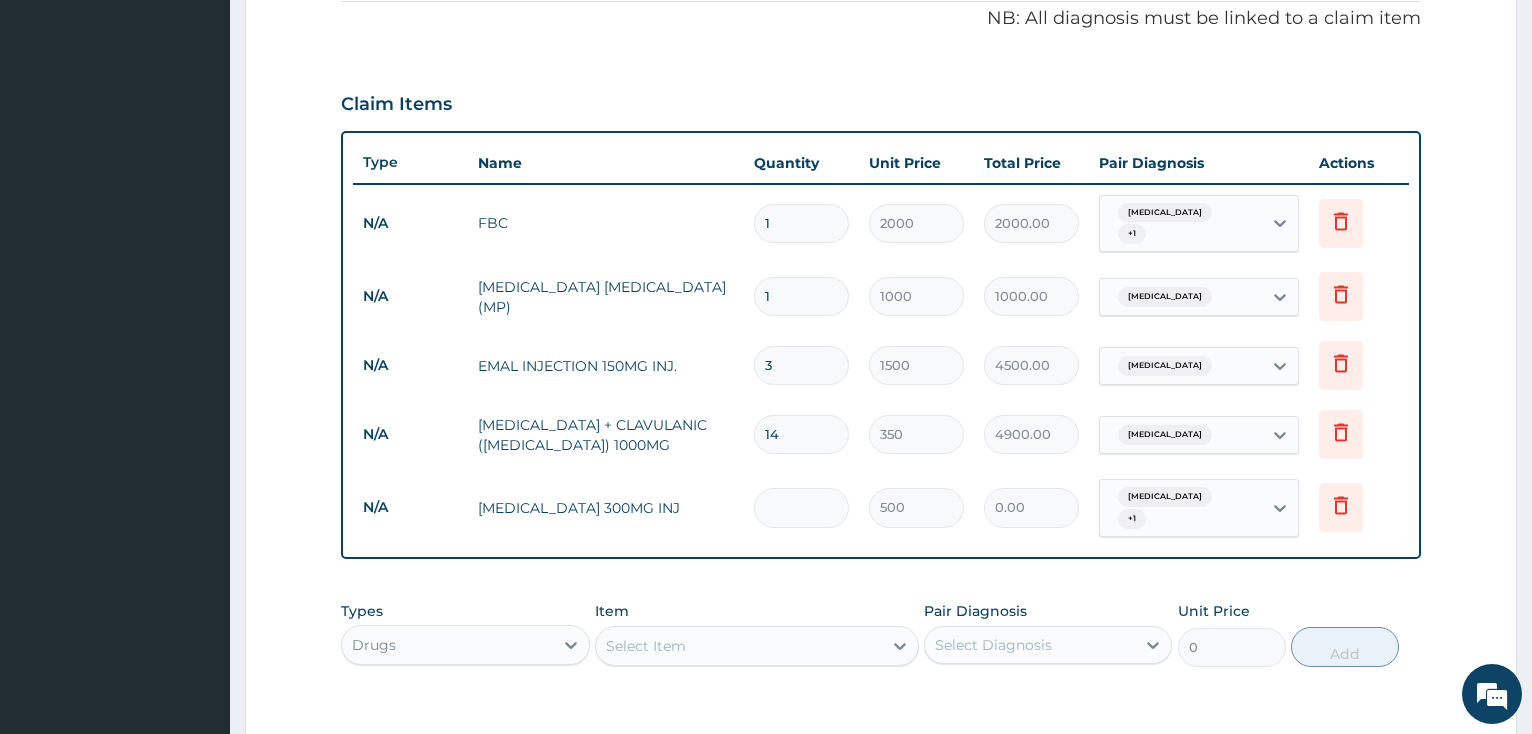 type on "3" 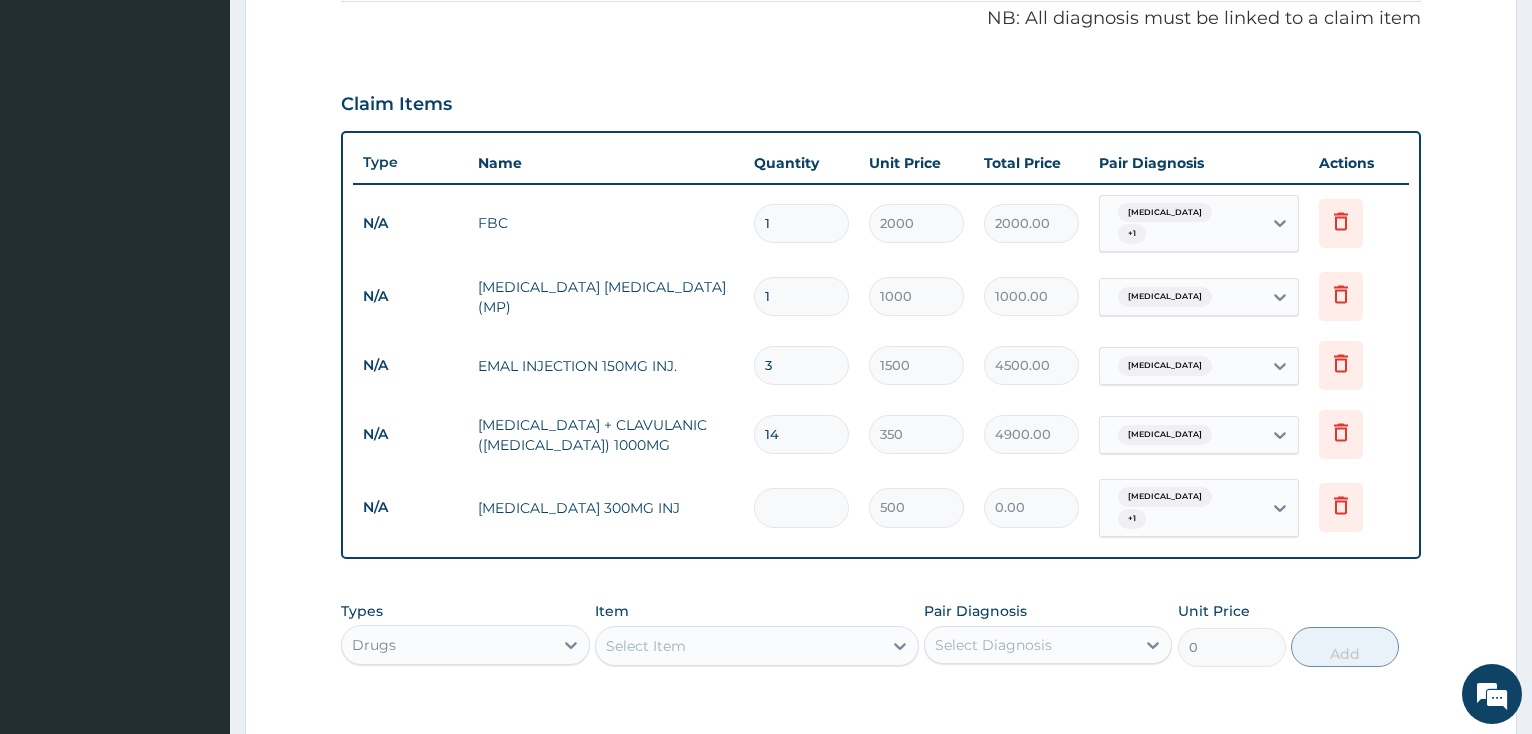 type on "1500.00" 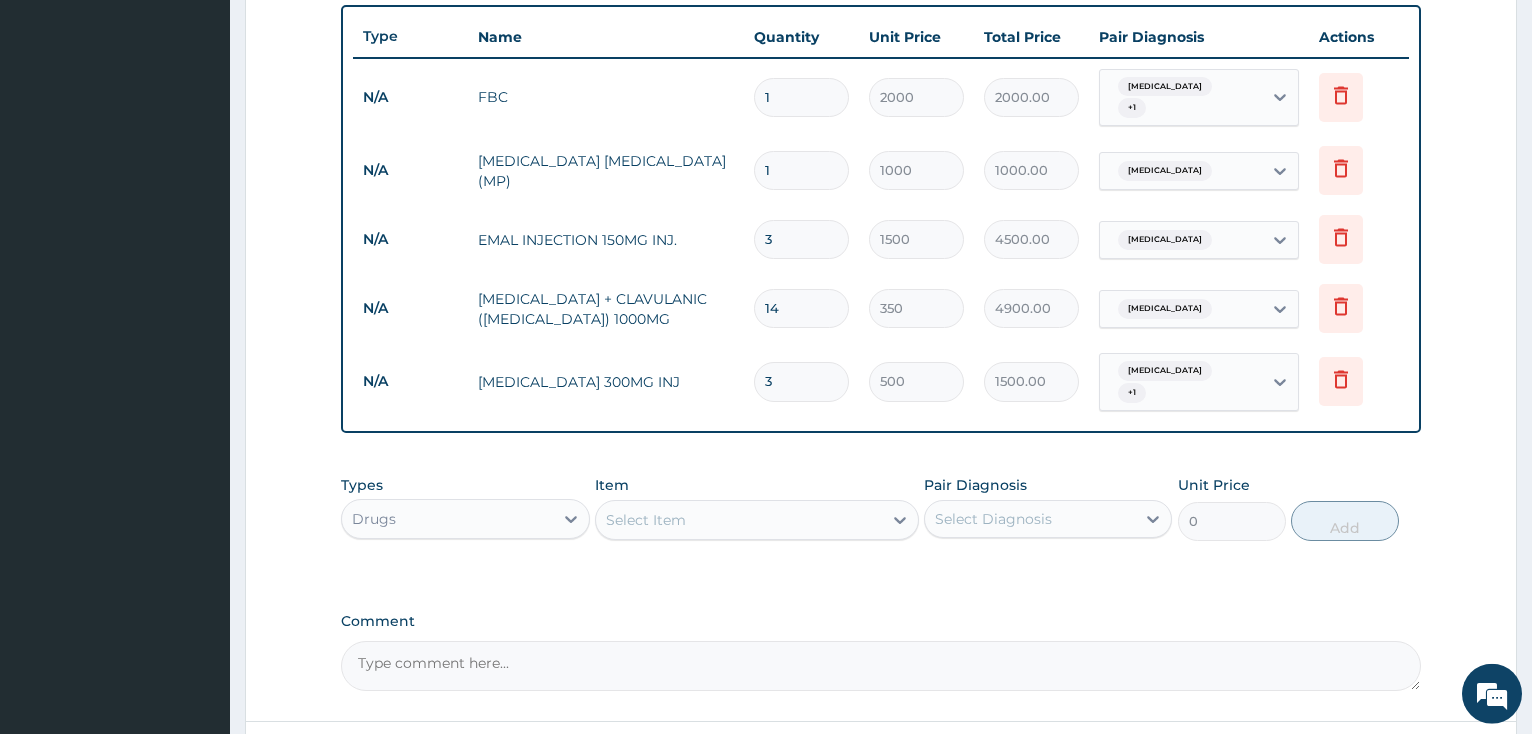 scroll, scrollTop: 817, scrollLeft: 0, axis: vertical 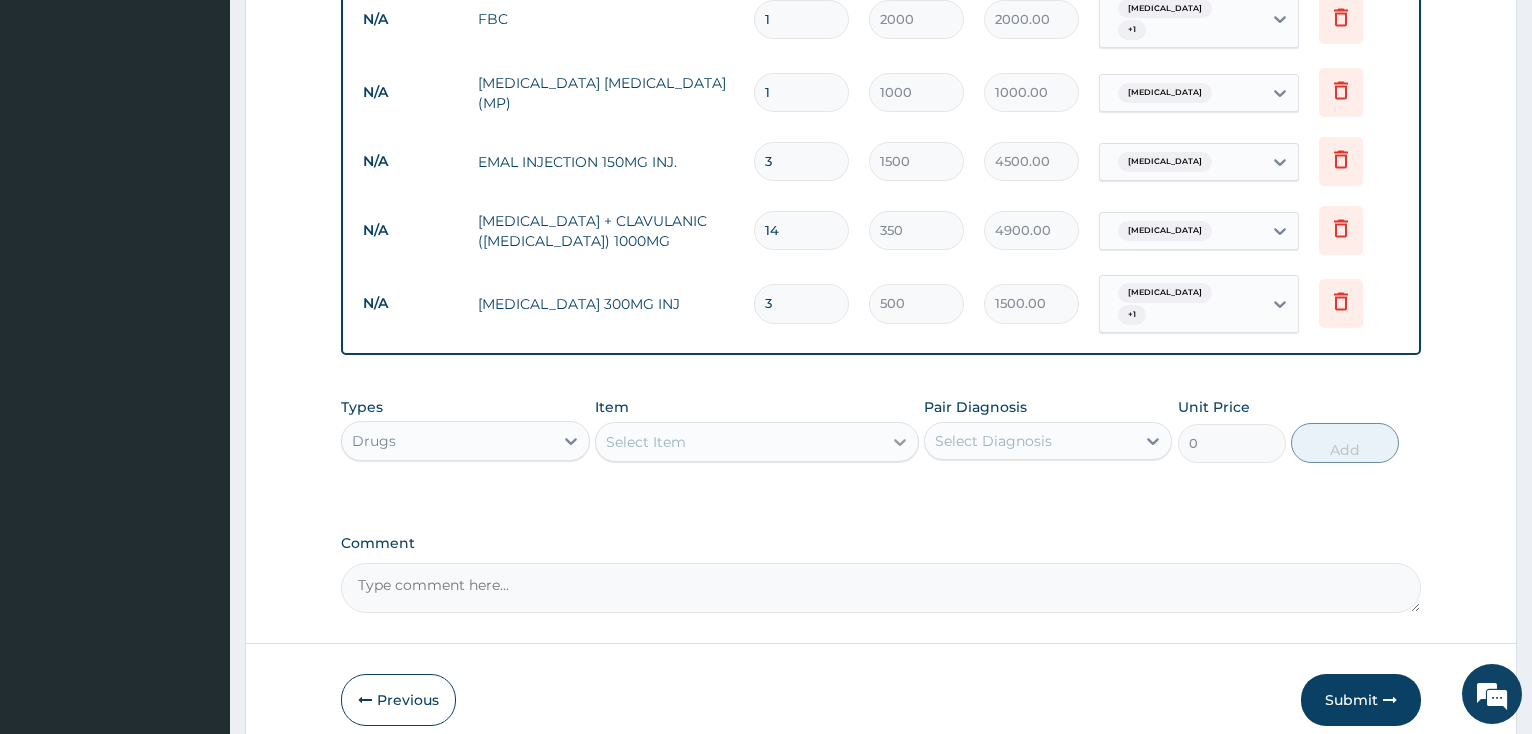 type on "3" 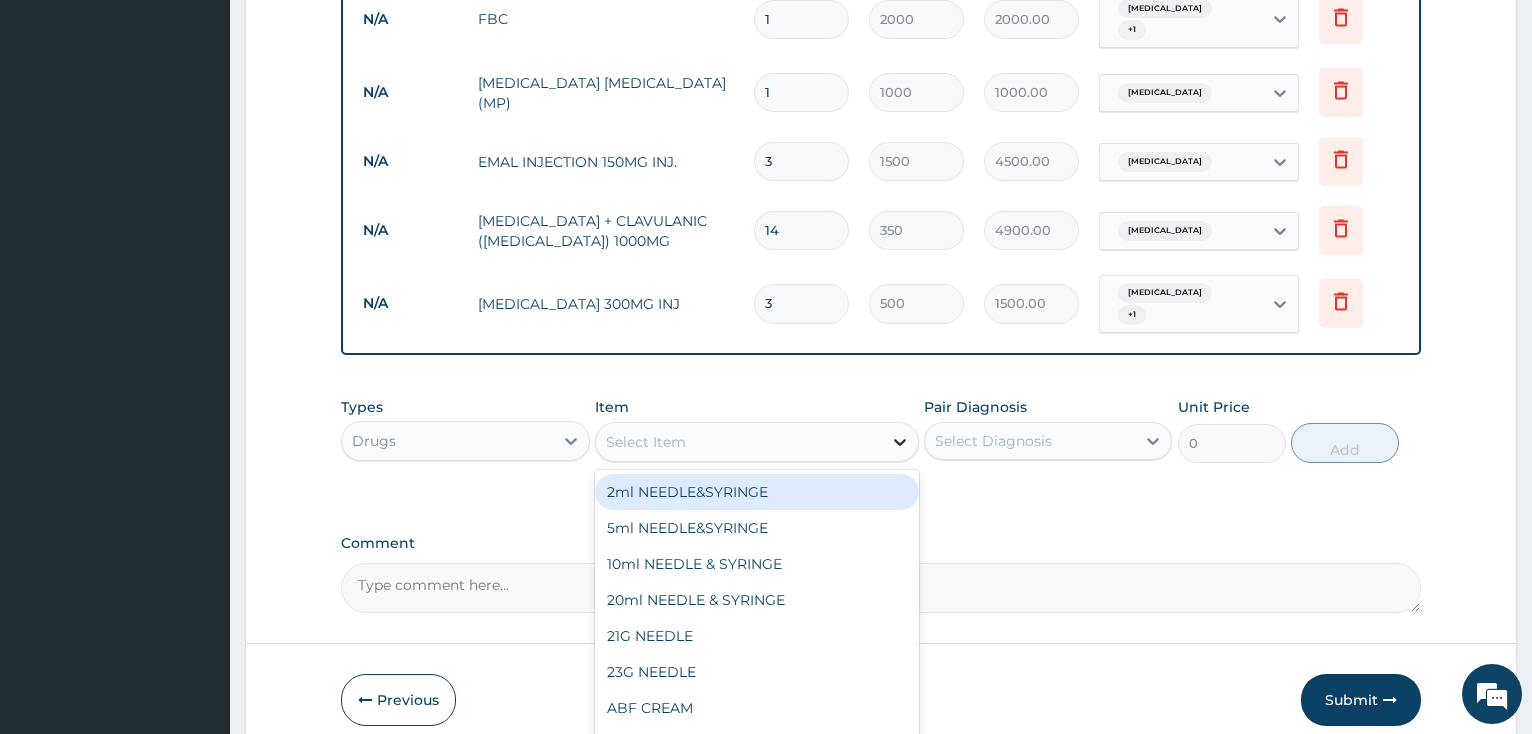 click 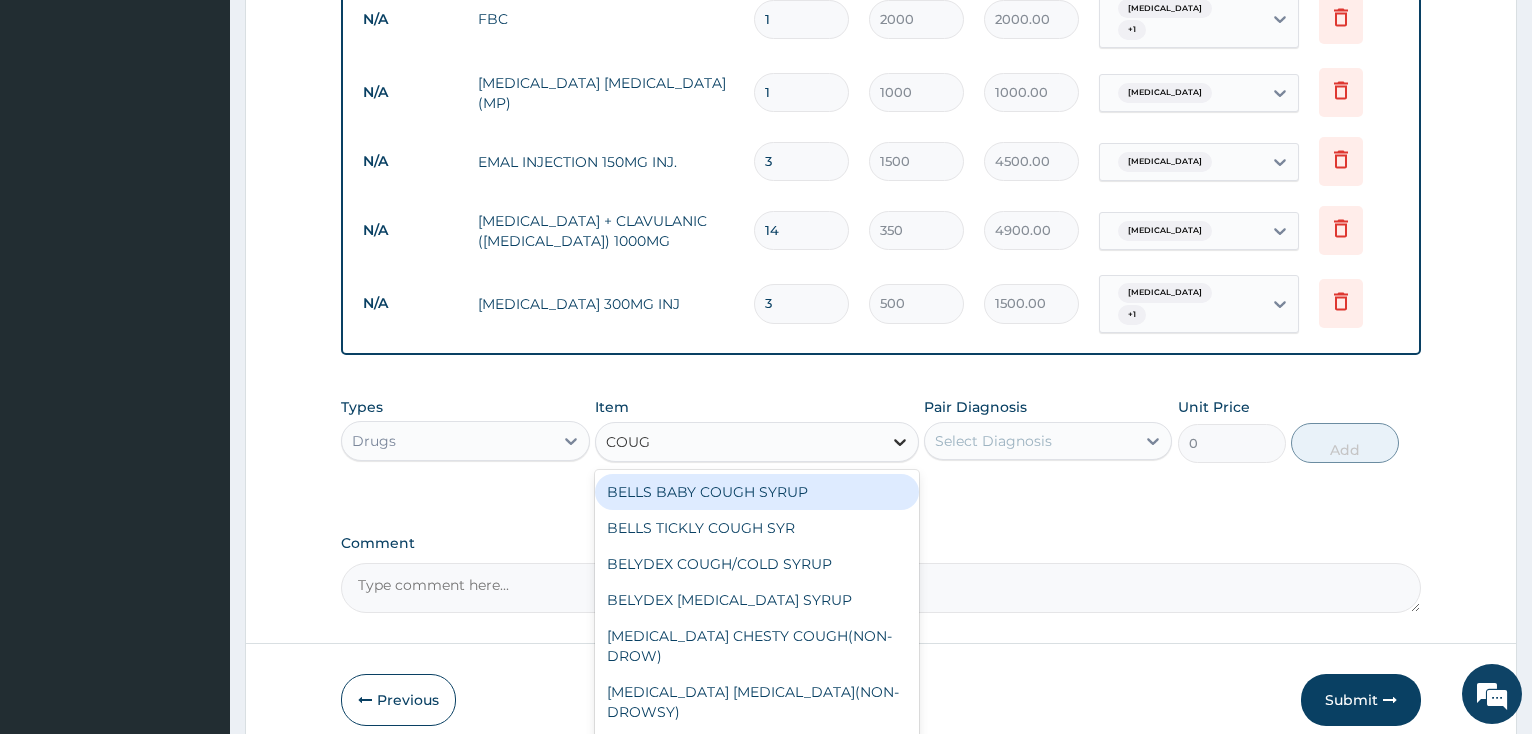 type on "COUGH" 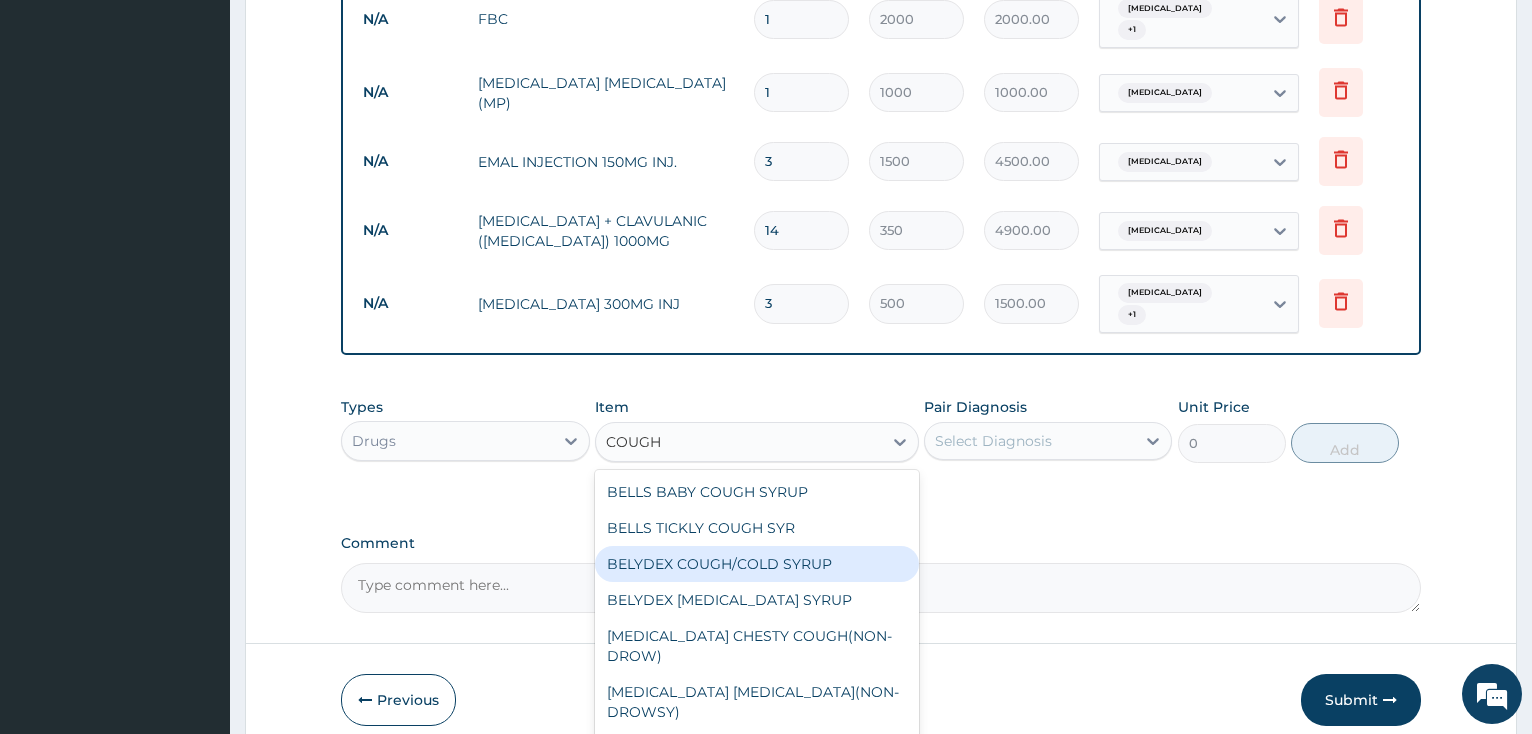 scroll, scrollTop: 68, scrollLeft: 0, axis: vertical 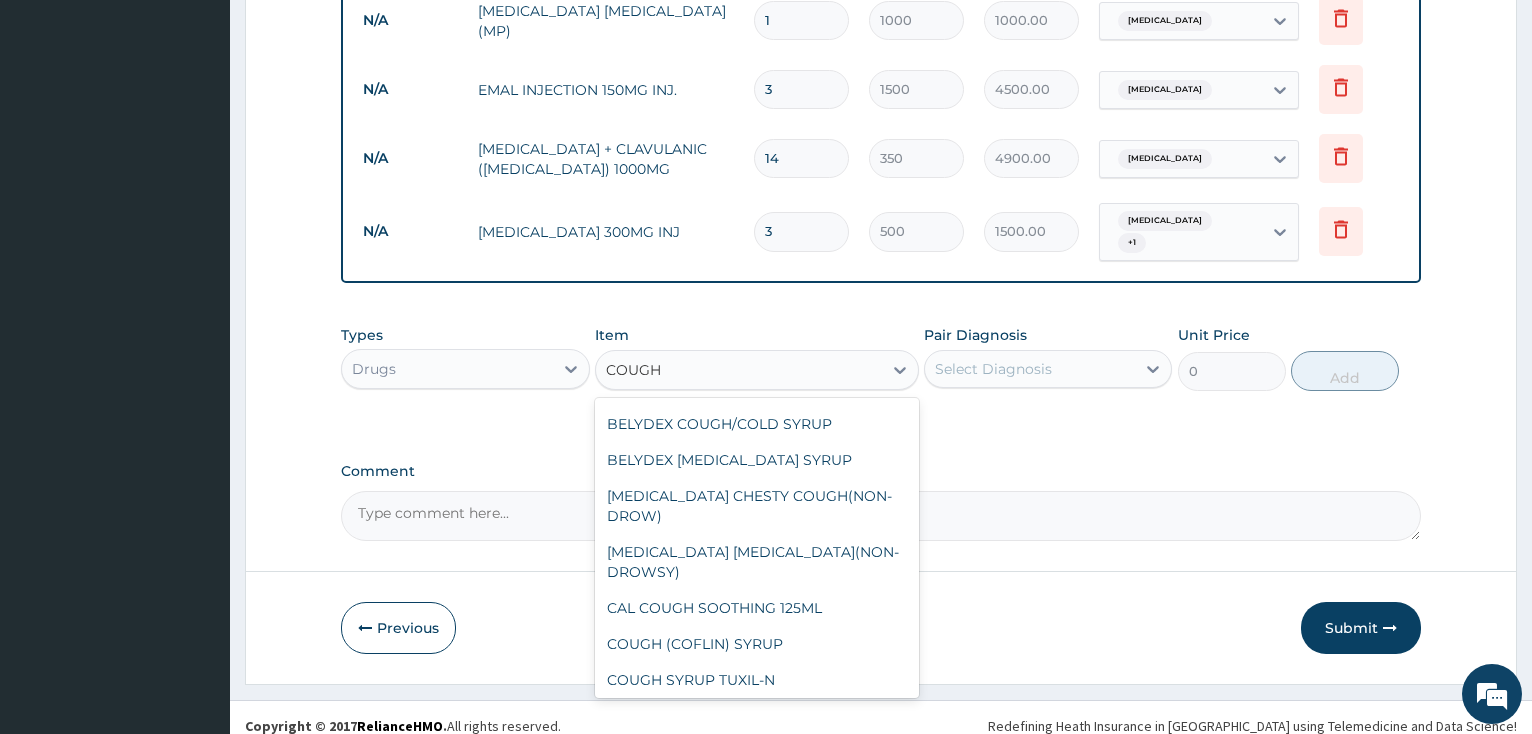 click on "D-KOFF COUGH SYR" at bounding box center [757, 716] 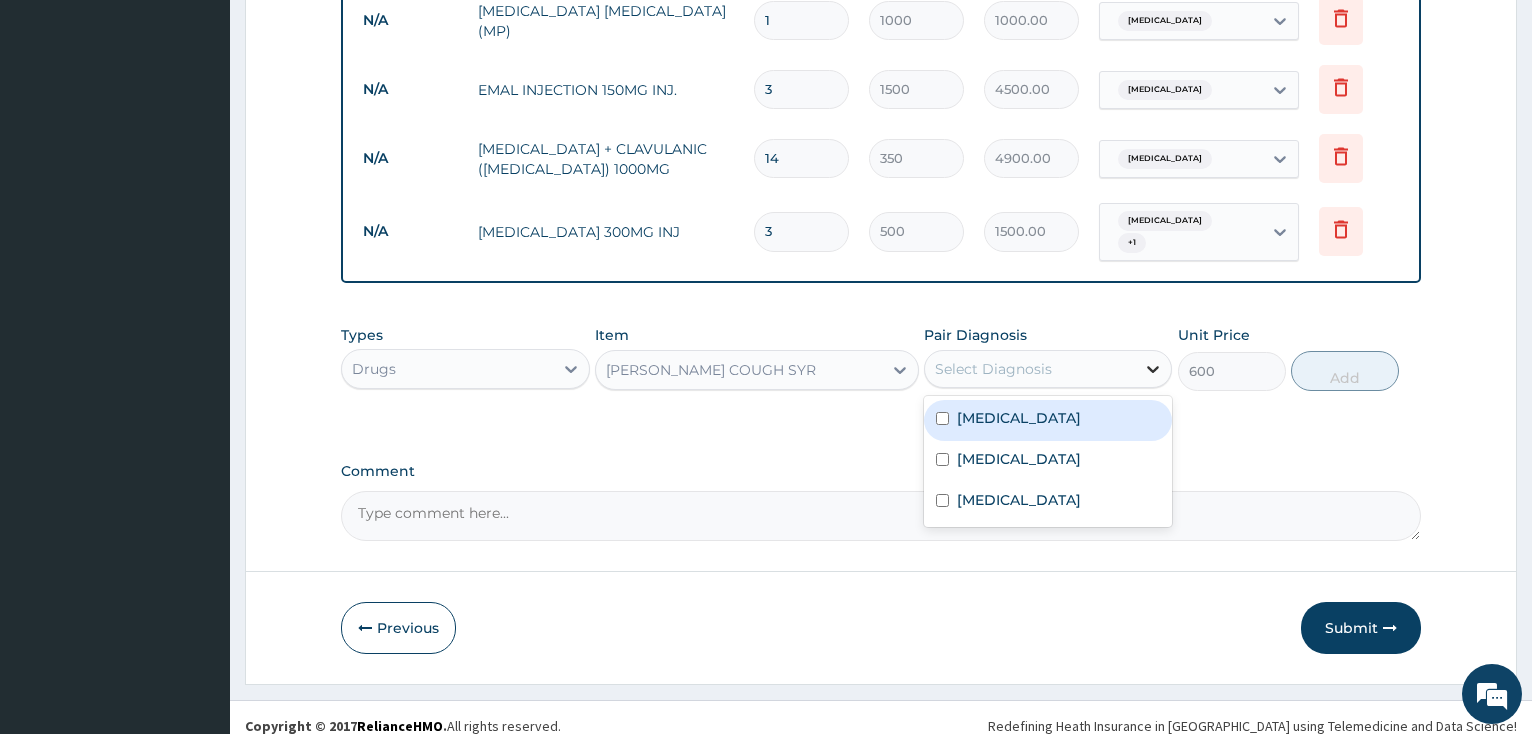 click 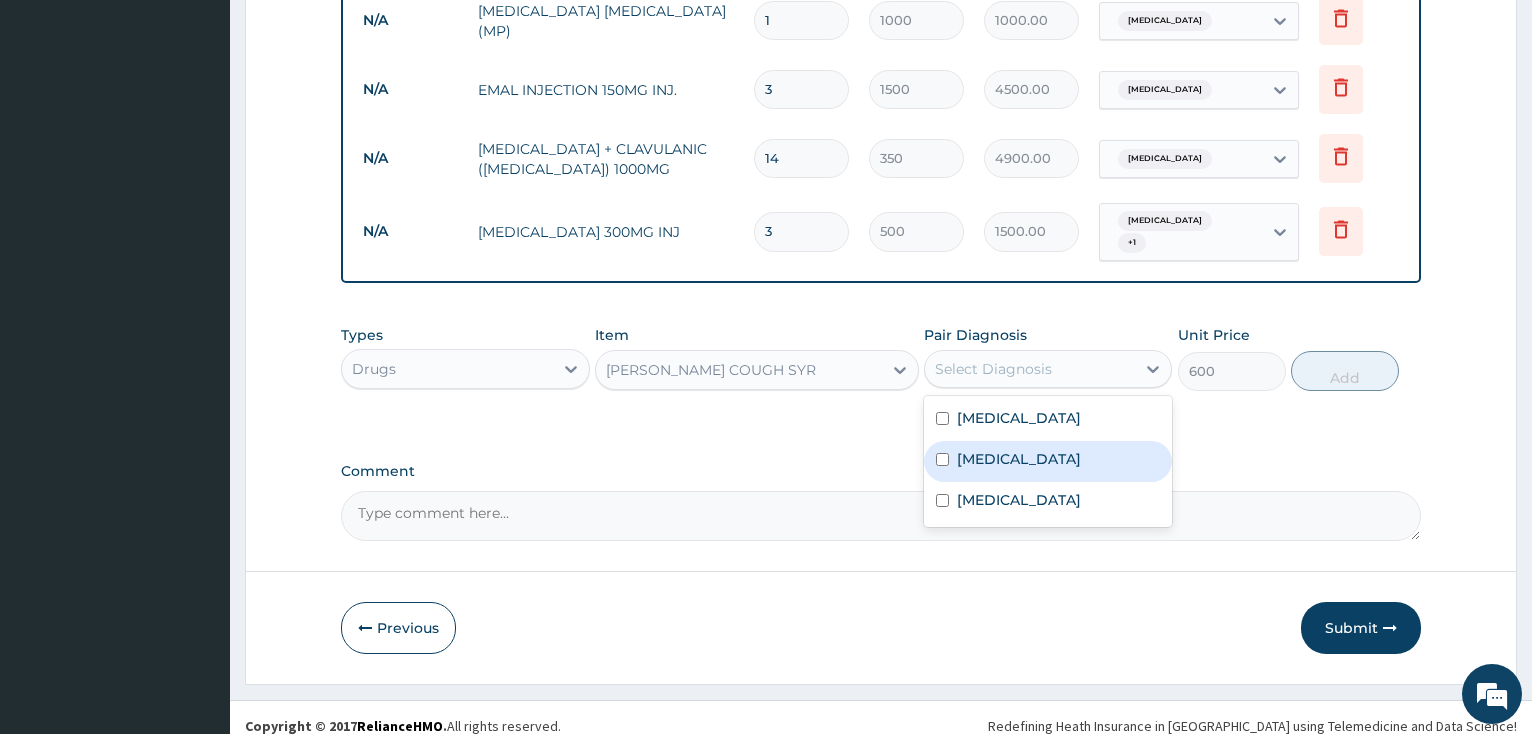 click at bounding box center (942, 459) 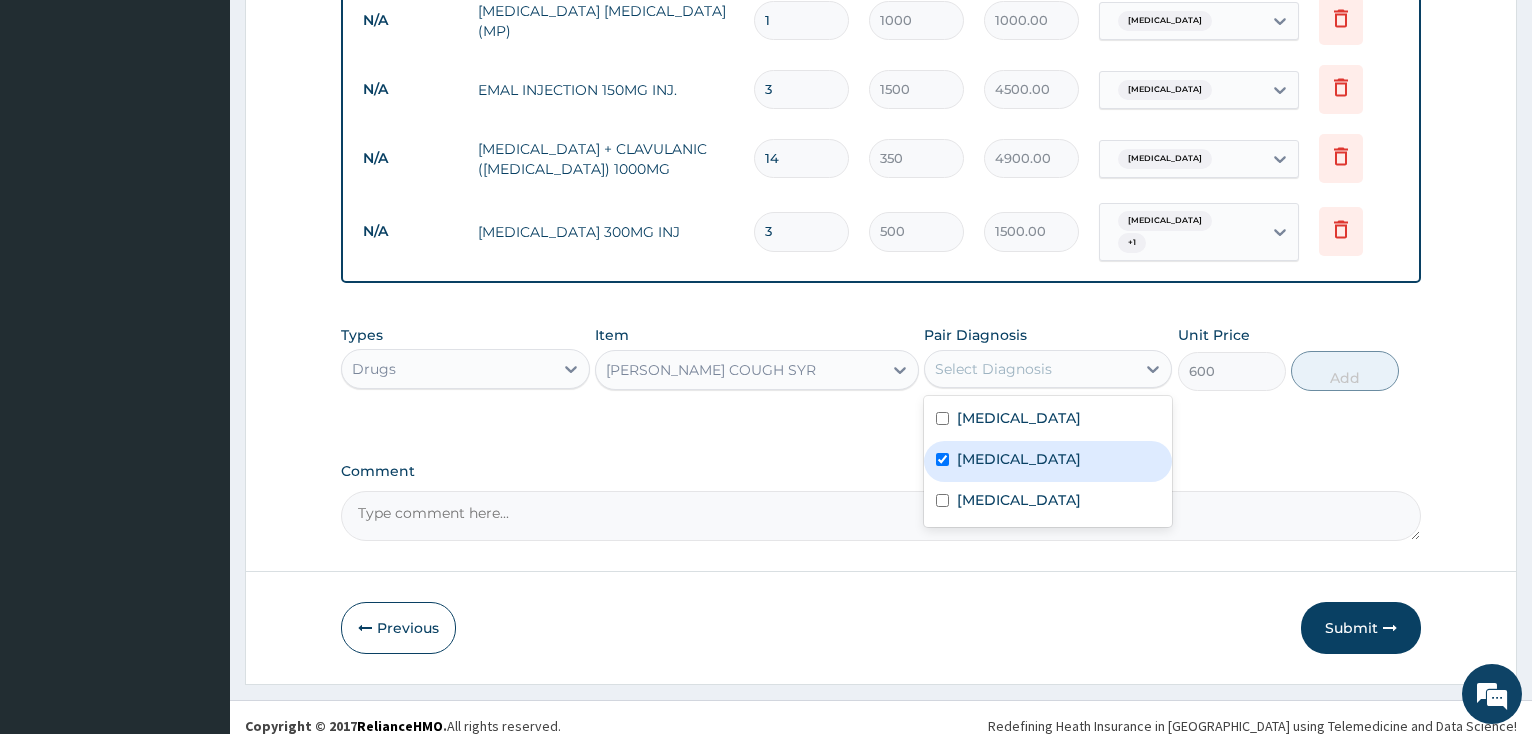 checkbox on "true" 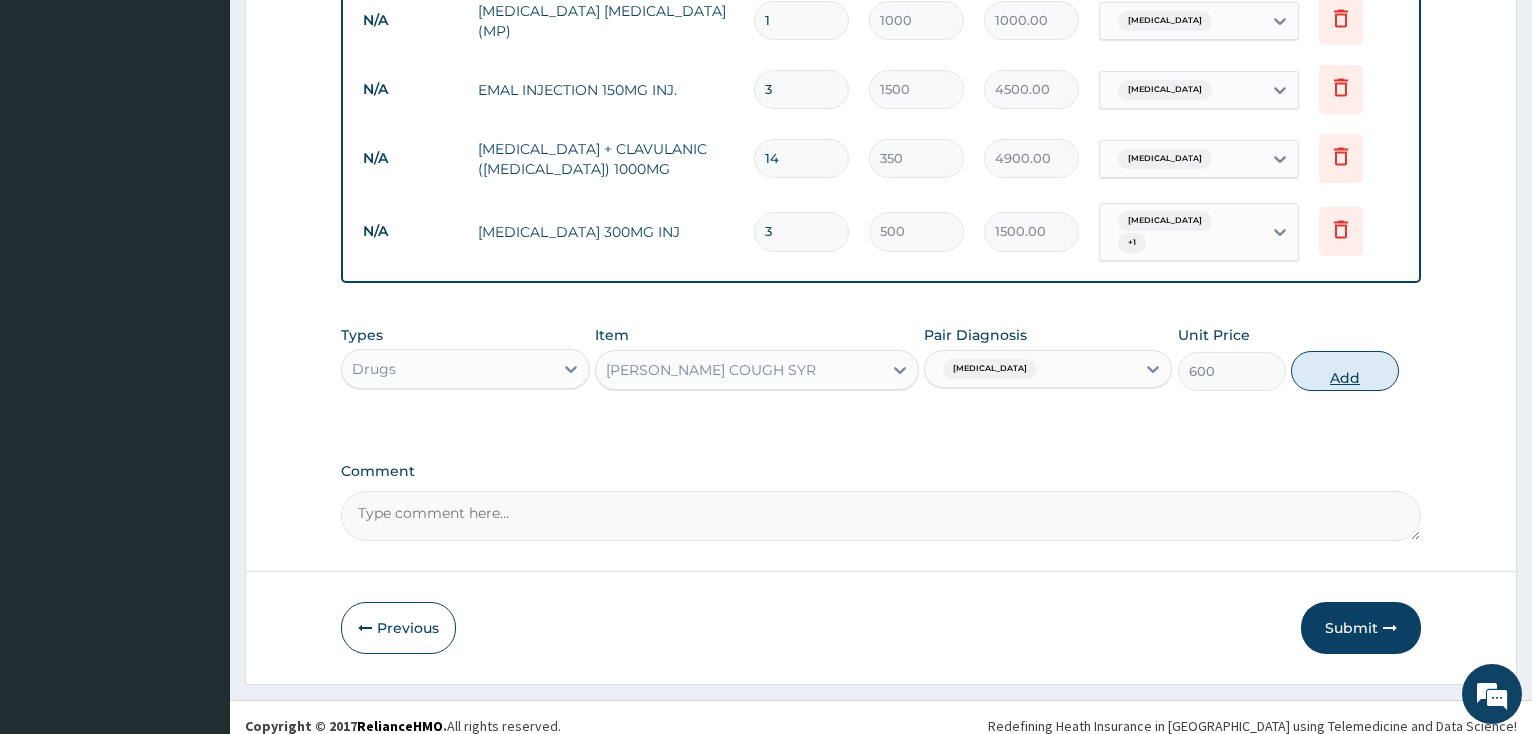 click on "Add" at bounding box center [1345, 371] 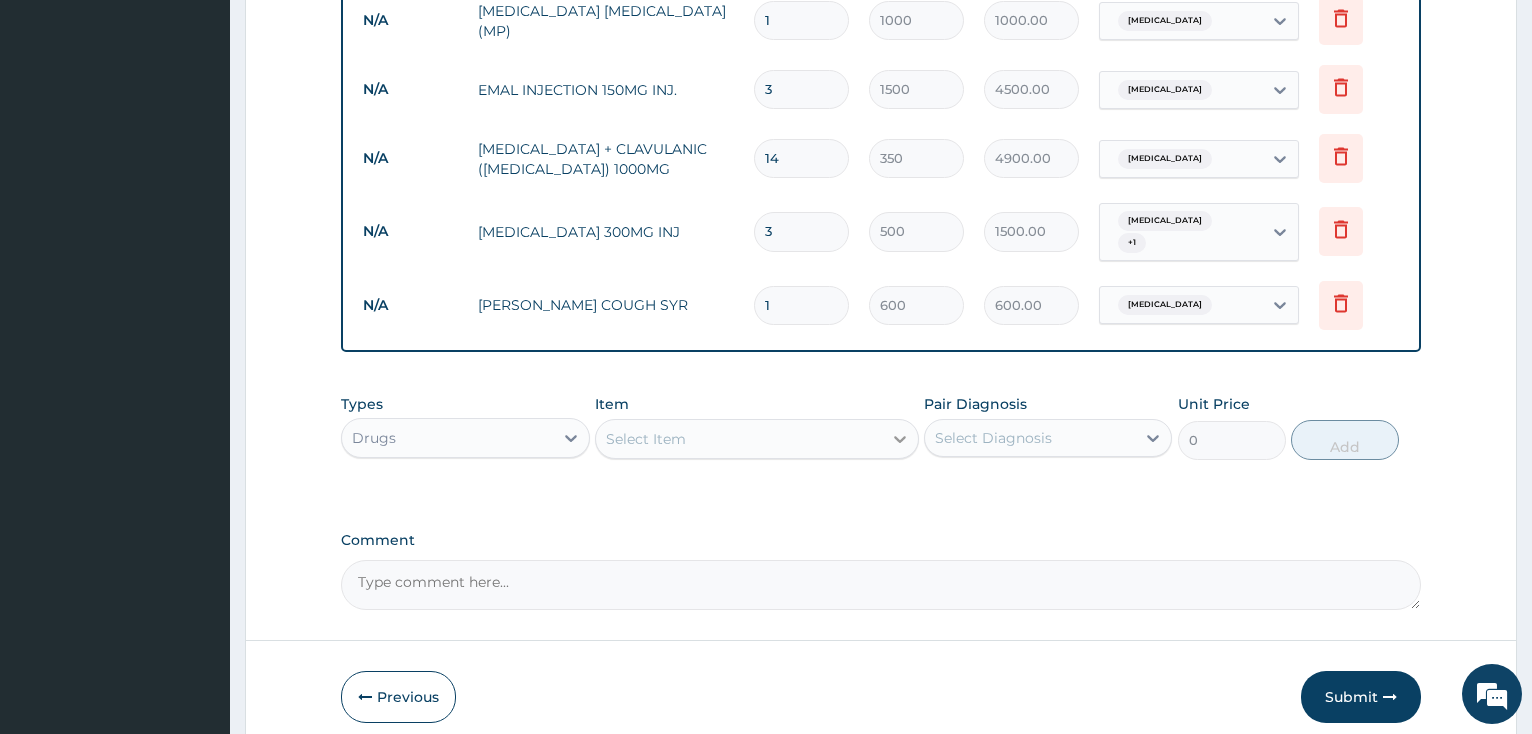 click 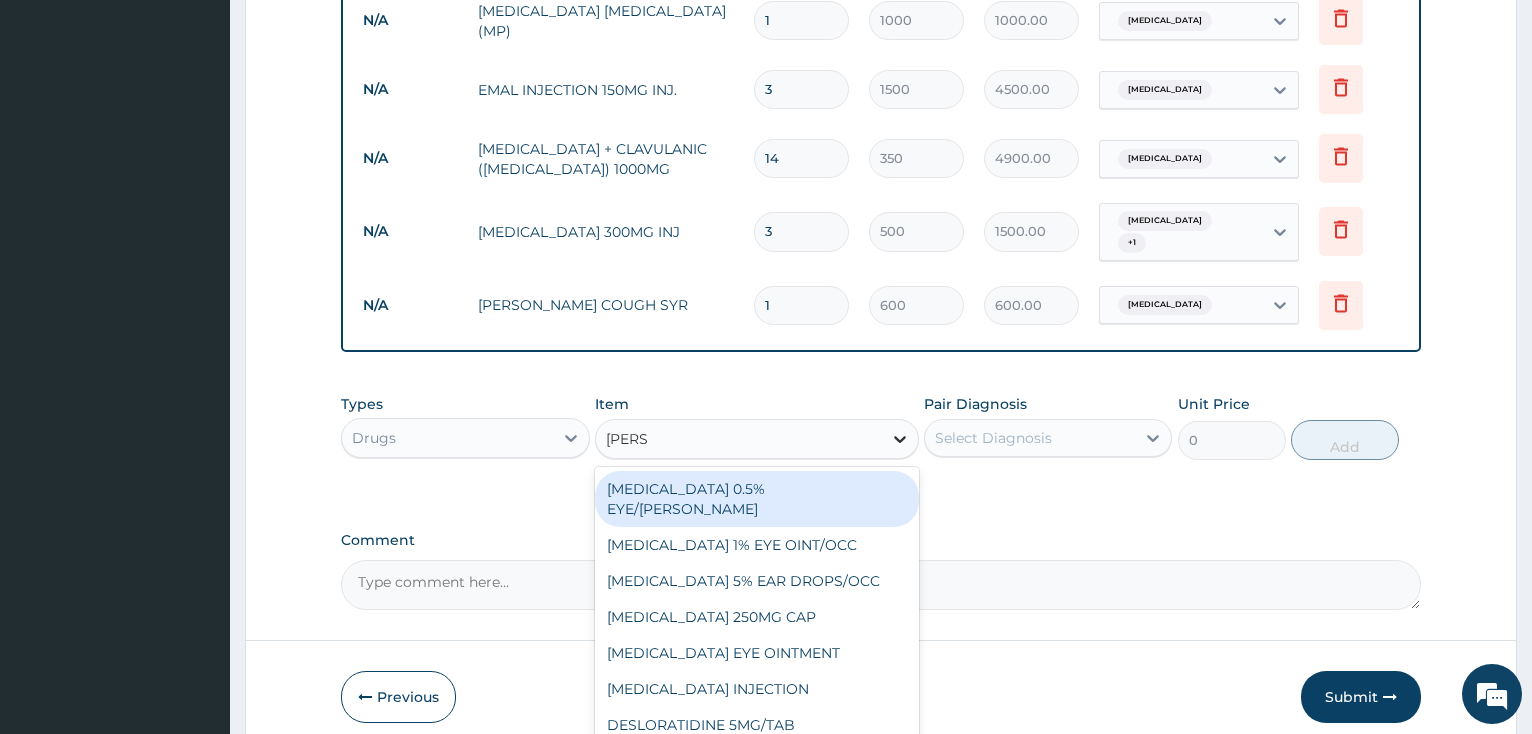type on "LORAT" 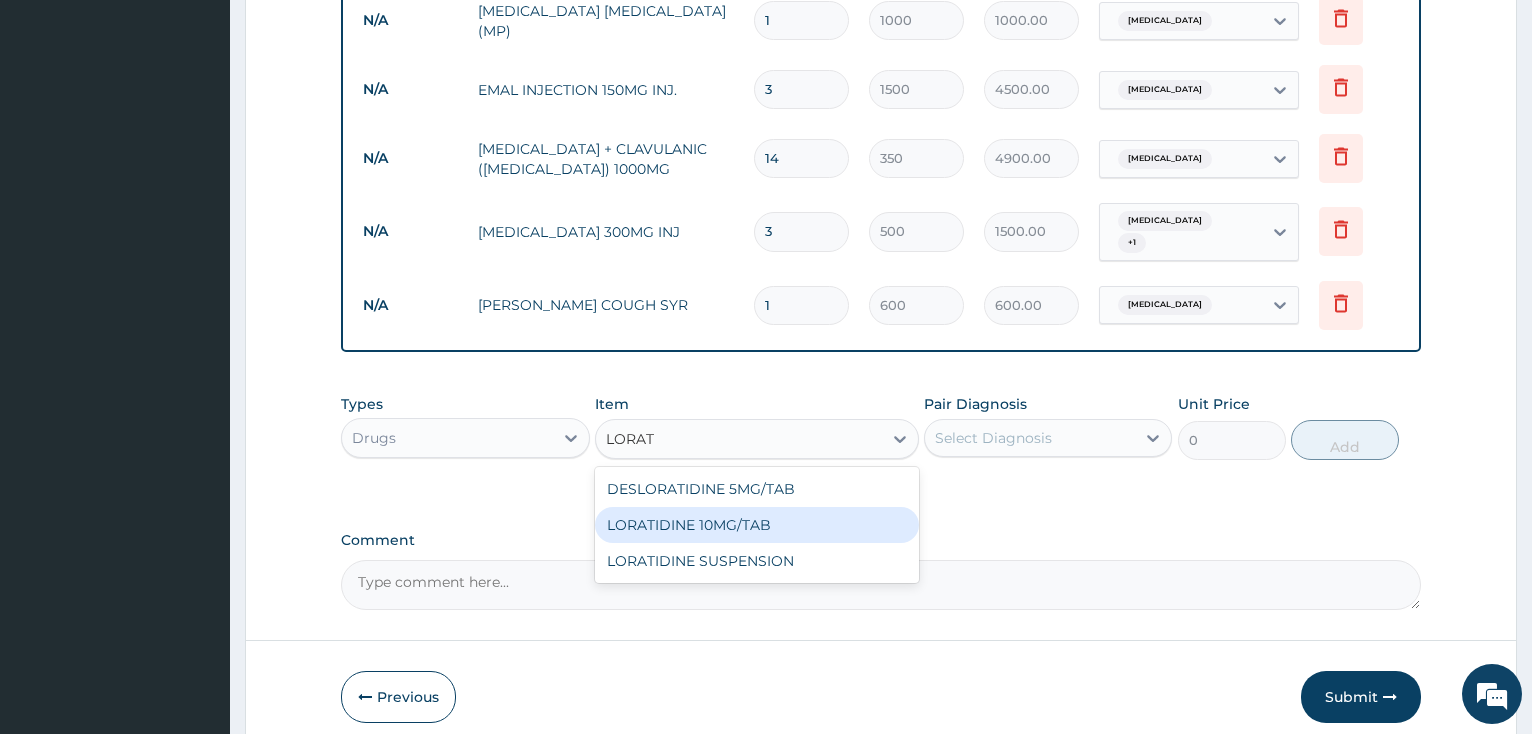 click on "LORATIDINE 10MG/TAB" at bounding box center (757, 525) 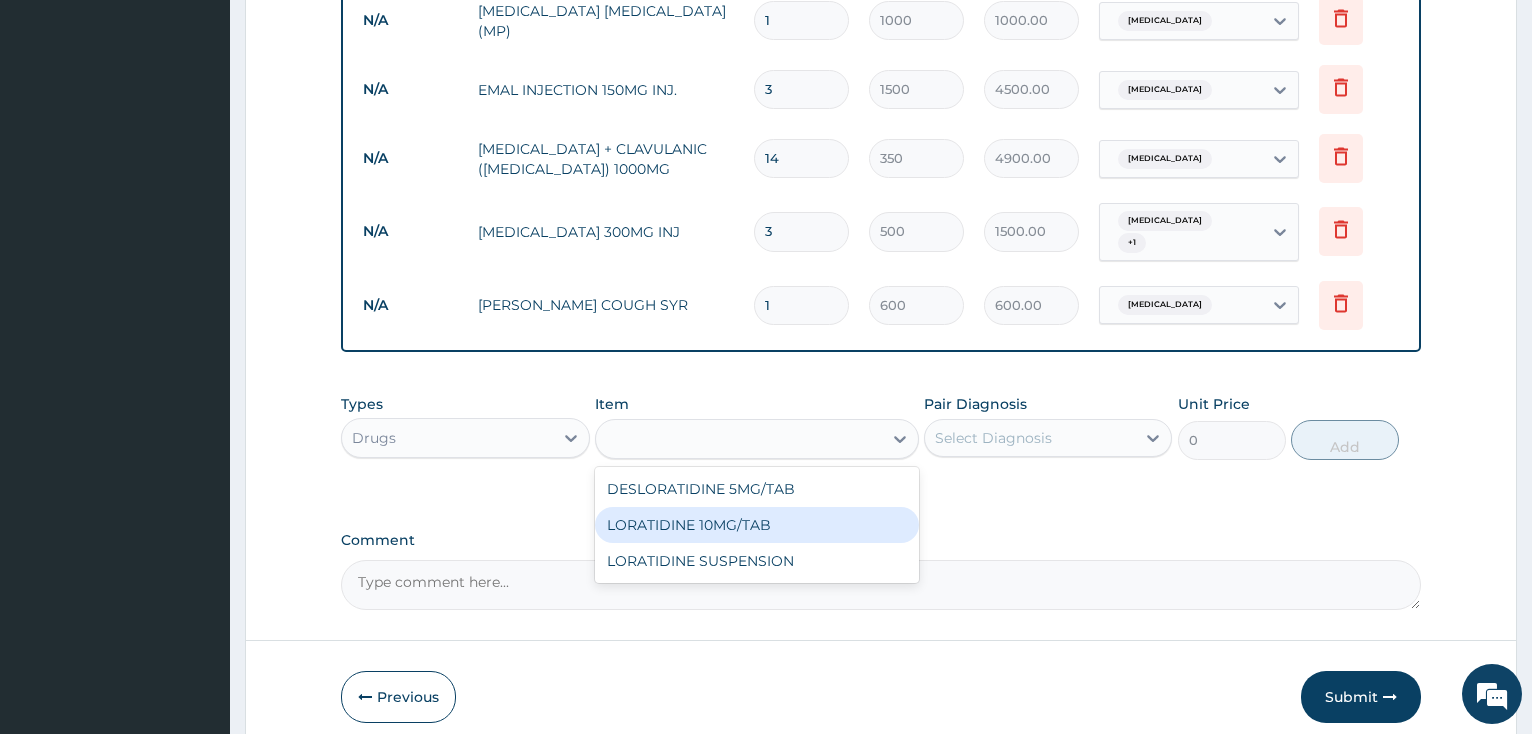 type on "60" 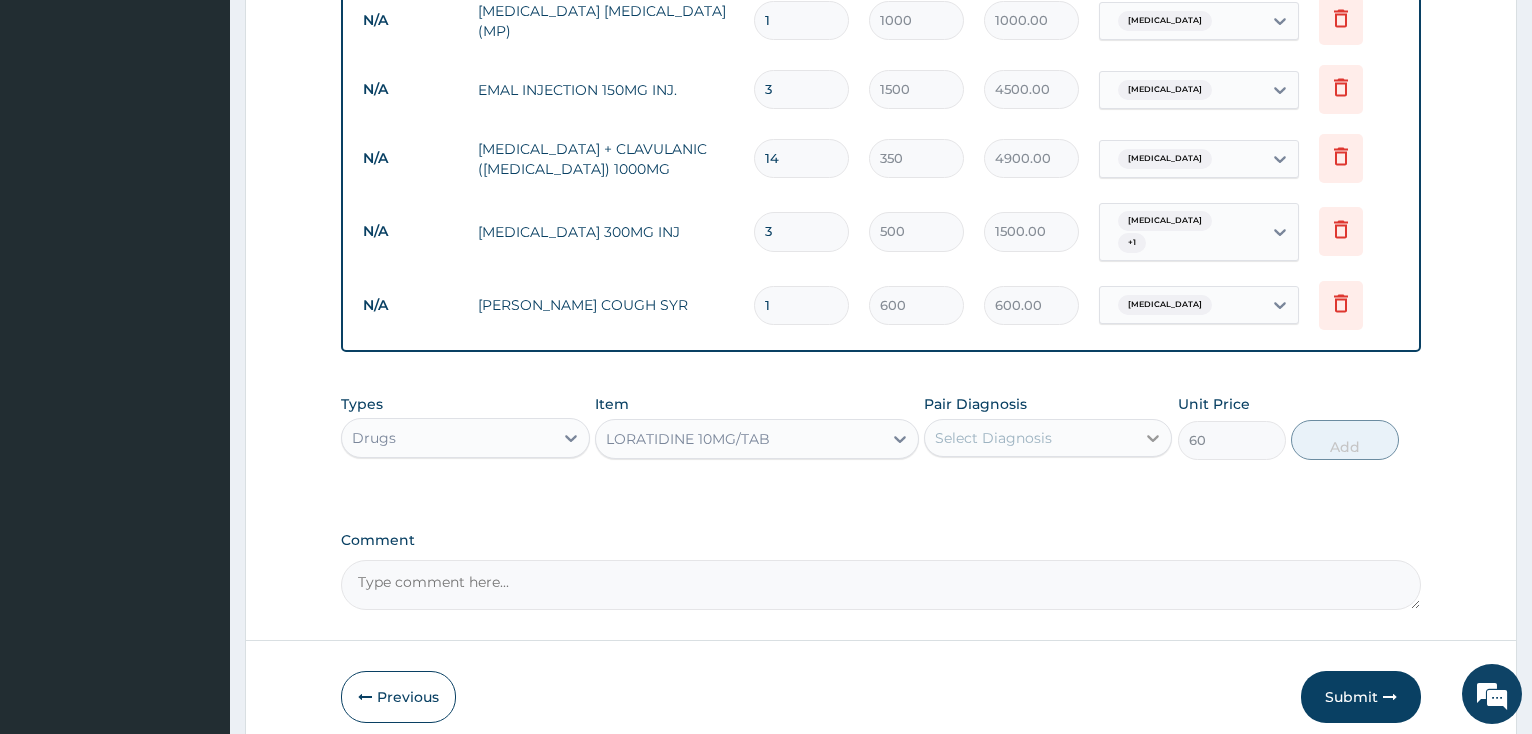 click 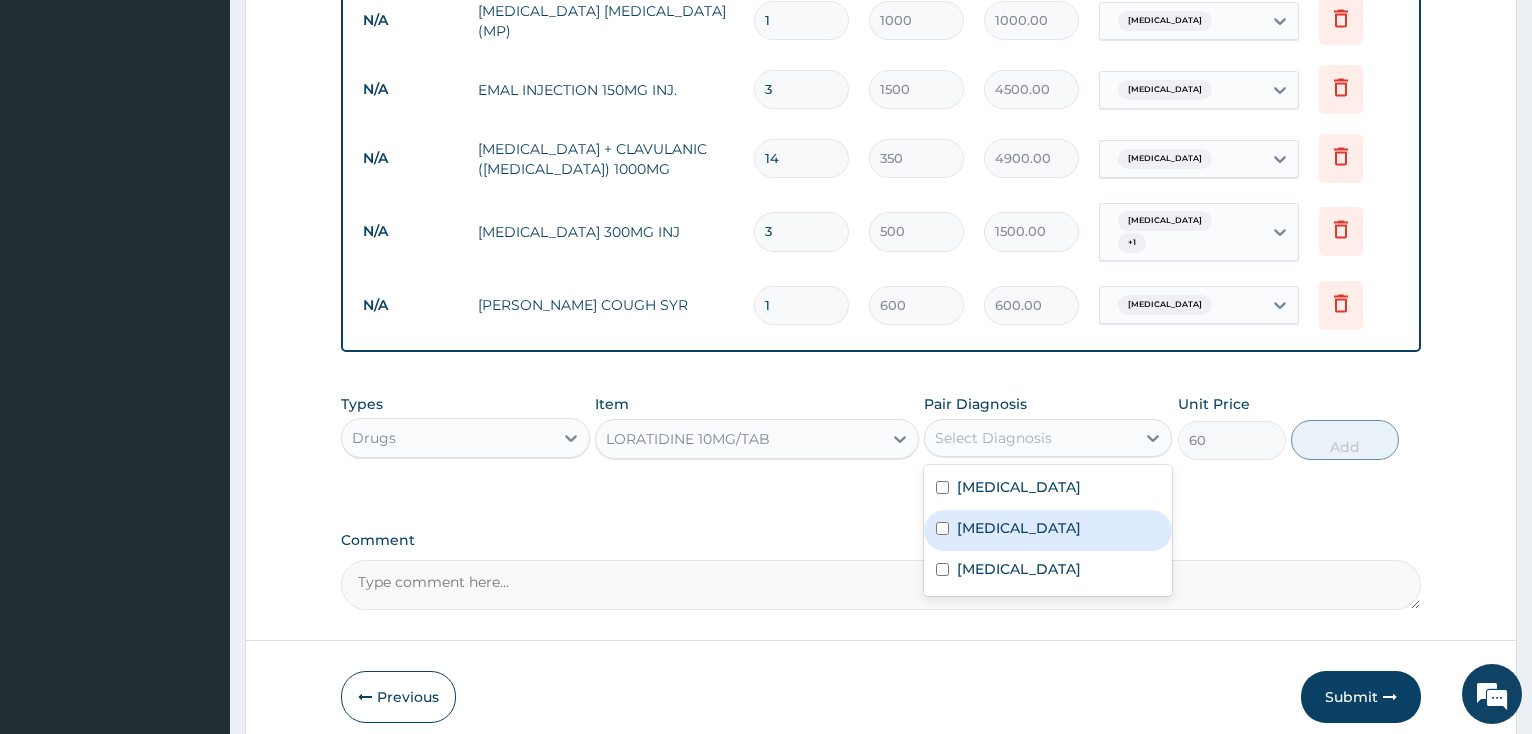click at bounding box center (942, 528) 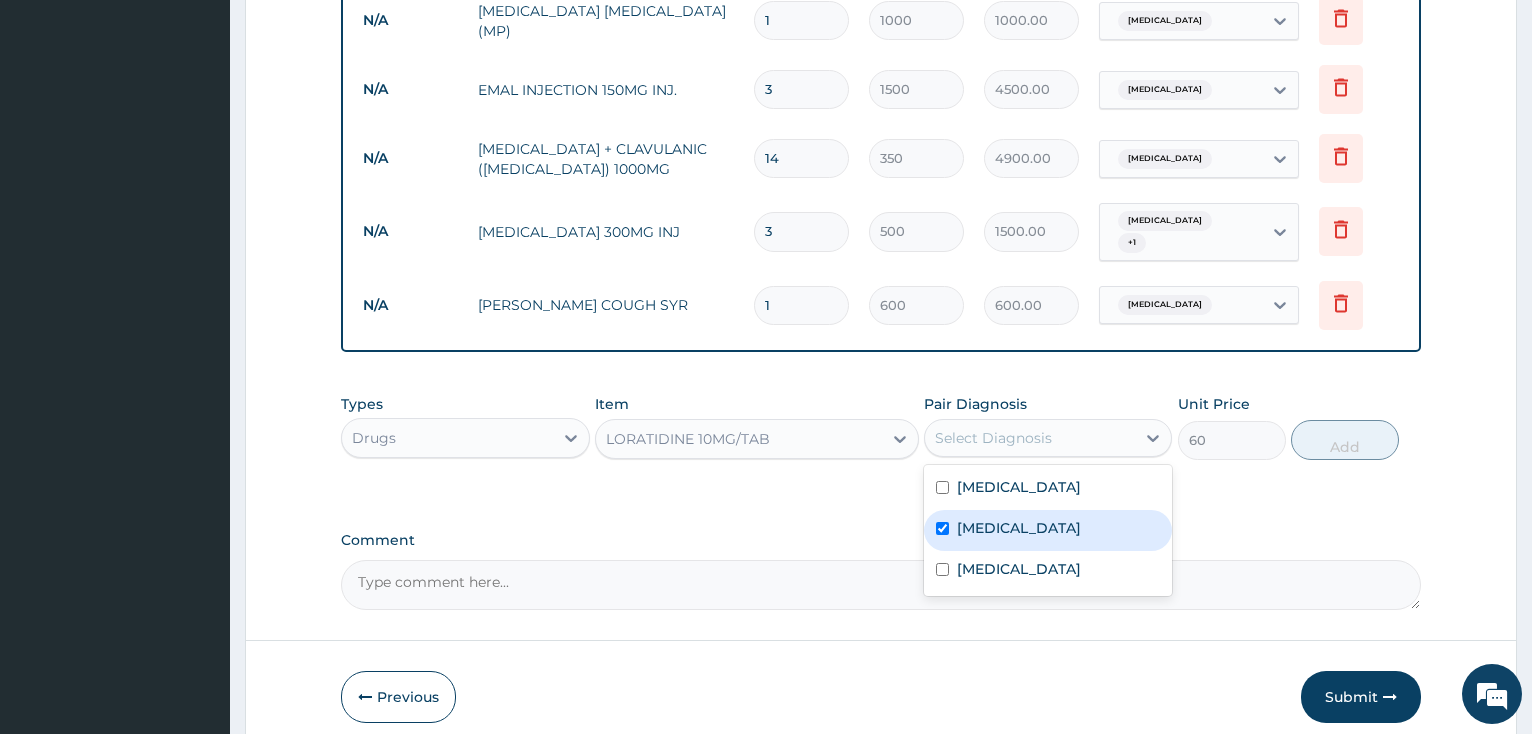 checkbox on "true" 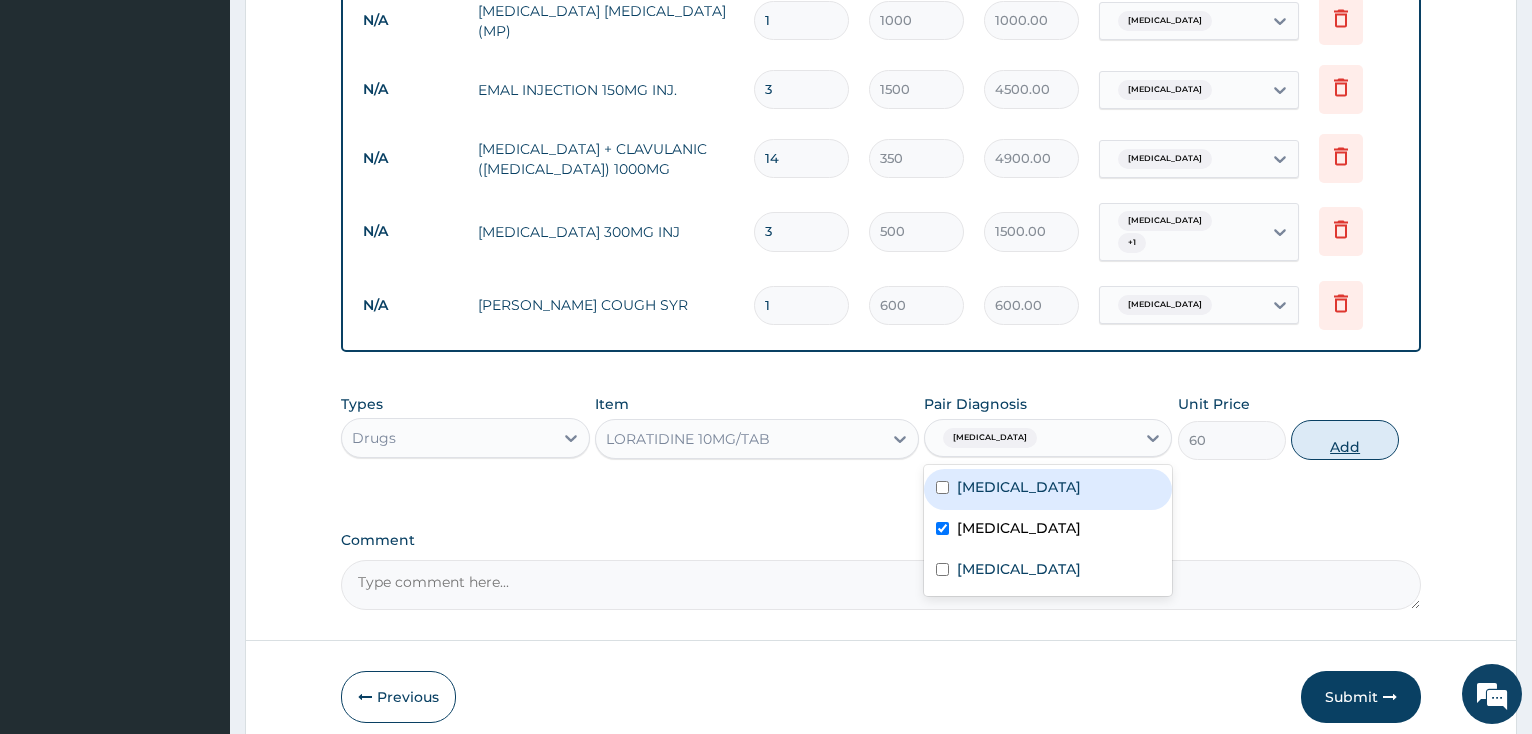 click on "Add" at bounding box center [1345, 440] 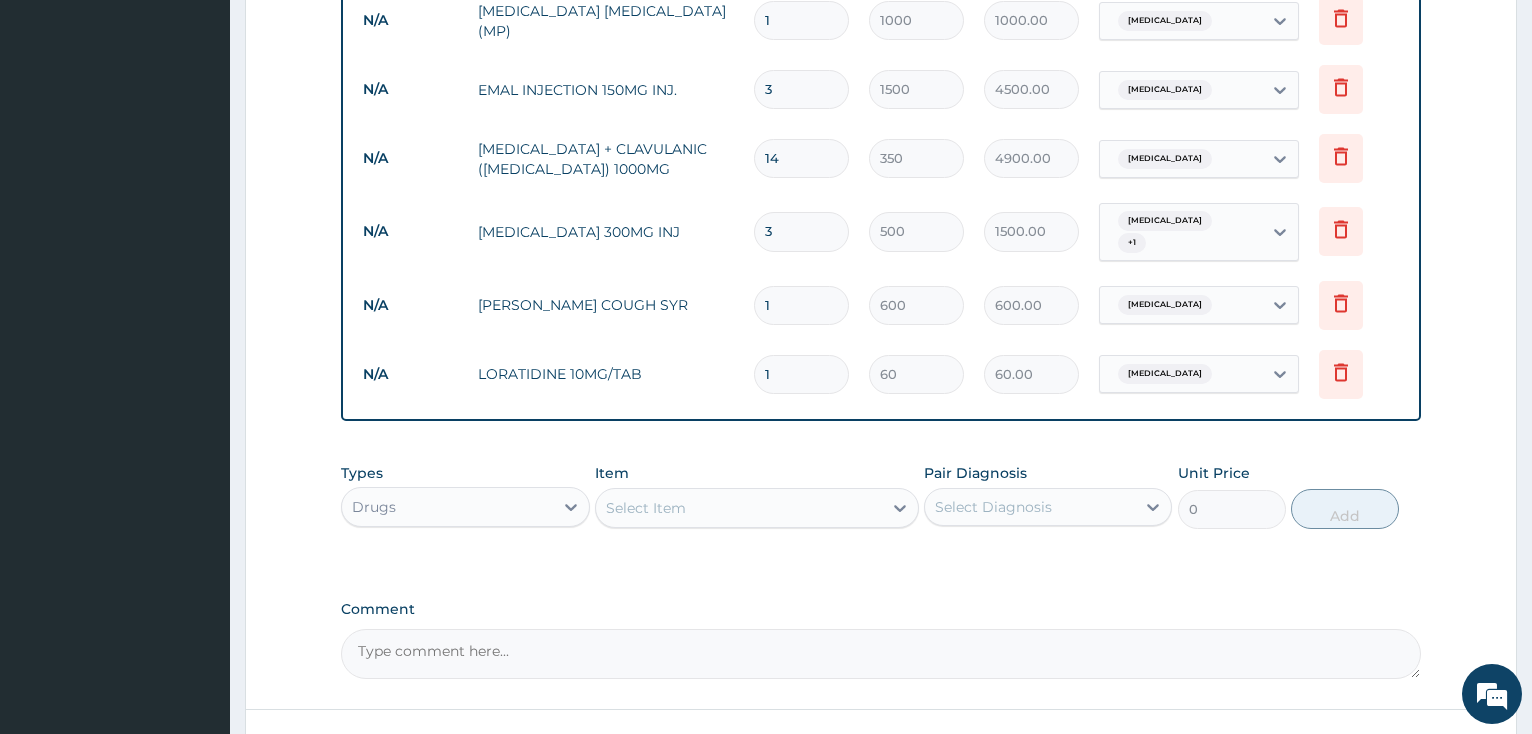 type on "10" 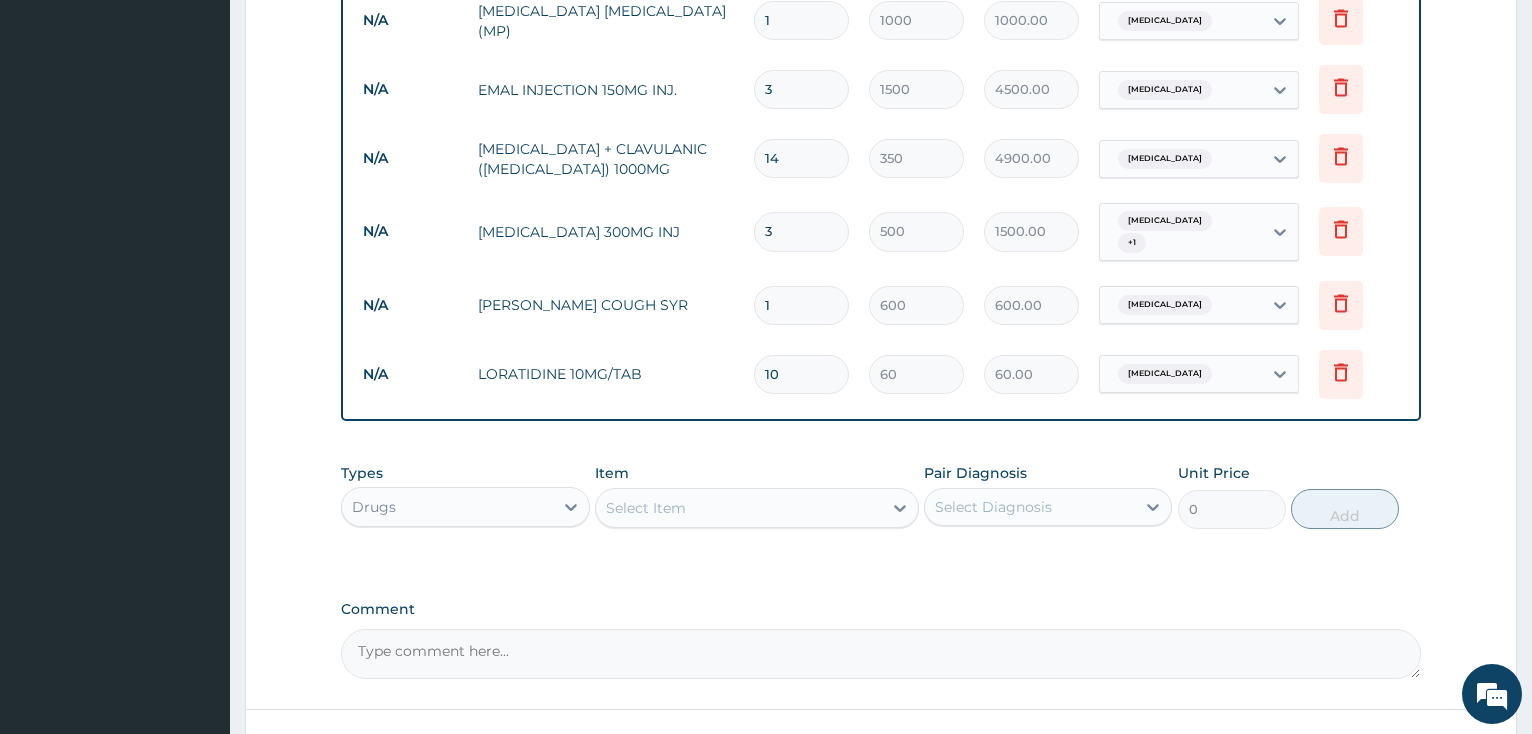 type on "600.00" 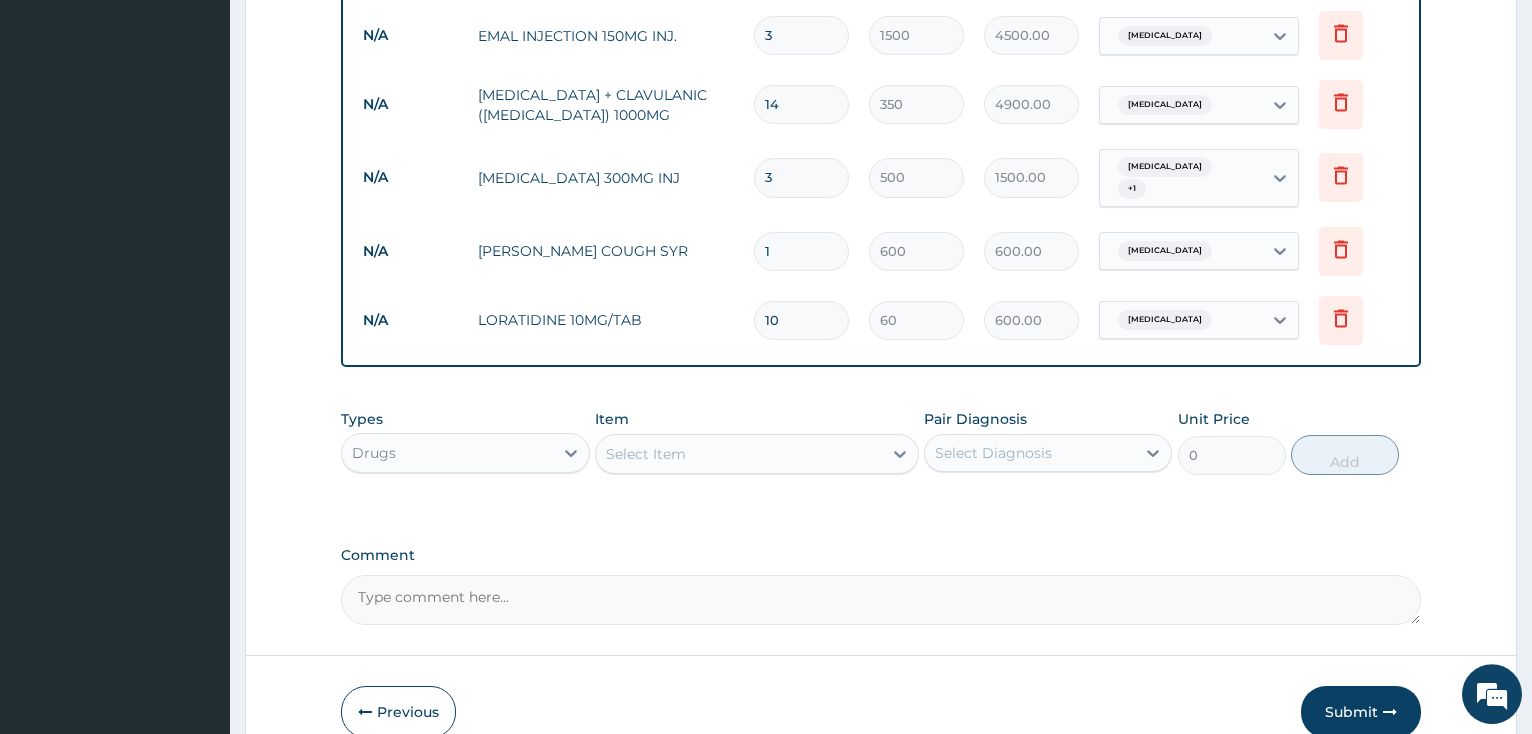 scroll, scrollTop: 1027, scrollLeft: 0, axis: vertical 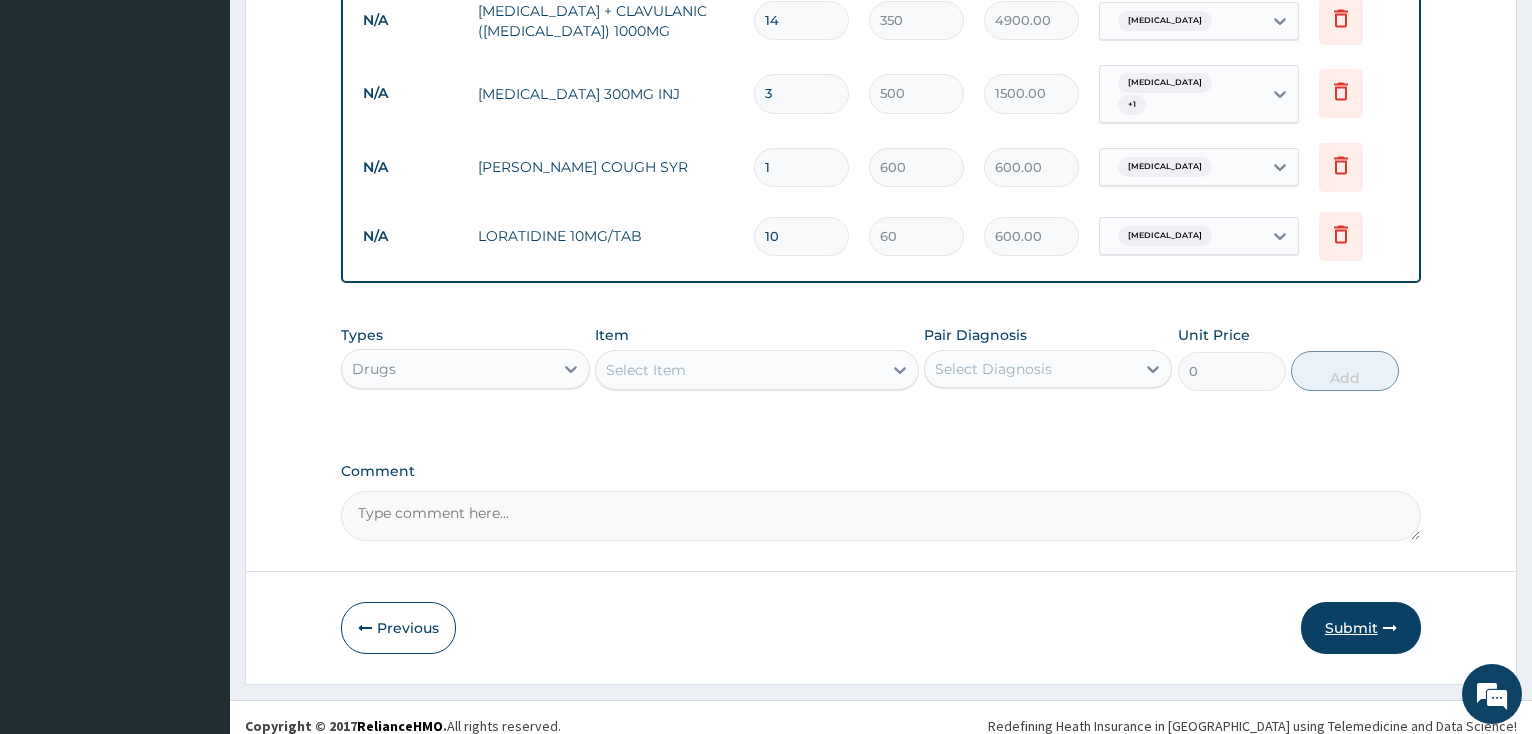 type on "10" 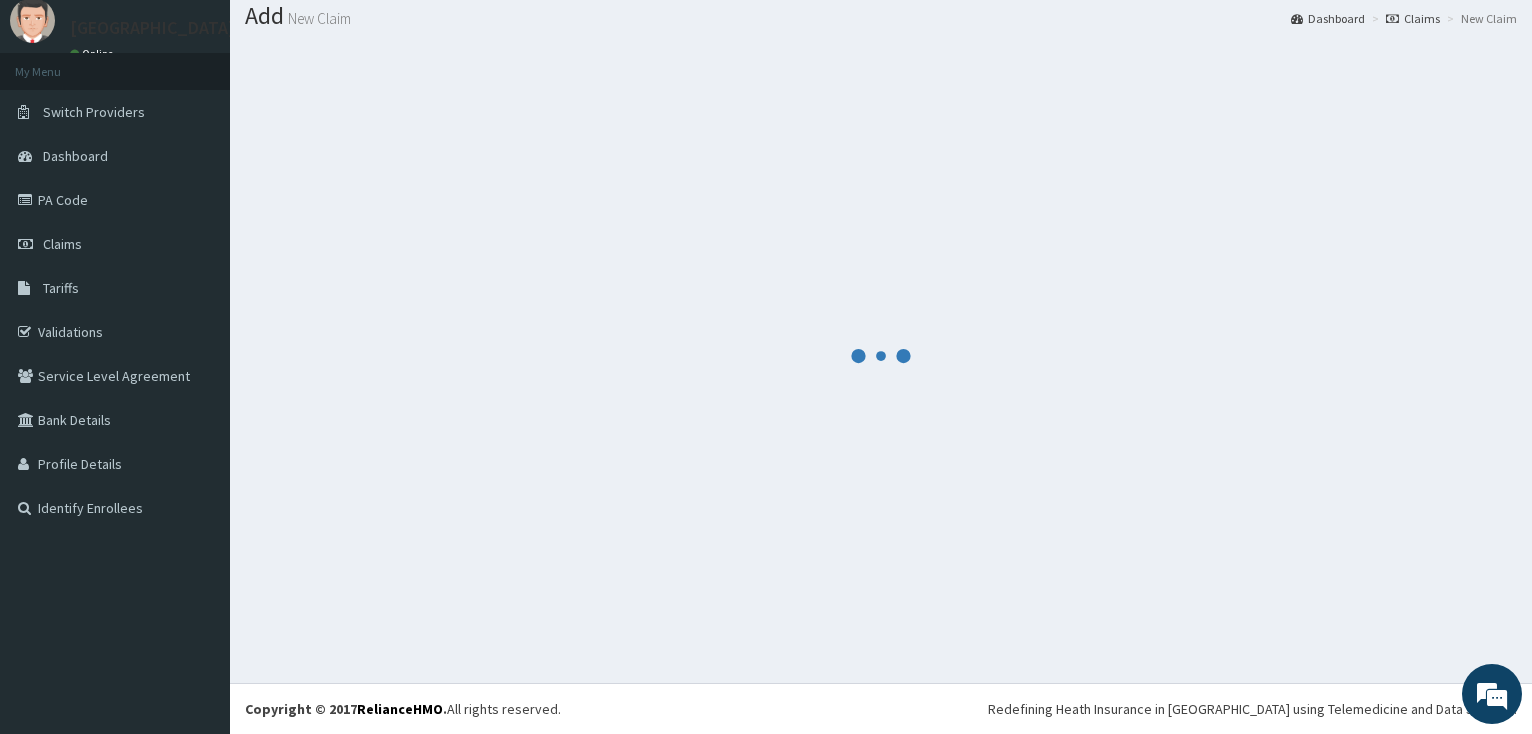 scroll, scrollTop: 62, scrollLeft: 0, axis: vertical 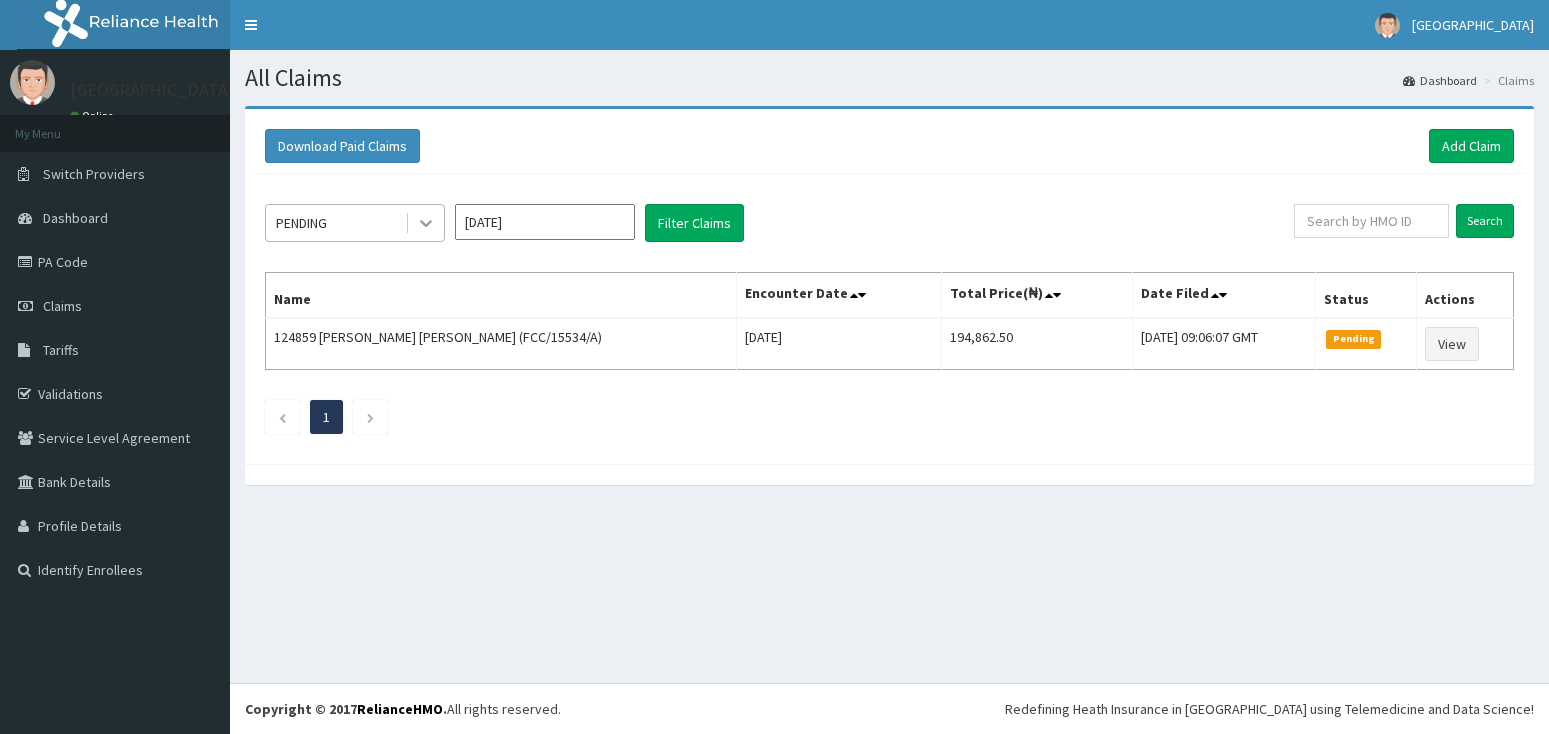 click 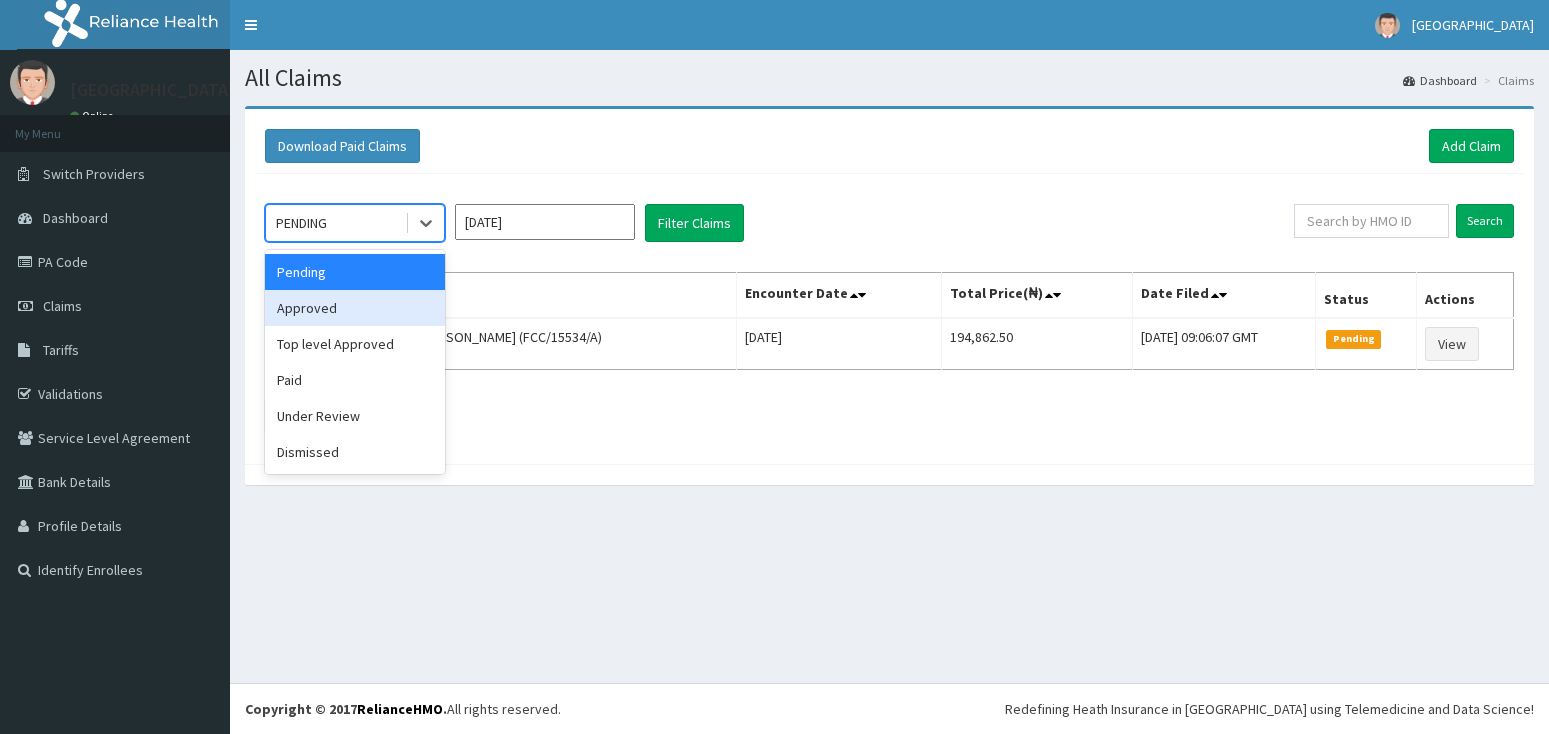 click on "Approved" at bounding box center [355, 308] 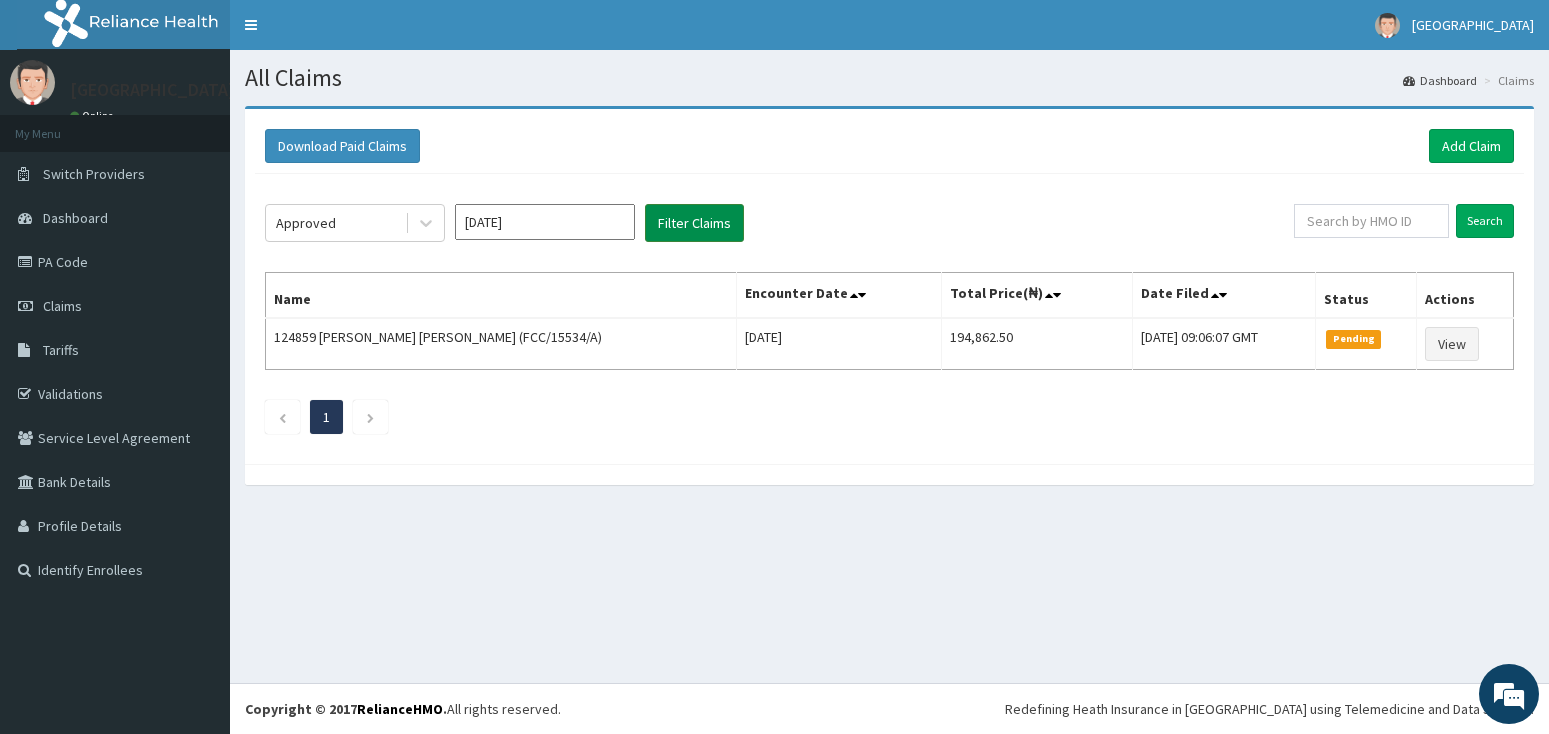 click on "Filter Claims" at bounding box center [694, 223] 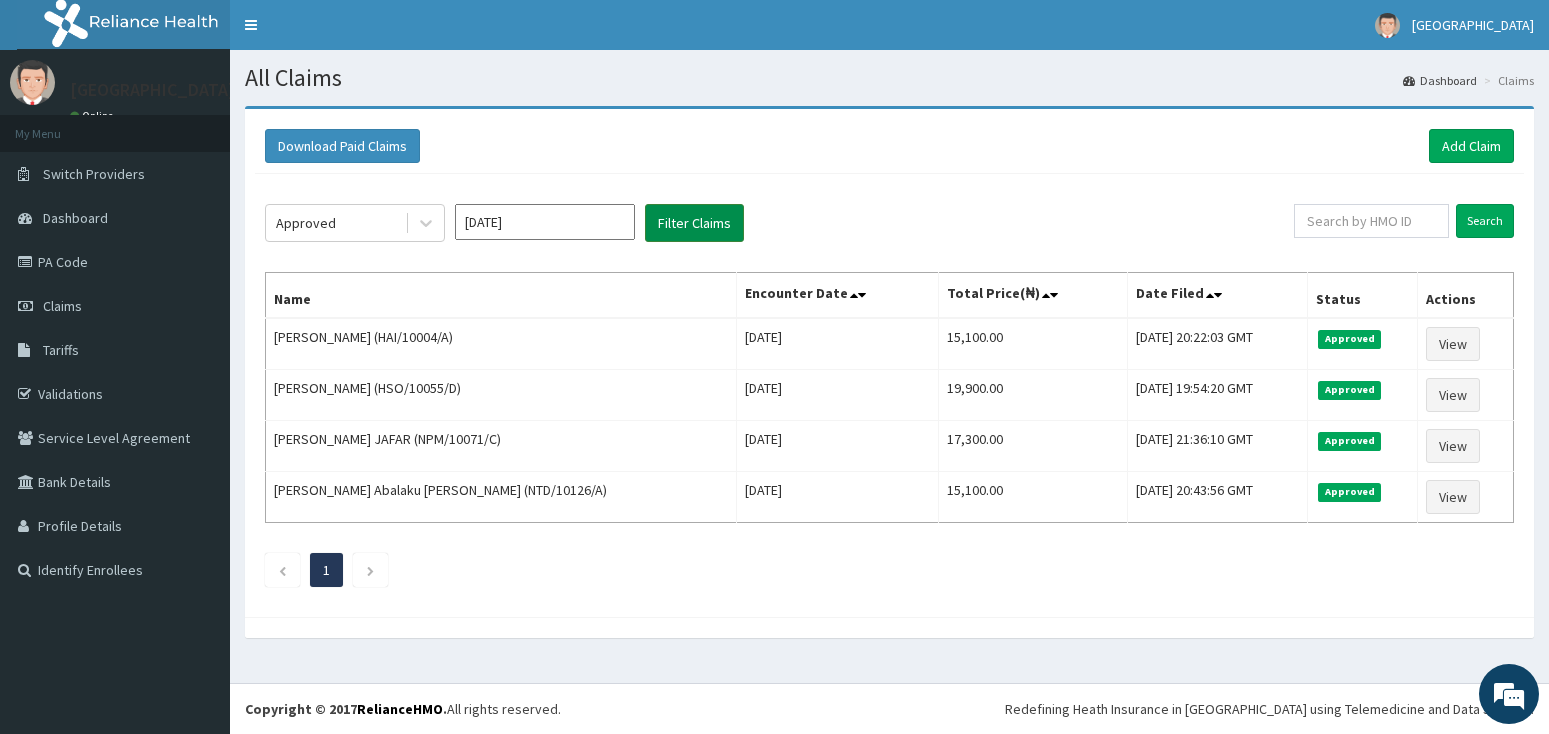 scroll, scrollTop: 0, scrollLeft: 0, axis: both 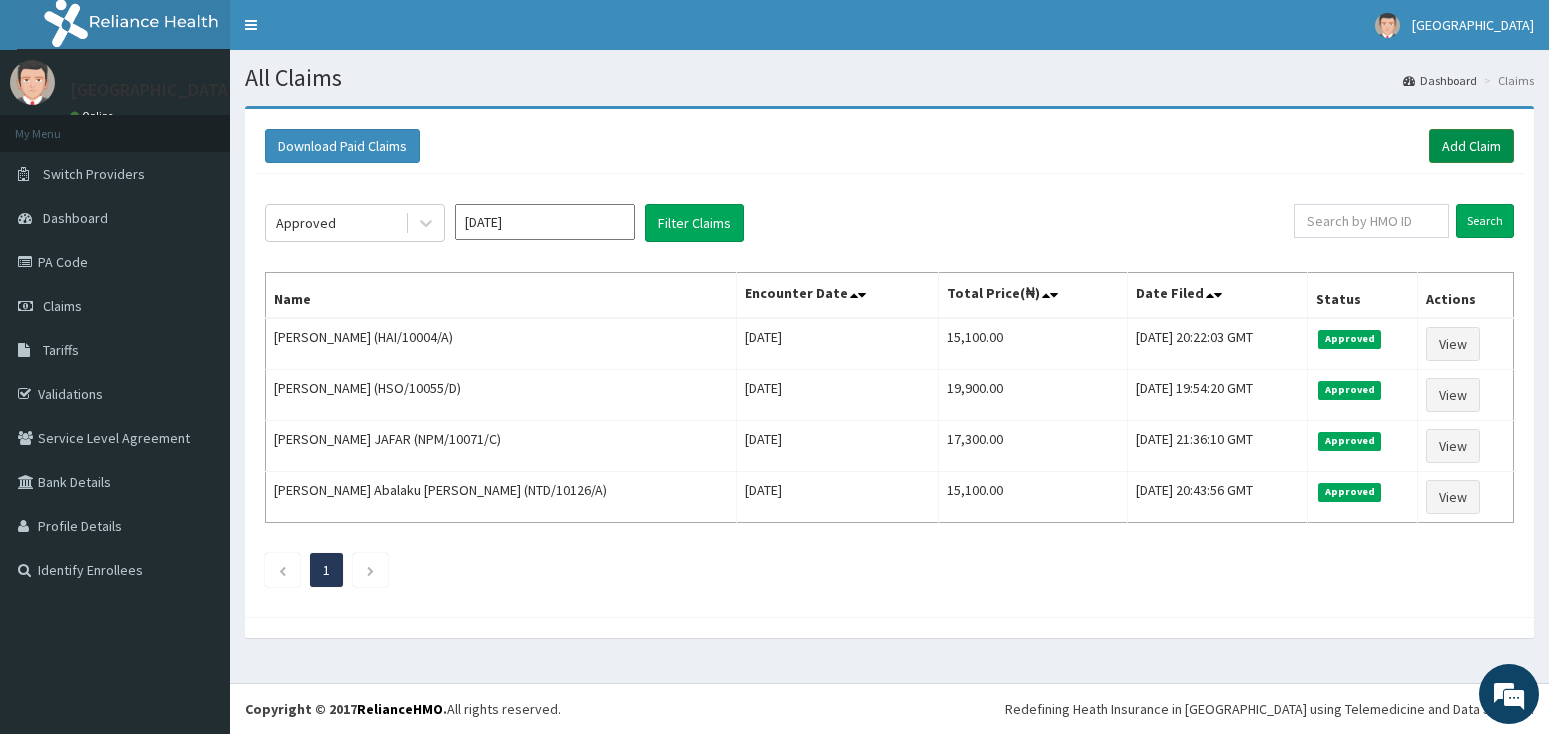 click on "Add Claim" at bounding box center (1471, 146) 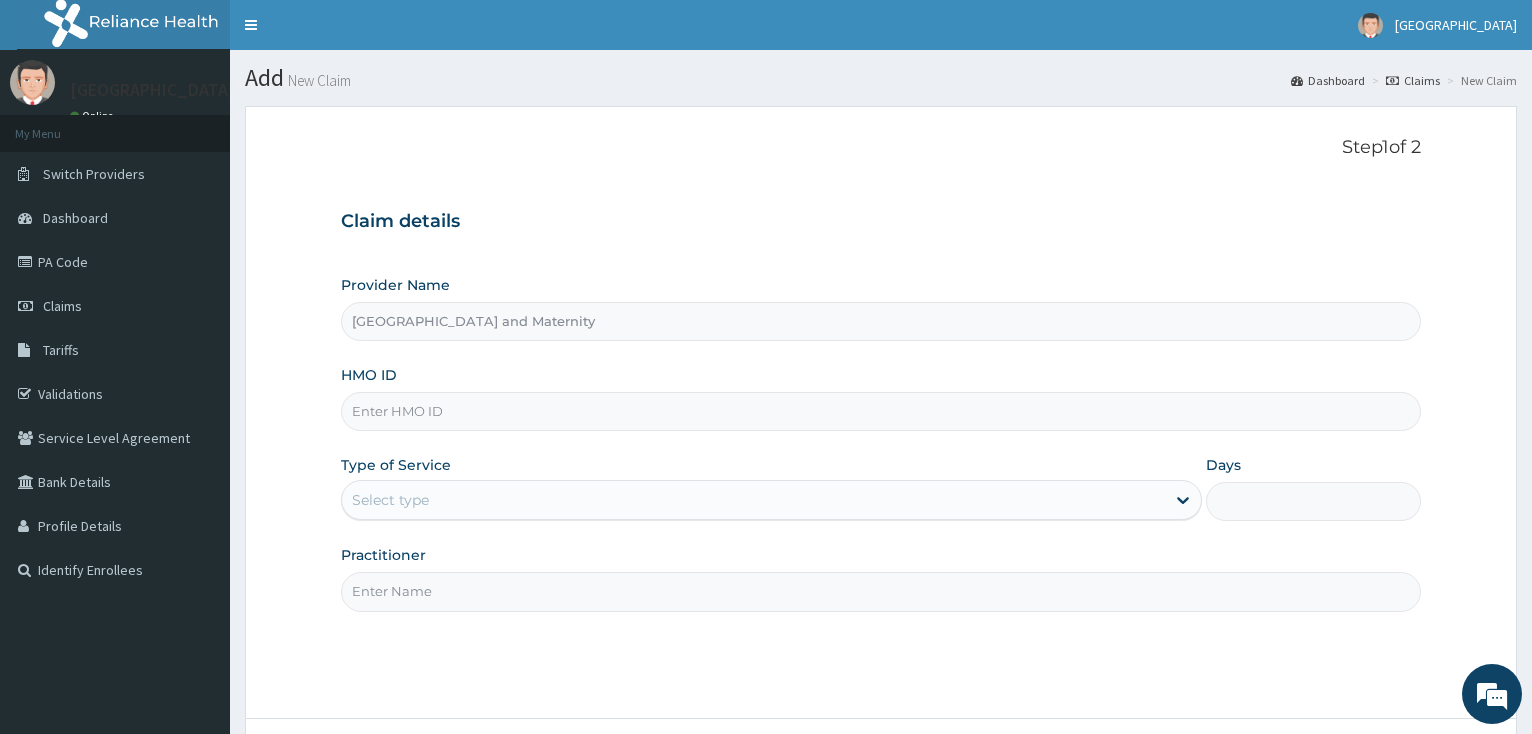 scroll, scrollTop: 0, scrollLeft: 0, axis: both 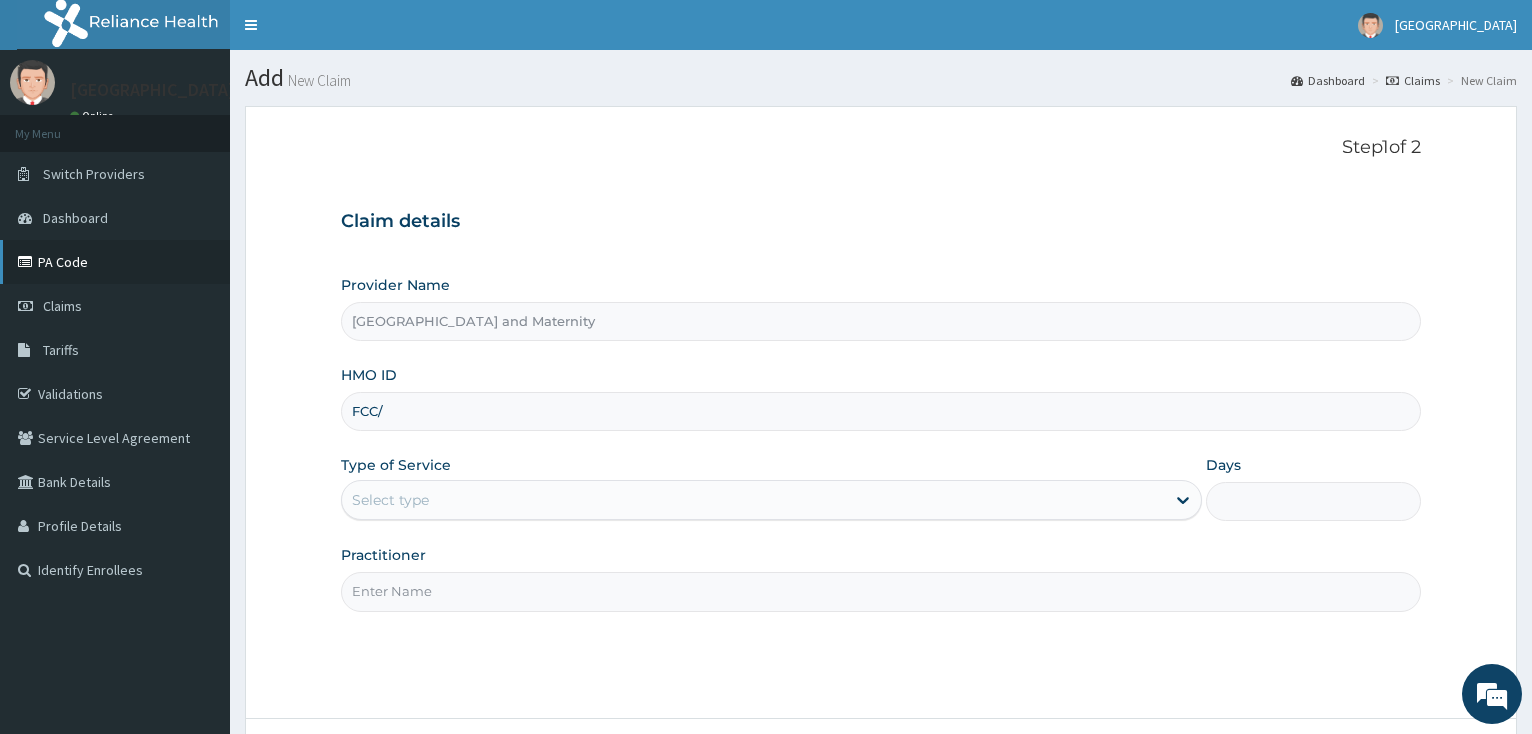 type on "FCC/" 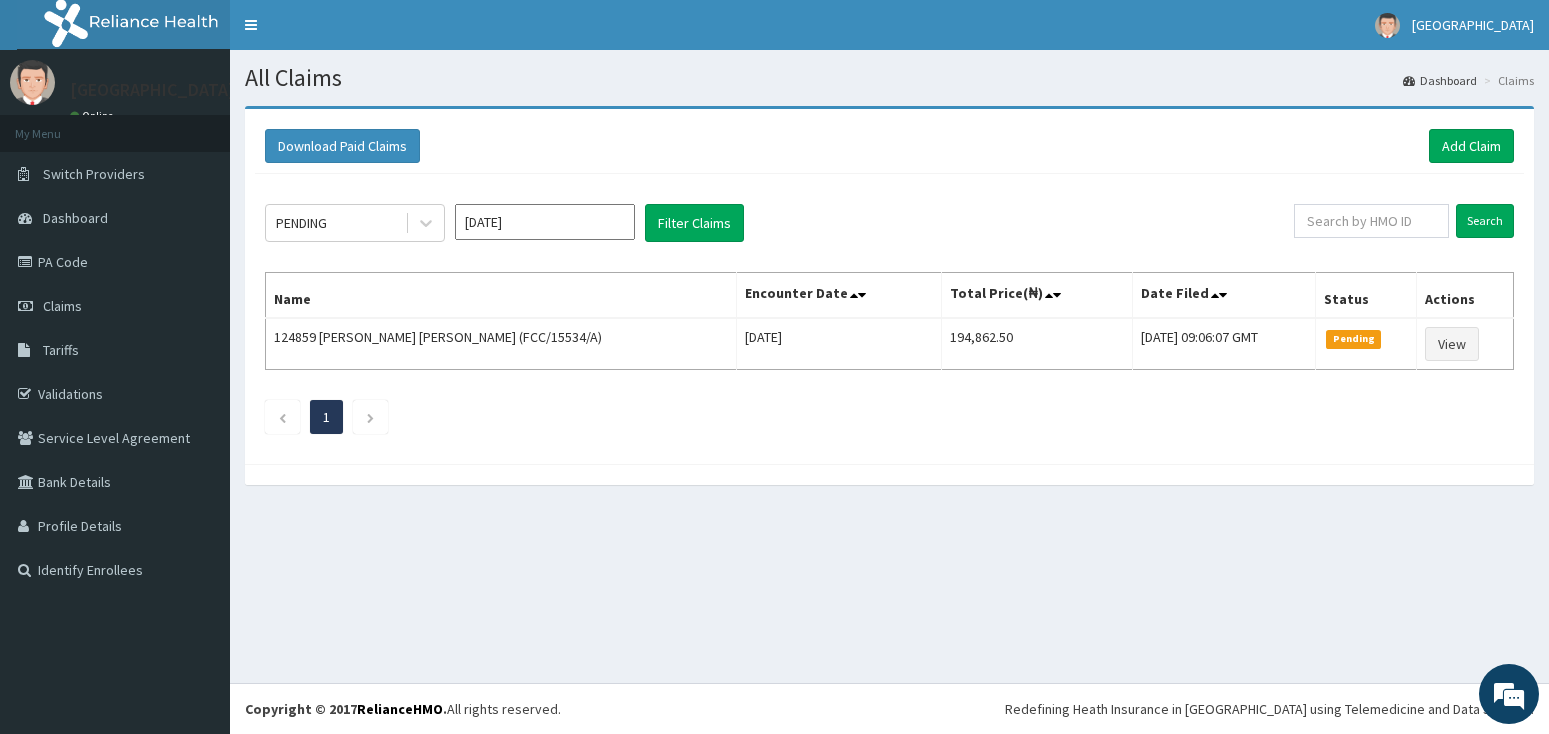 scroll, scrollTop: 0, scrollLeft: 0, axis: both 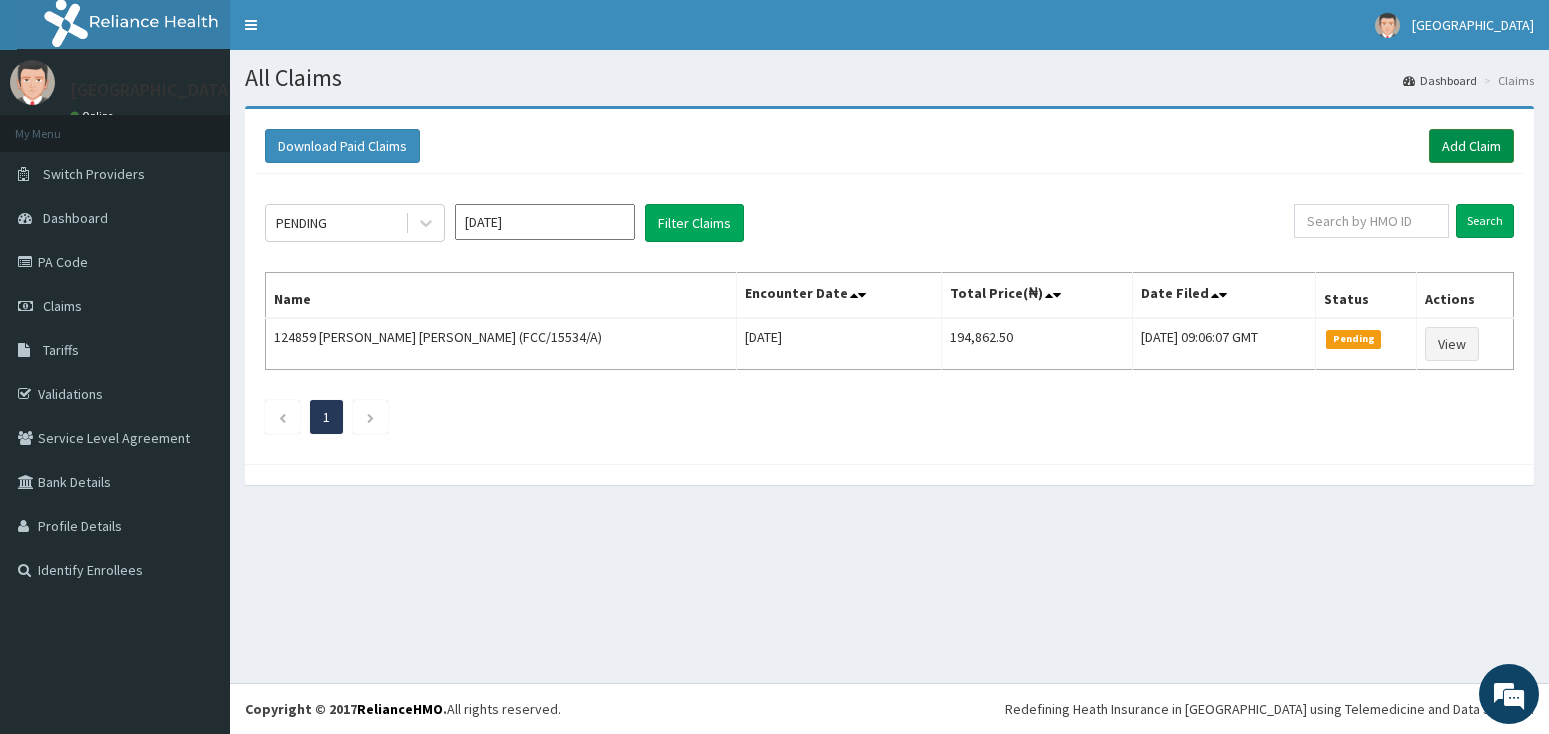 click on "Add Claim" at bounding box center (1471, 146) 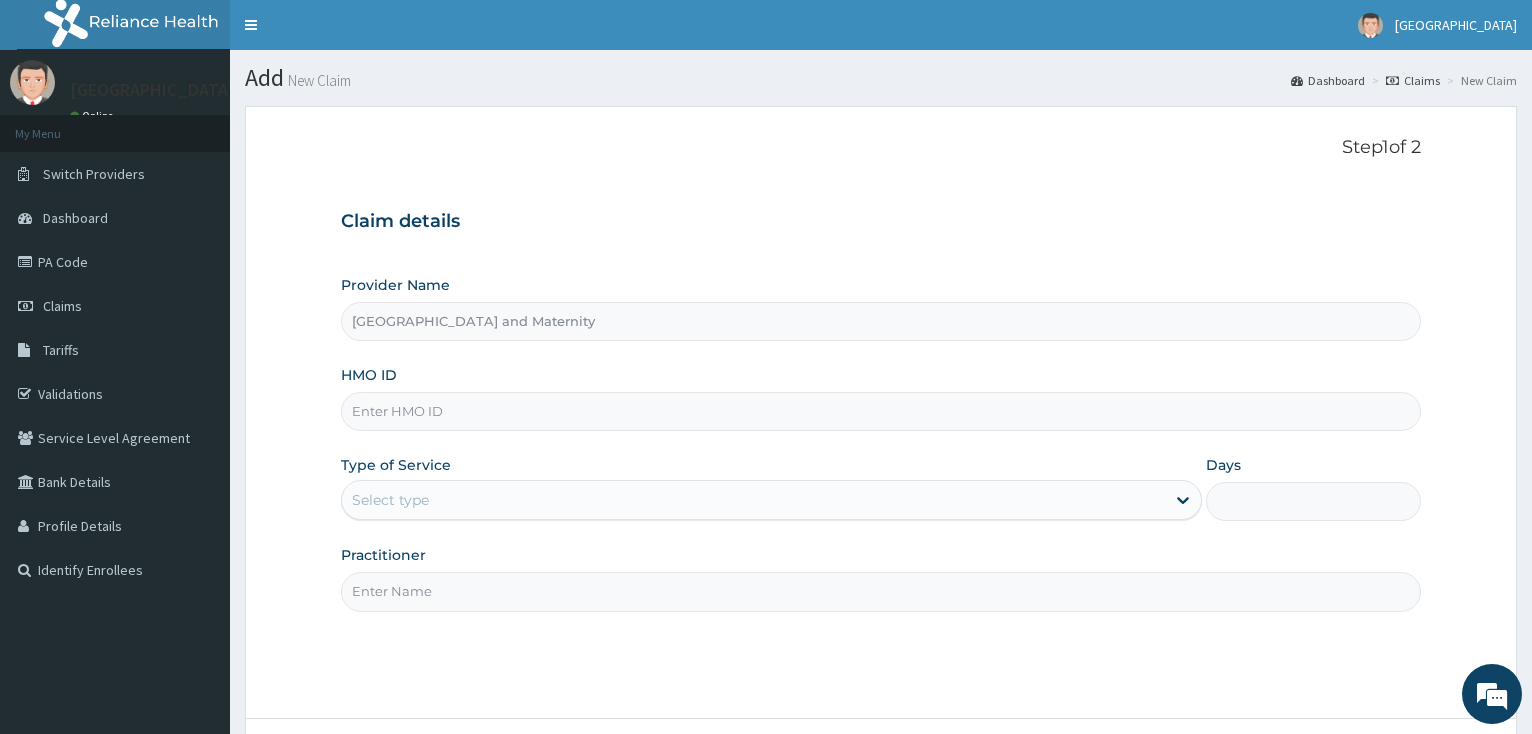 scroll, scrollTop: 0, scrollLeft: 0, axis: both 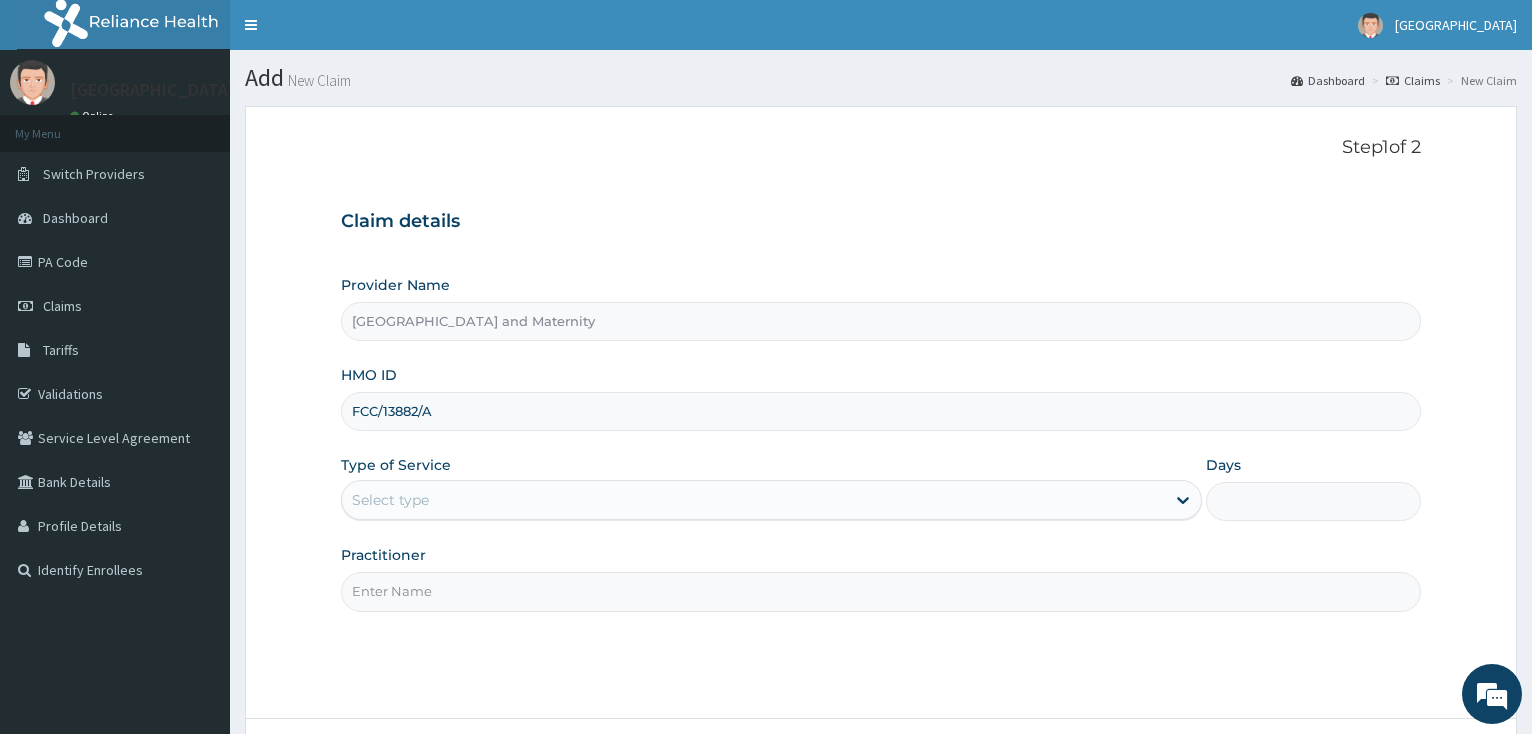type on "FCC/13882/A" 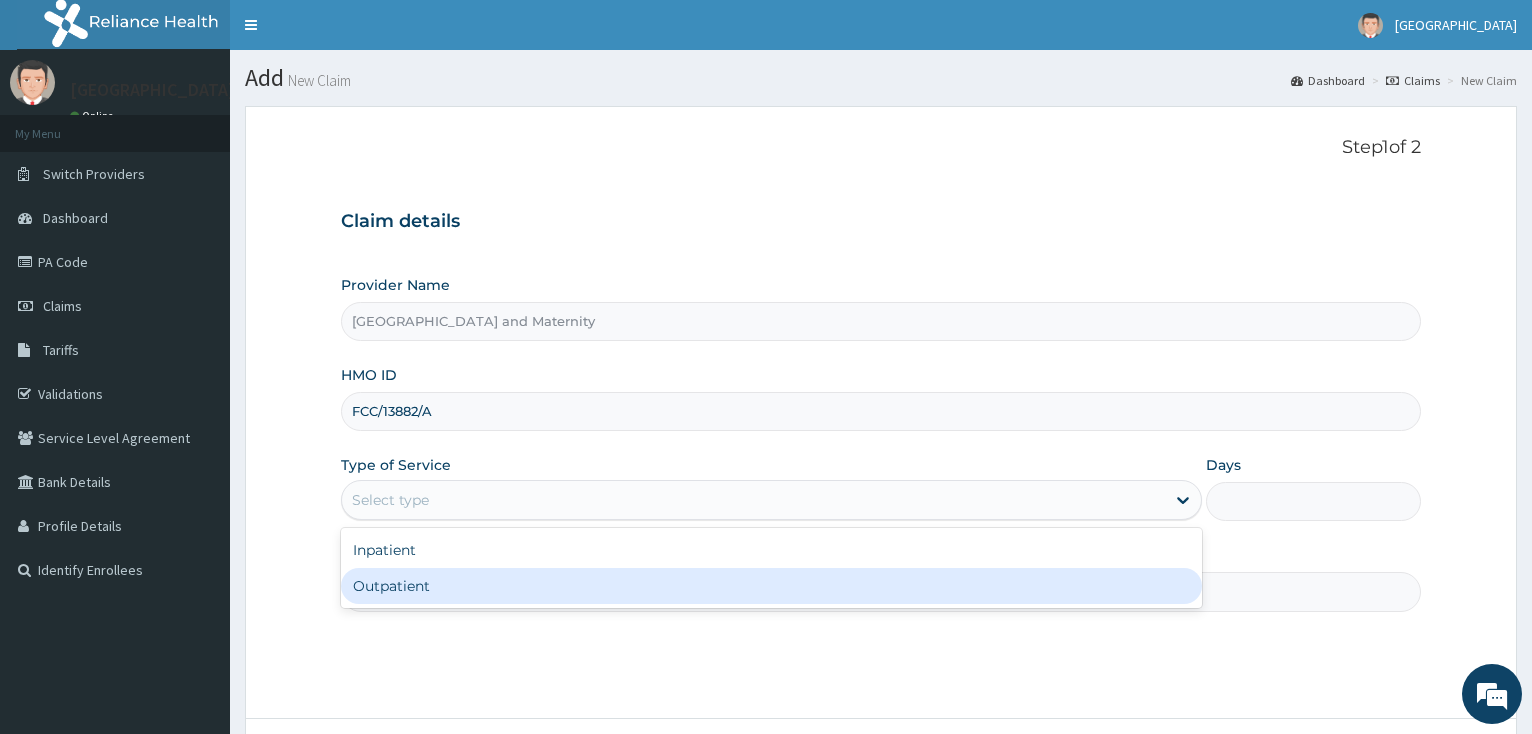 click on "Outpatient" at bounding box center [771, 586] 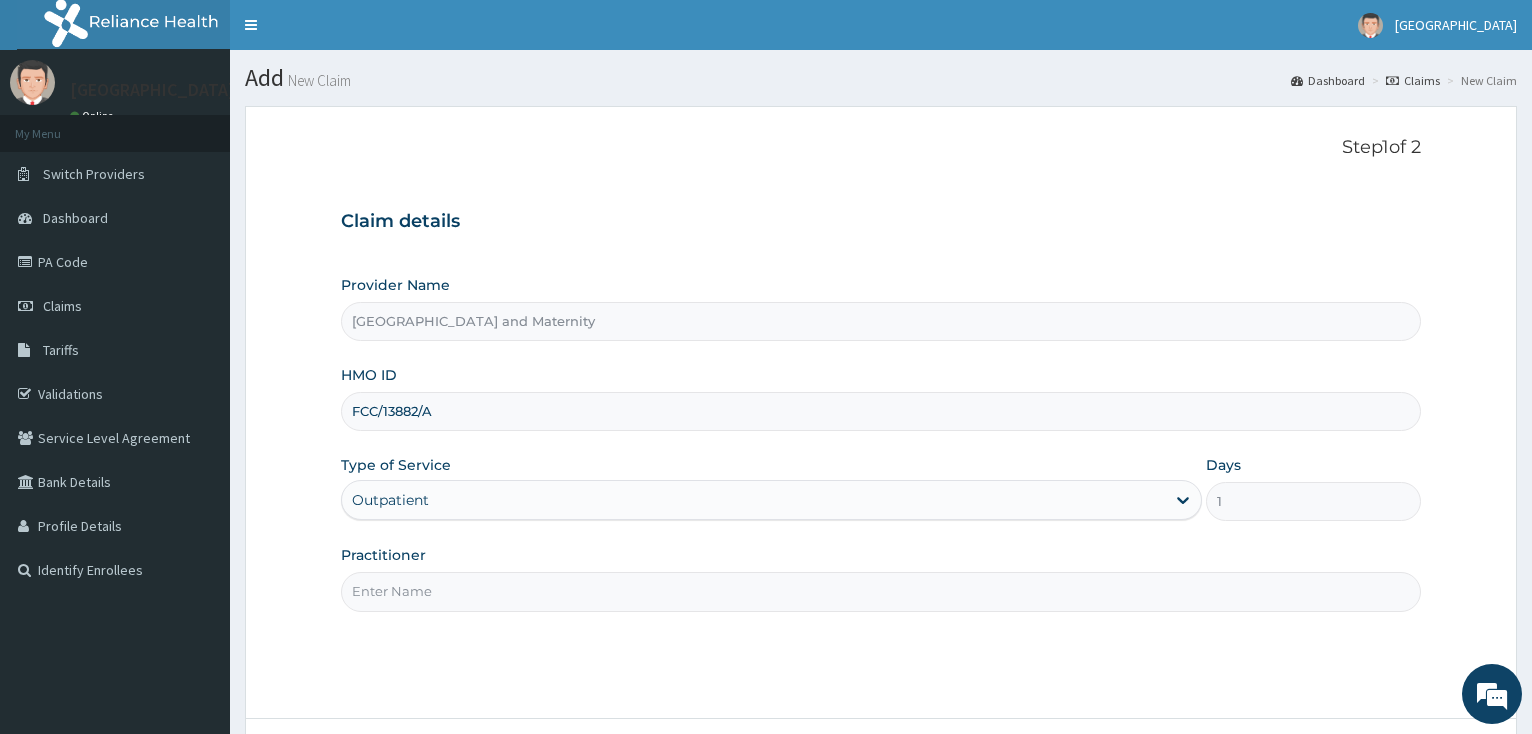 click on "Practitioner" at bounding box center [881, 591] 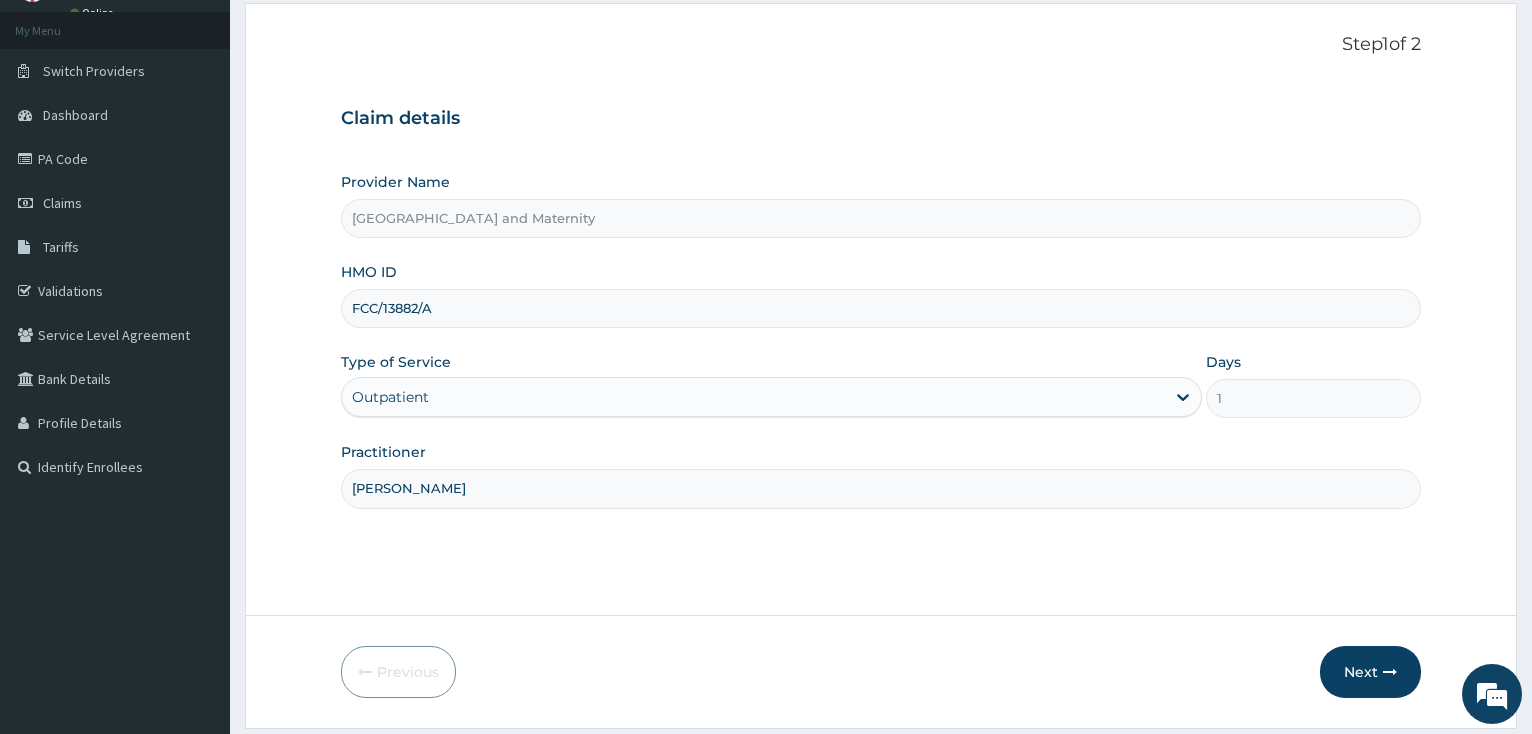 scroll, scrollTop: 164, scrollLeft: 0, axis: vertical 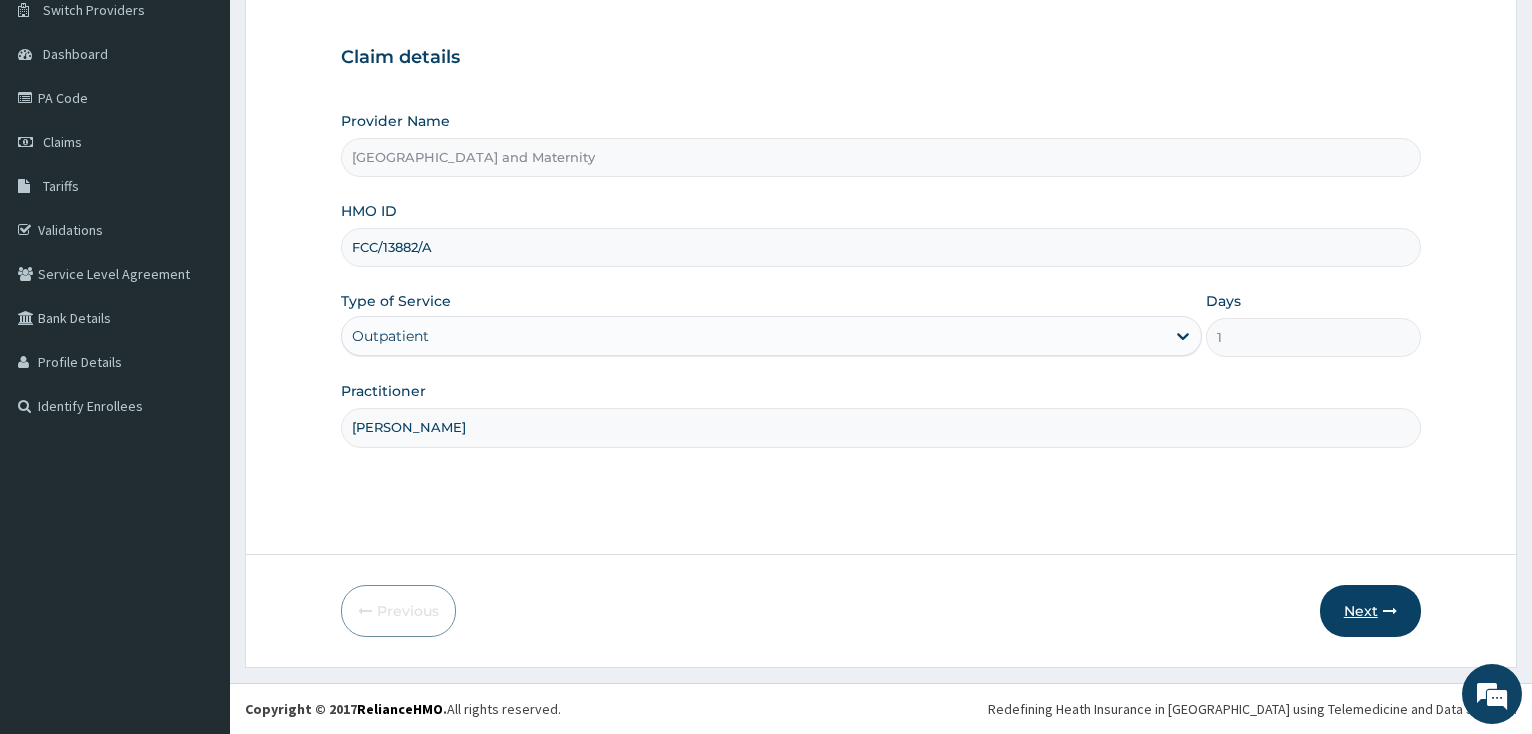 type on "[PERSON_NAME]" 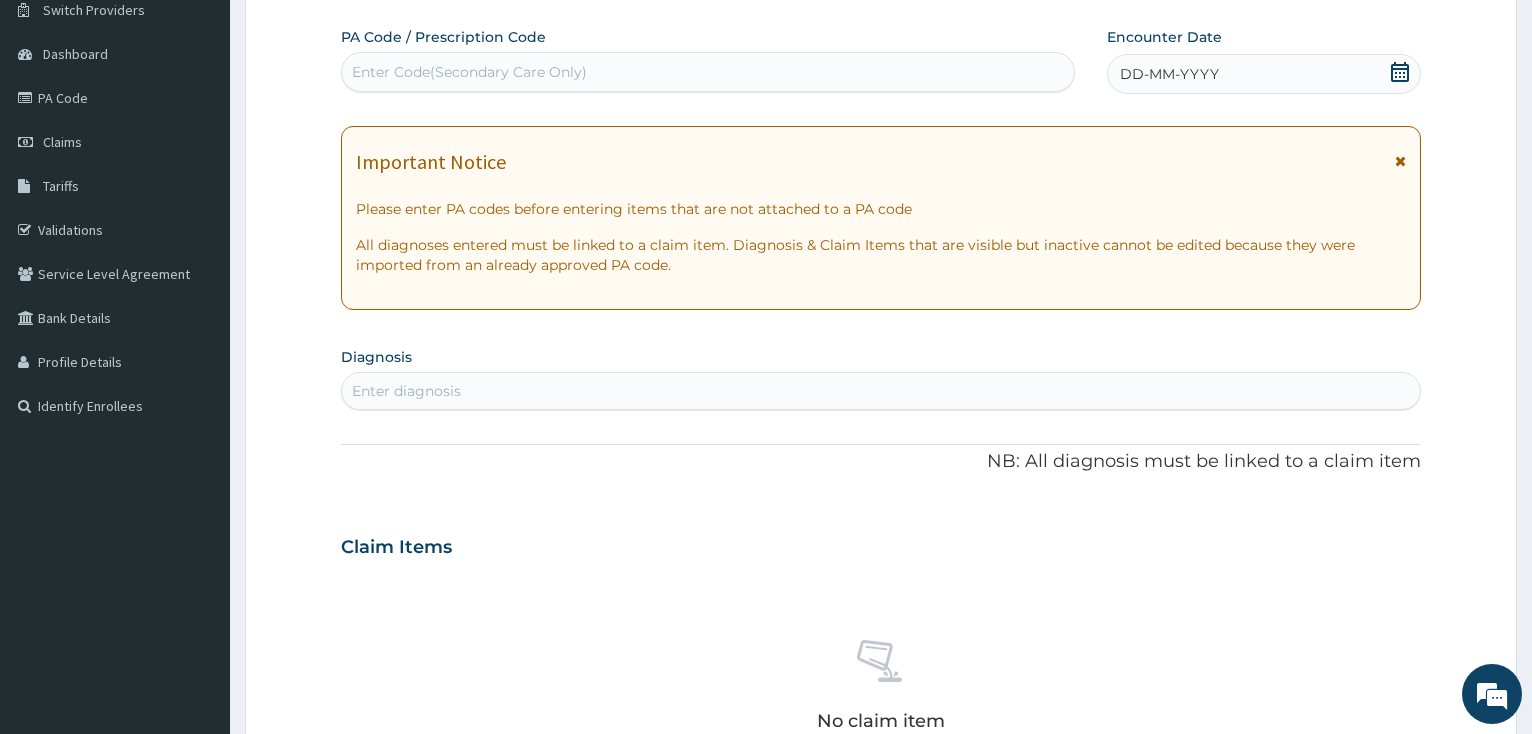 click 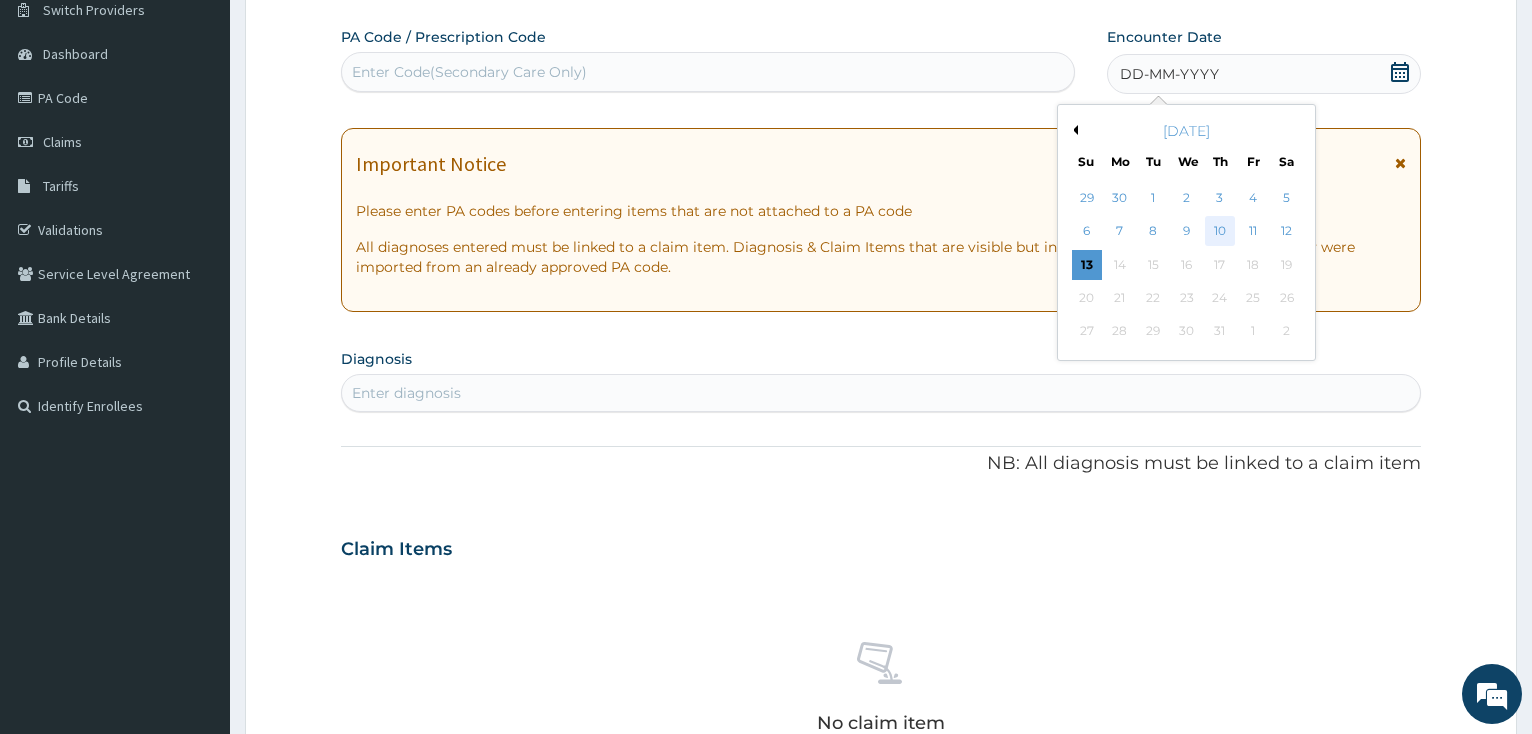 click on "10" at bounding box center [1219, 232] 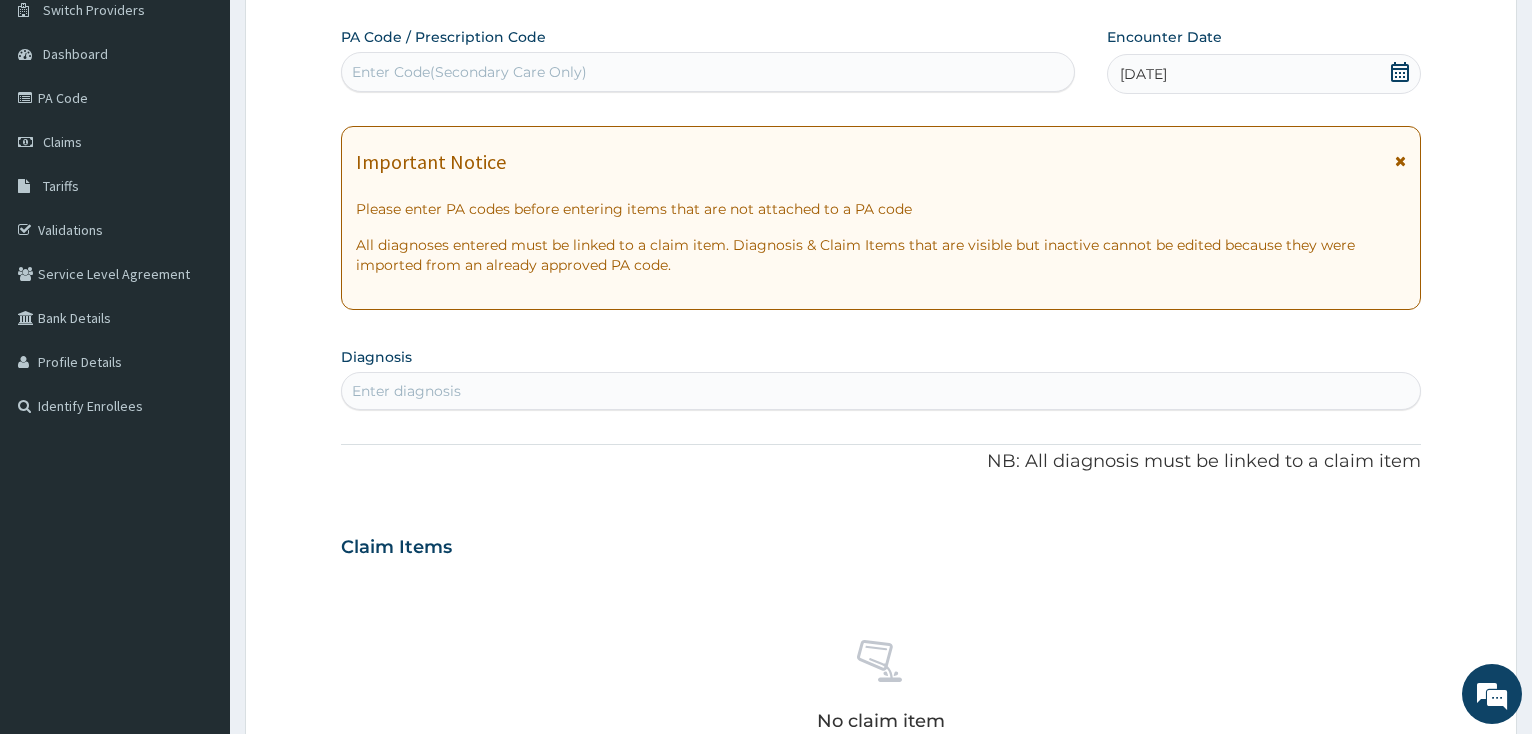 click on "Enter diagnosis" at bounding box center (881, 391) 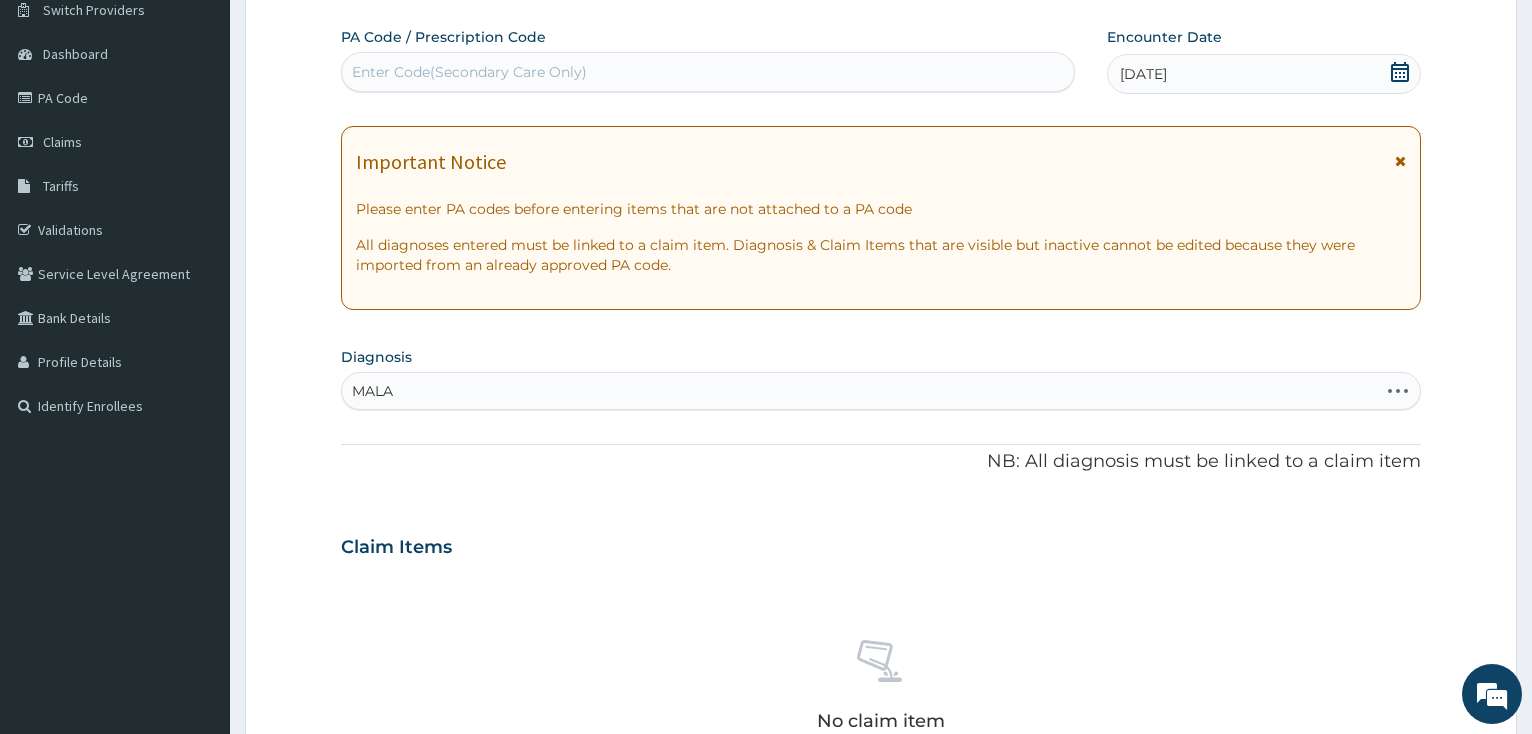 type on "MALAR" 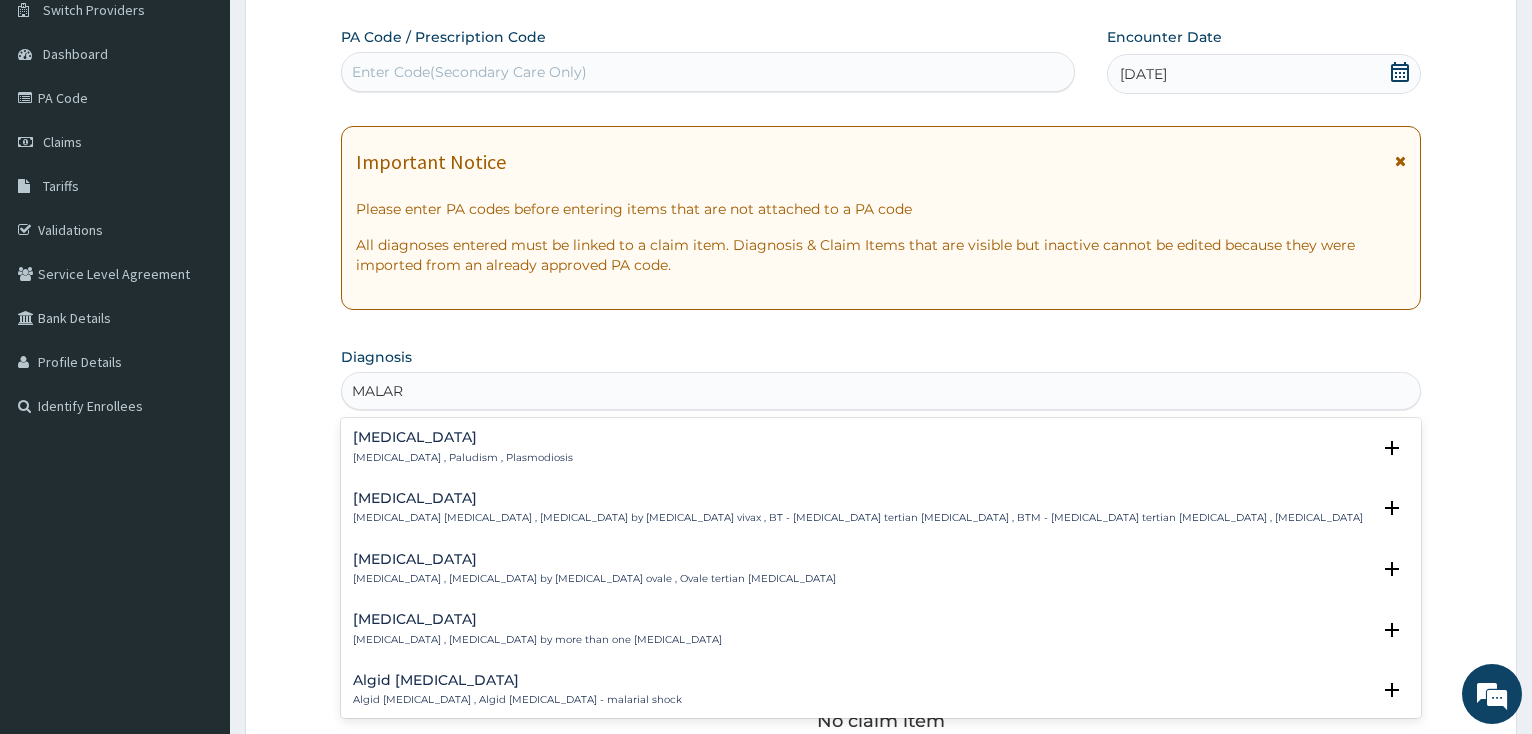 click on "[MEDICAL_DATA]" at bounding box center [463, 437] 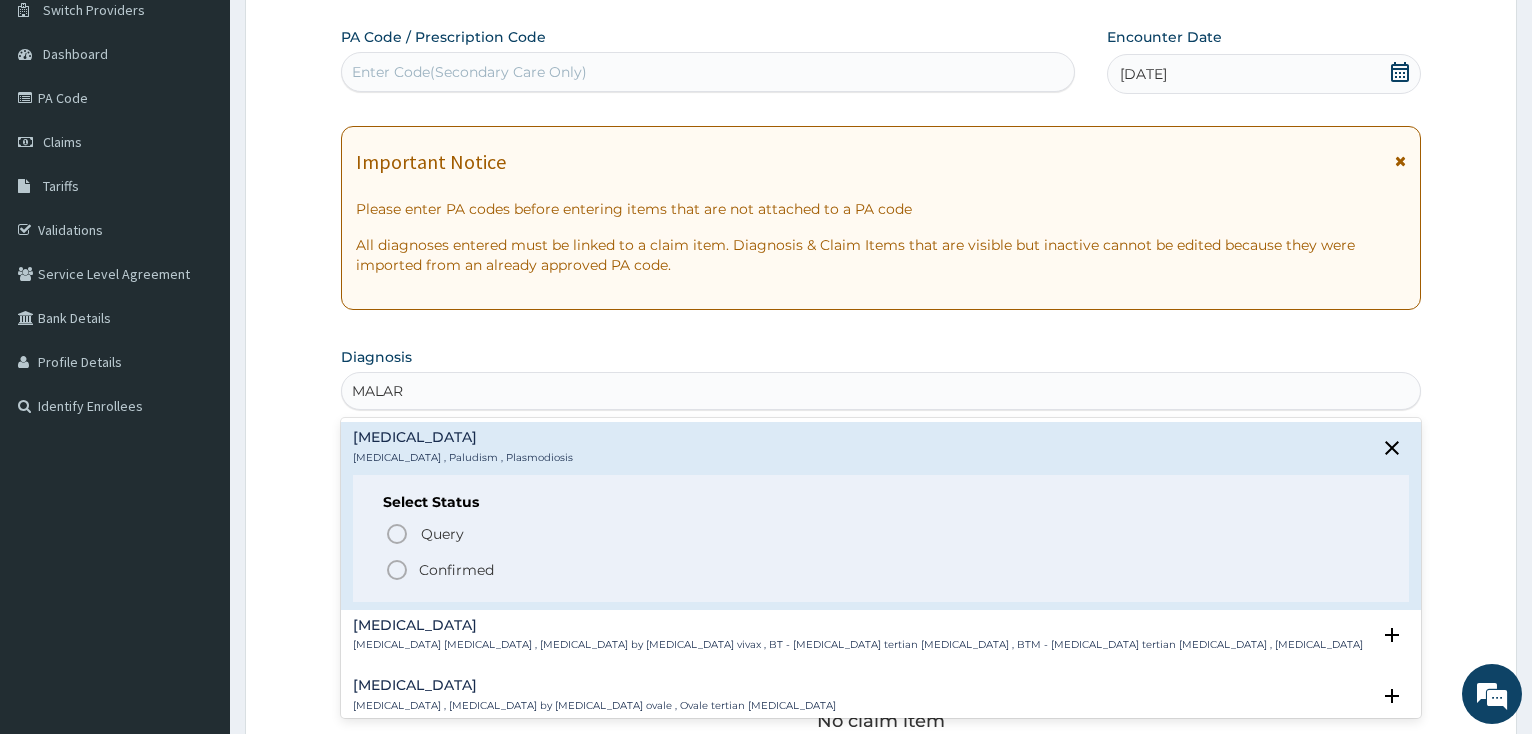 click 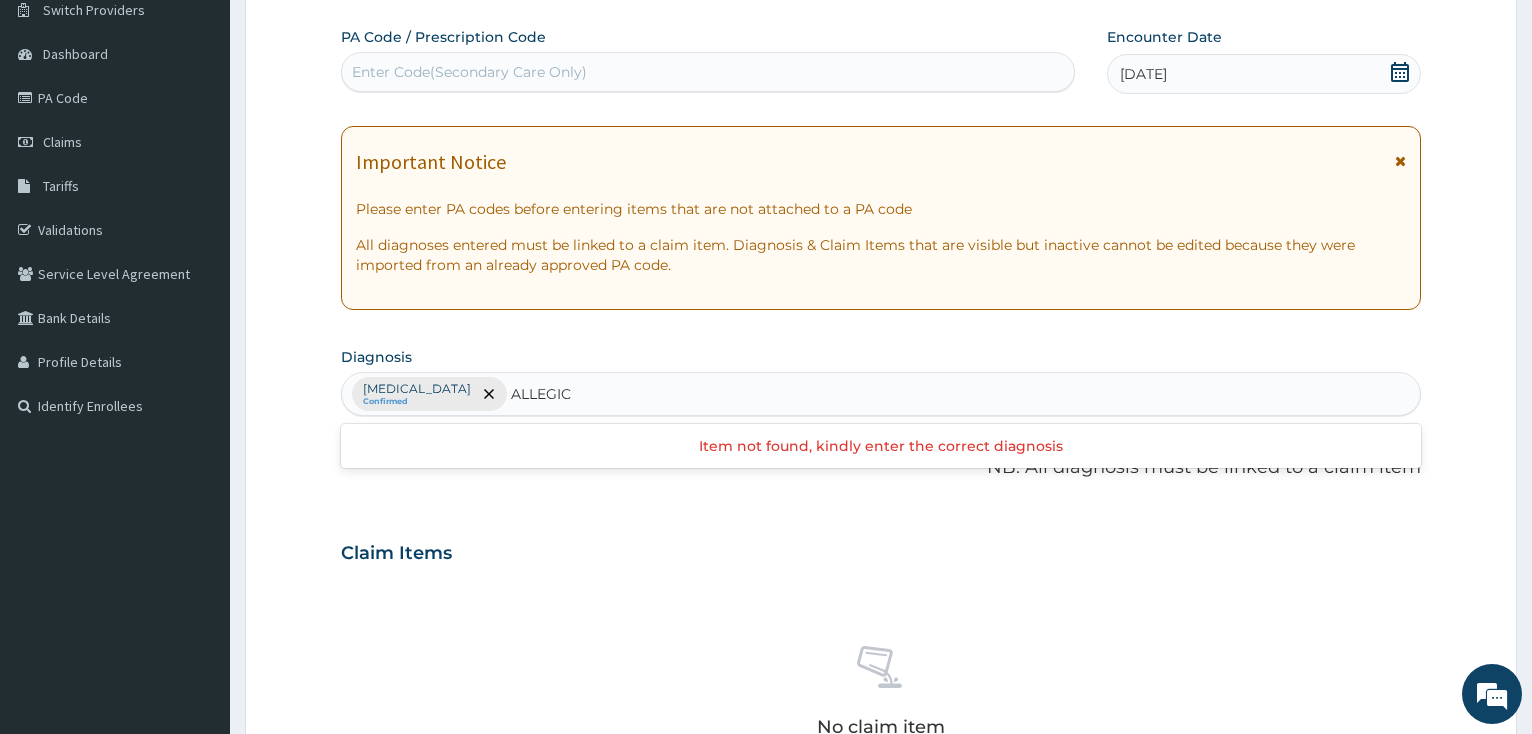 click on "ALLEGIC" at bounding box center (542, 394) 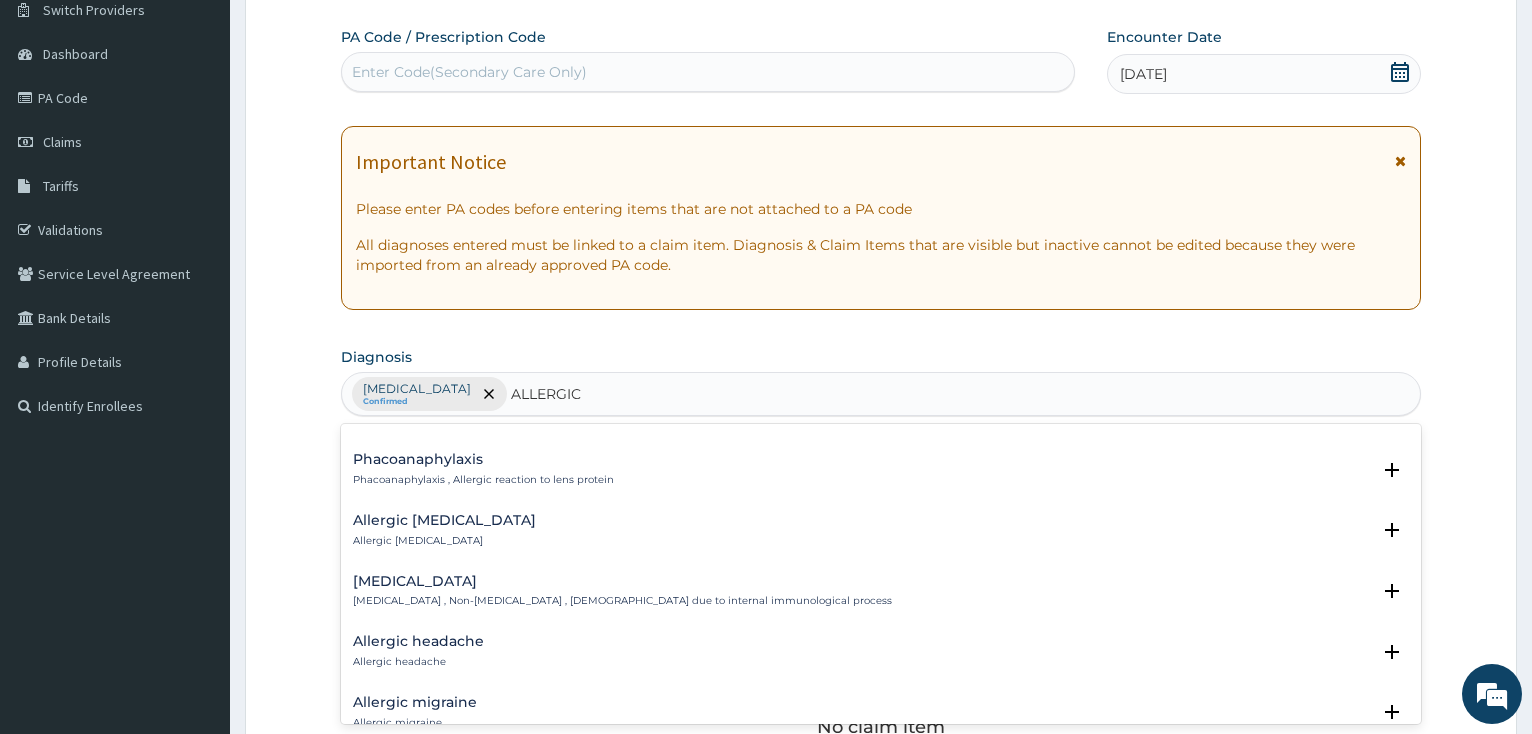 scroll, scrollTop: 648, scrollLeft: 0, axis: vertical 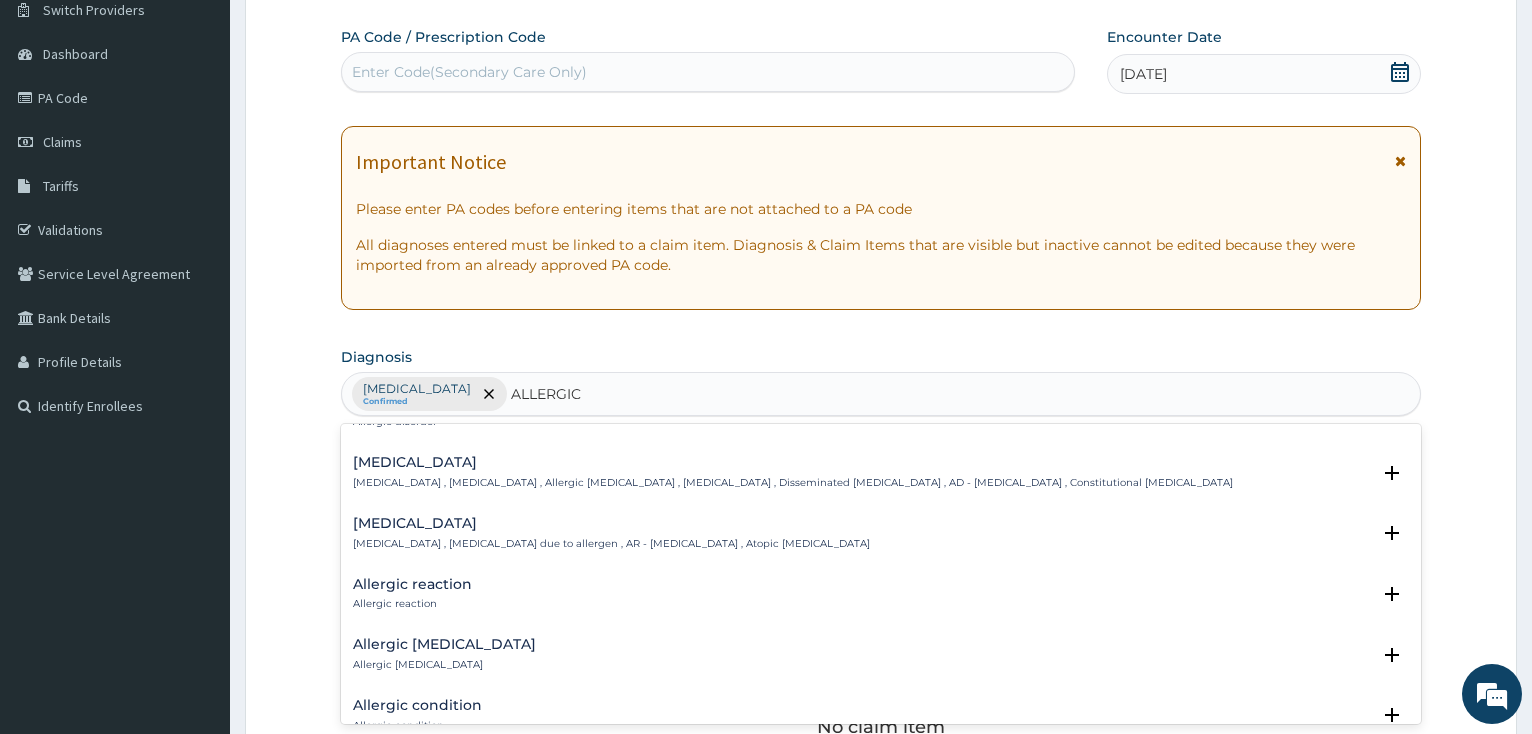click on "Allergic rhinitis" at bounding box center (611, 523) 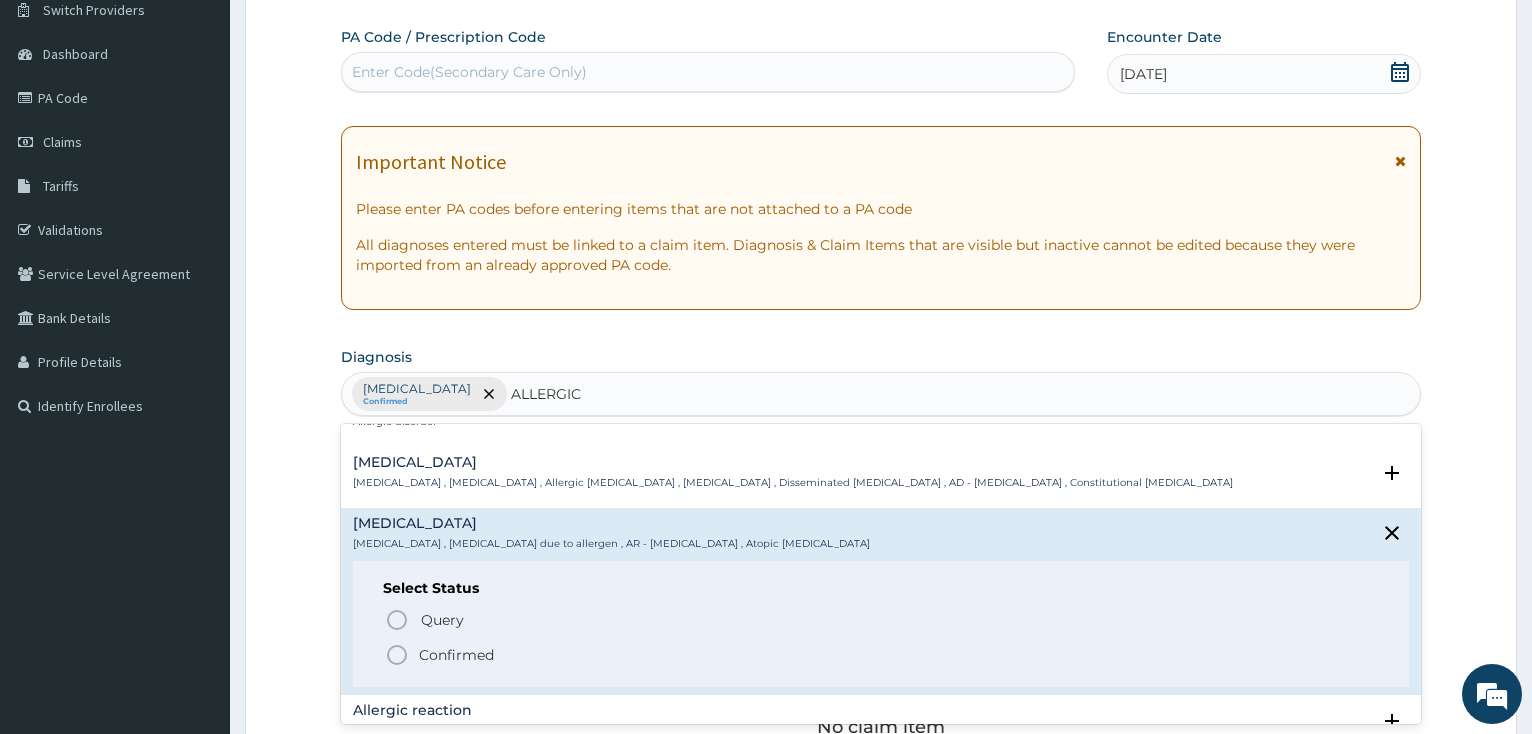 click 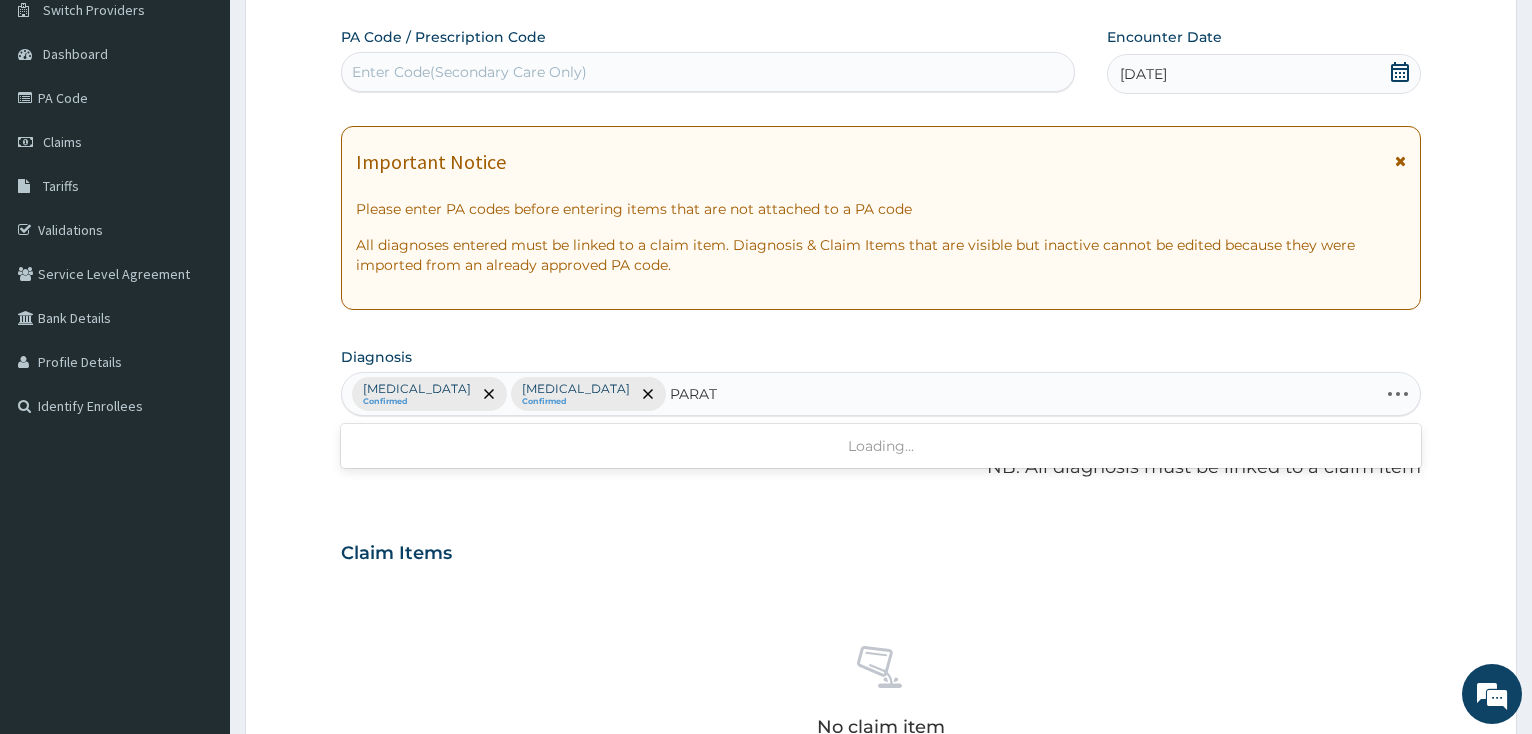 type on "PARATY" 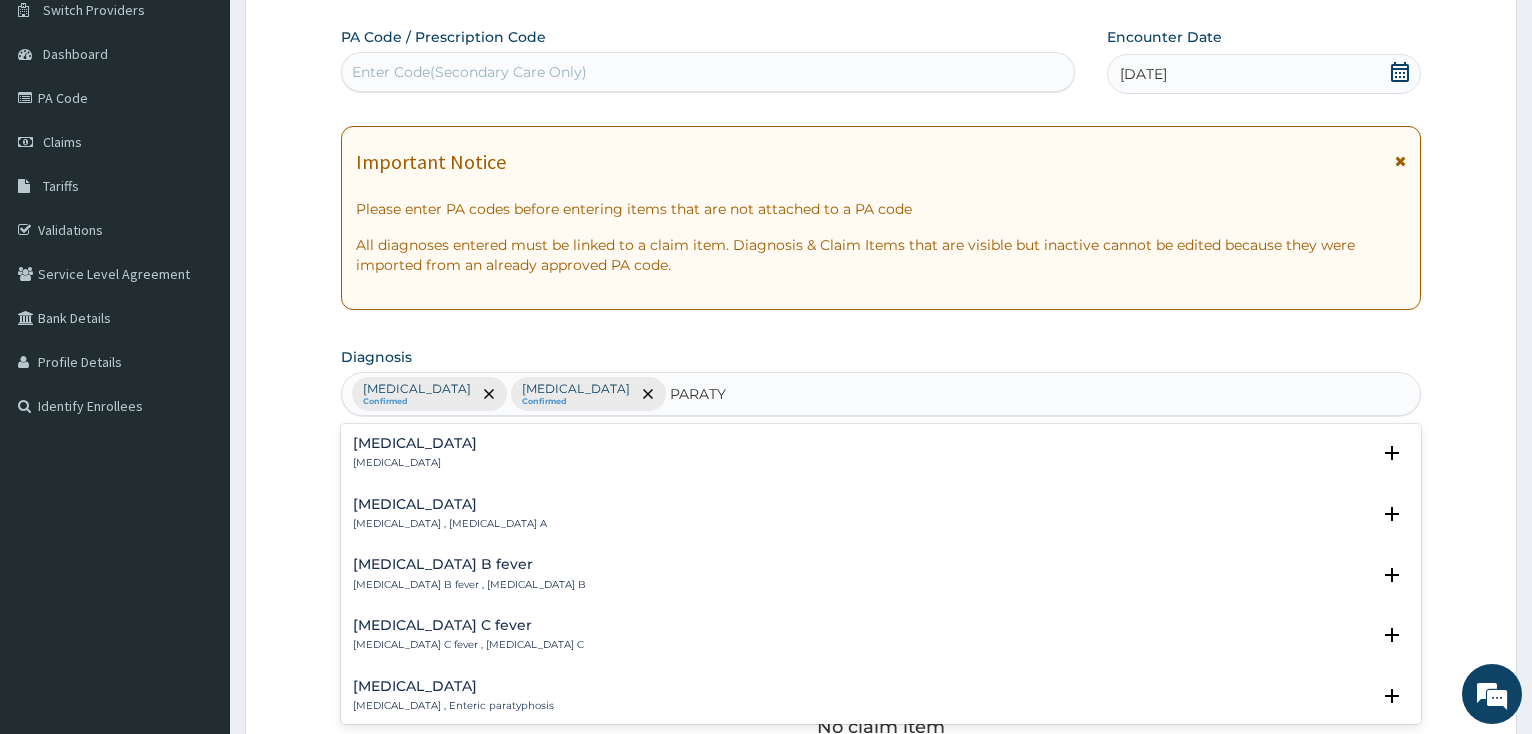 click on "Paratyphoid B fever Paratyphoid B fever , Paratyphoid B" at bounding box center (469, 574) 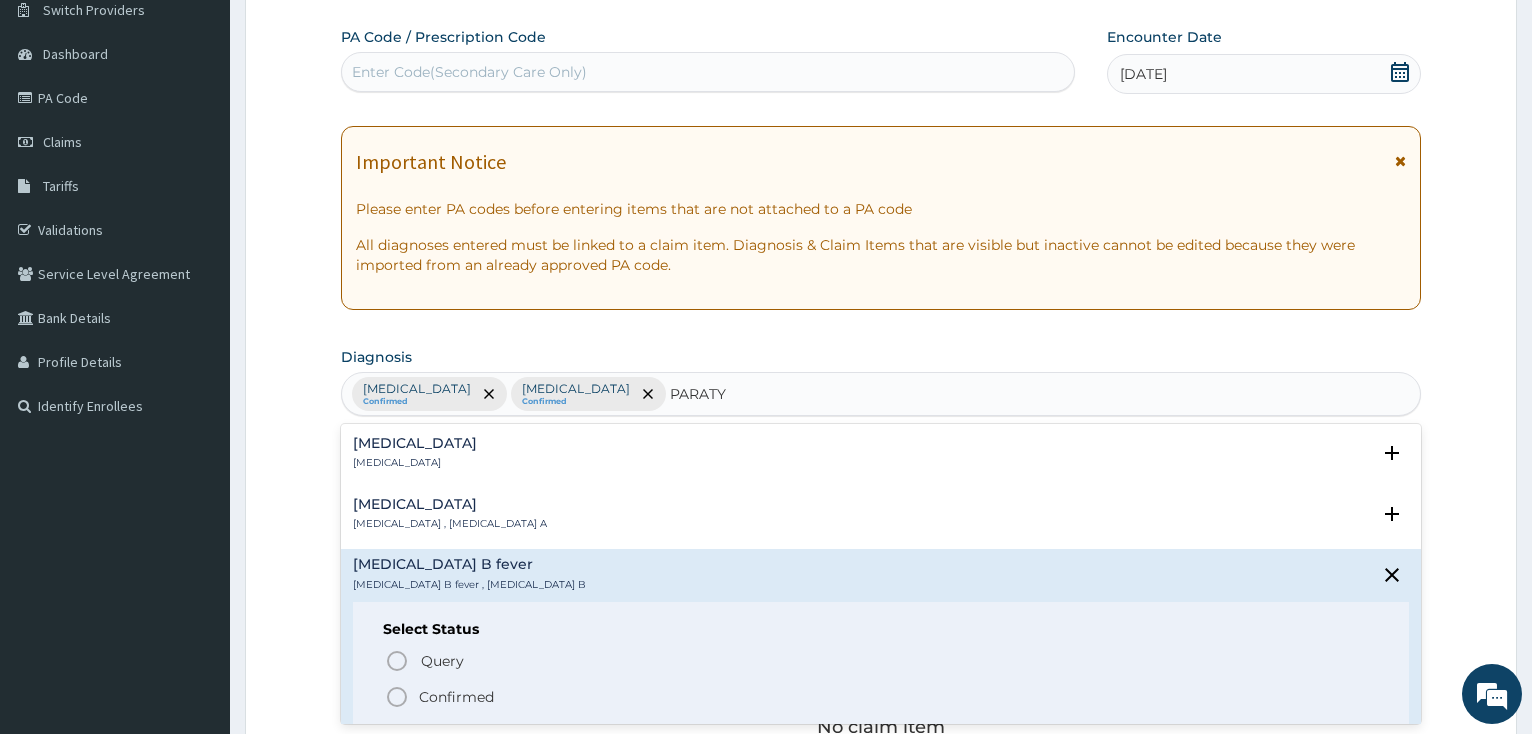 click 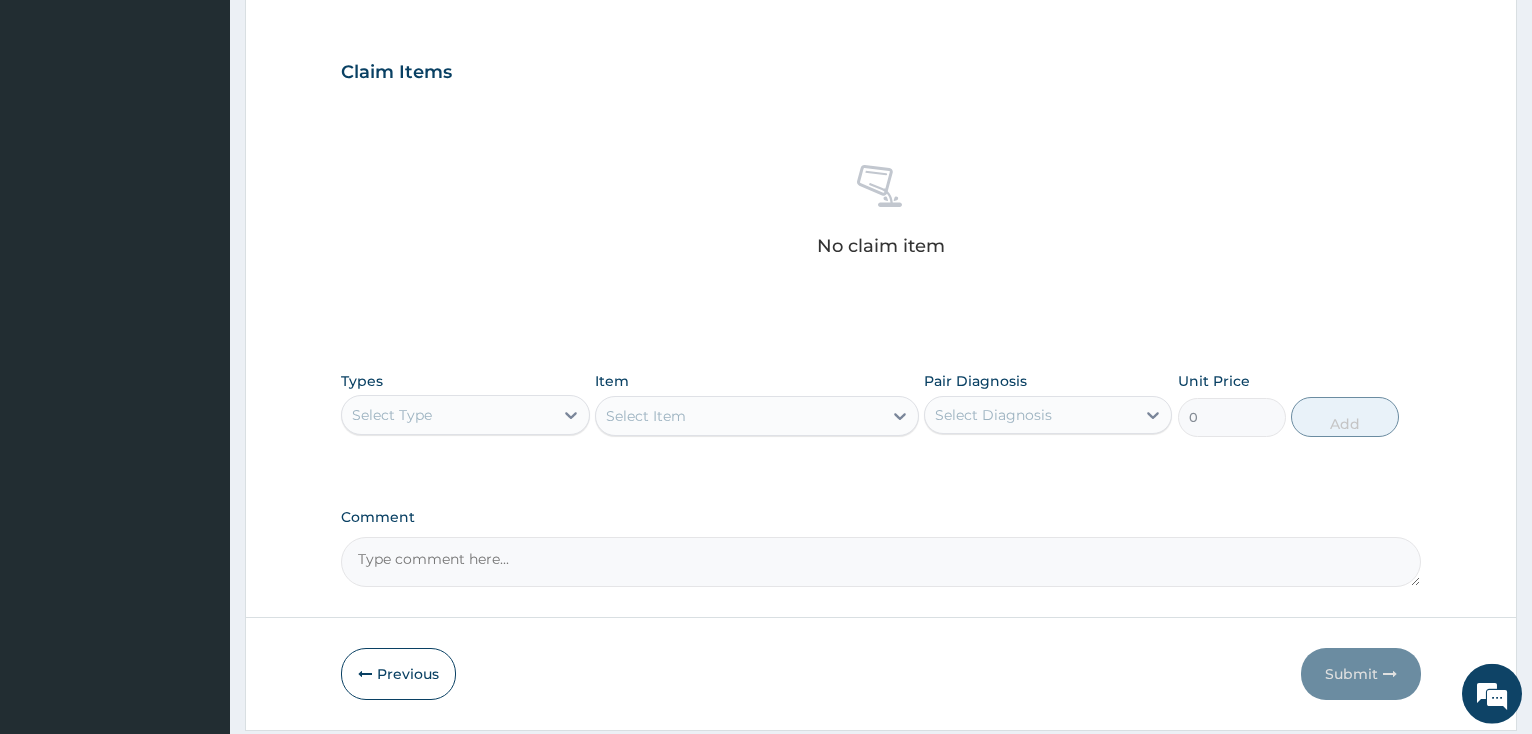 scroll, scrollTop: 708, scrollLeft: 0, axis: vertical 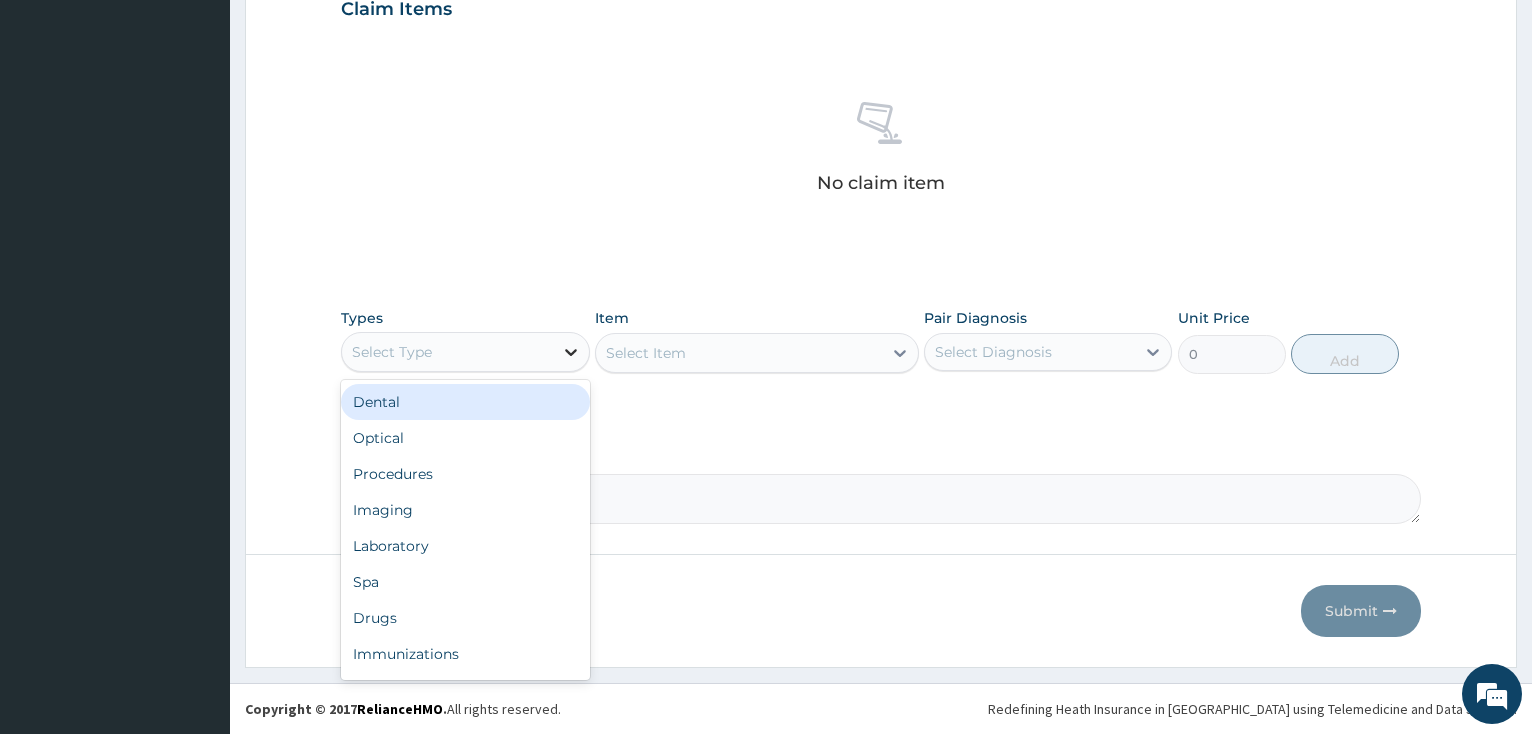 click 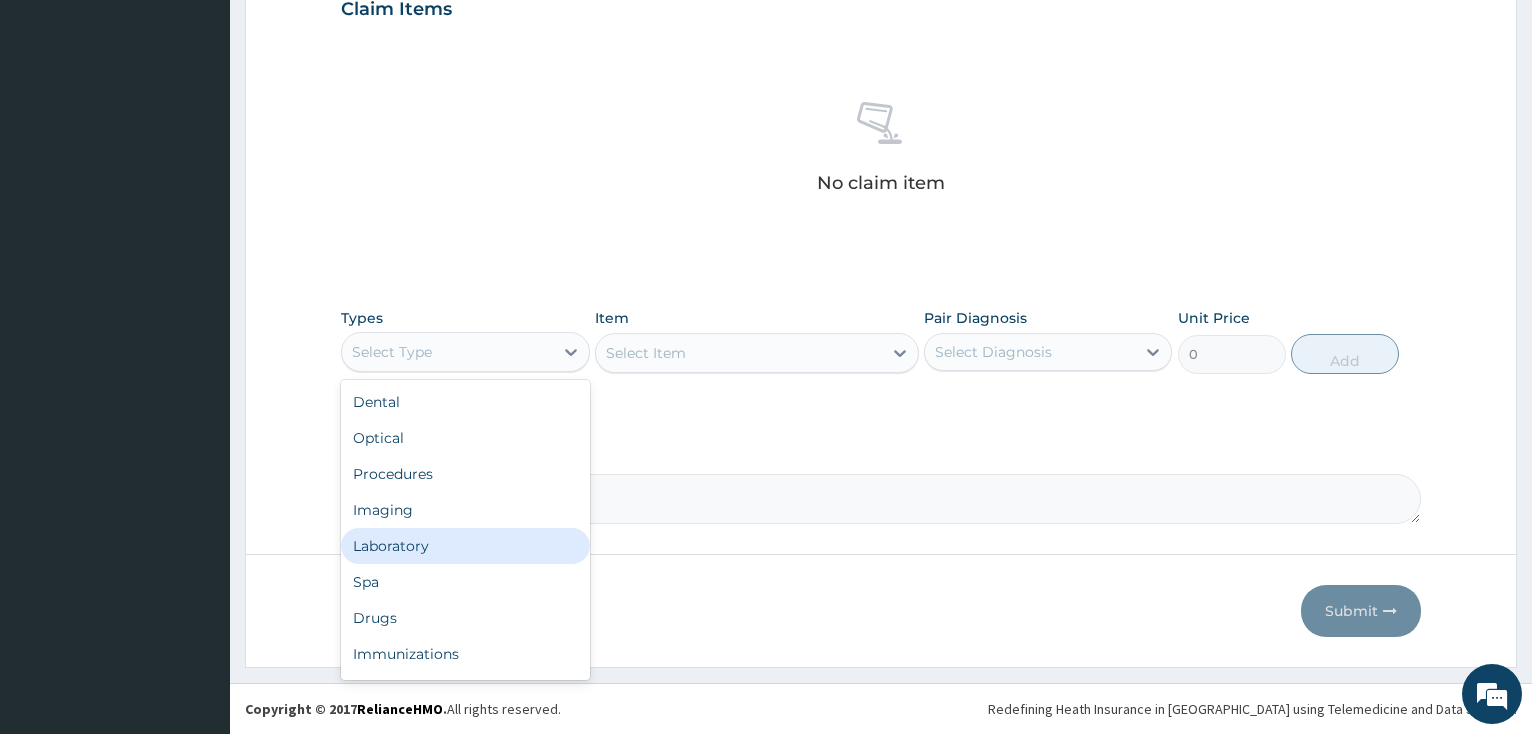 click on "Laboratory" at bounding box center (465, 546) 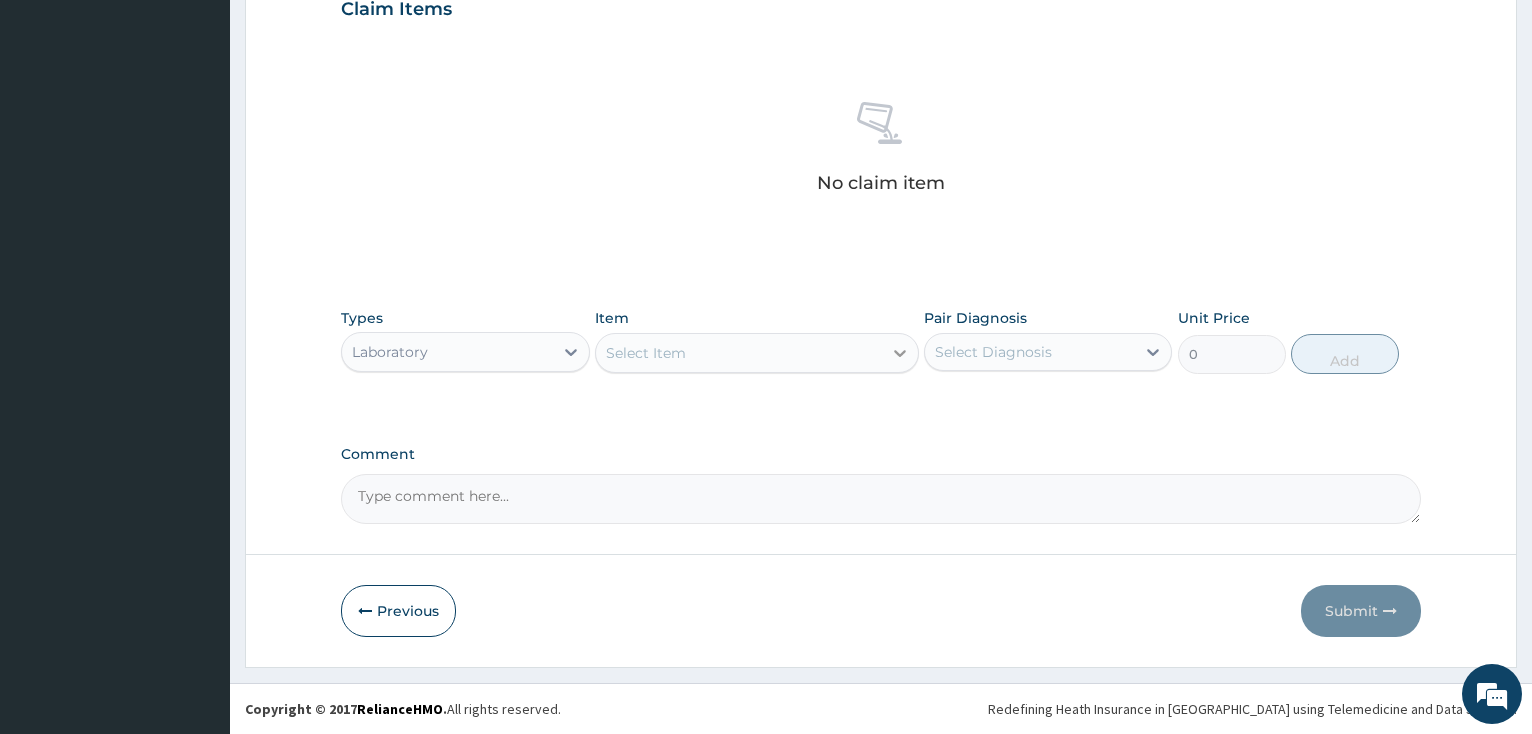click 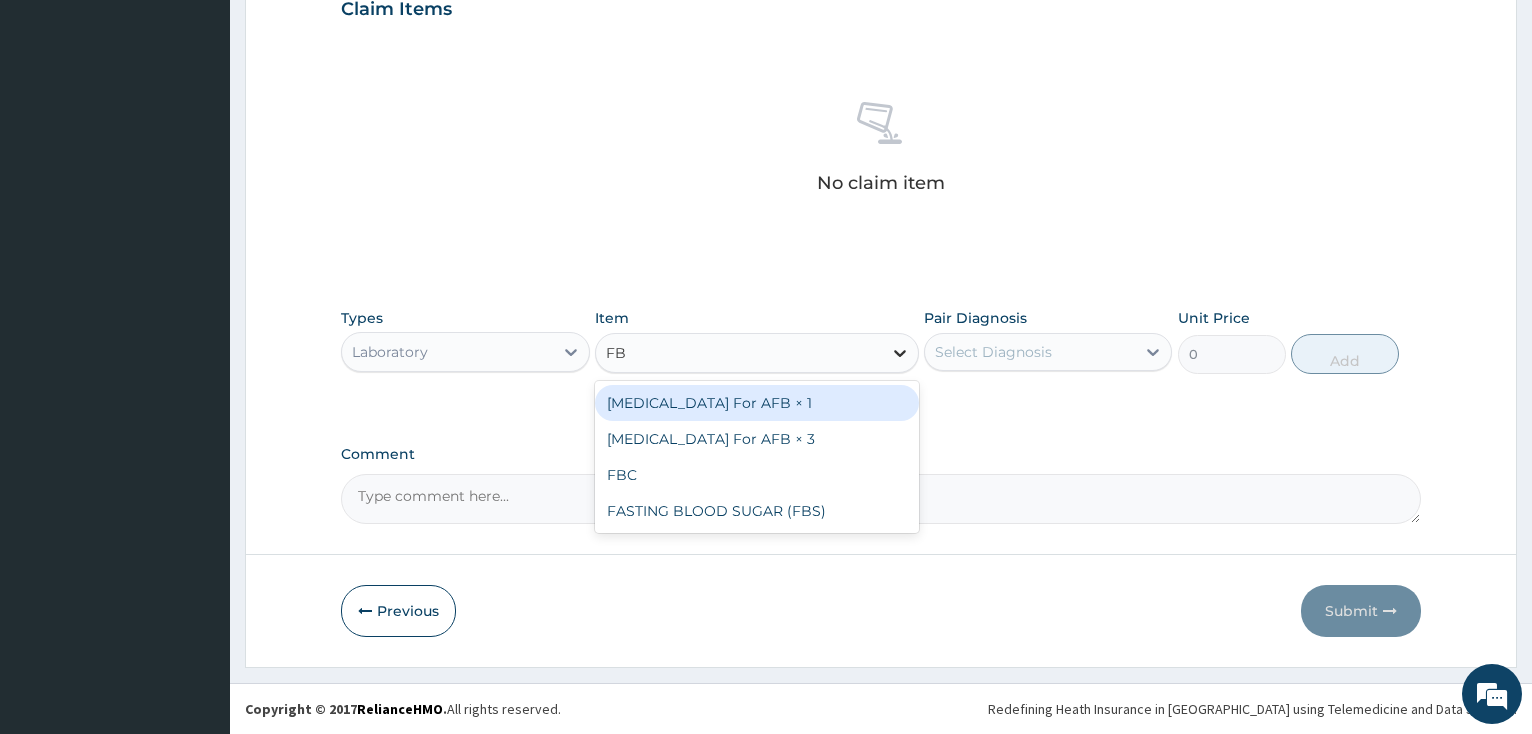 type on "FBC" 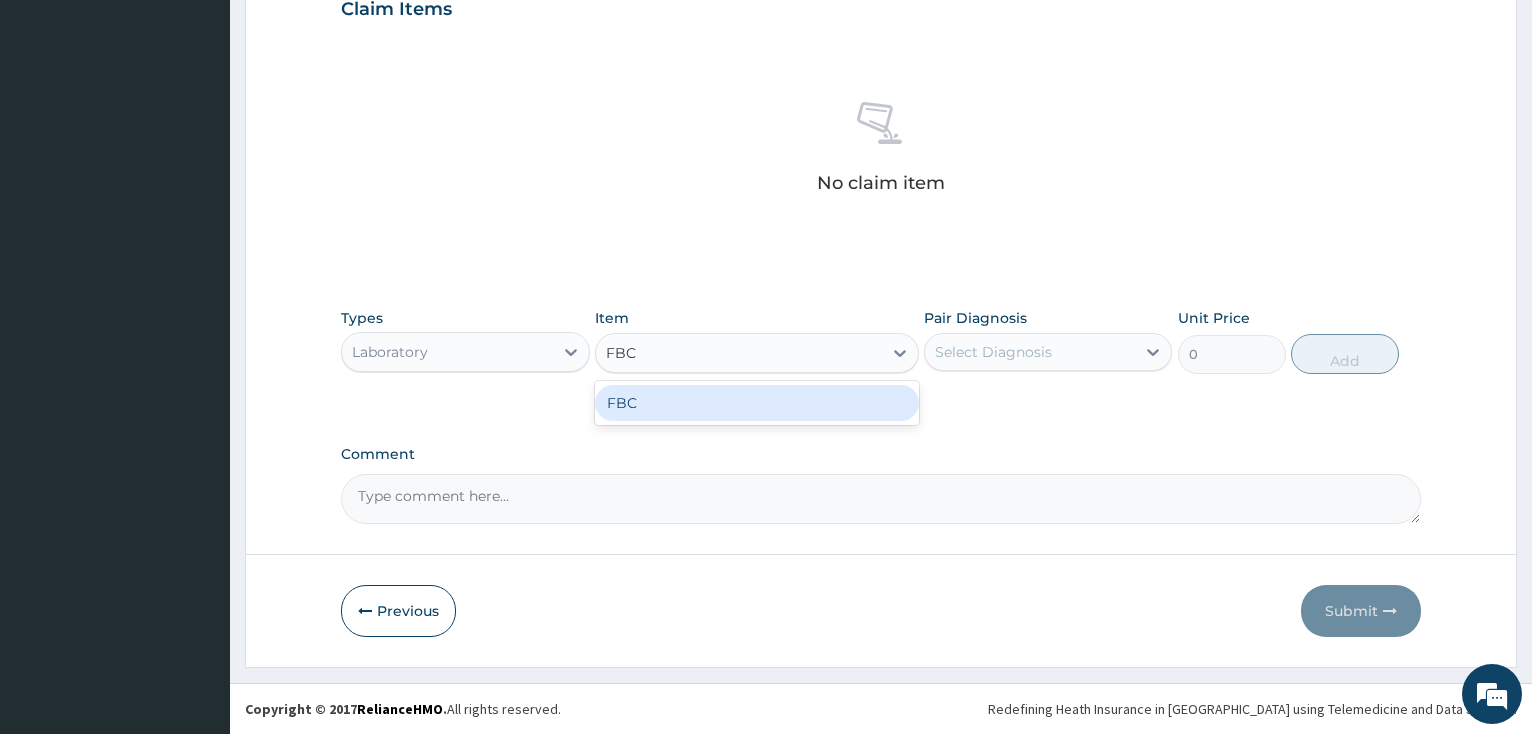 click on "FBC" at bounding box center [757, 403] 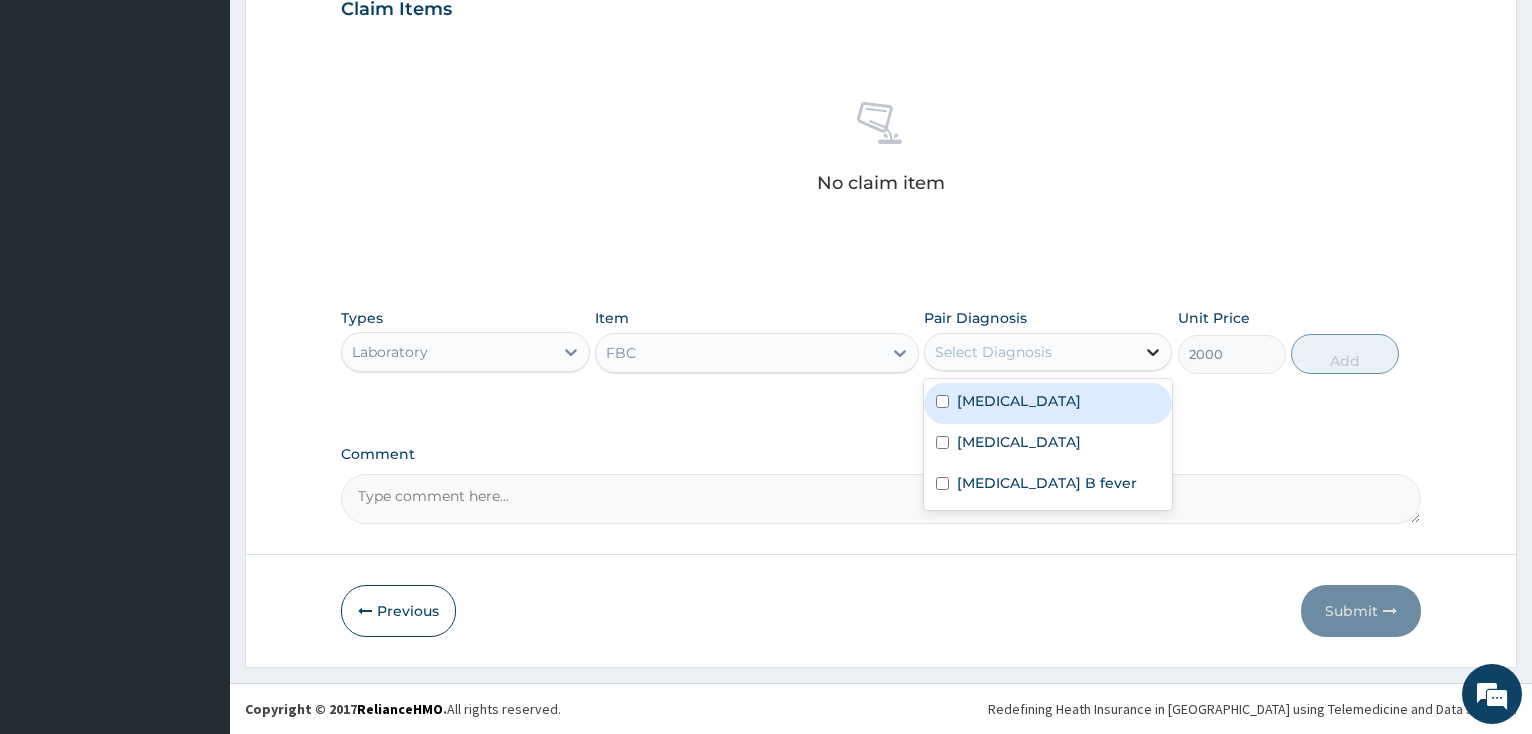 click 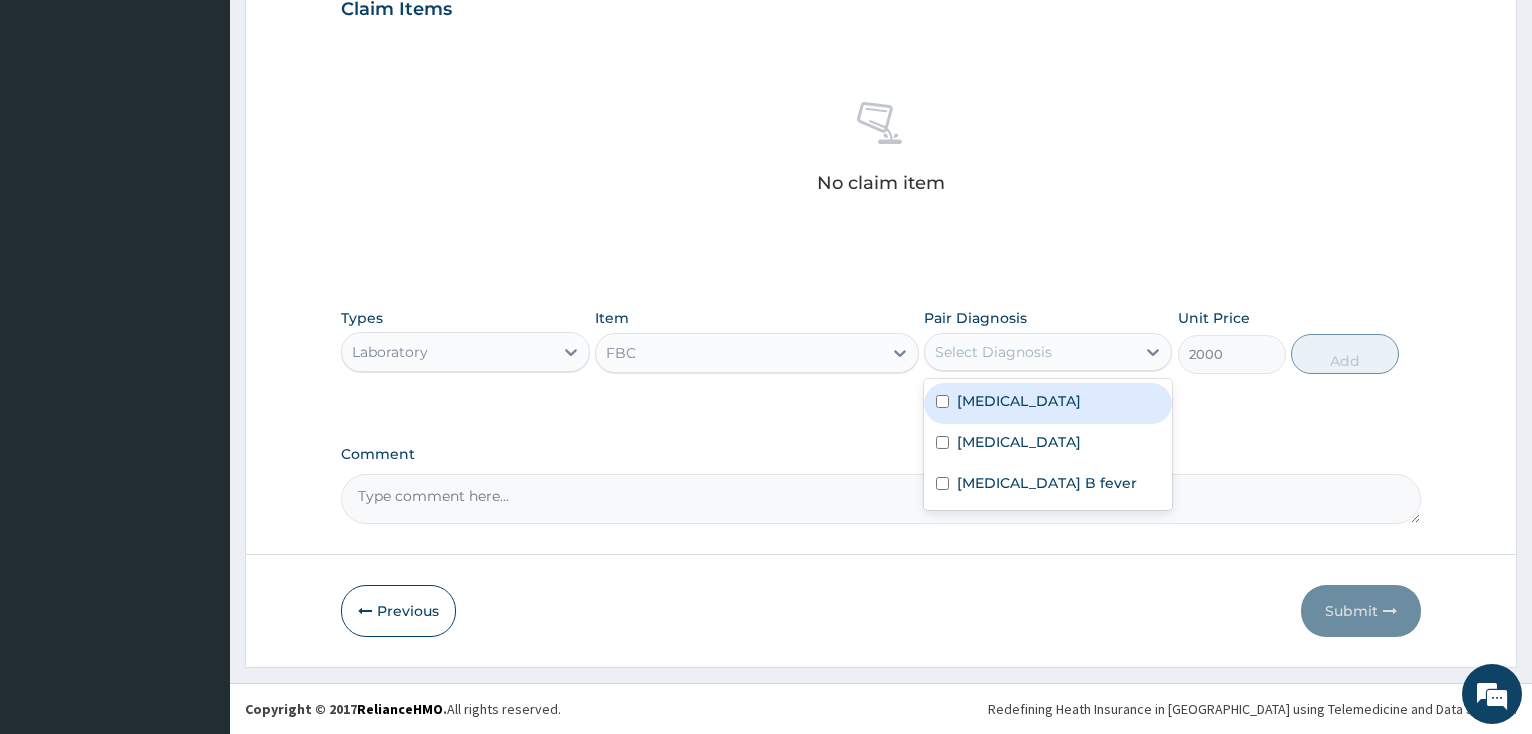 click at bounding box center [942, 401] 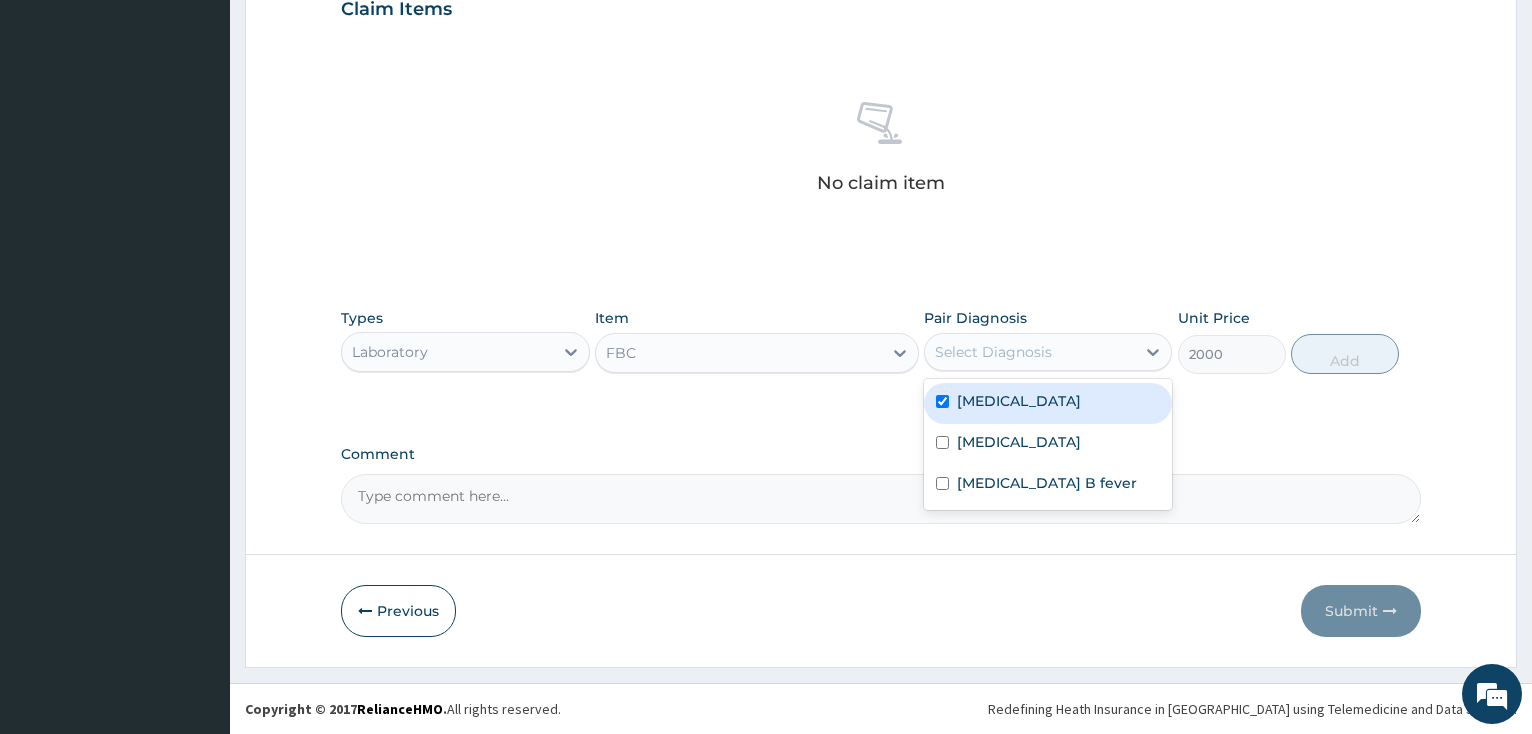 checkbox on "true" 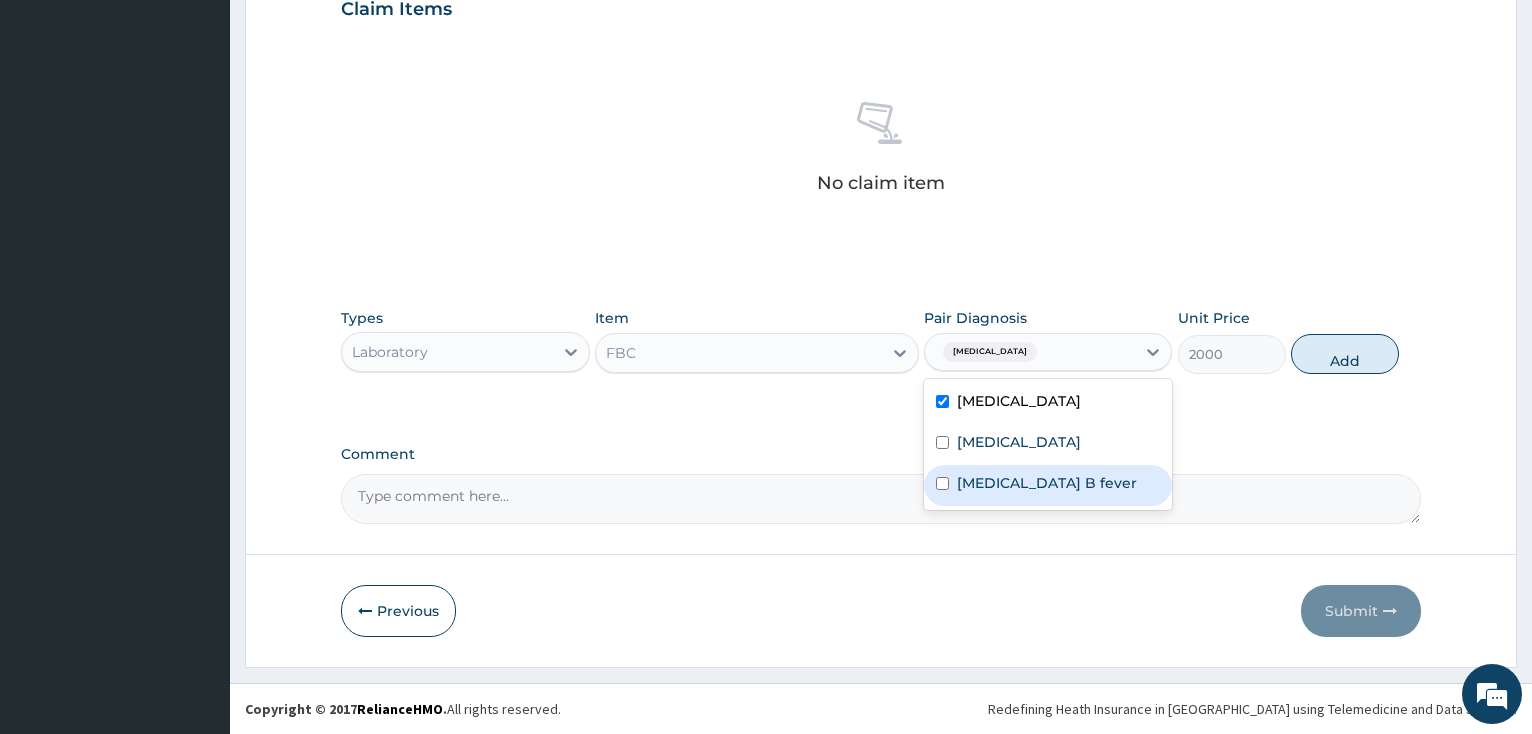 click at bounding box center (942, 483) 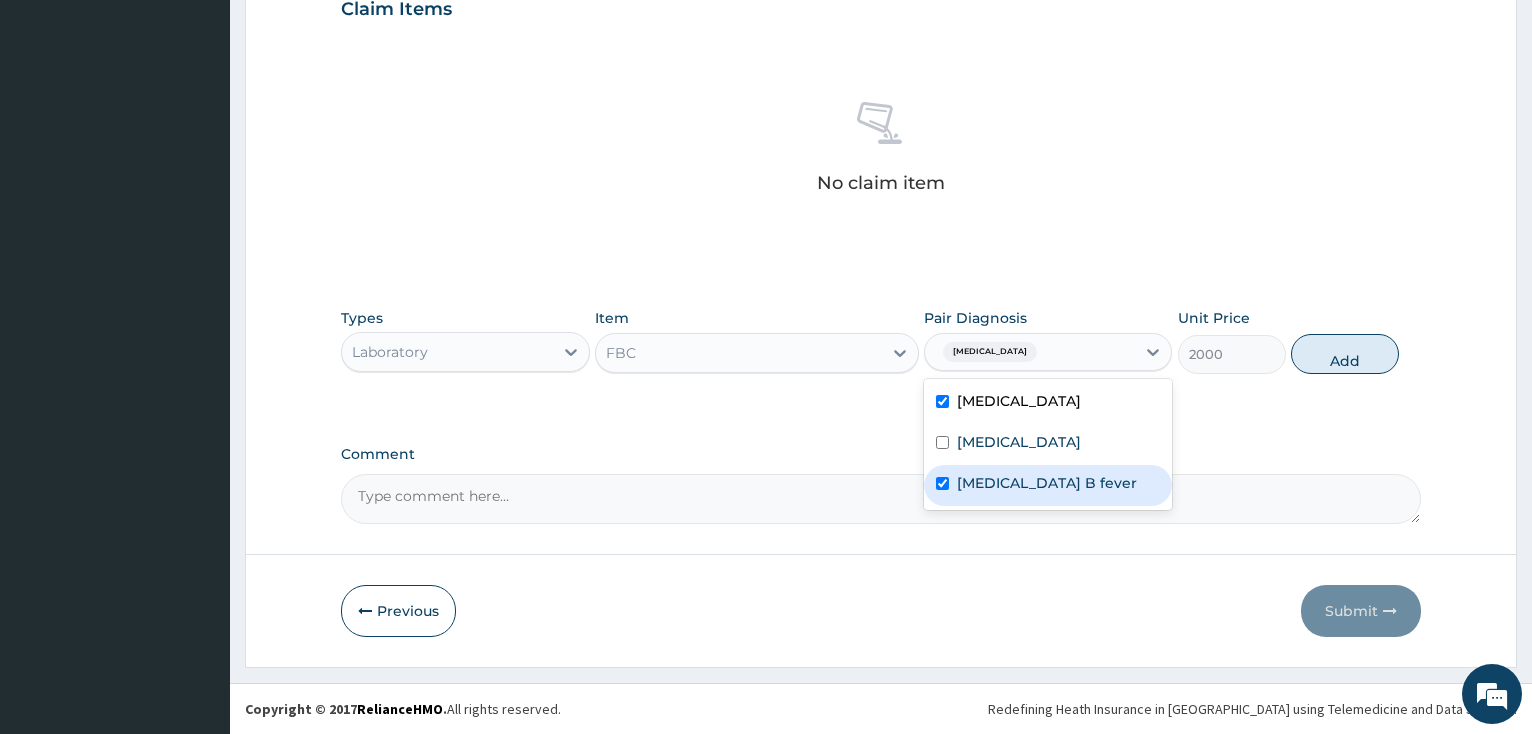 checkbox on "true" 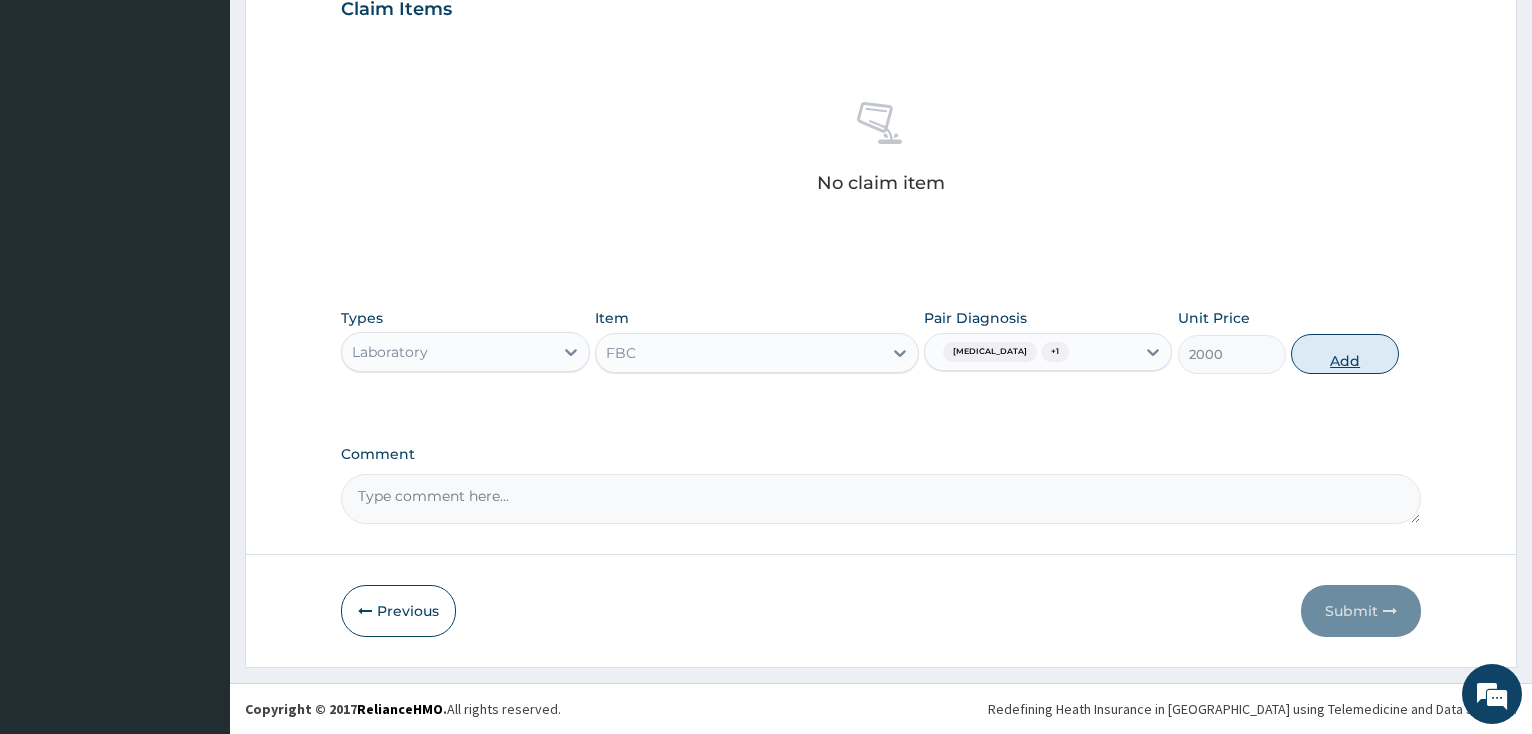 click on "Add" at bounding box center [1345, 354] 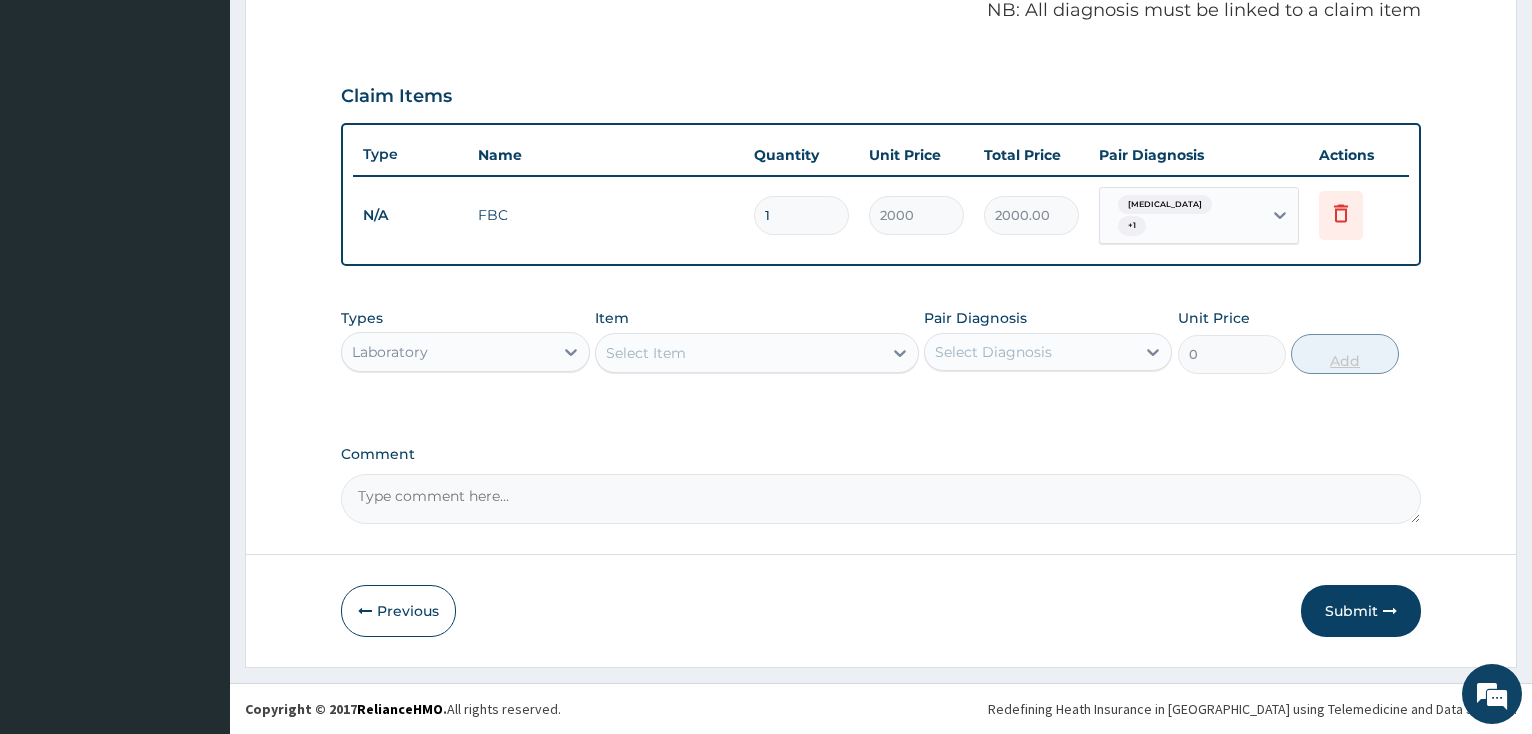 scroll, scrollTop: 613, scrollLeft: 0, axis: vertical 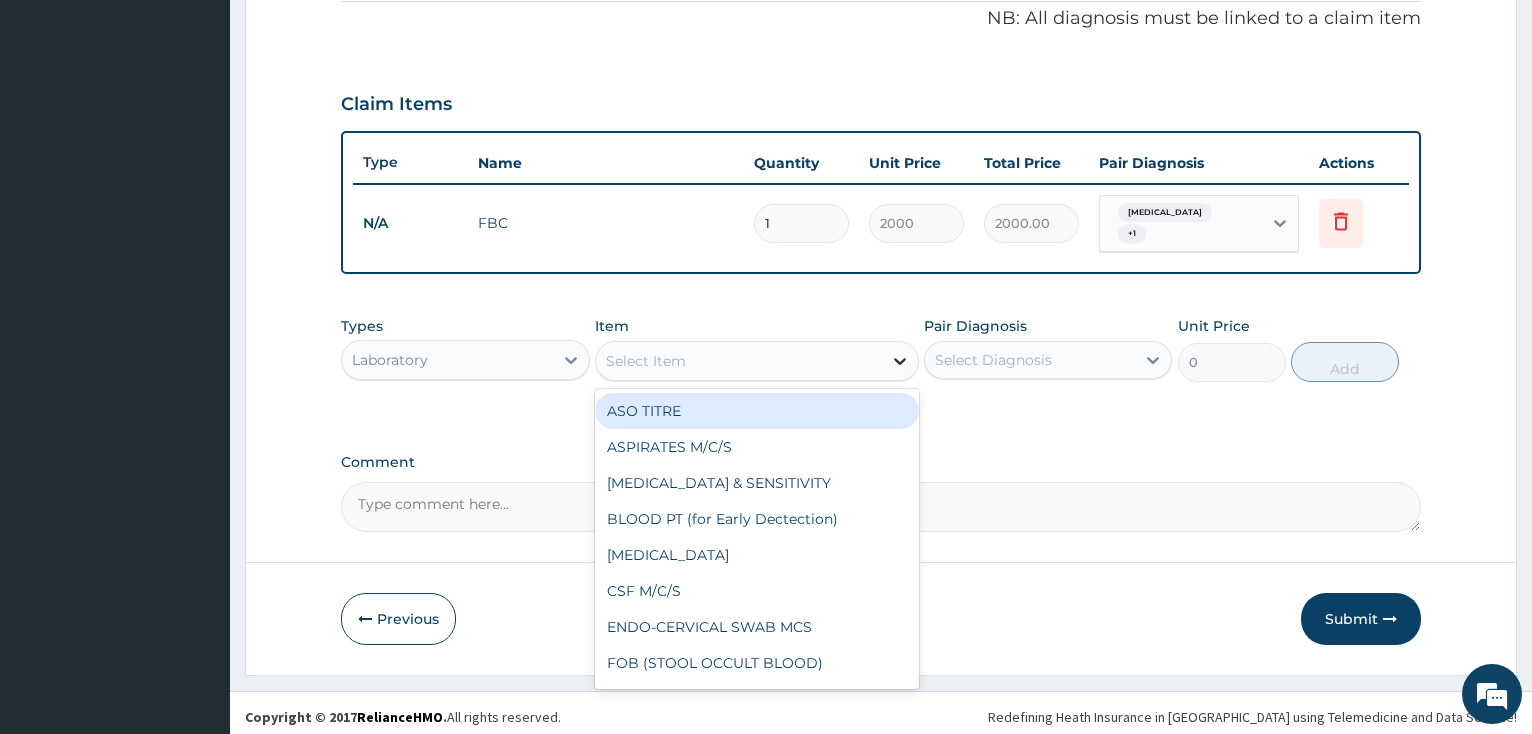 click 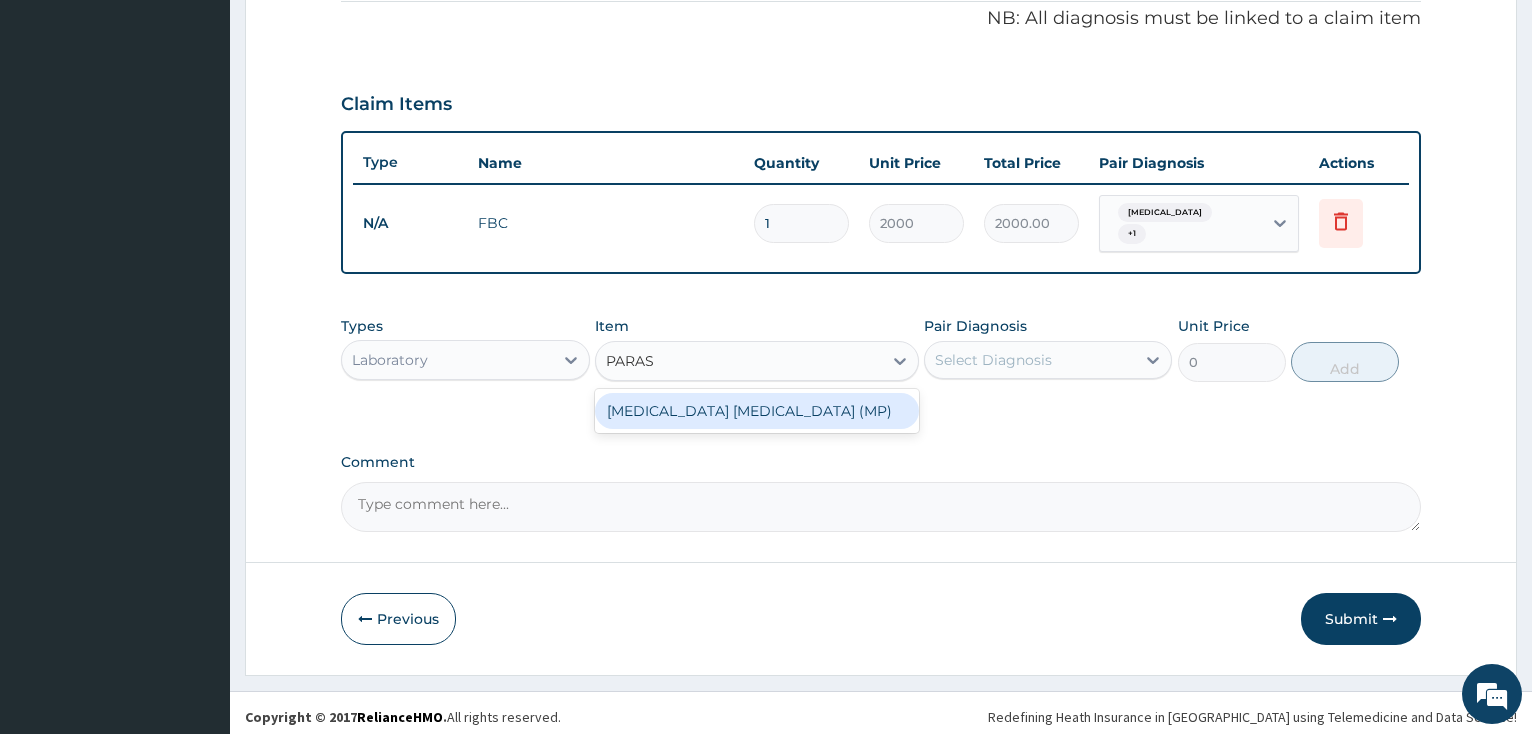 type on "PARASI" 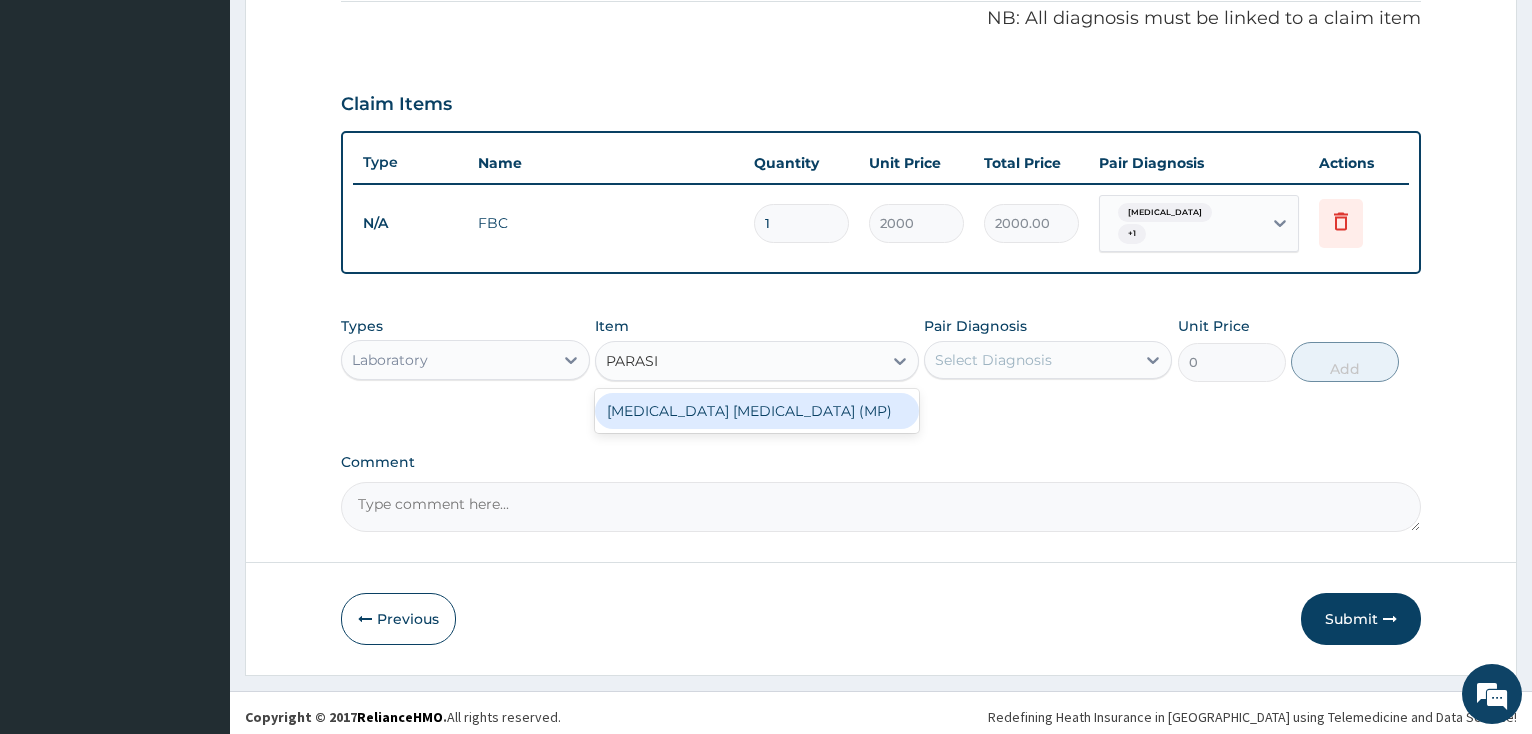 click on "MALARIA PARASITE (MP)" at bounding box center [757, 411] 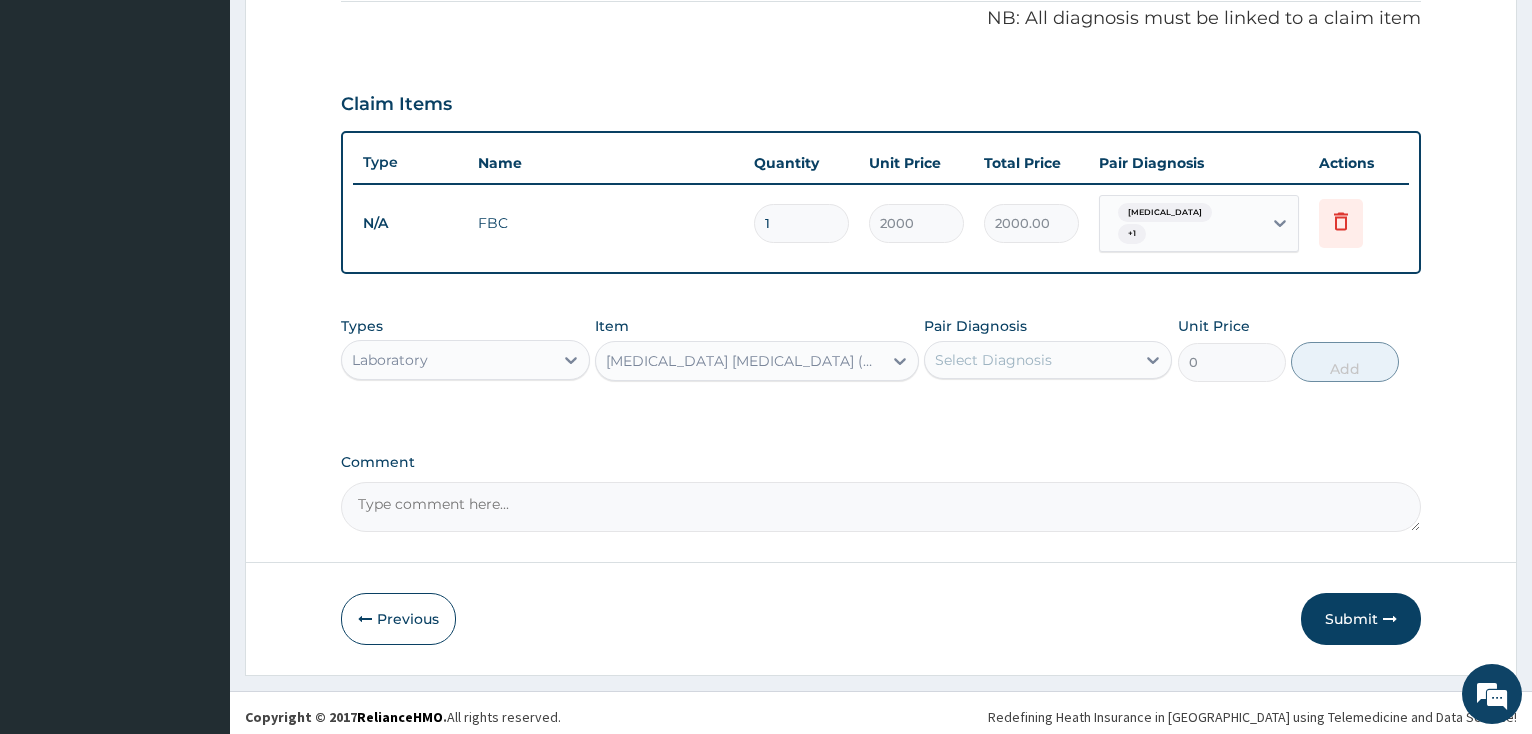 type 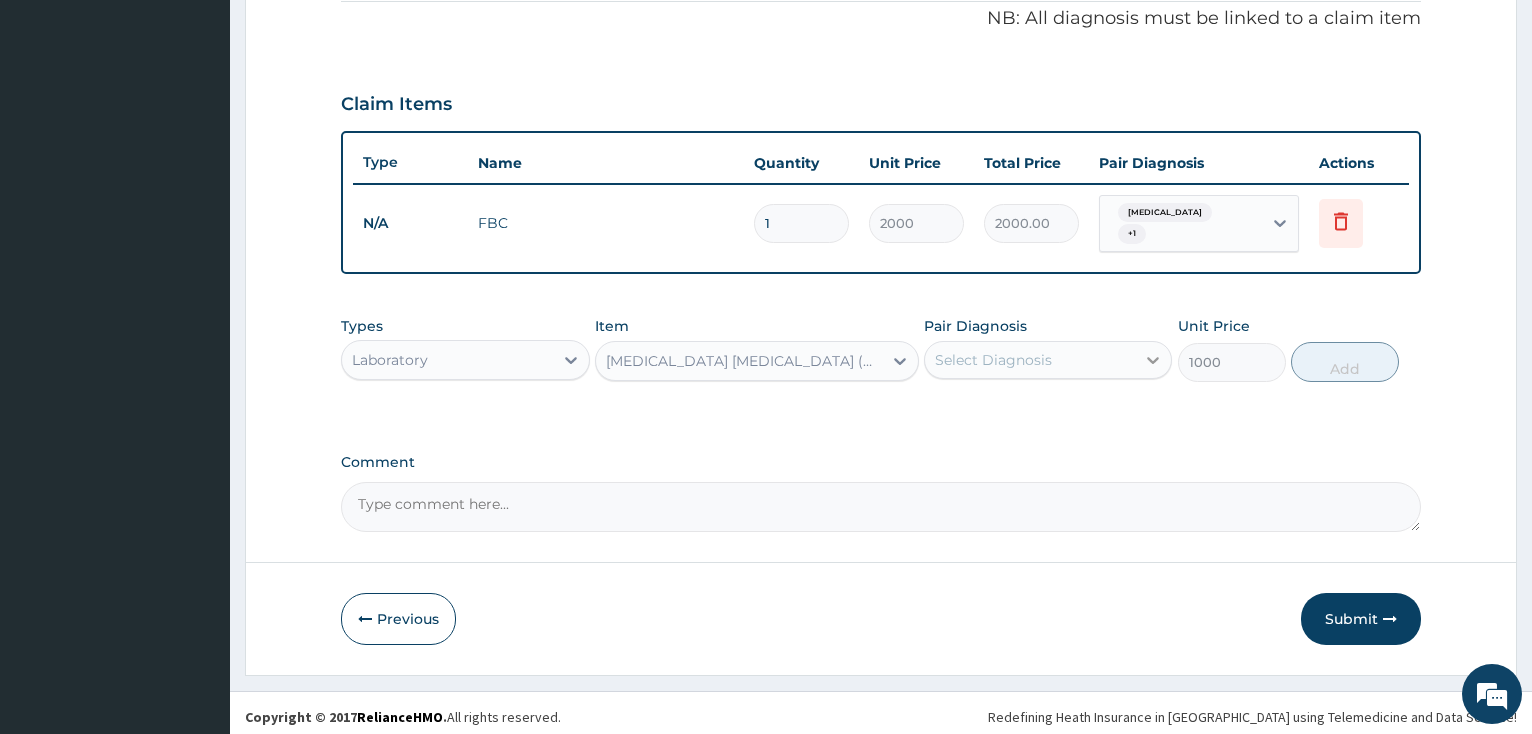 click 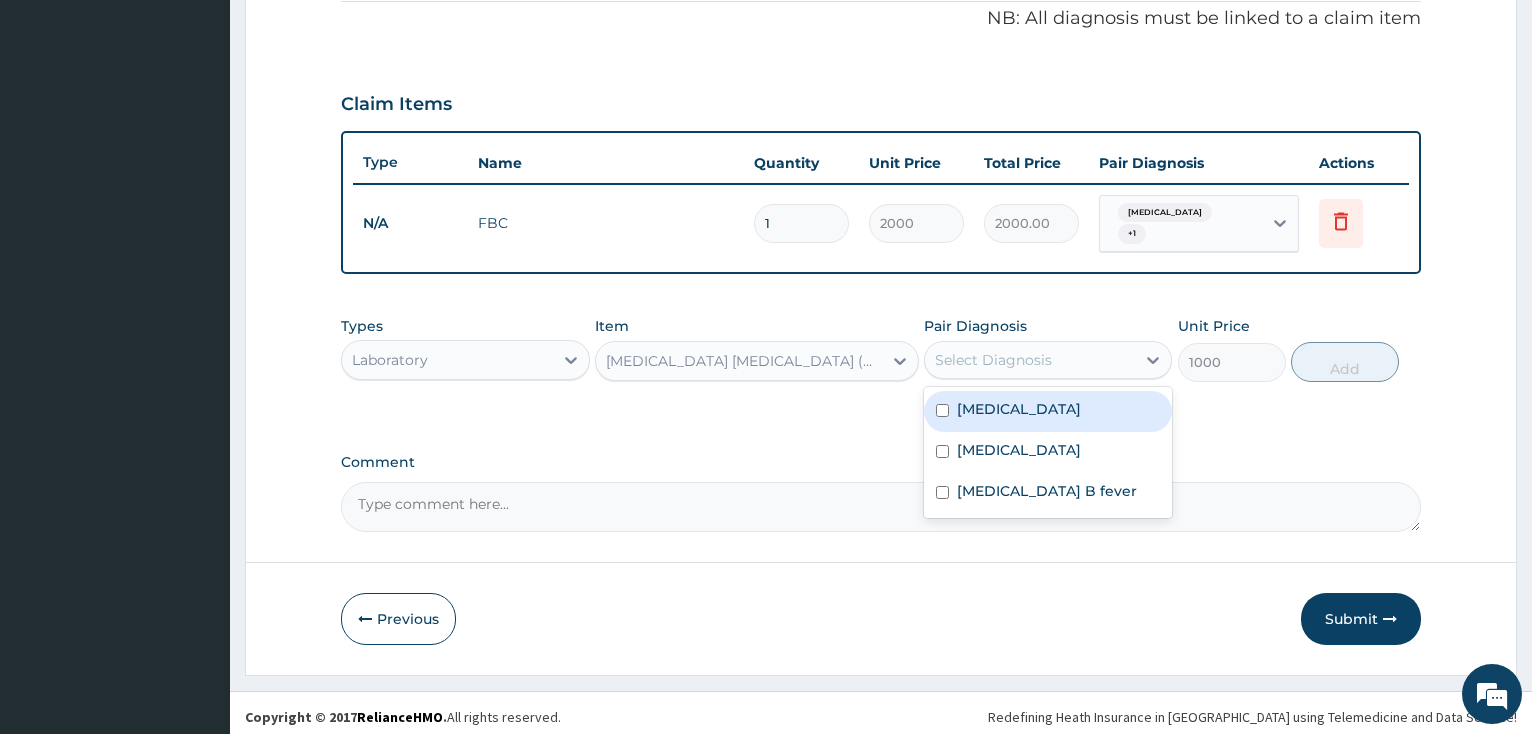 click at bounding box center (942, 410) 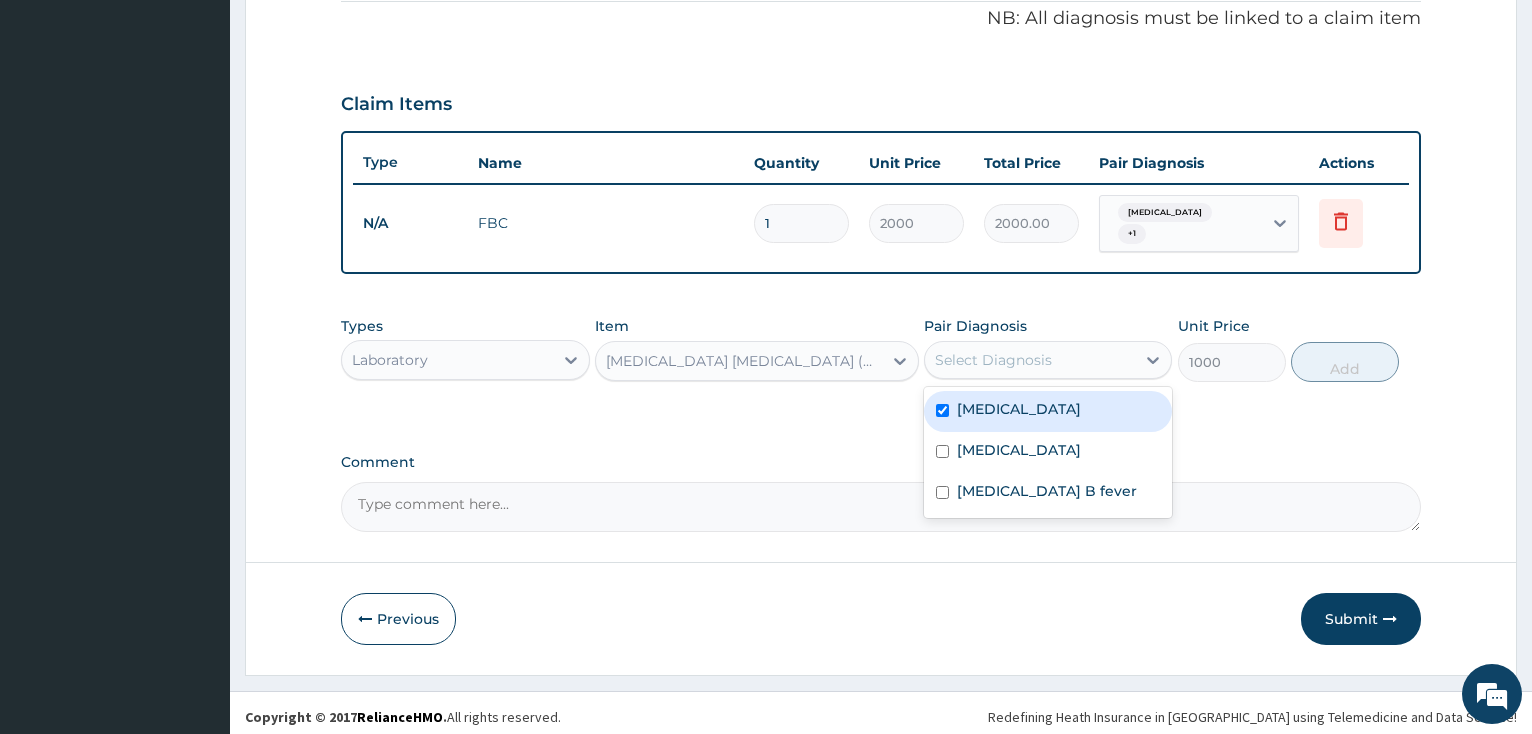 checkbox on "true" 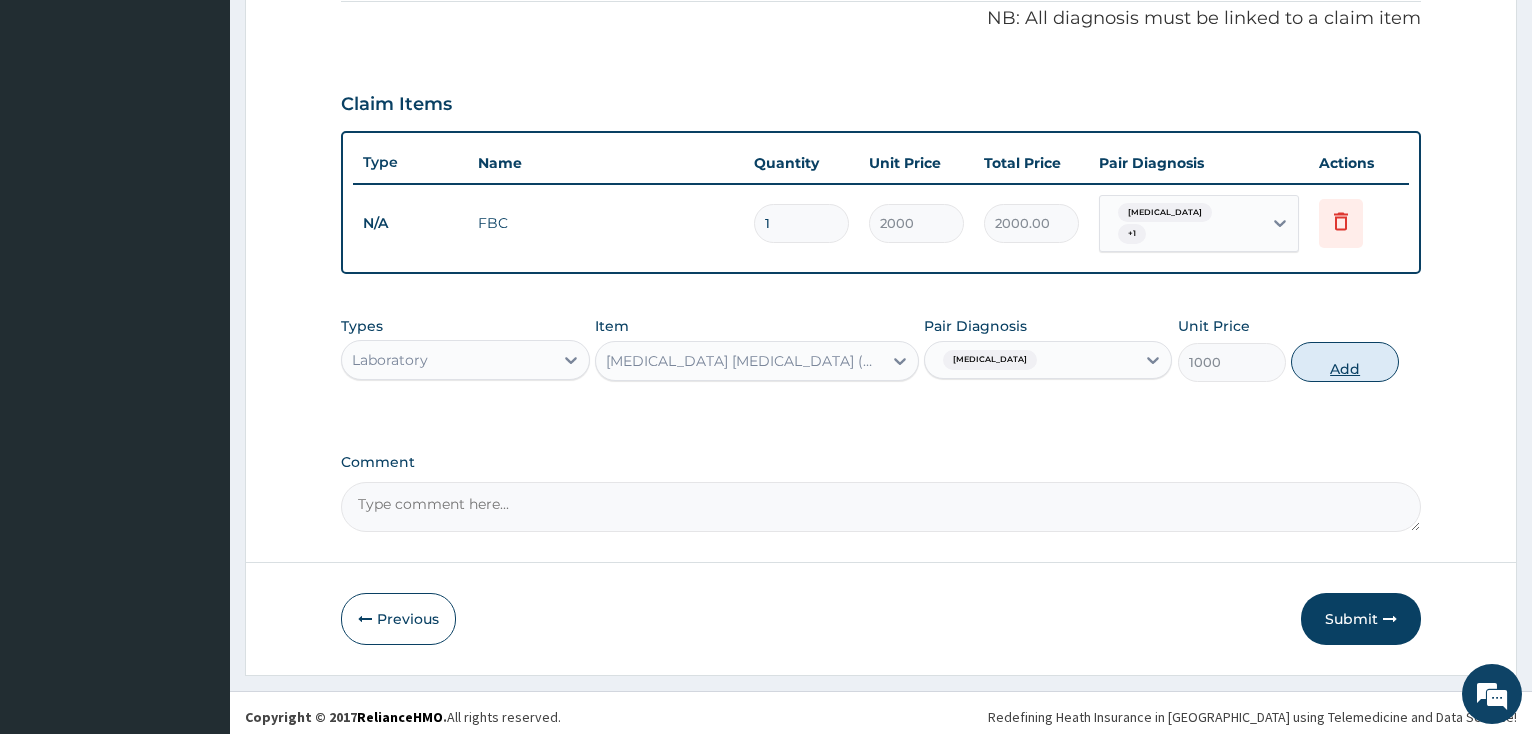 click on "Add" at bounding box center (1345, 362) 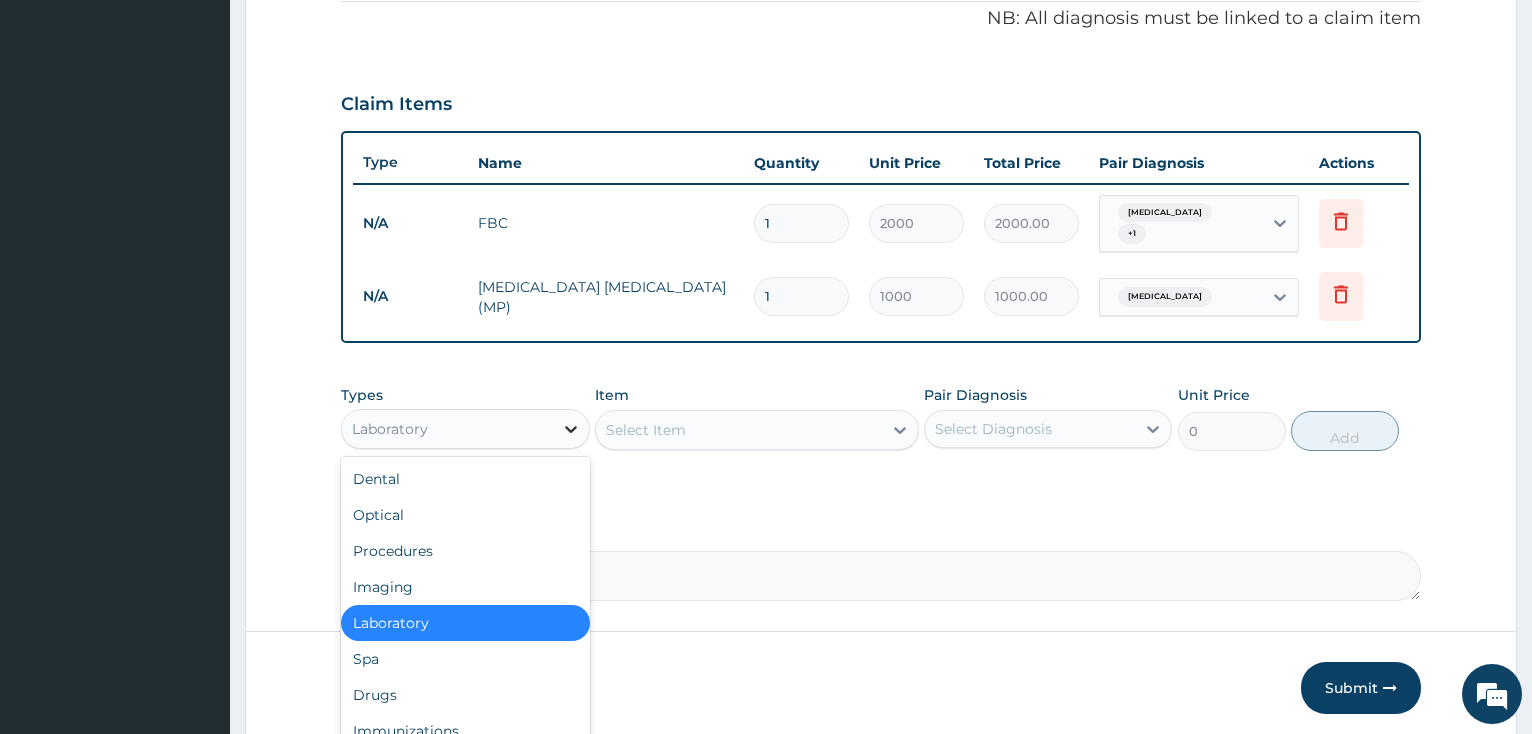 click 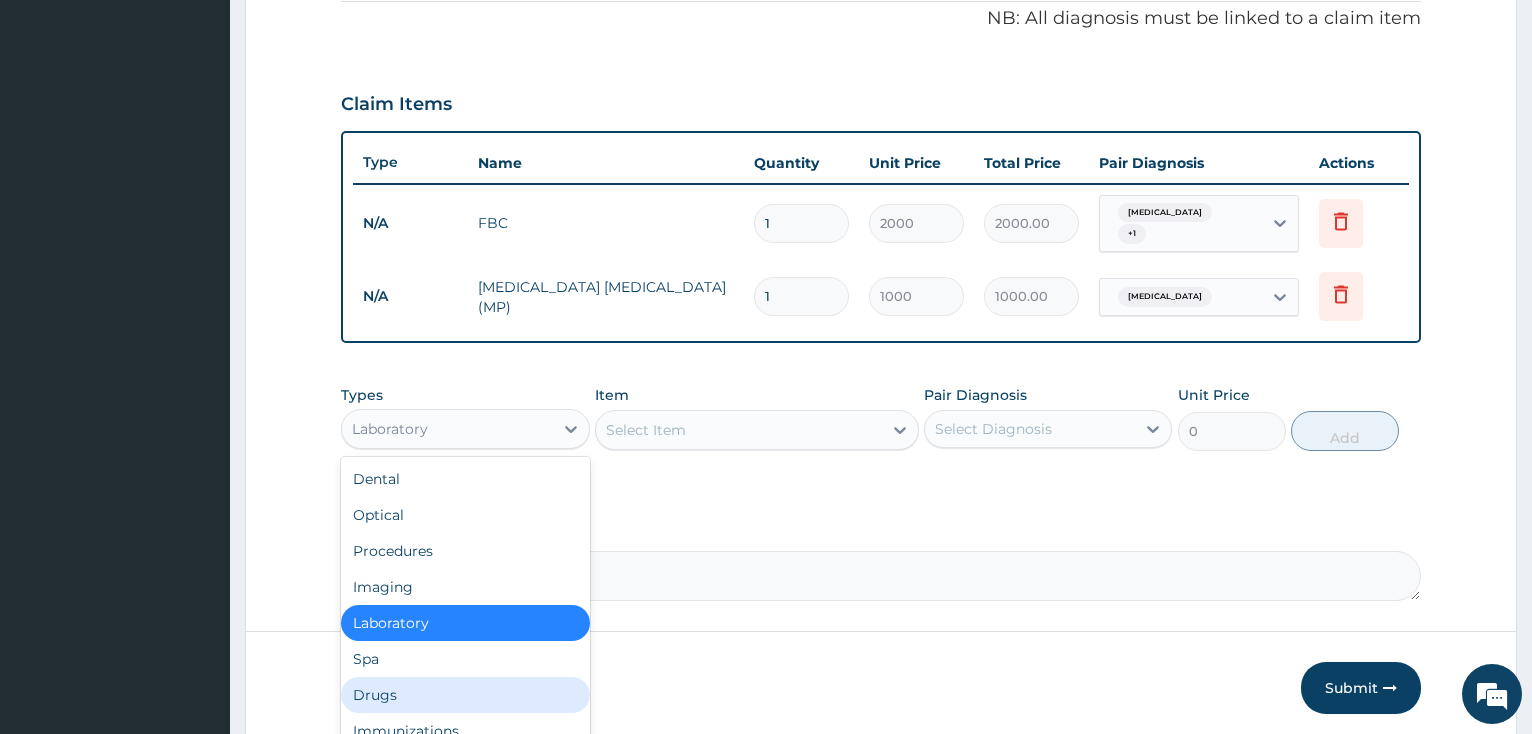 click on "Drugs" at bounding box center [465, 695] 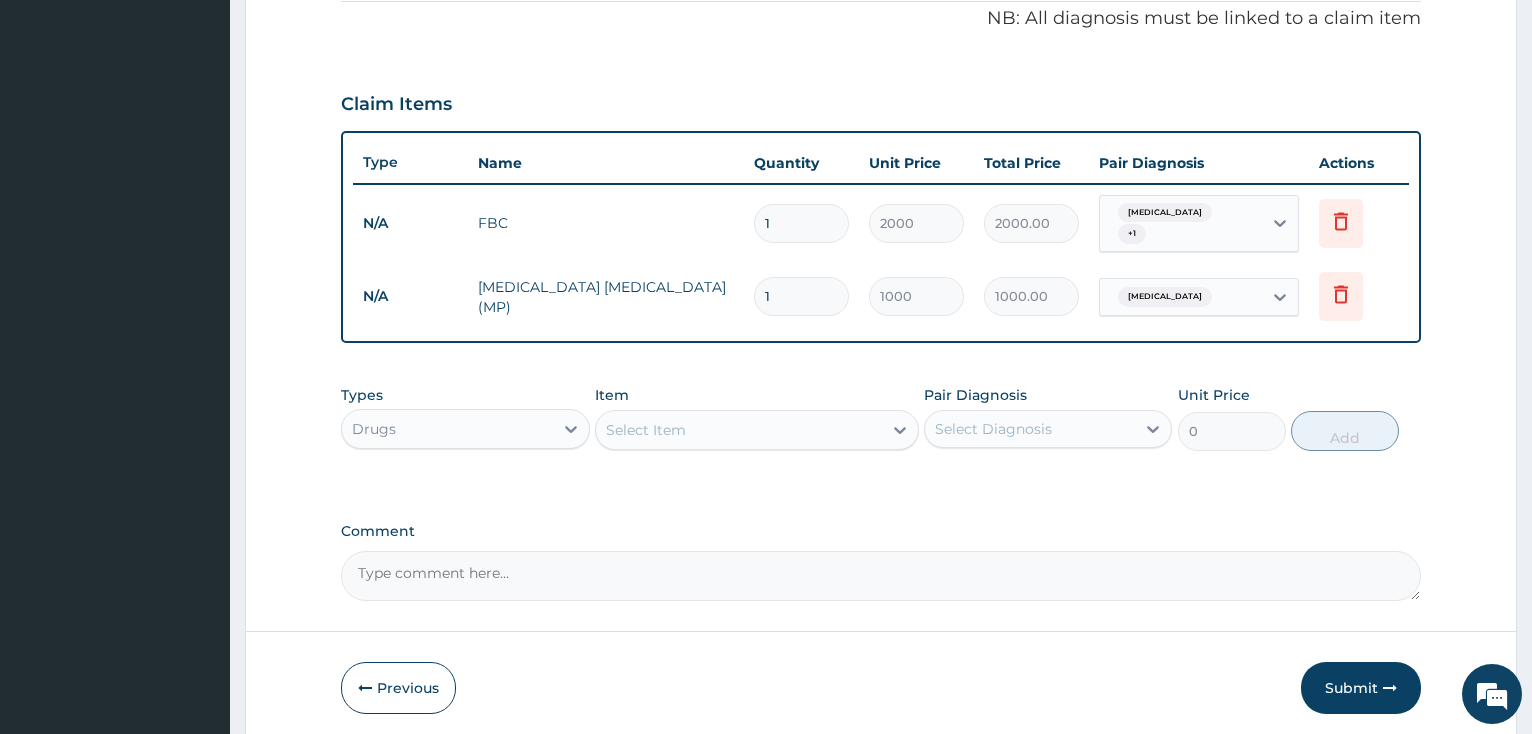 click 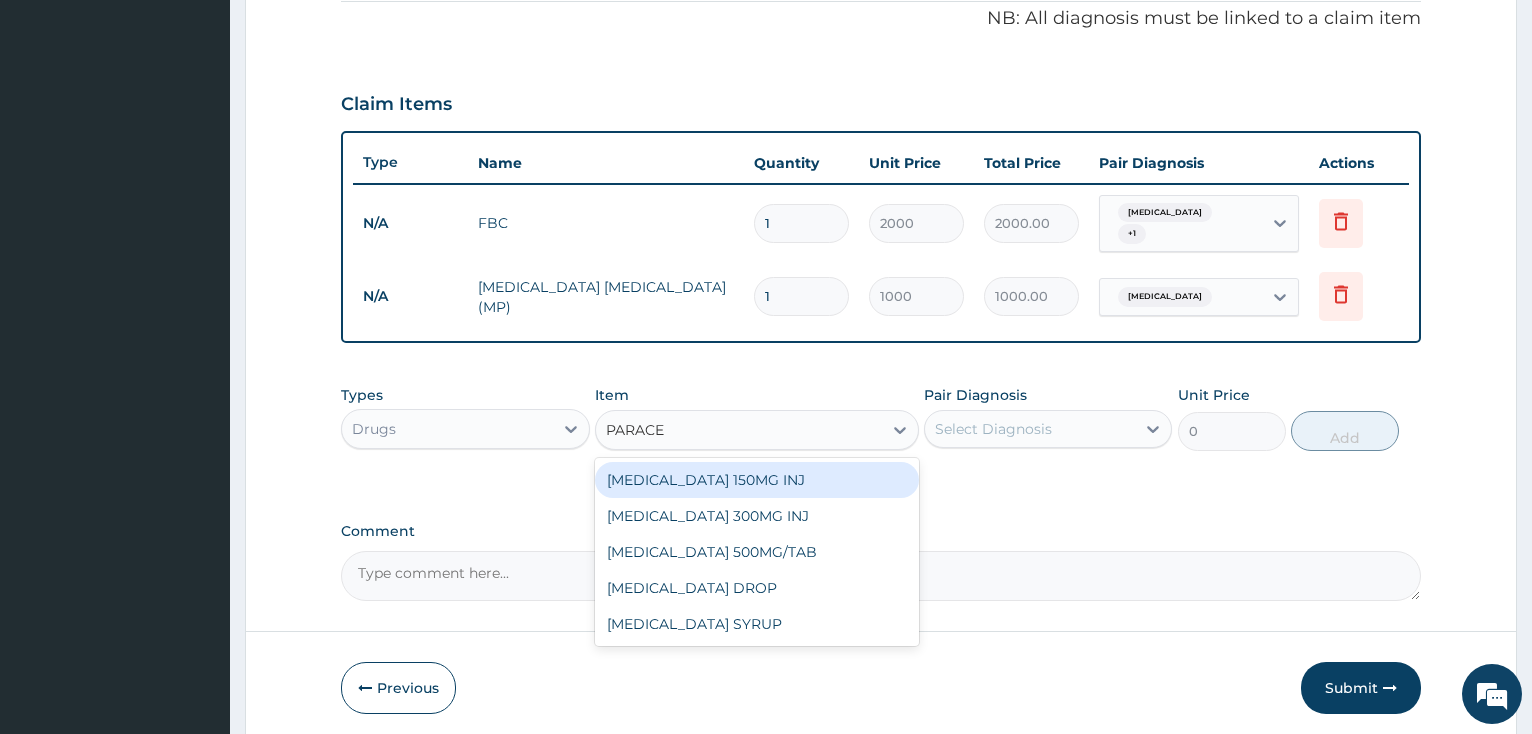 type on "PARACET" 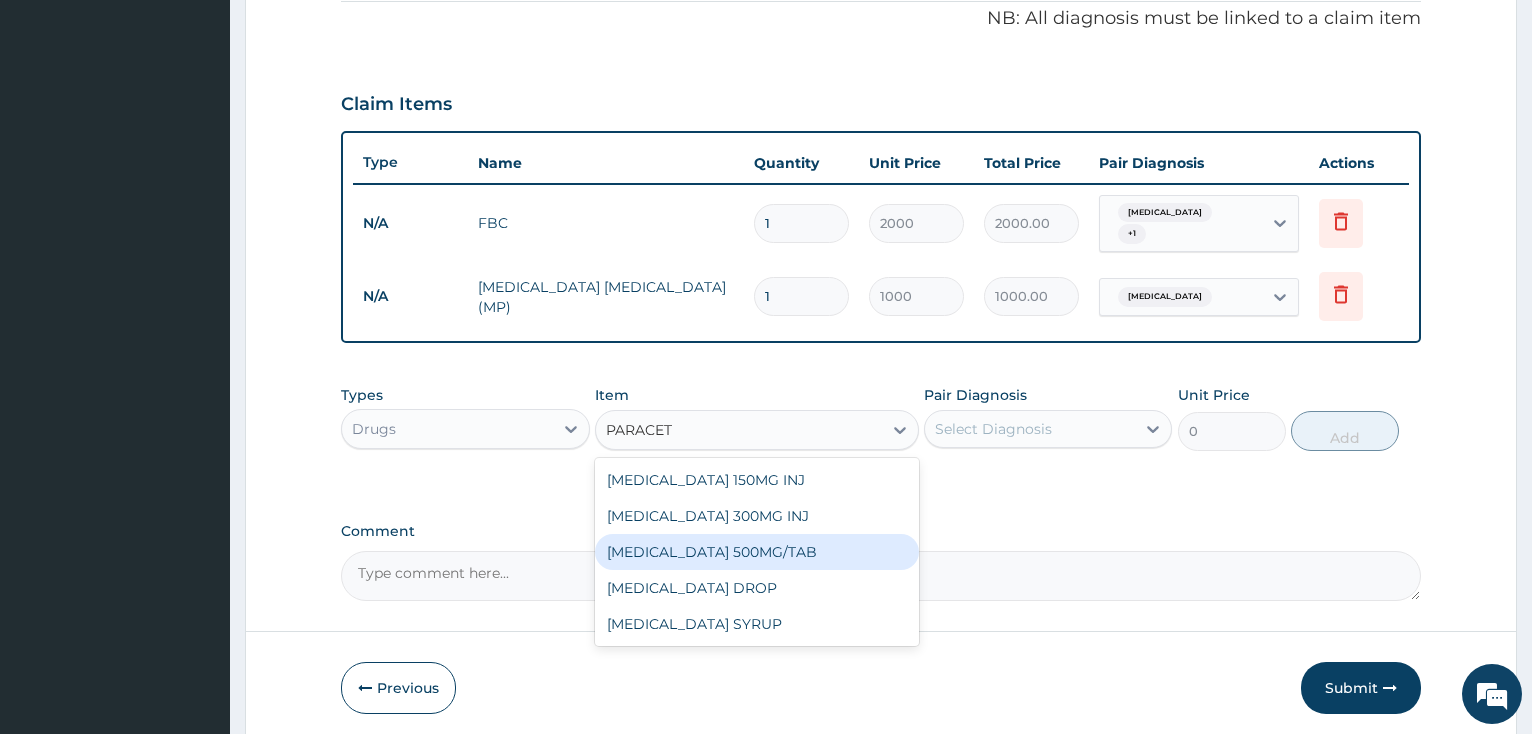 click on "PARACETAMOL 500MG/TAB" at bounding box center [757, 552] 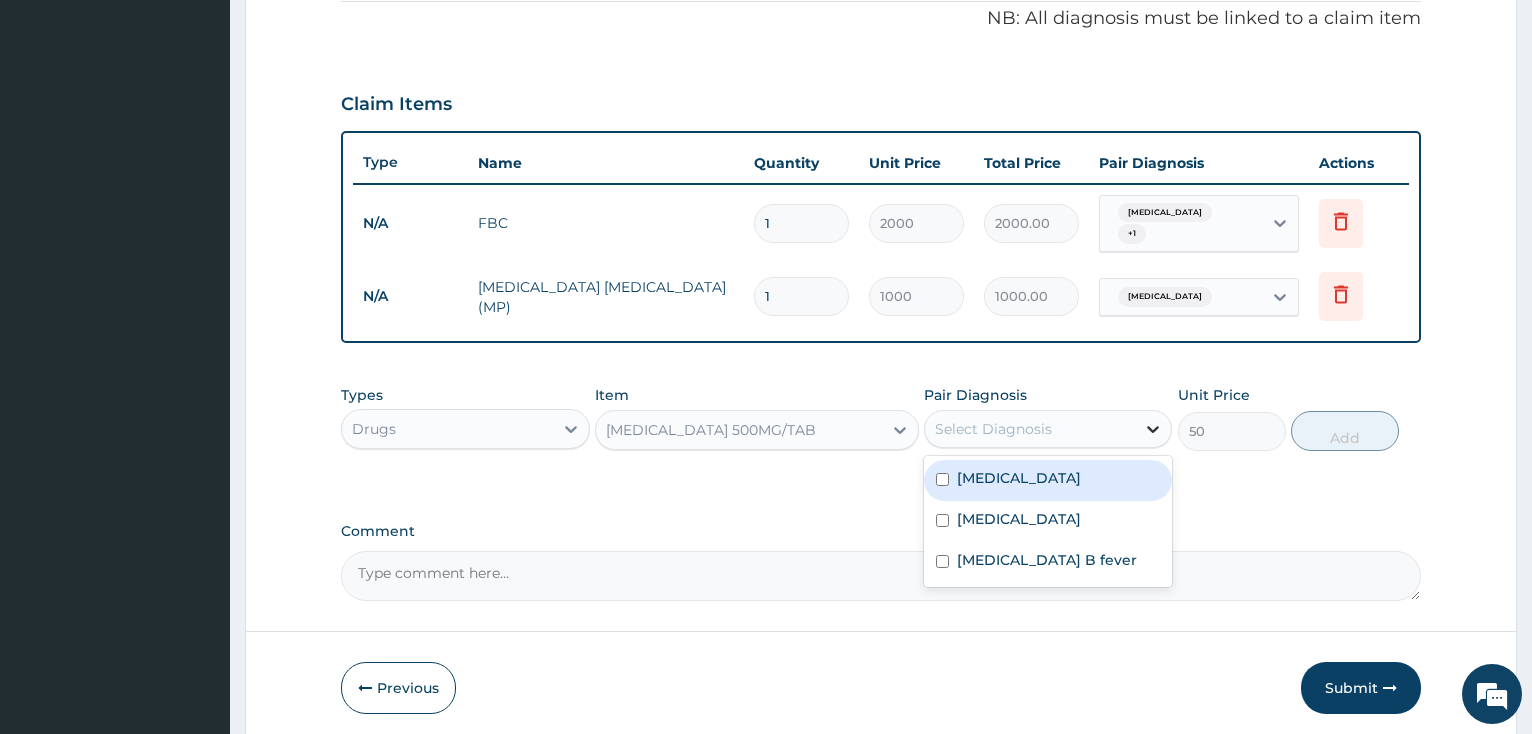 click 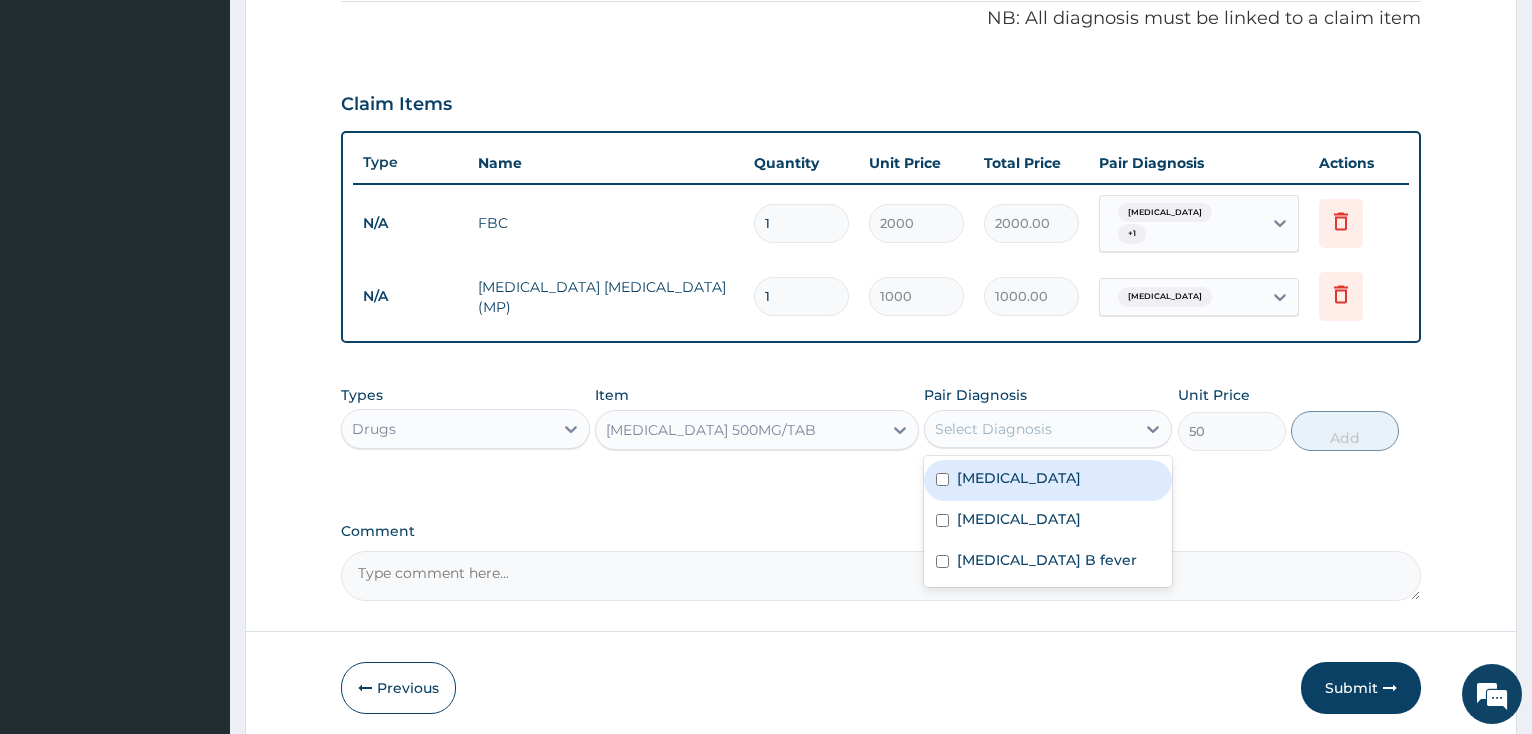 click at bounding box center (942, 479) 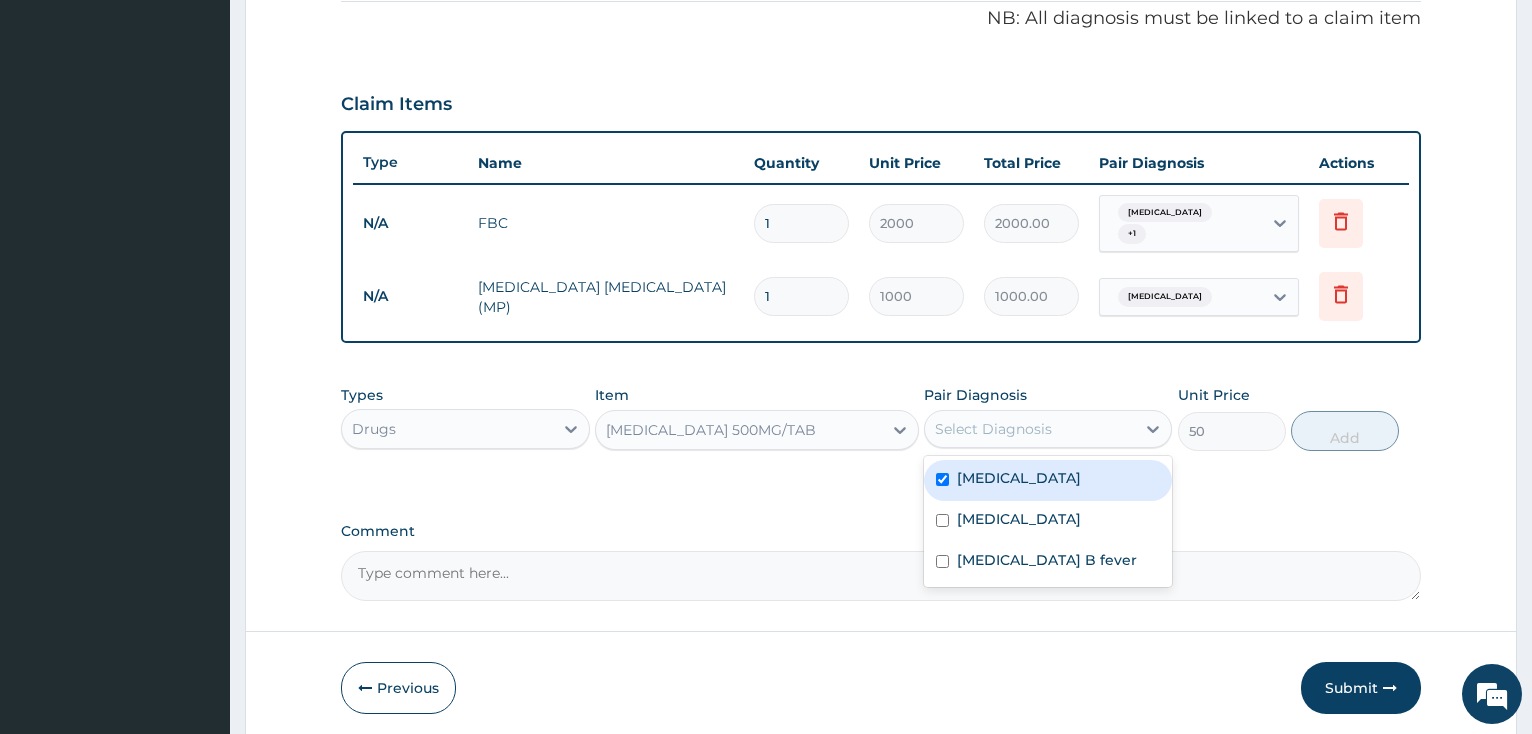 checkbox on "true" 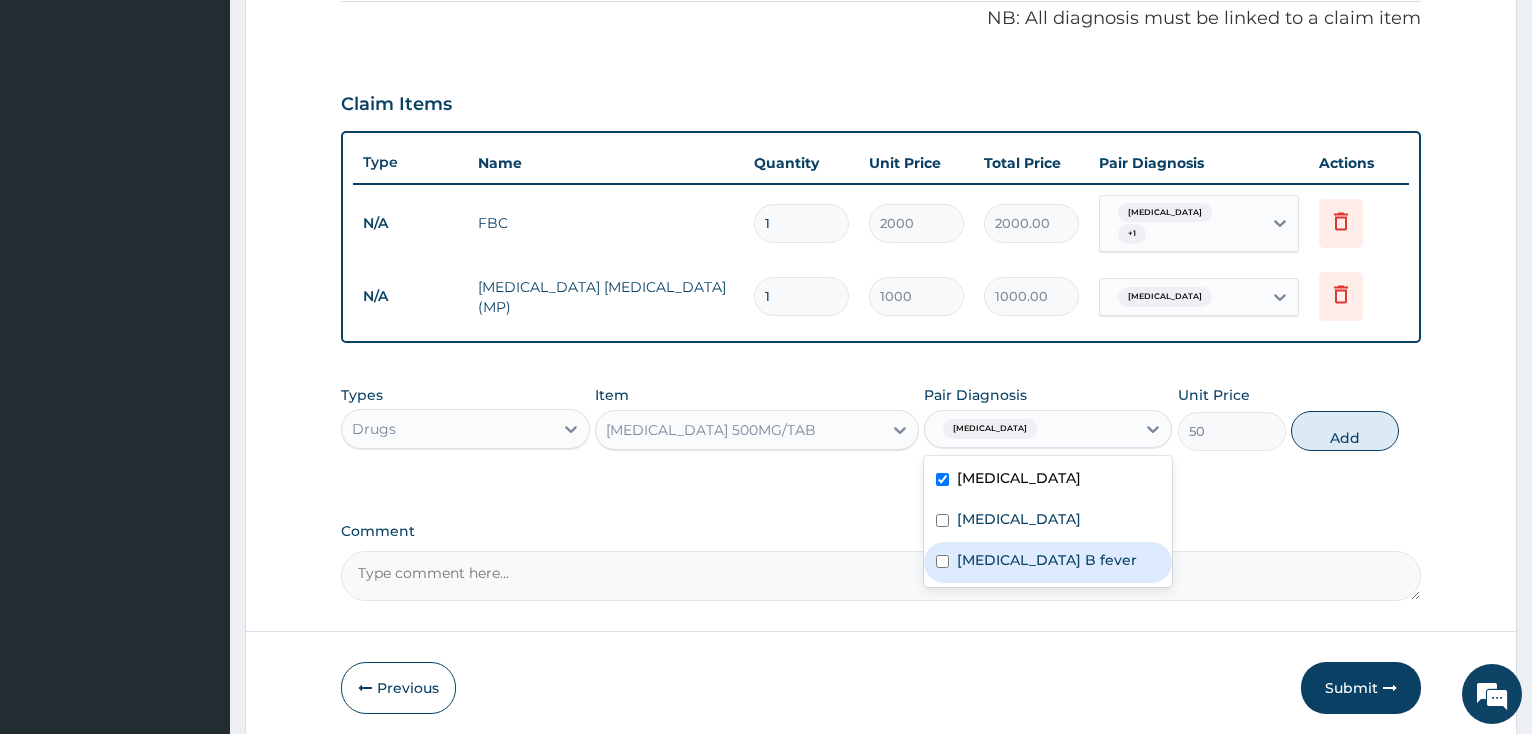 click at bounding box center [942, 561] 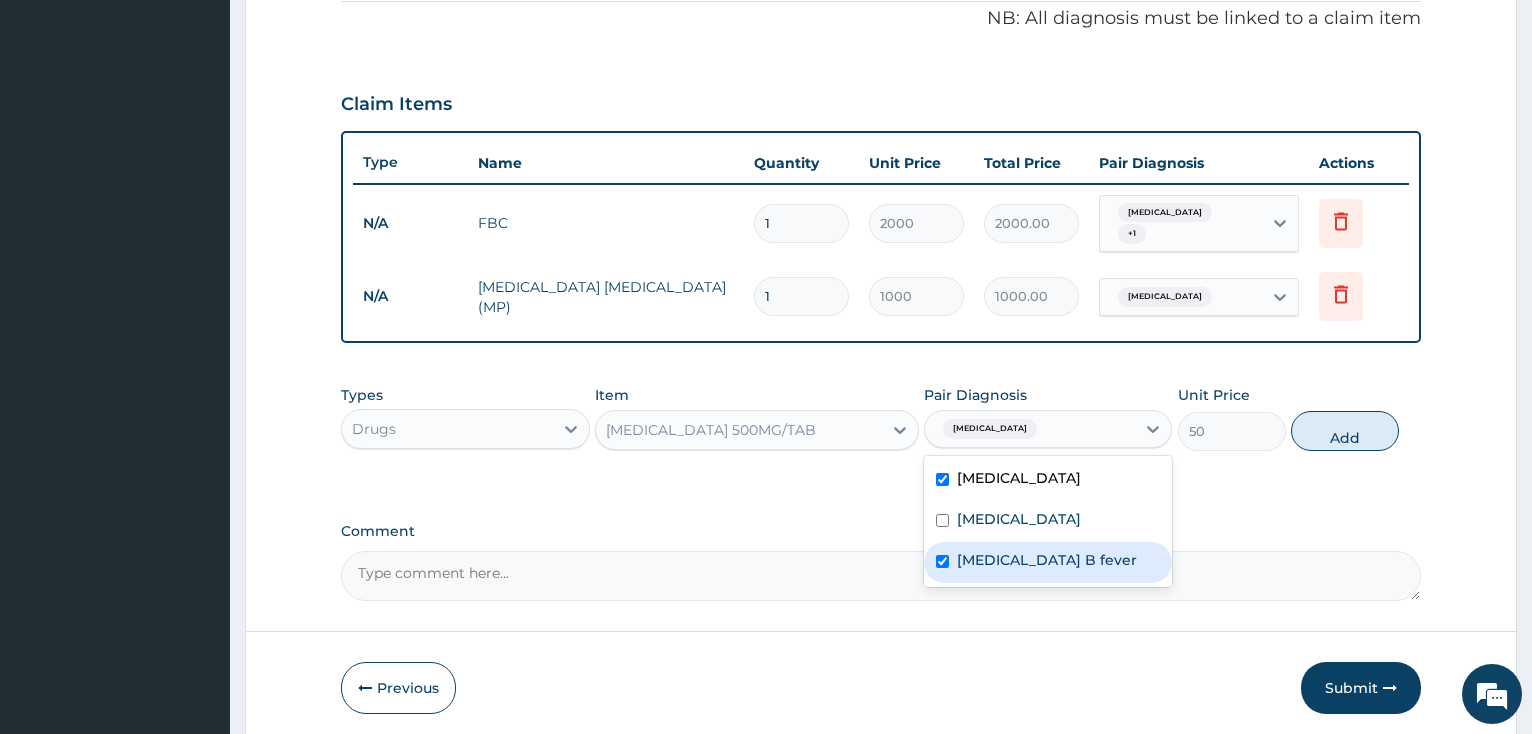 checkbox on "true" 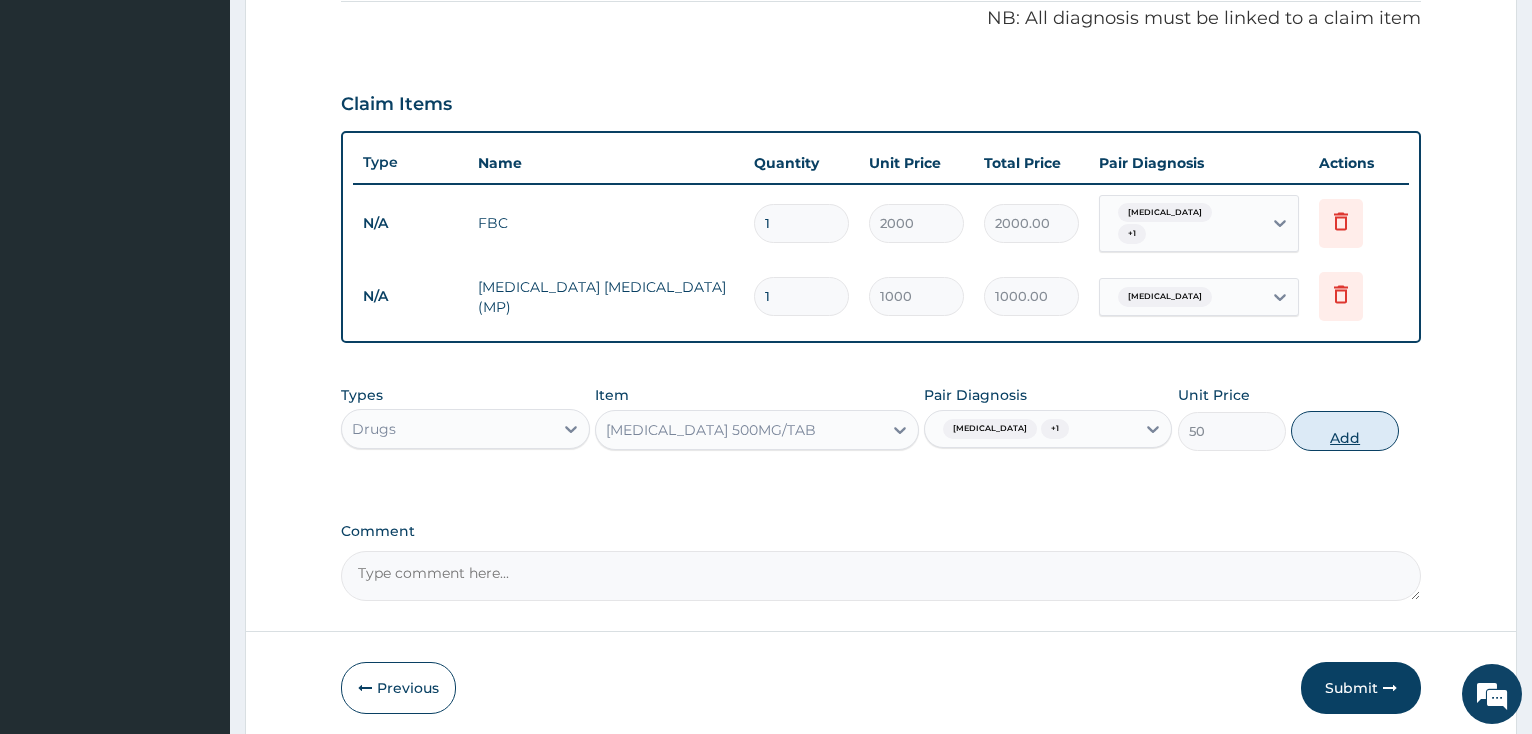 click on "Add" at bounding box center (1345, 431) 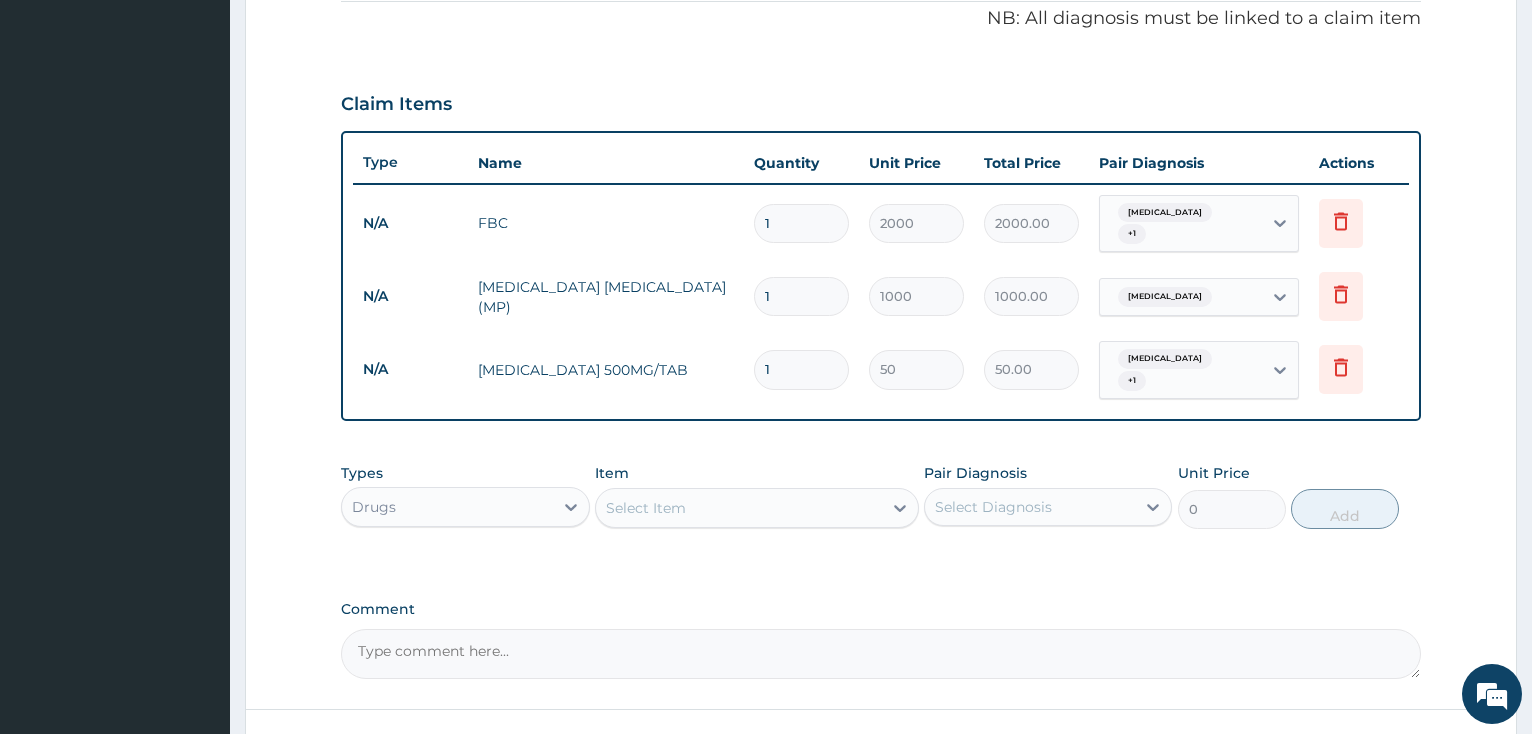 type 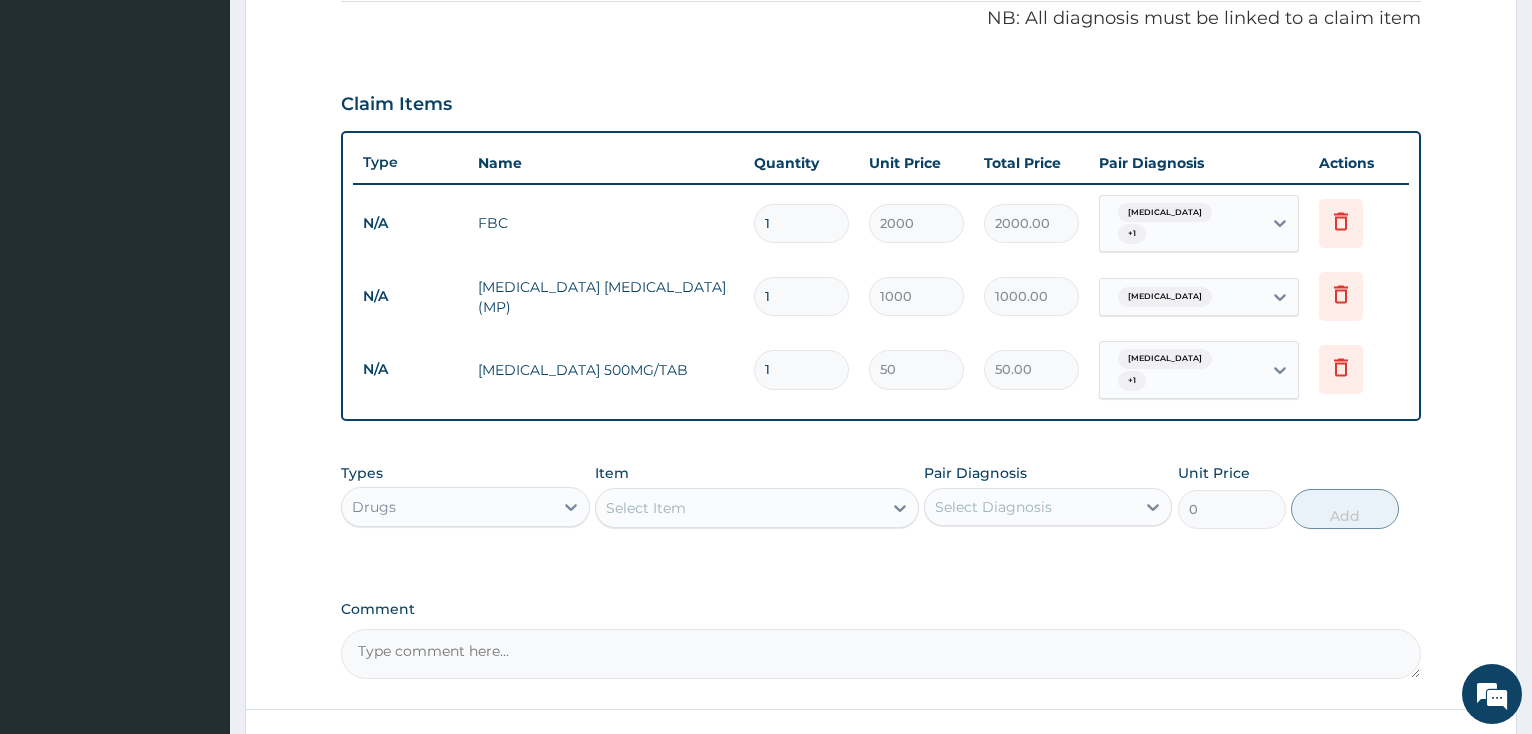 type on "0.00" 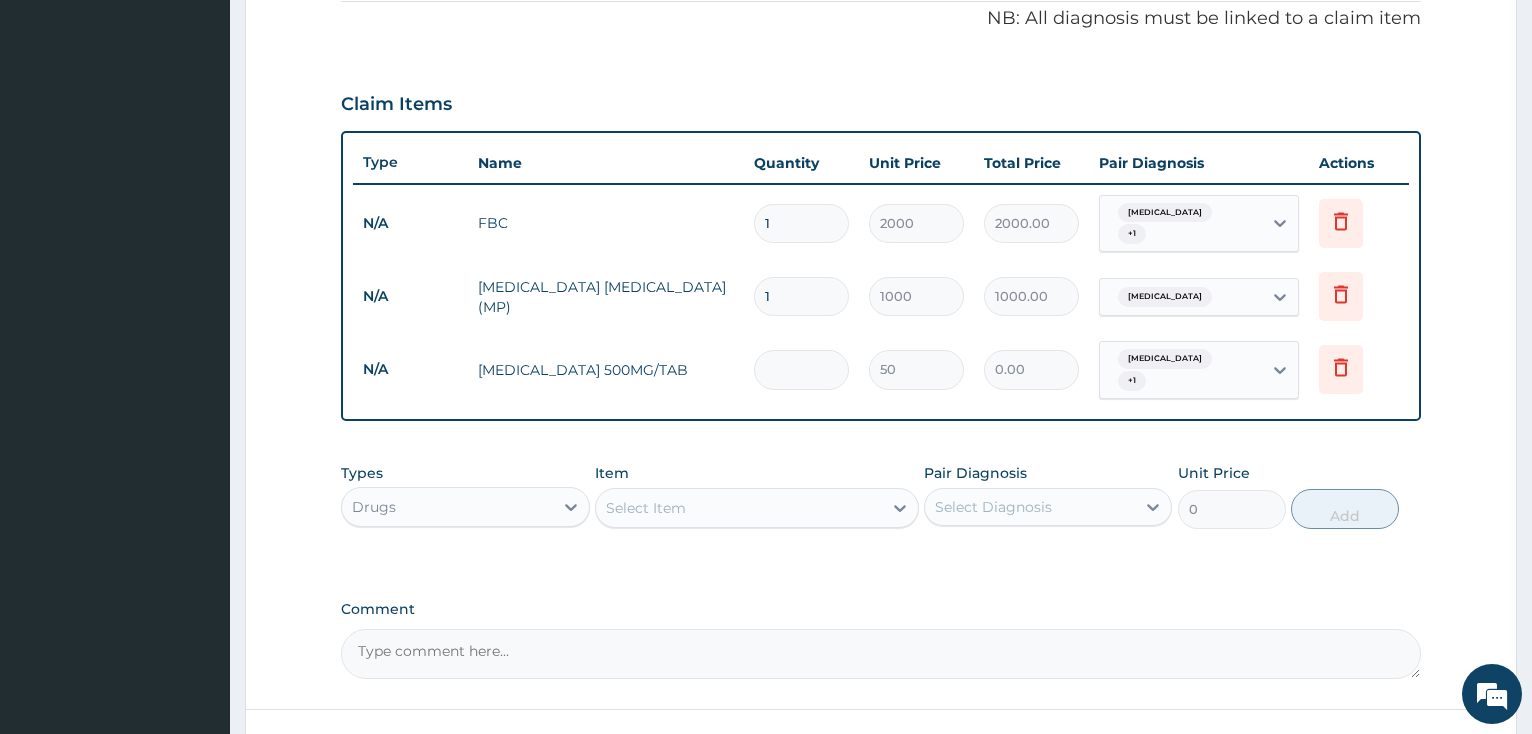 type on "2" 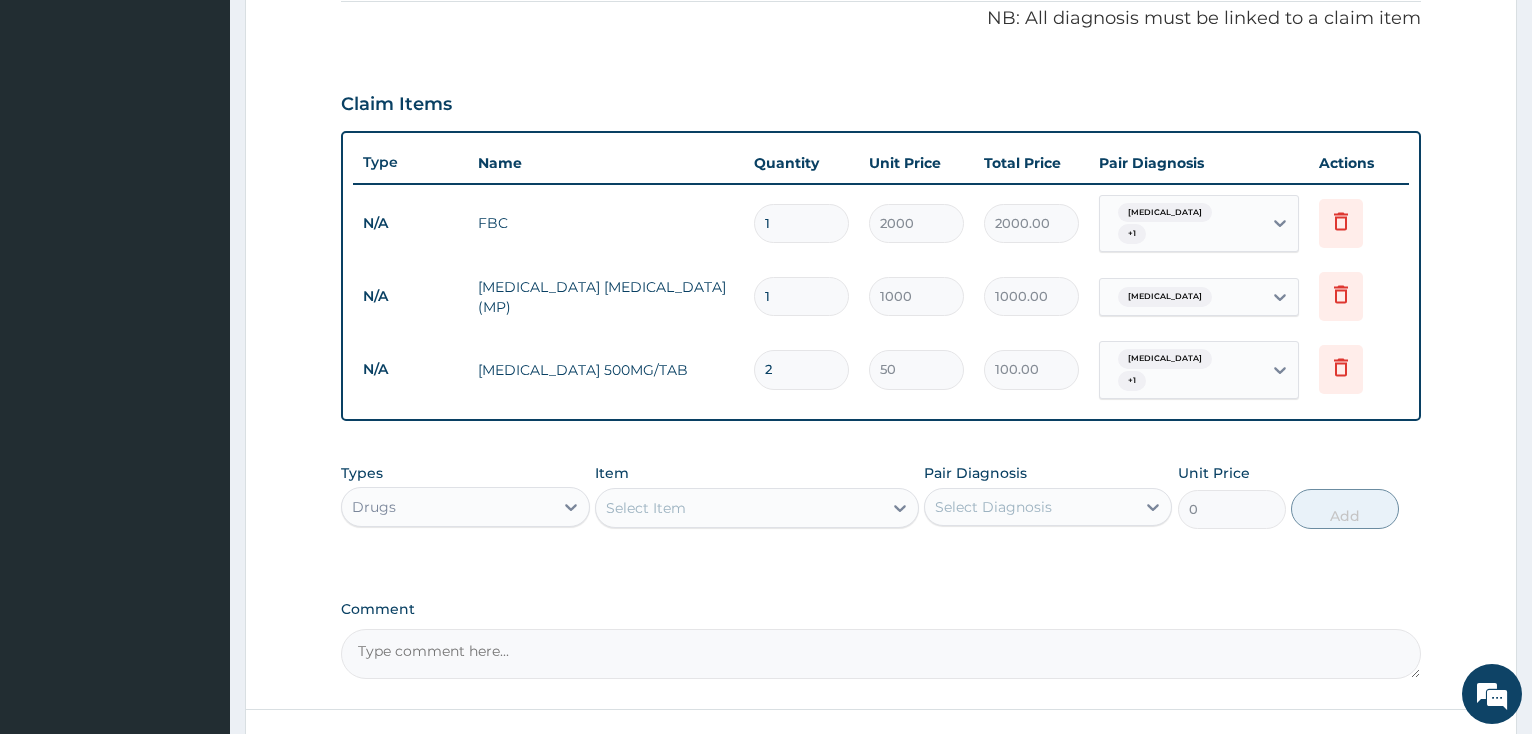 type on "24" 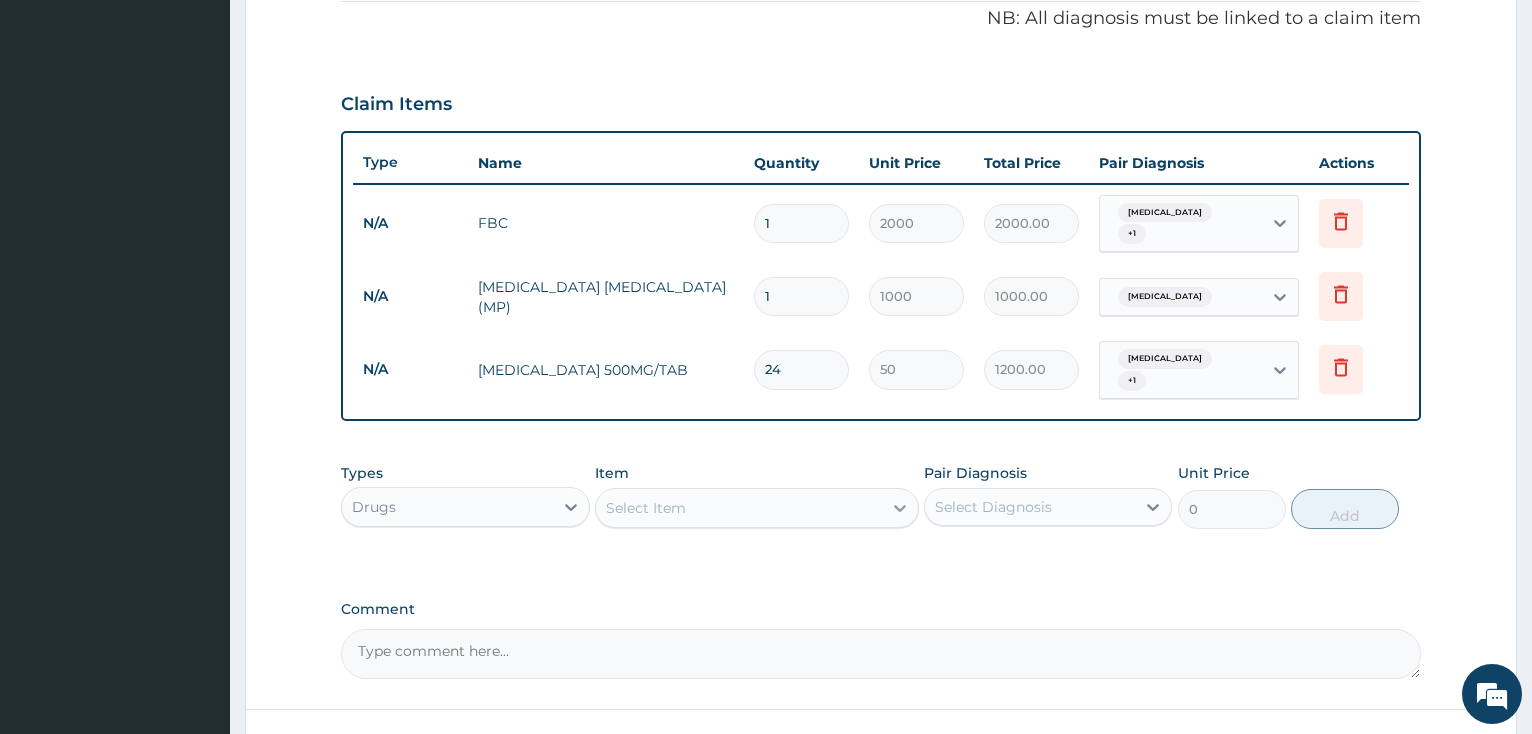 type on "24" 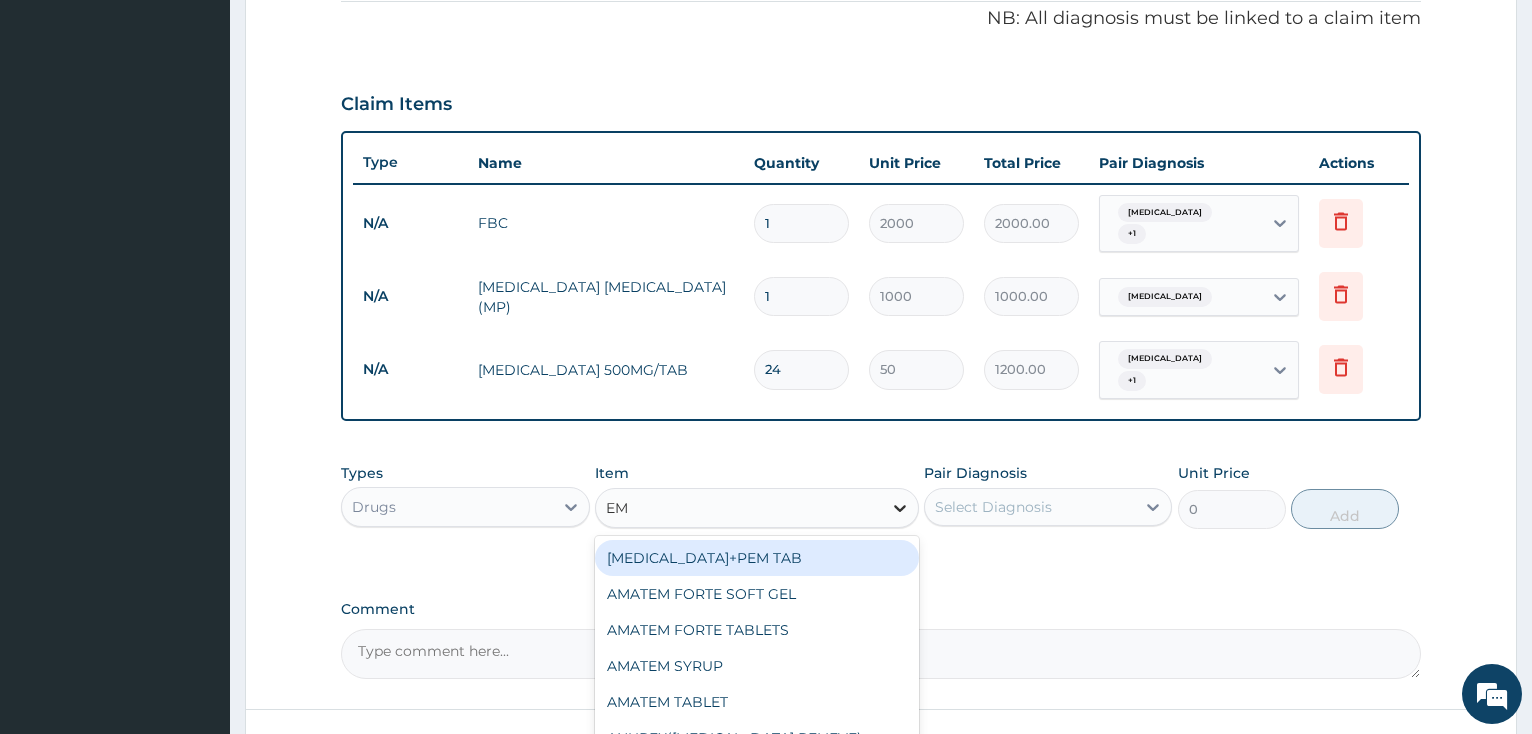 type on "EMA" 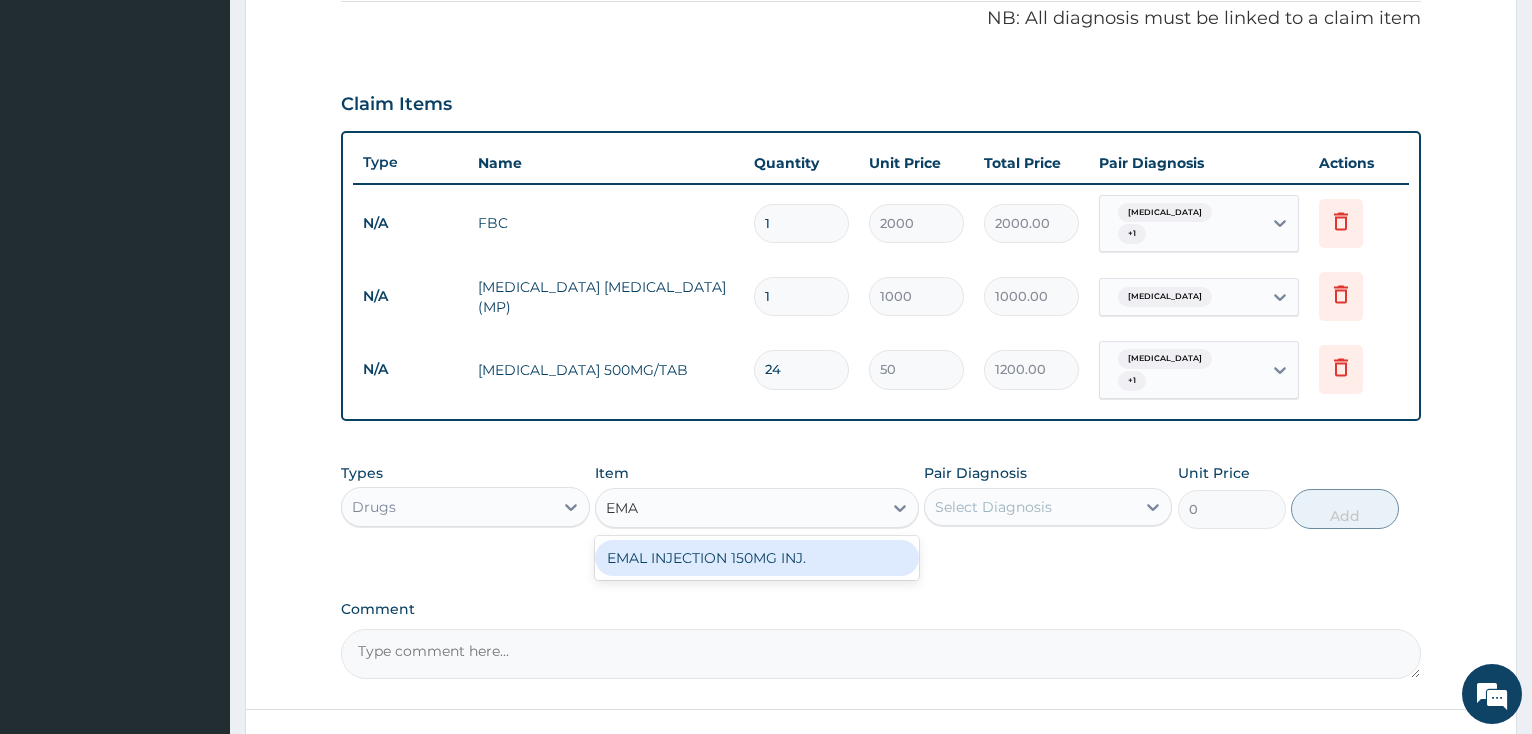 click on "EMAL INJECTION 150MG INJ." at bounding box center [757, 558] 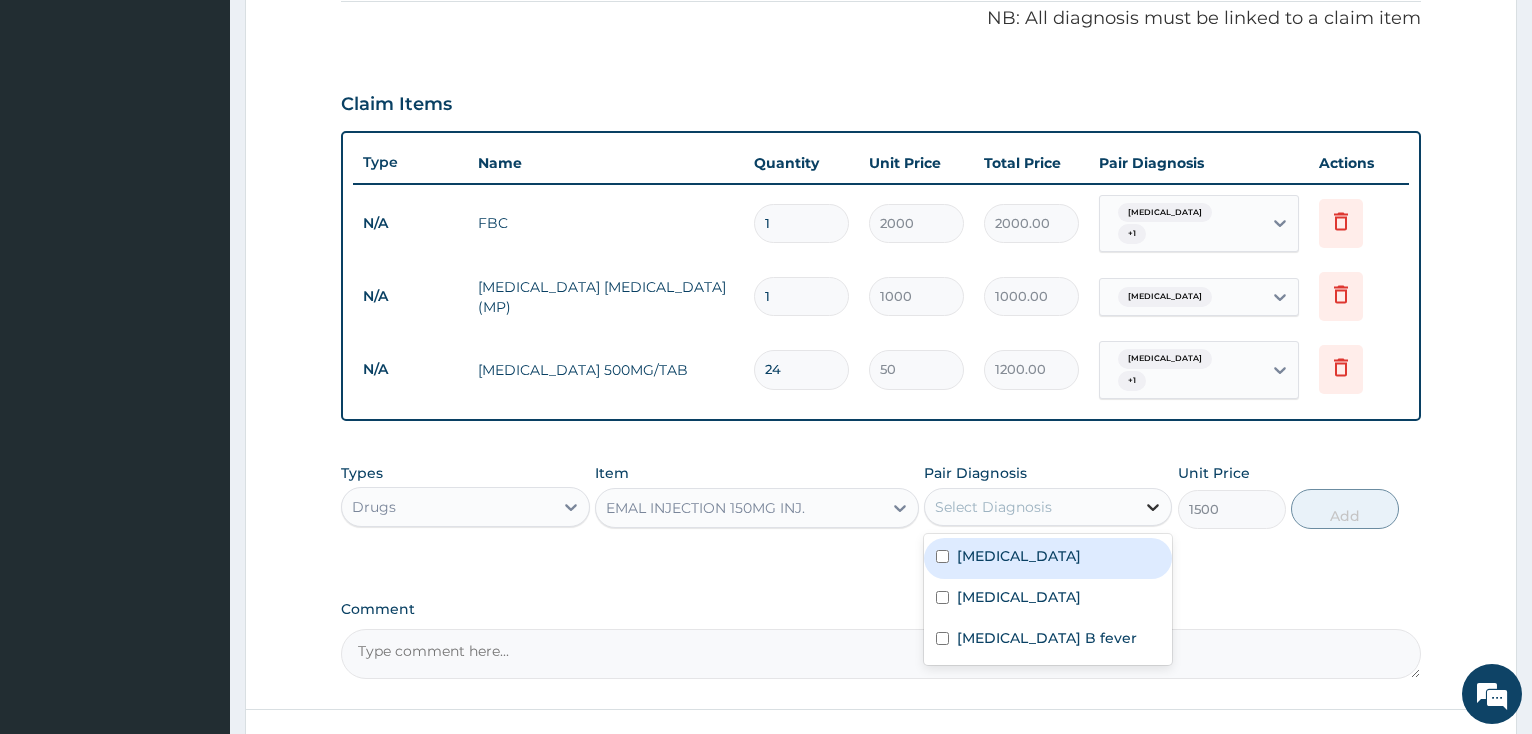 click 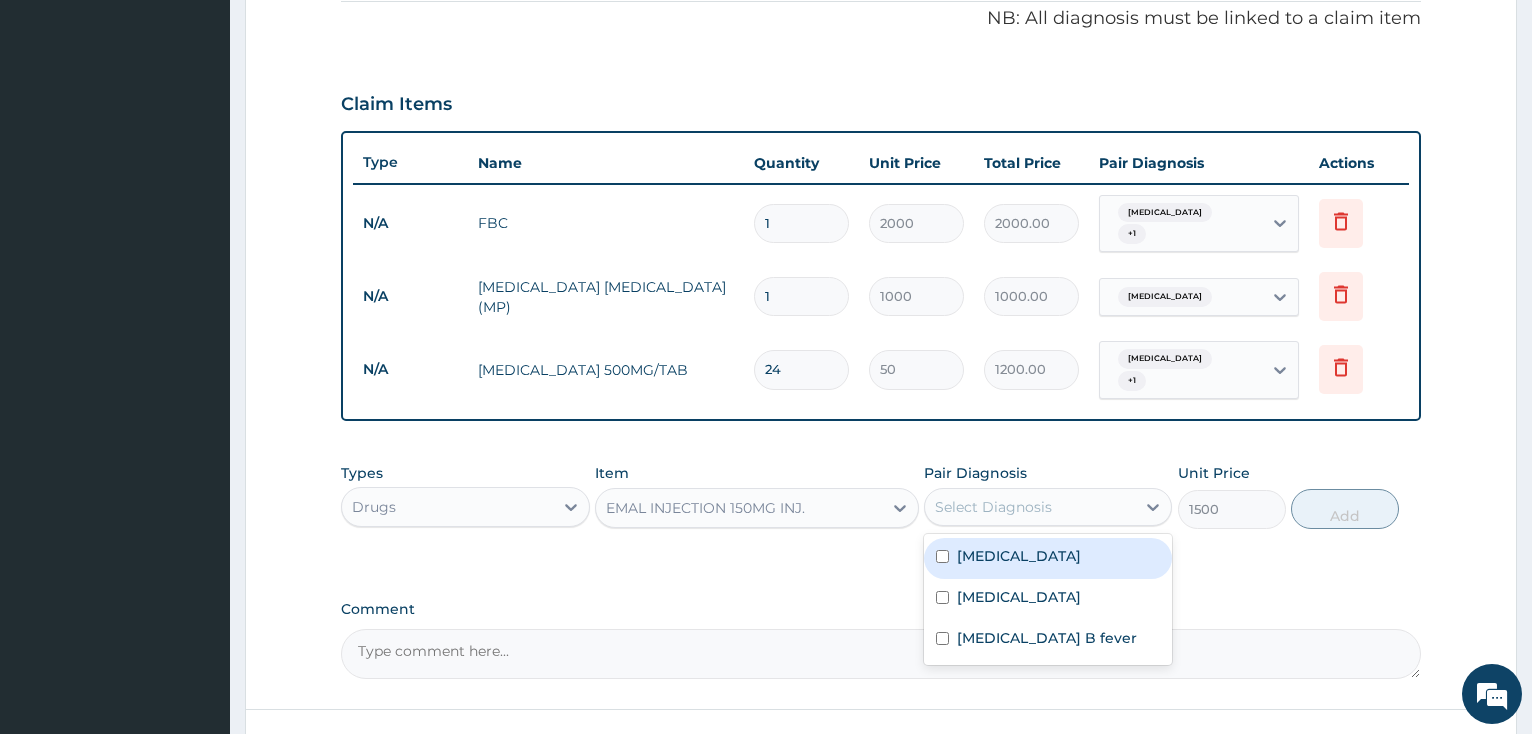 click at bounding box center (942, 556) 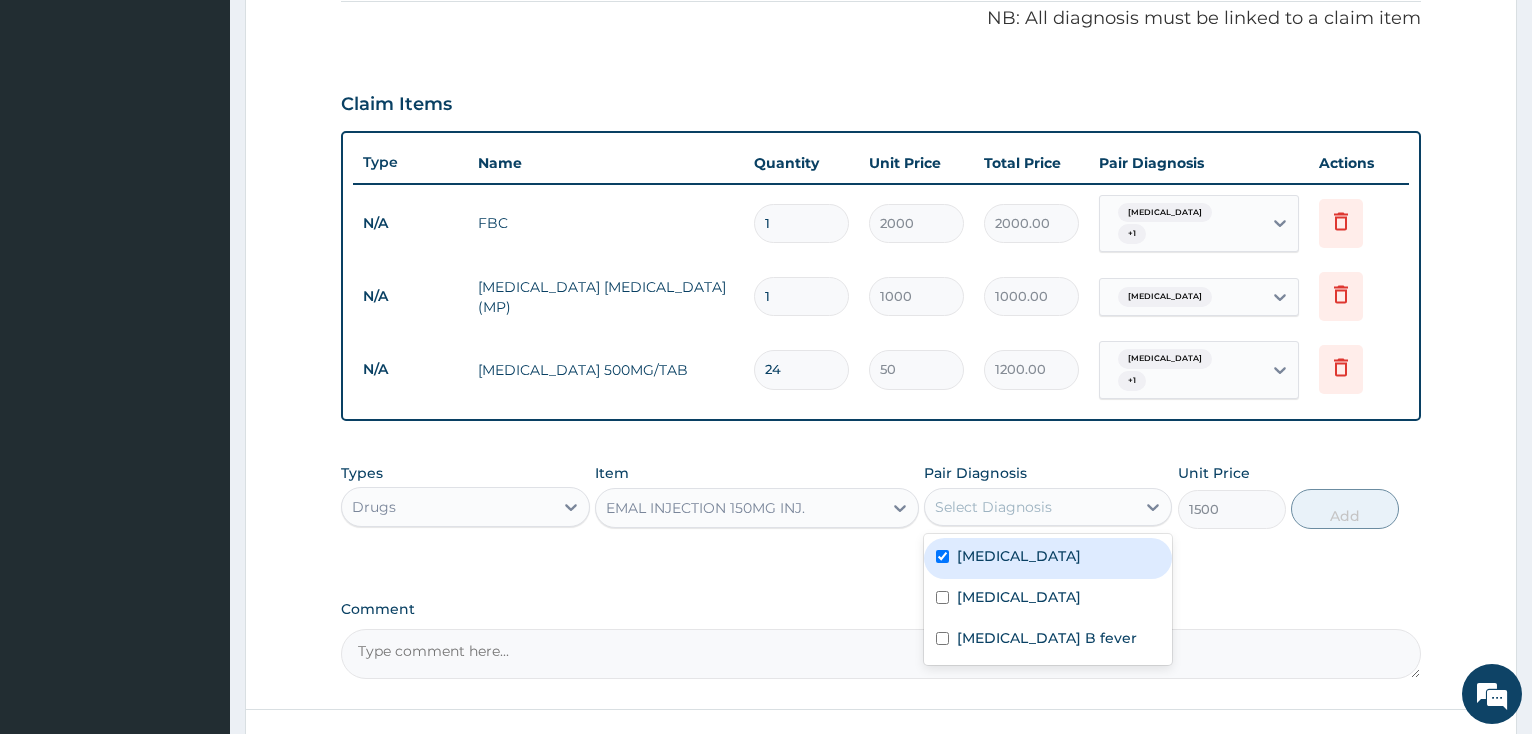 checkbox on "true" 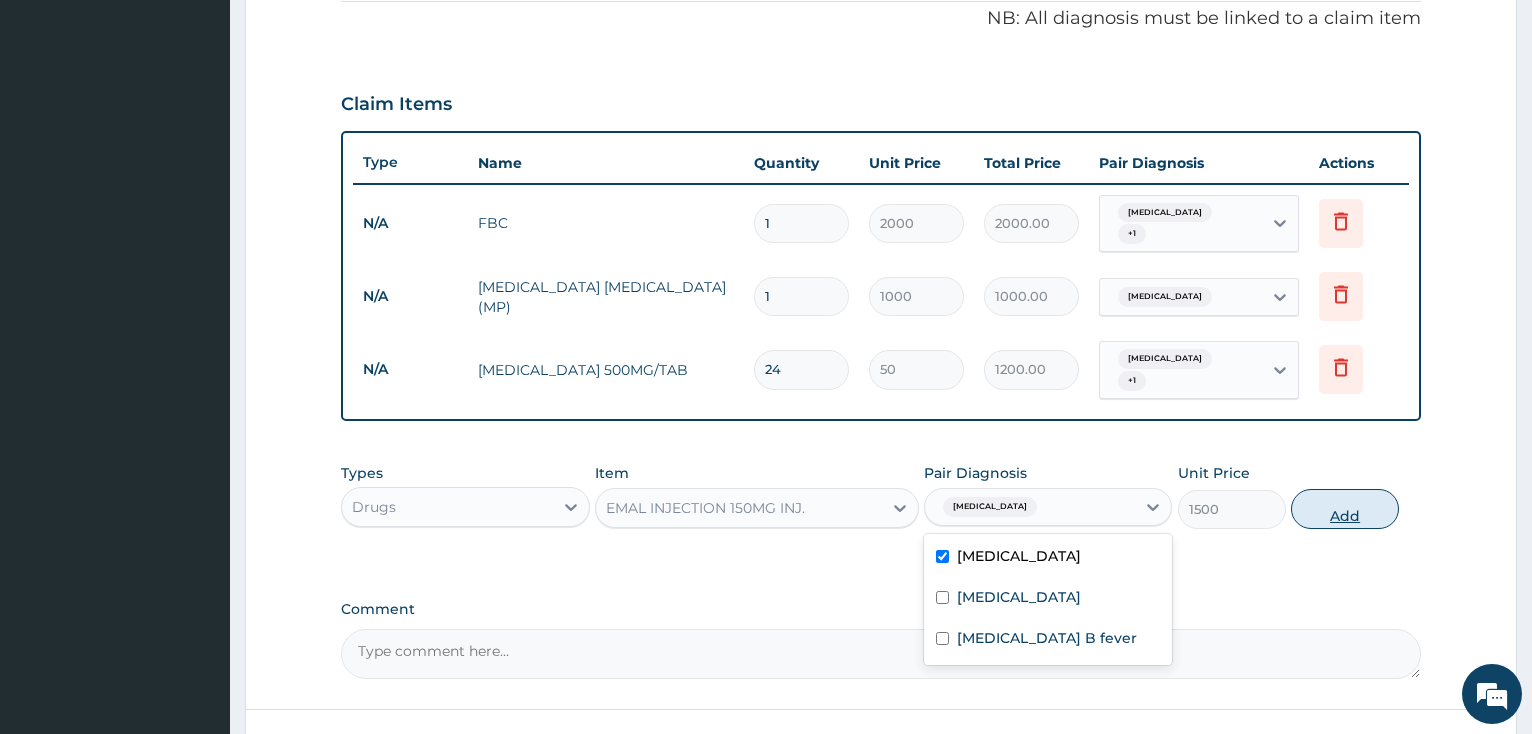 click on "Add" at bounding box center [1345, 509] 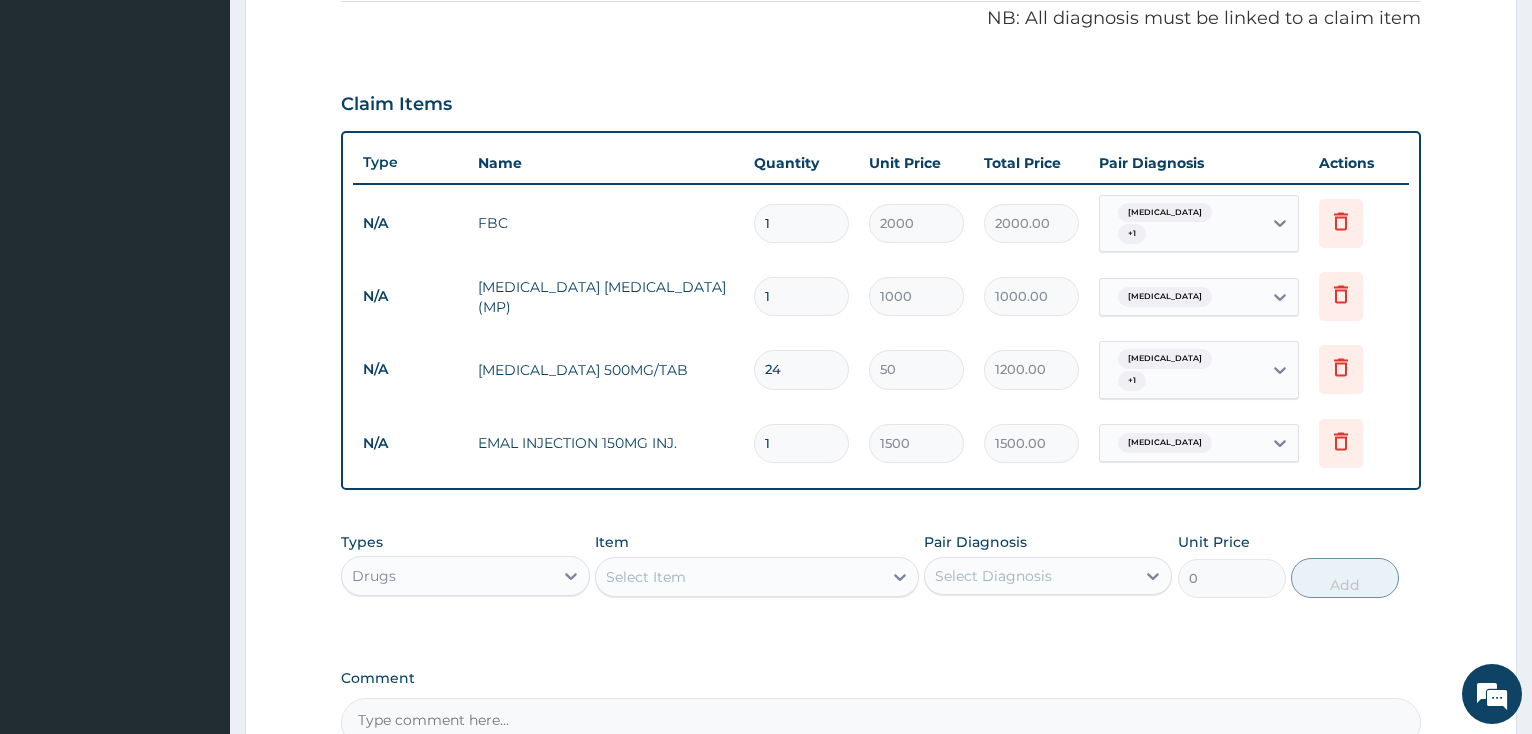 type 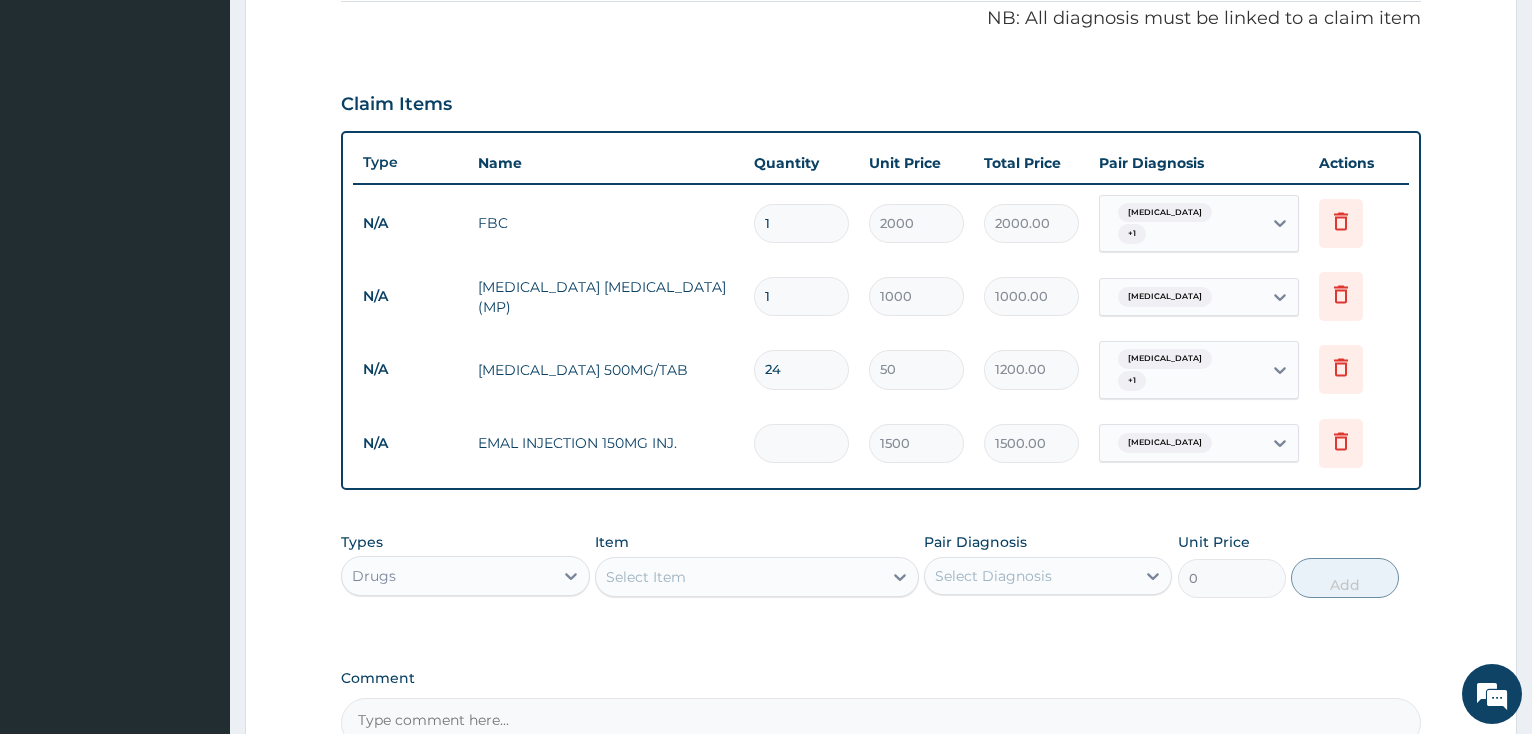 type on "0.00" 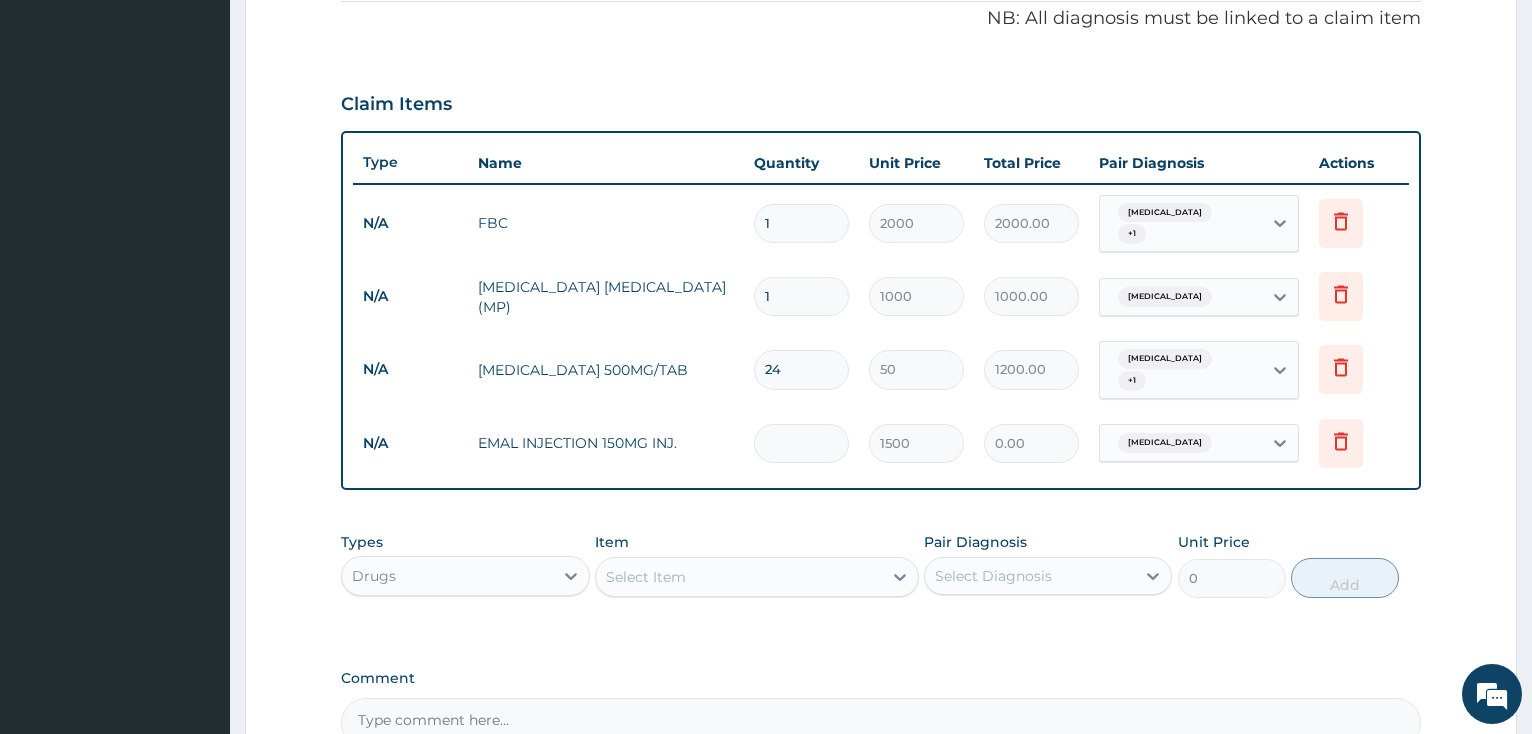 type on "3" 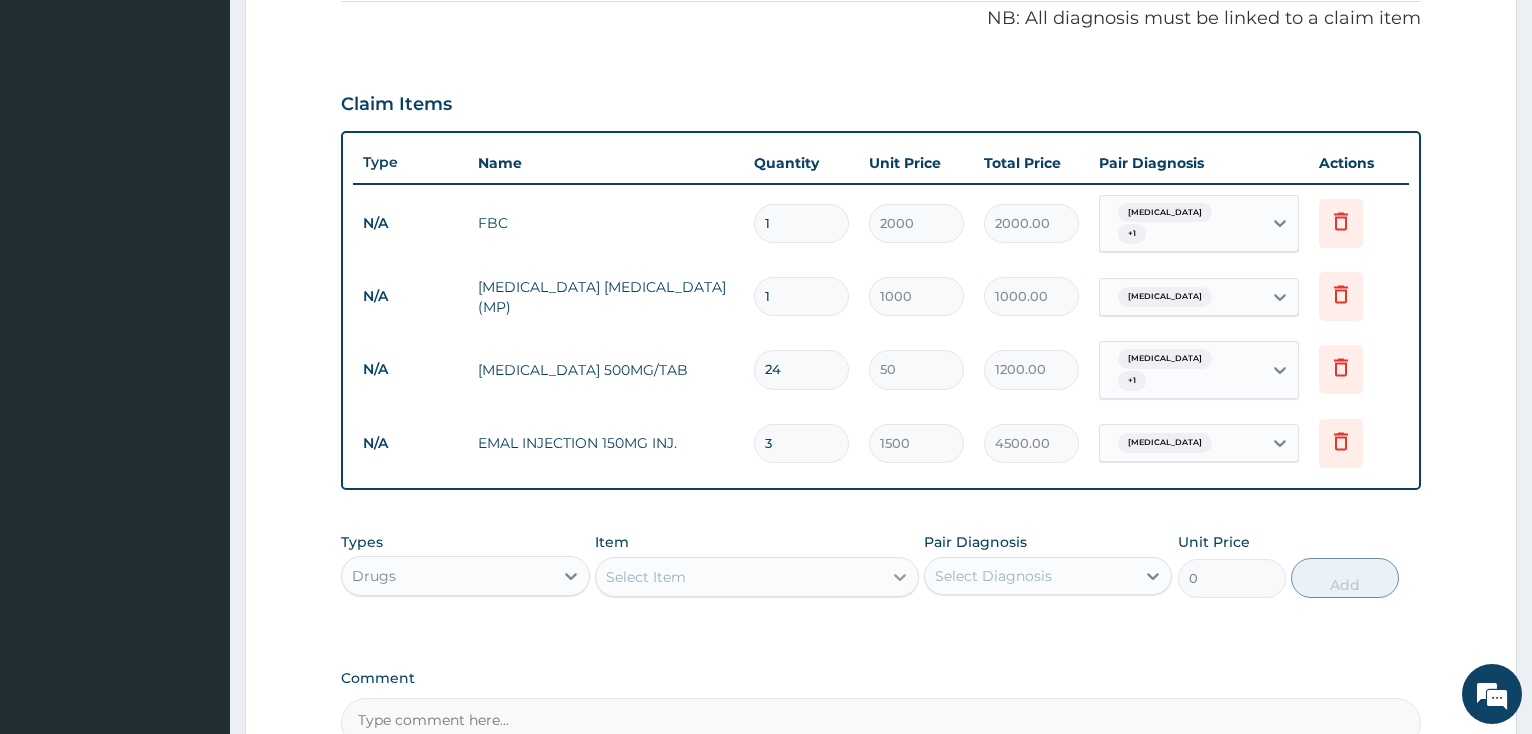 type on "3" 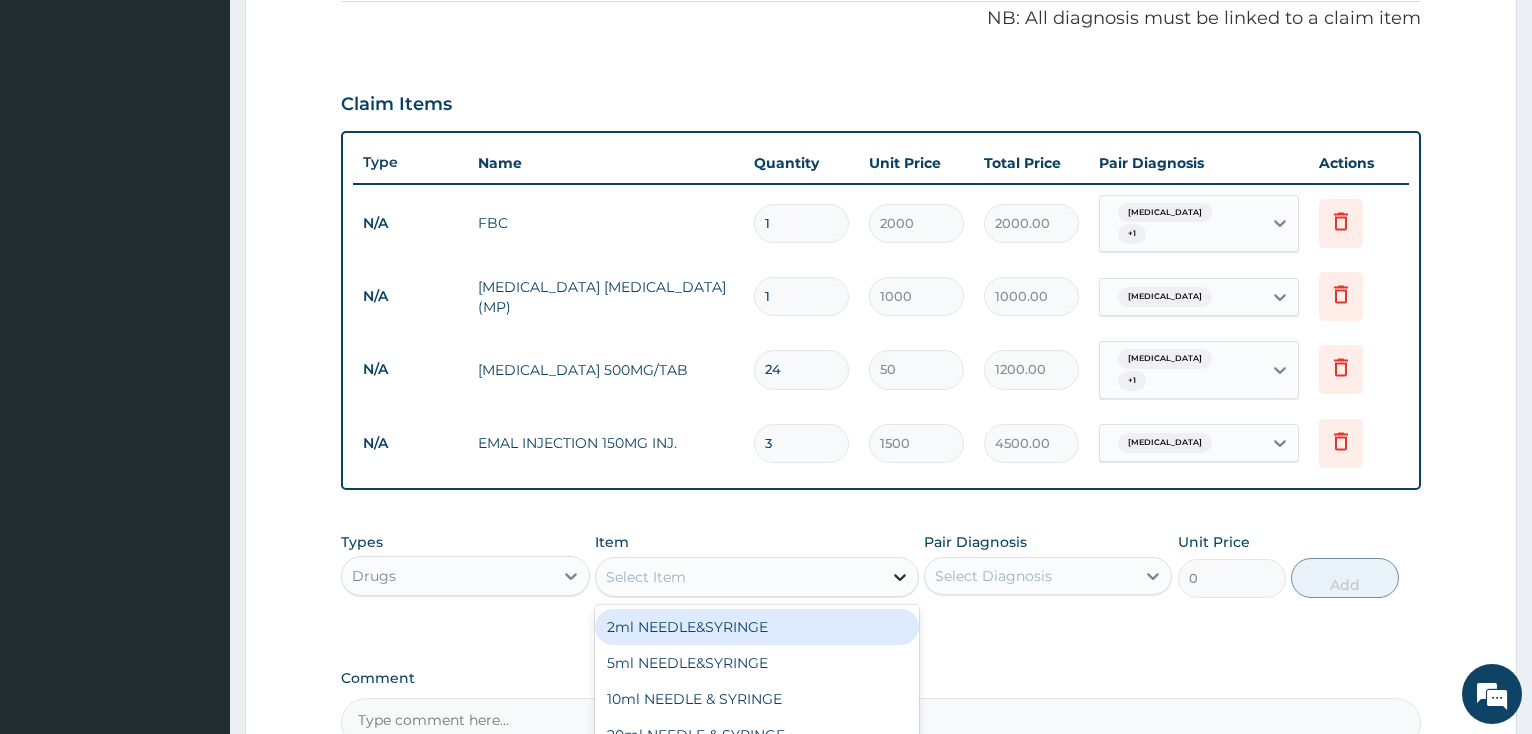 click 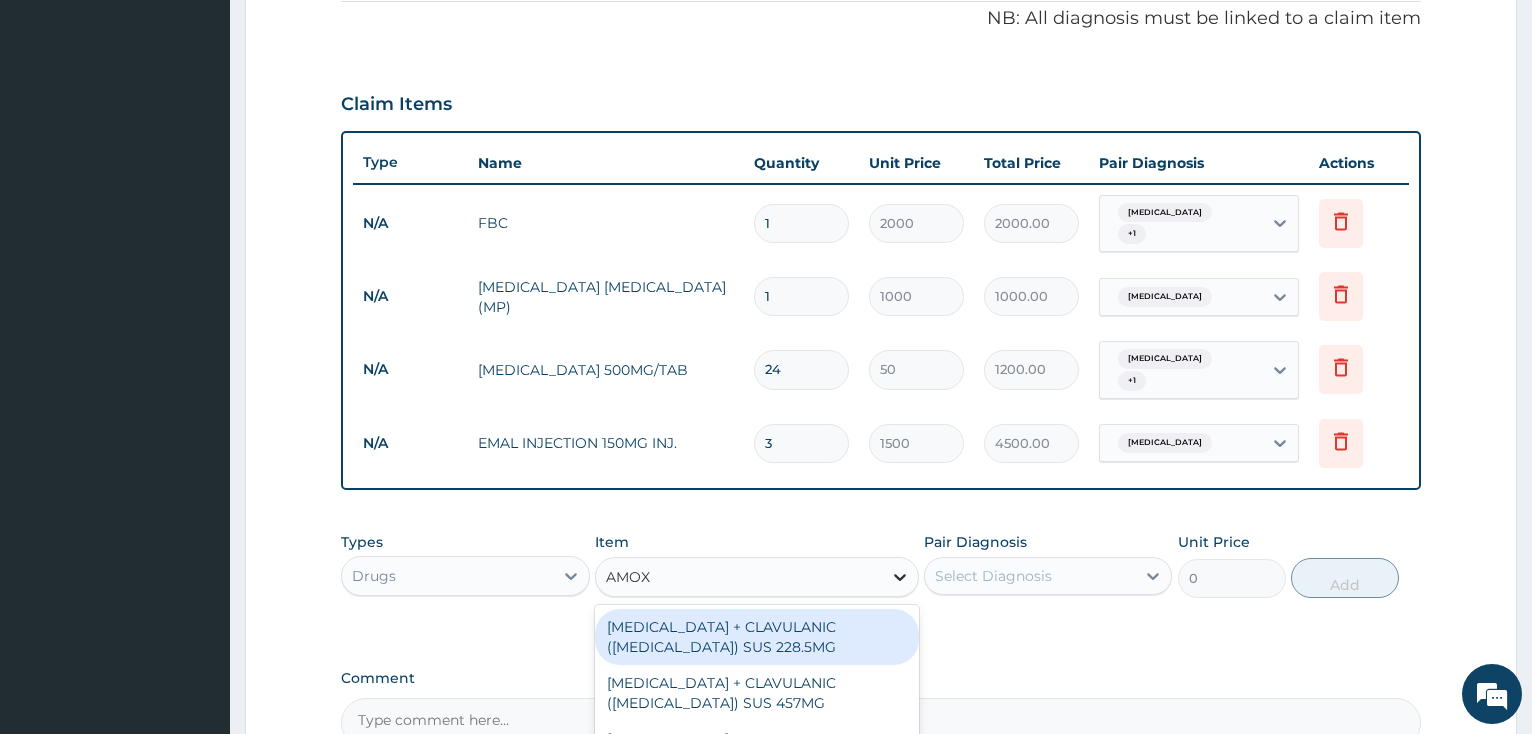 type on "AMOXI" 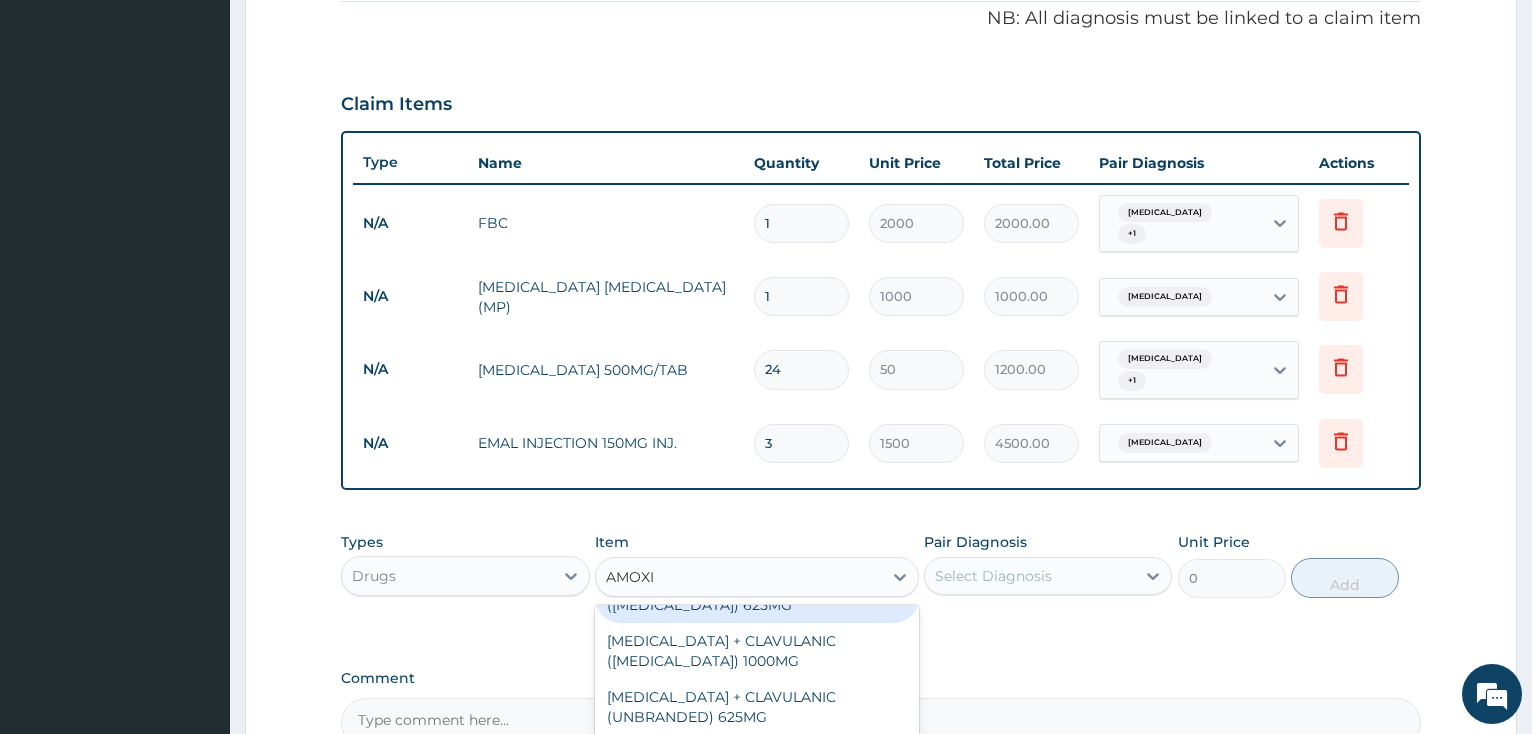 scroll, scrollTop: 216, scrollLeft: 0, axis: vertical 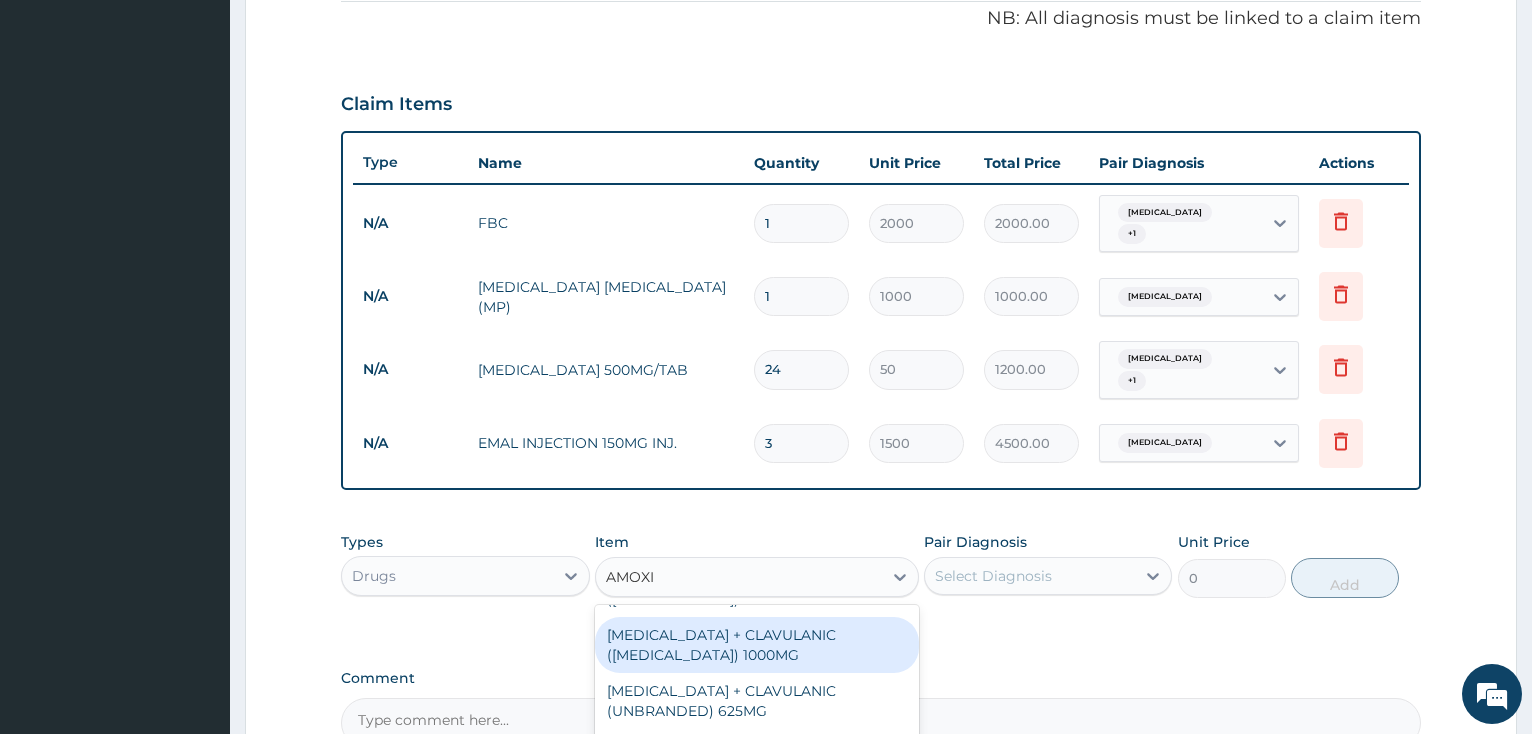 click on "AMOXICILLIN + CLAVULANIC (AUGMENTIN) 1000MG" at bounding box center [757, 645] 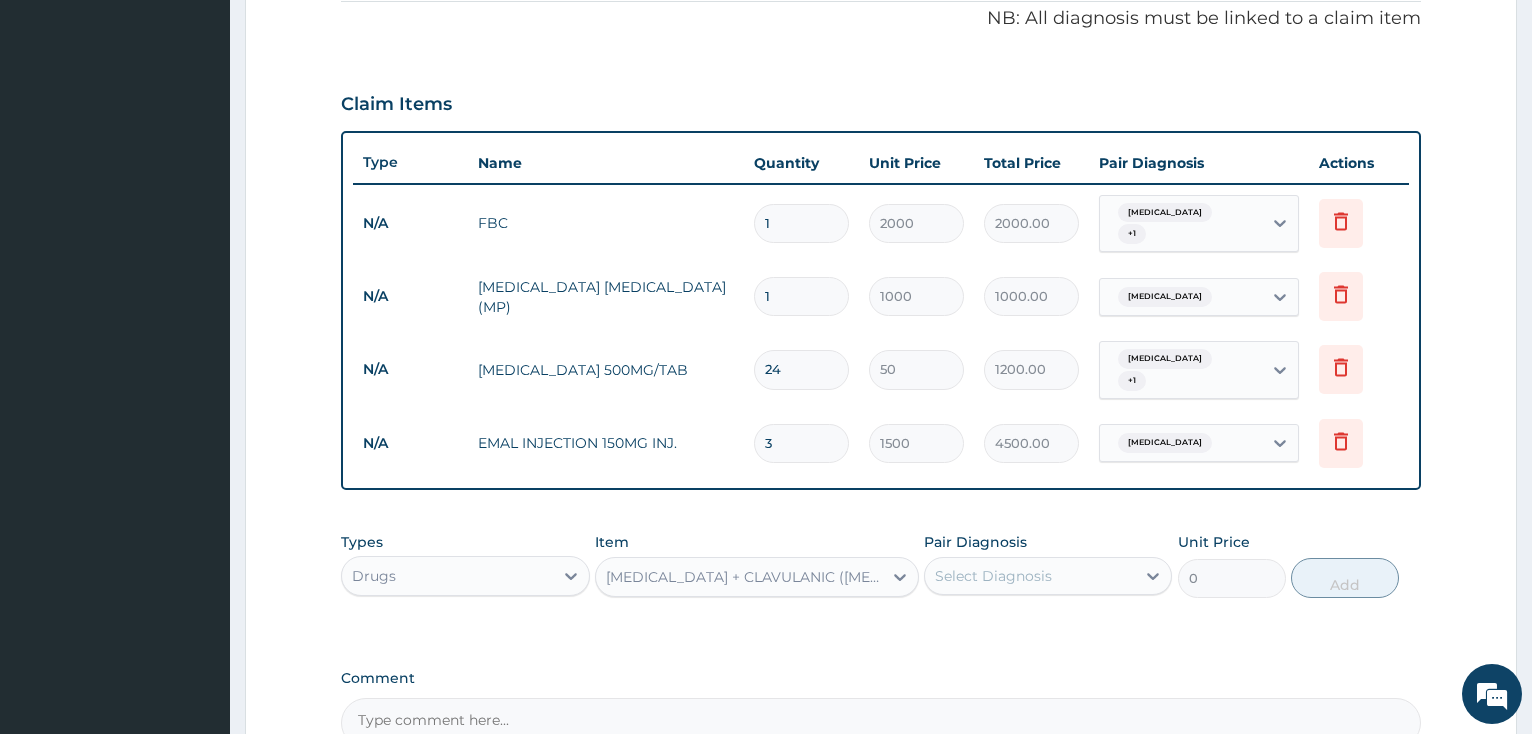 type 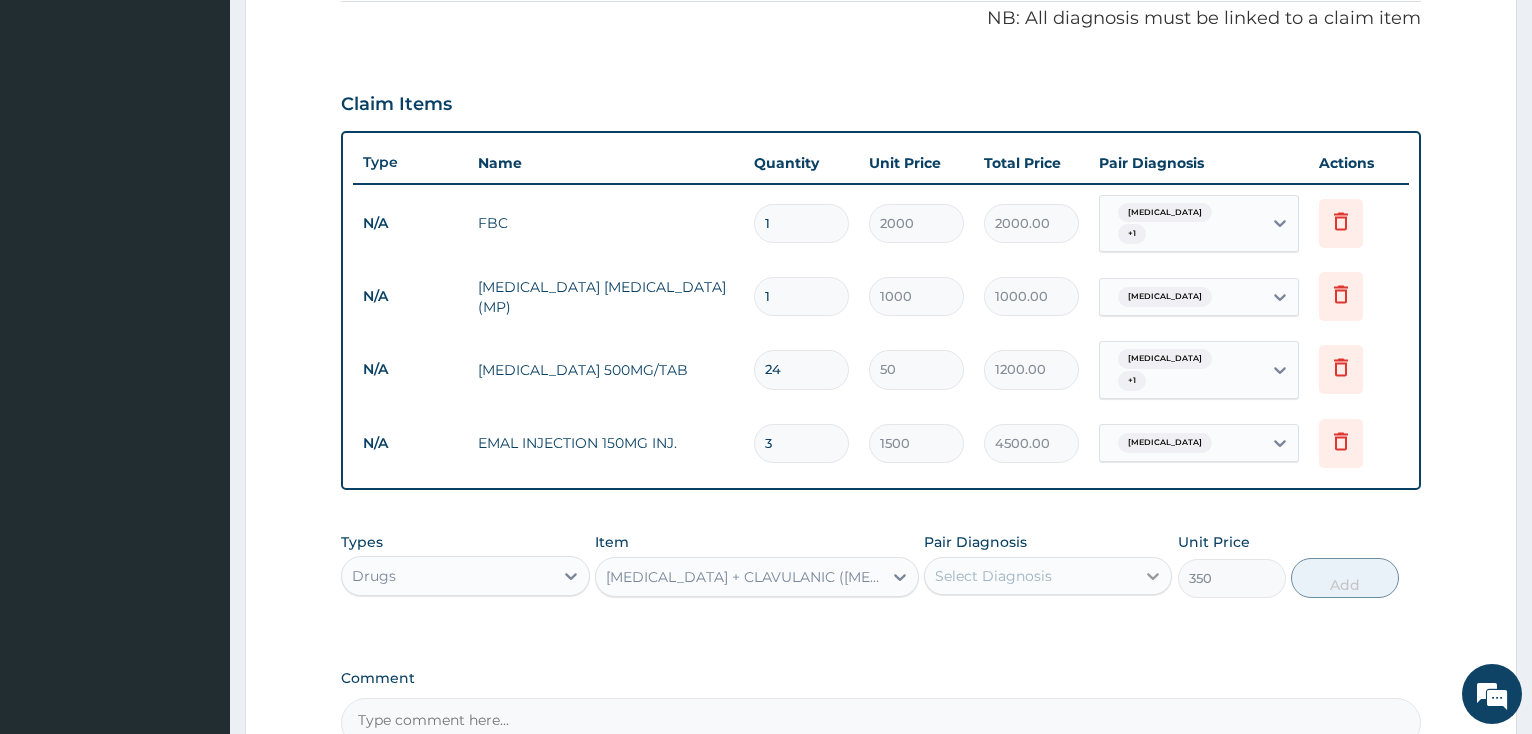 click 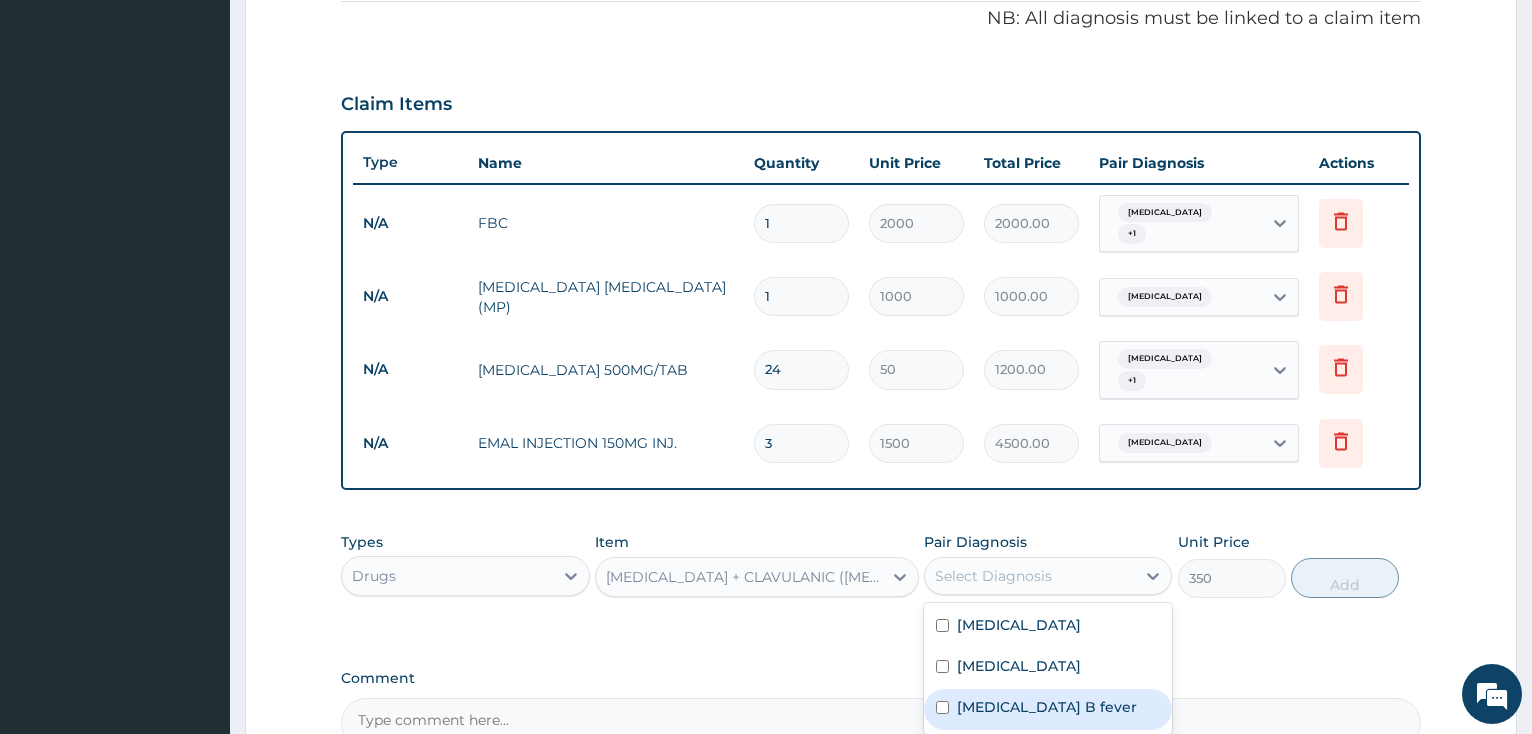 click at bounding box center [942, 707] 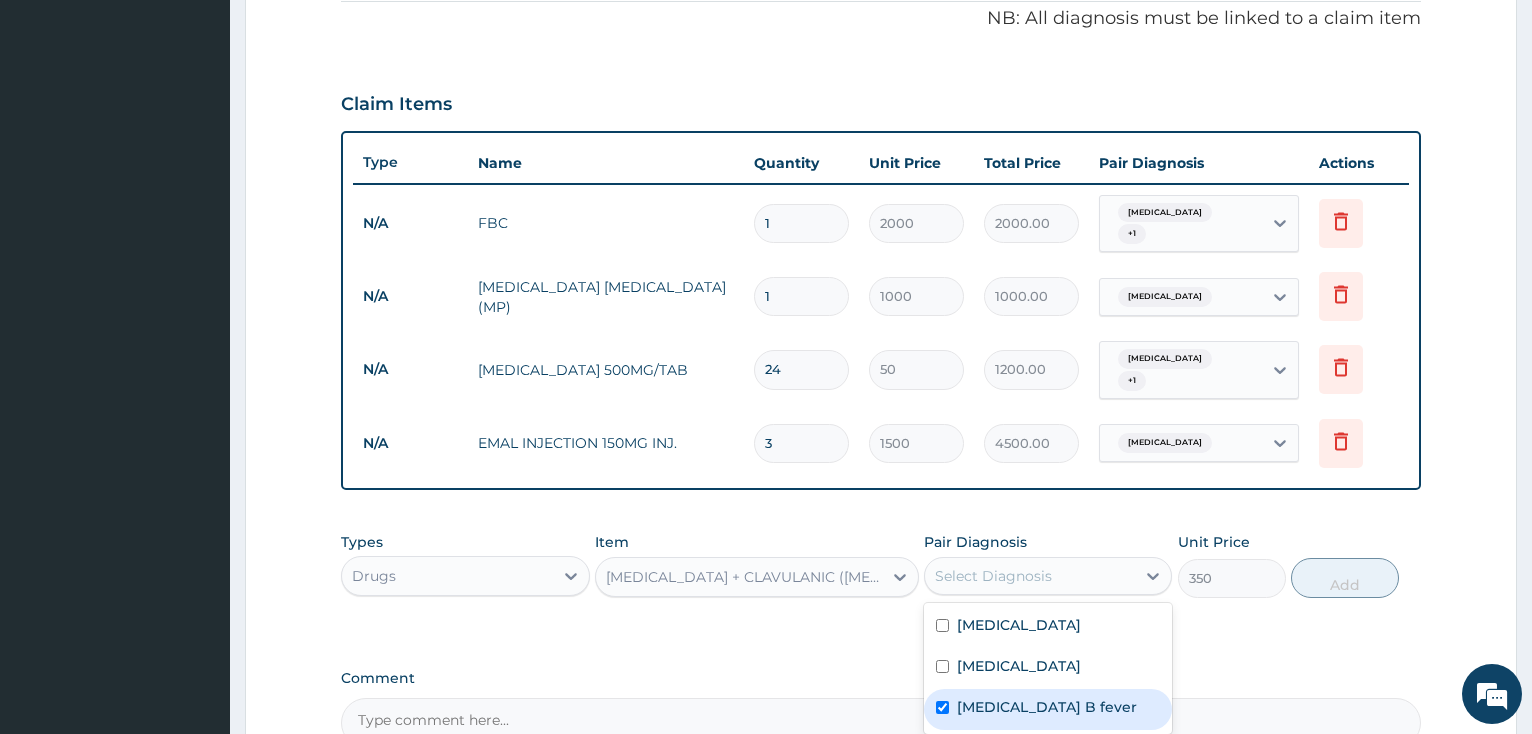 checkbox on "true" 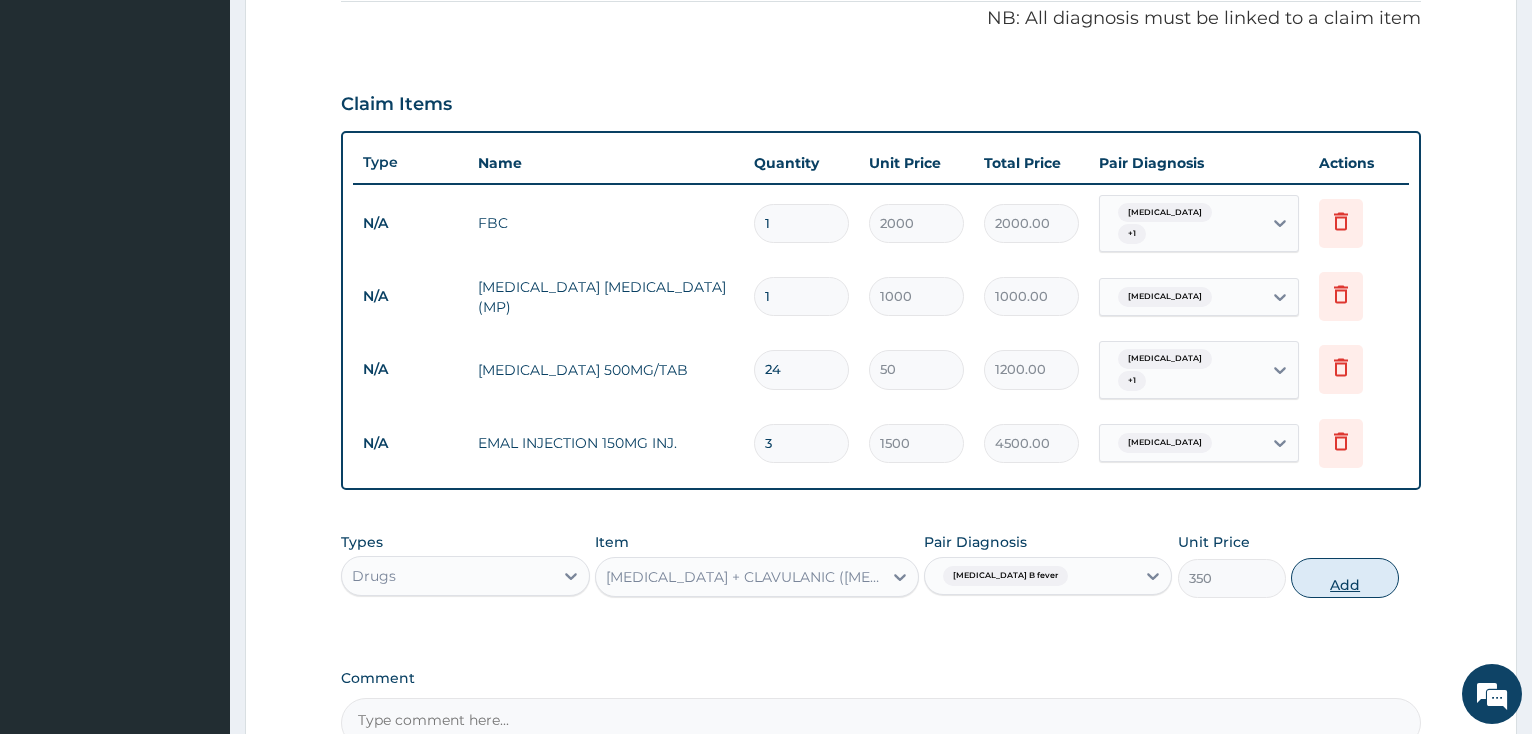 click on "Add" at bounding box center [1345, 578] 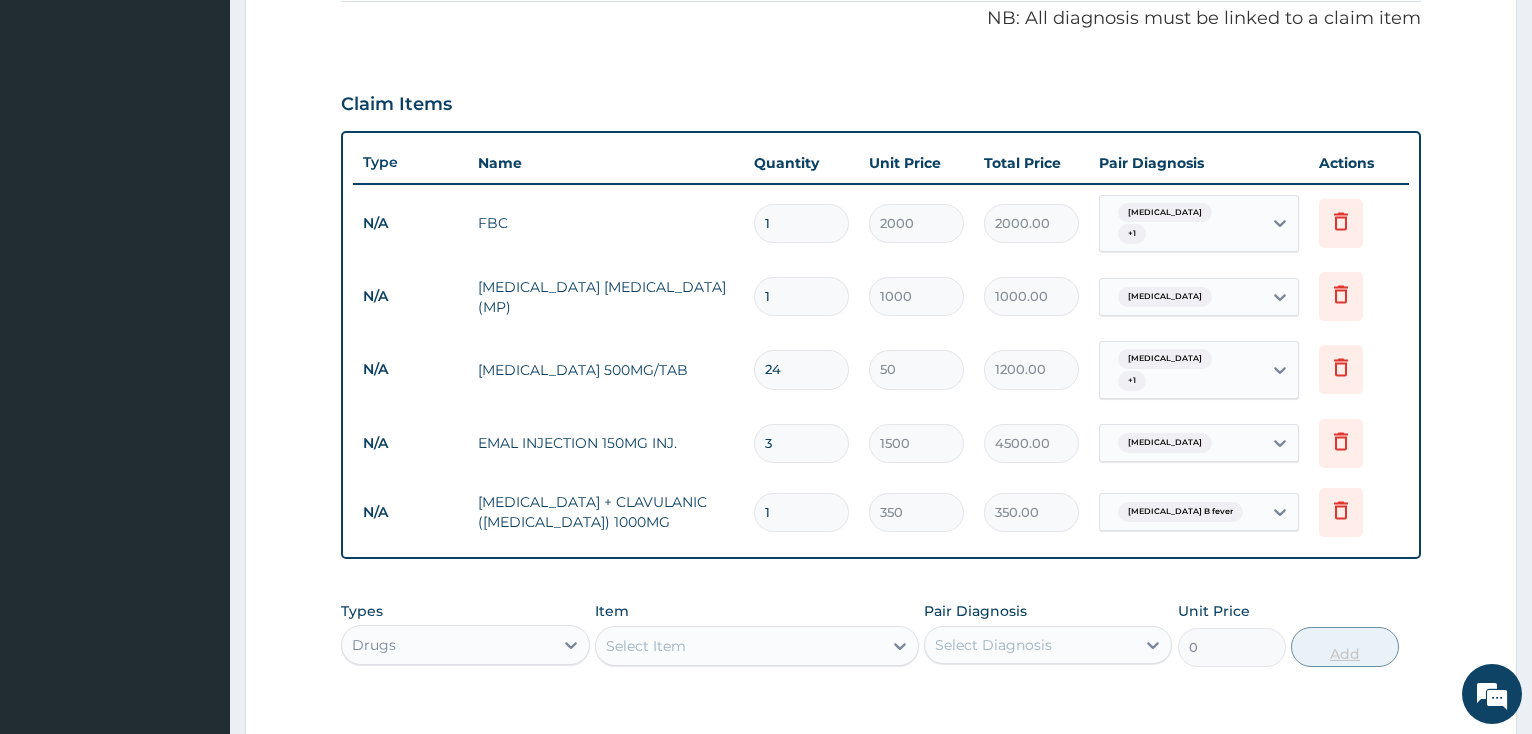 type on "14" 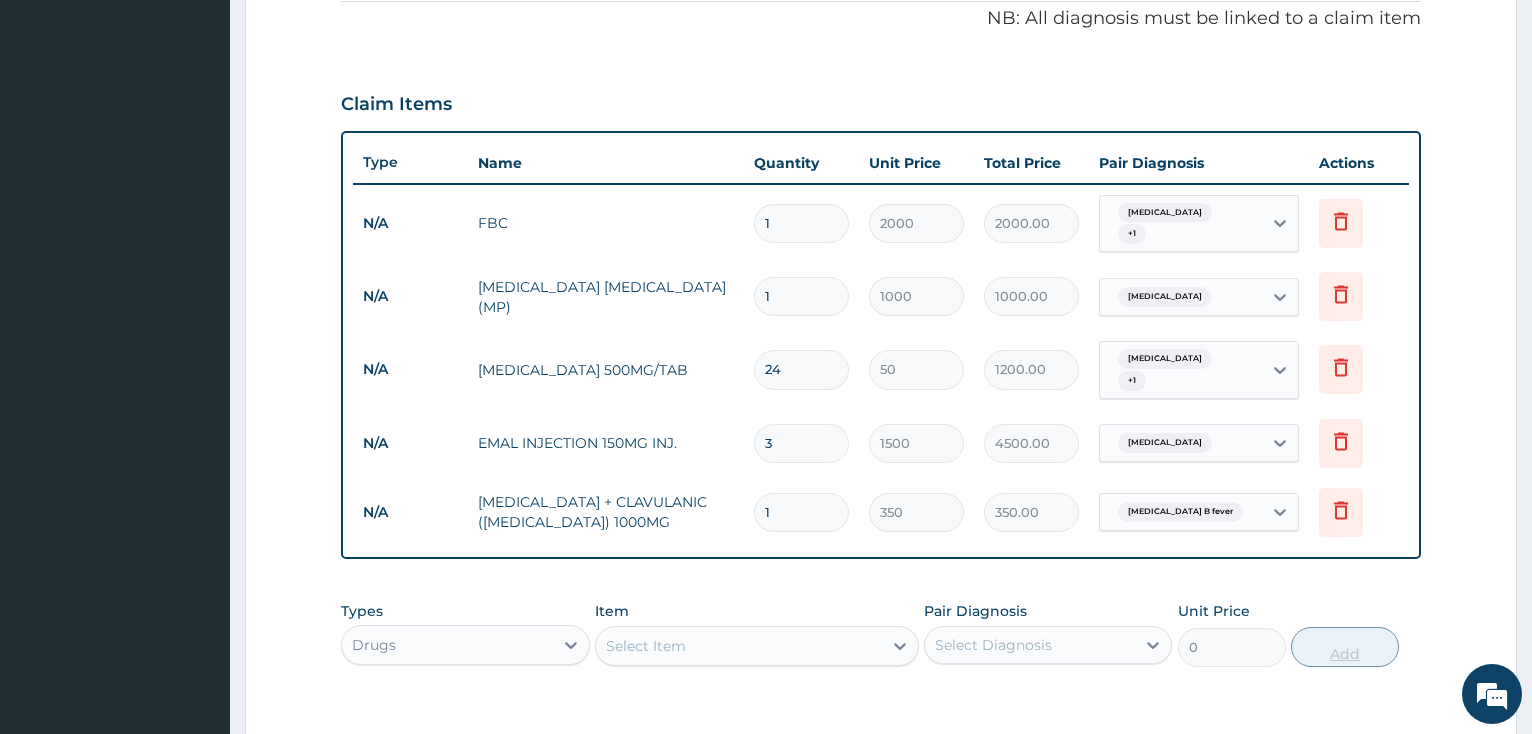 type on "4900.00" 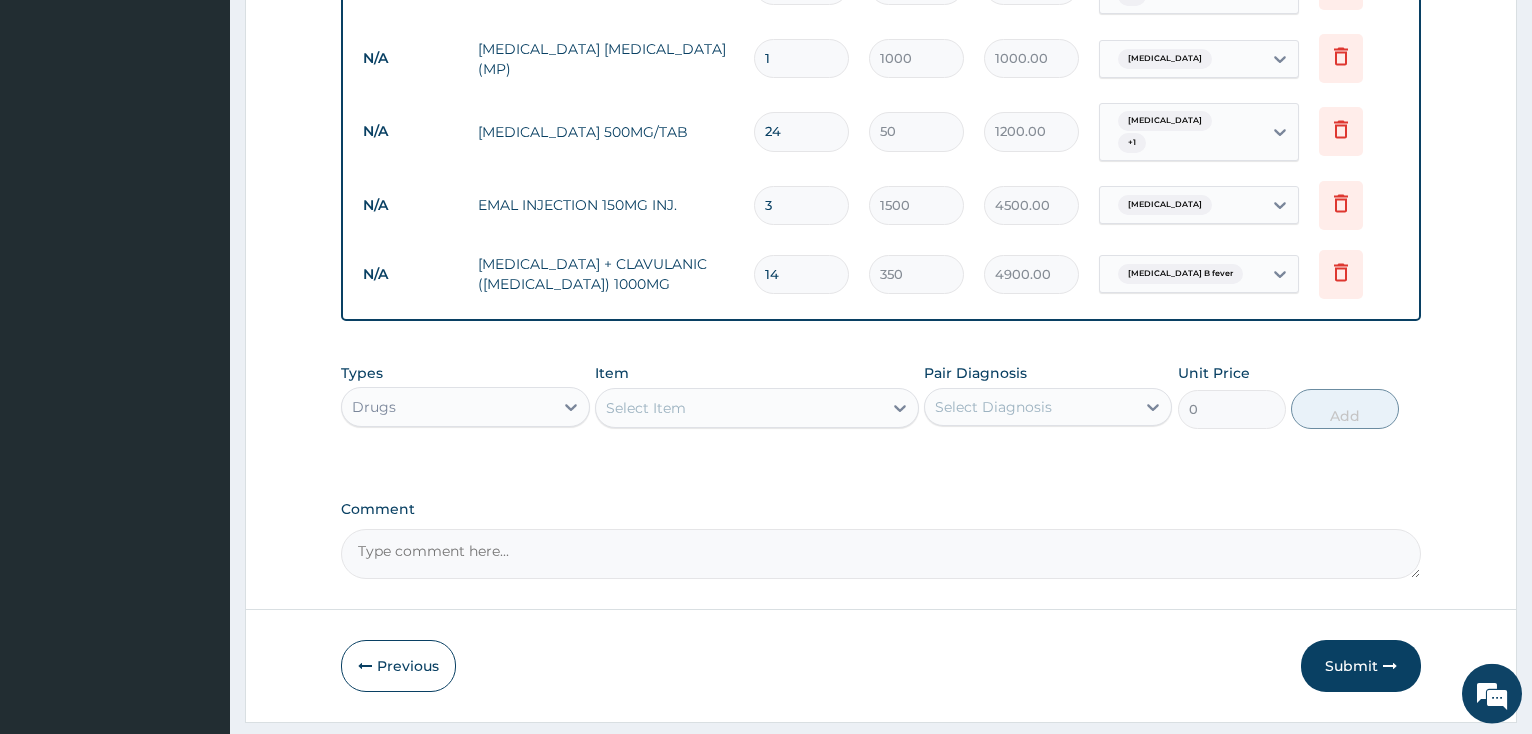 scroll, scrollTop: 889, scrollLeft: 0, axis: vertical 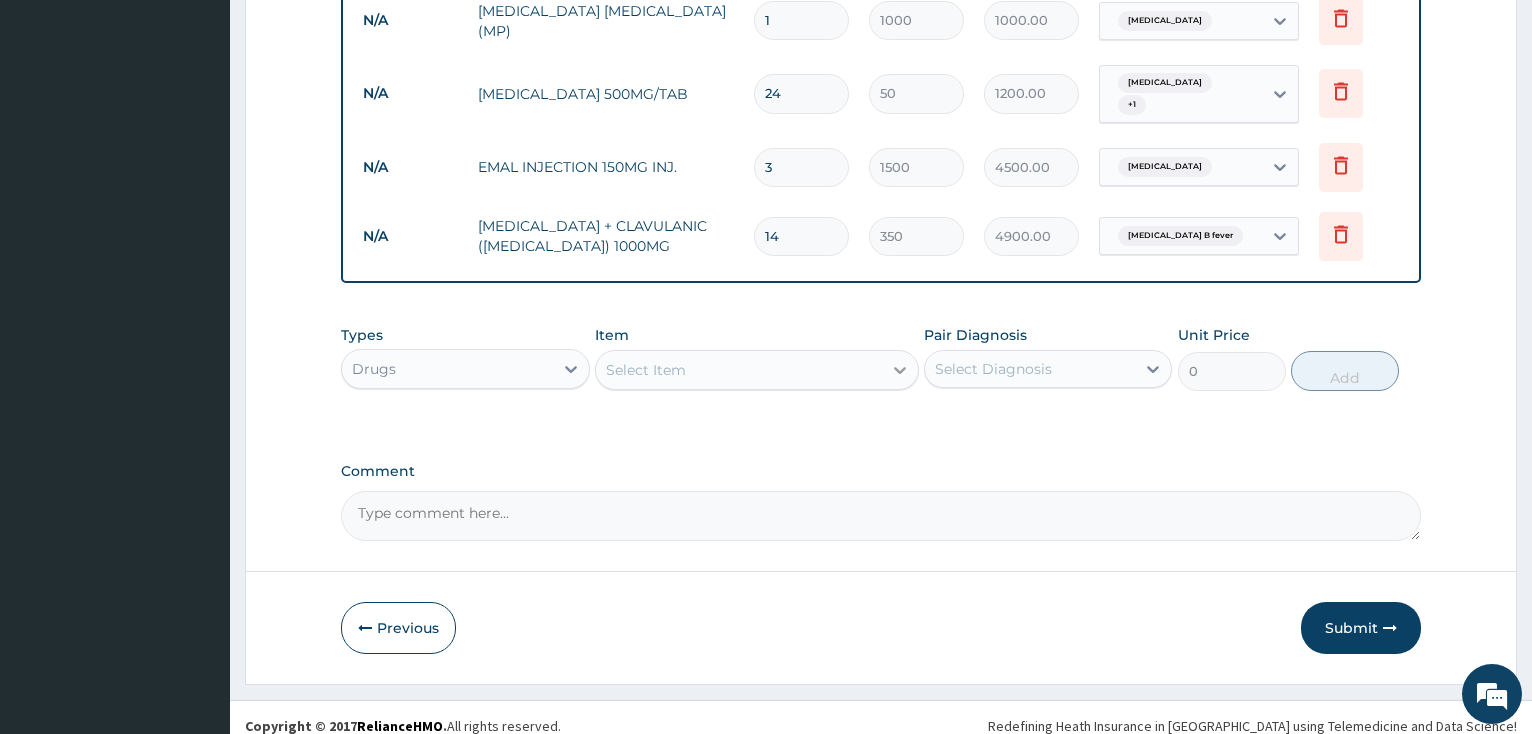 type on "14" 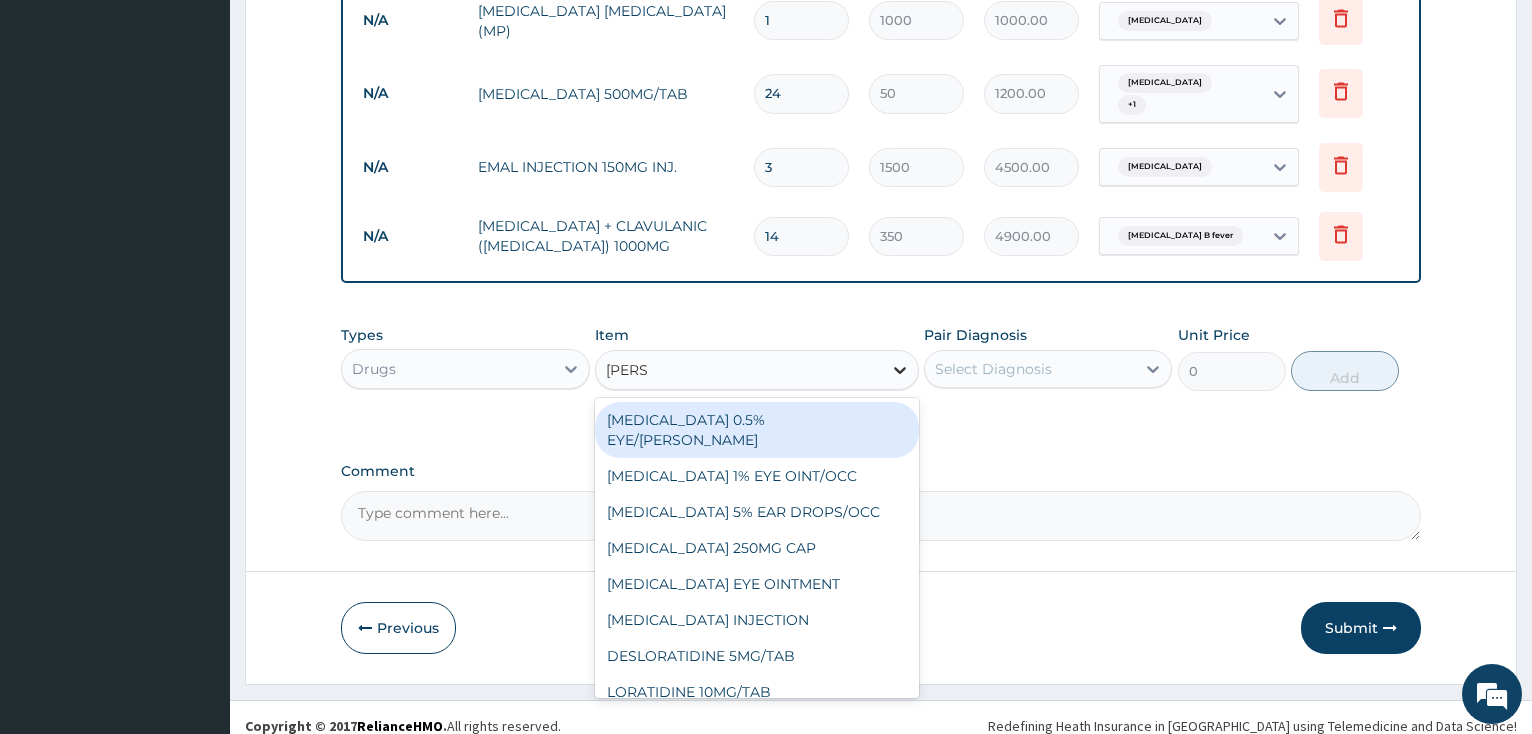 type on "LORAT" 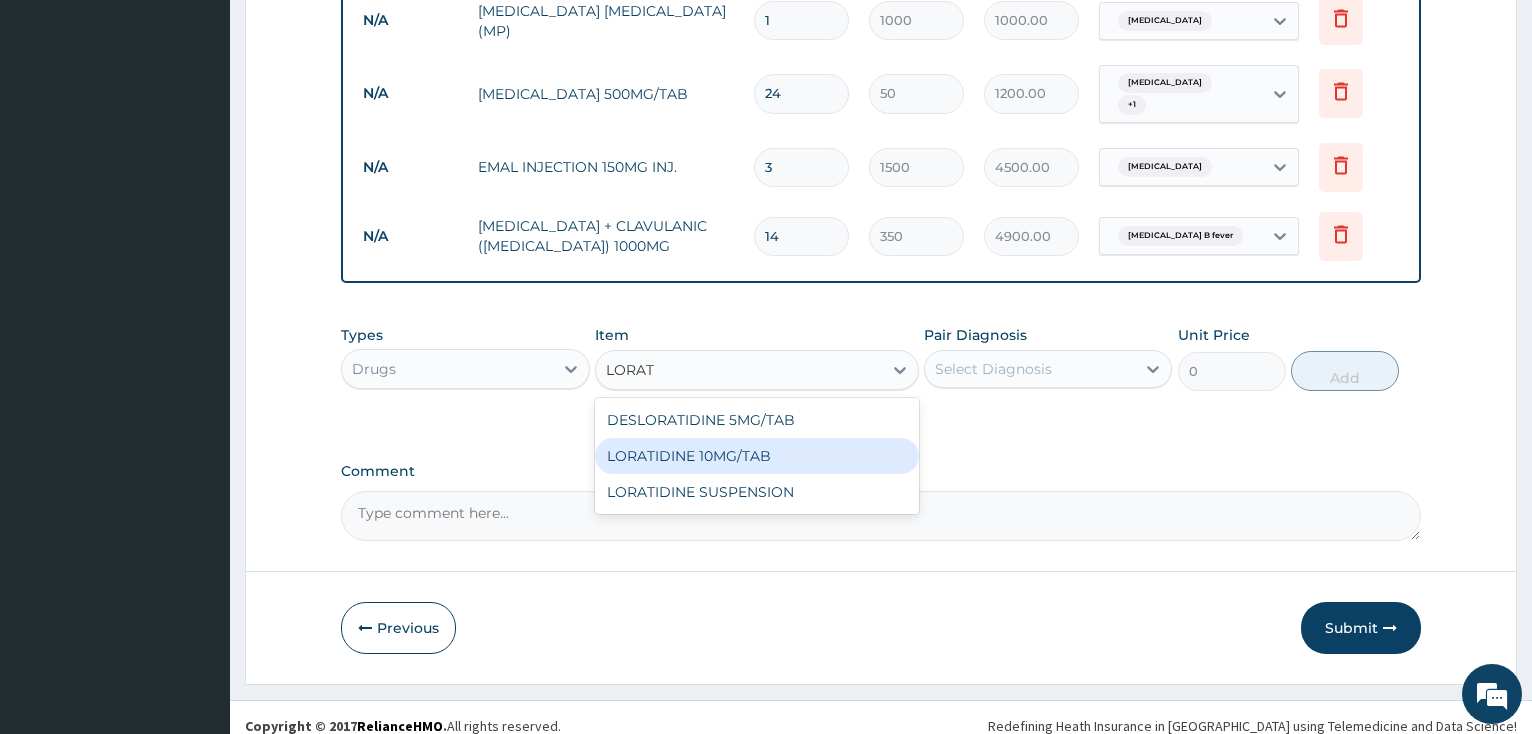 click on "LORATIDINE 10MG/TAB" at bounding box center [757, 456] 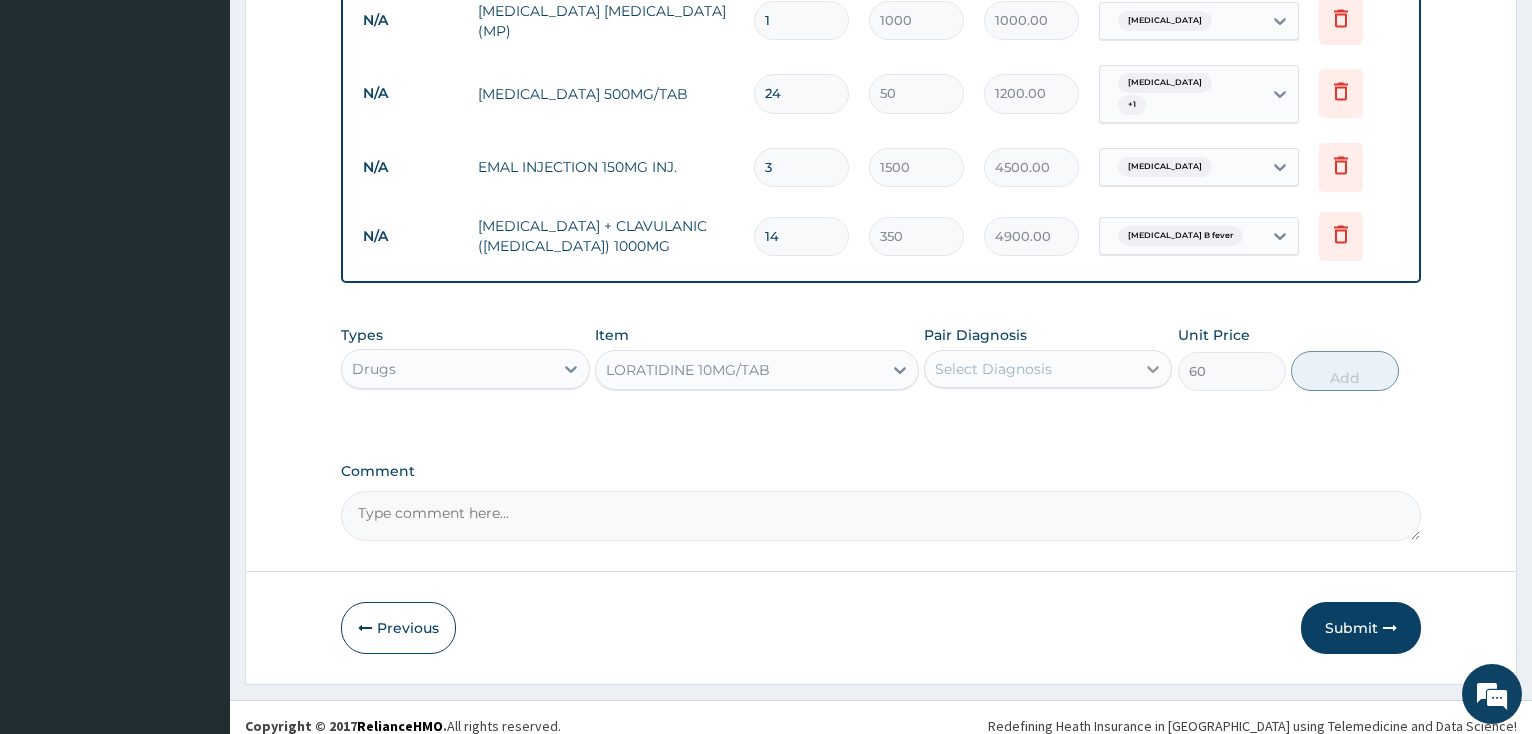 click 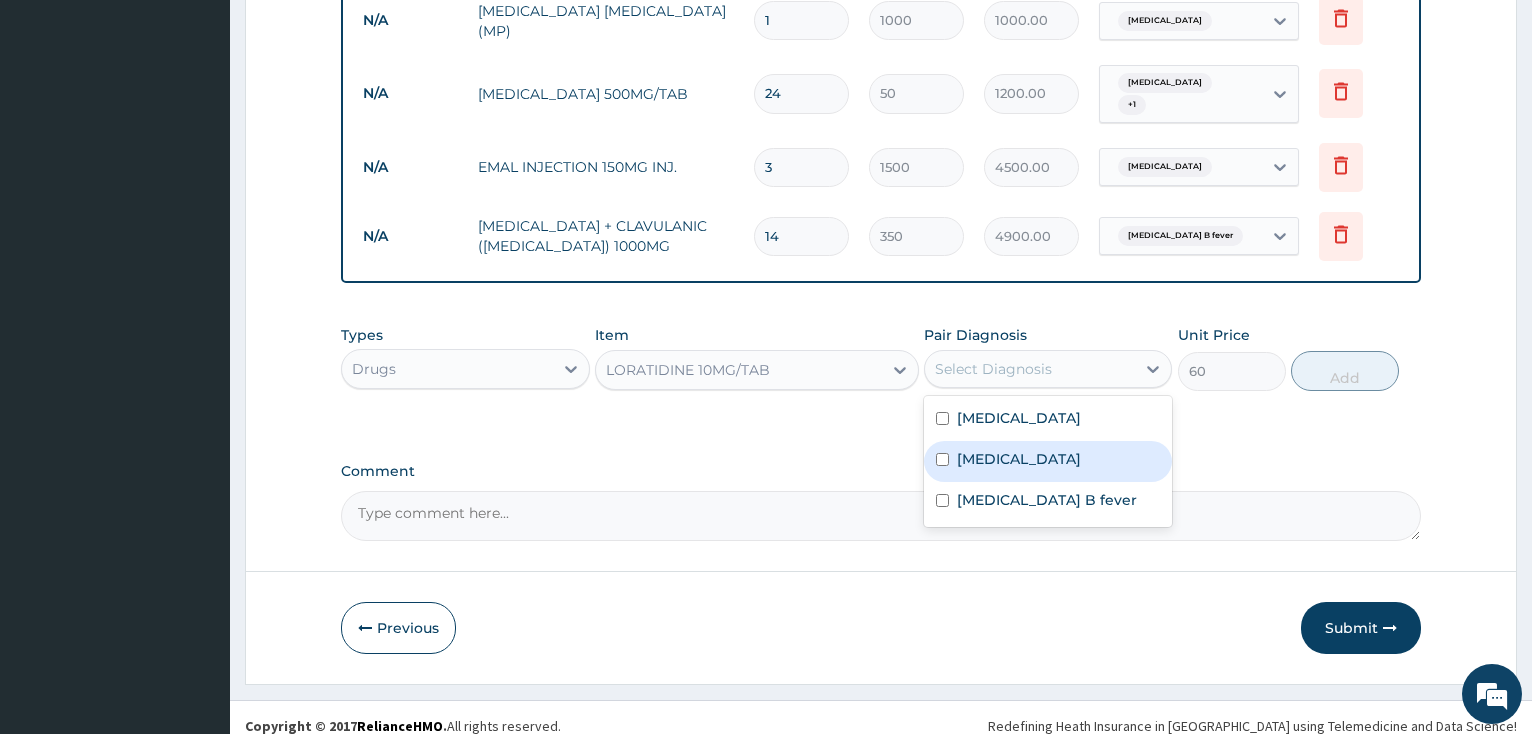 click at bounding box center (942, 459) 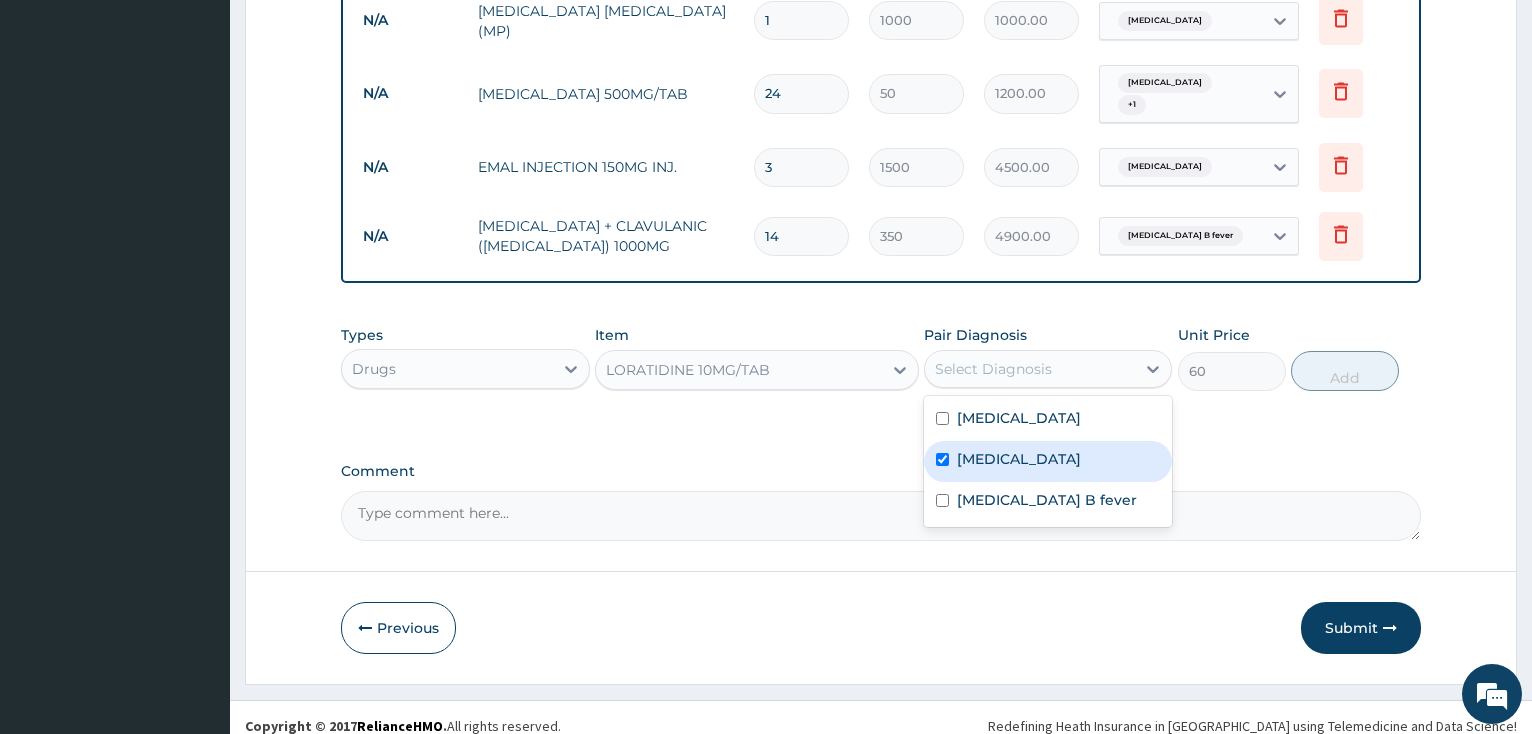 checkbox on "true" 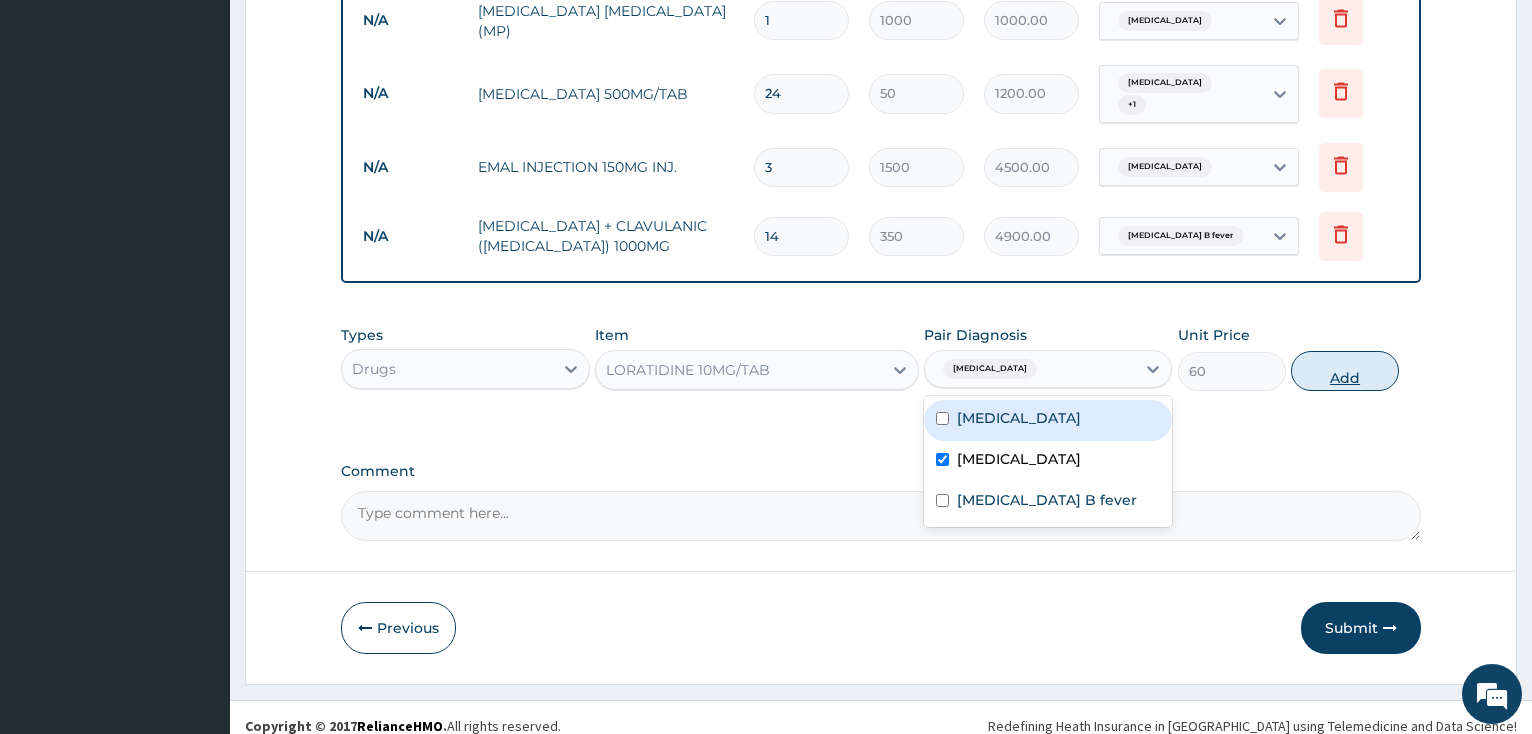 click on "Add" at bounding box center [1345, 371] 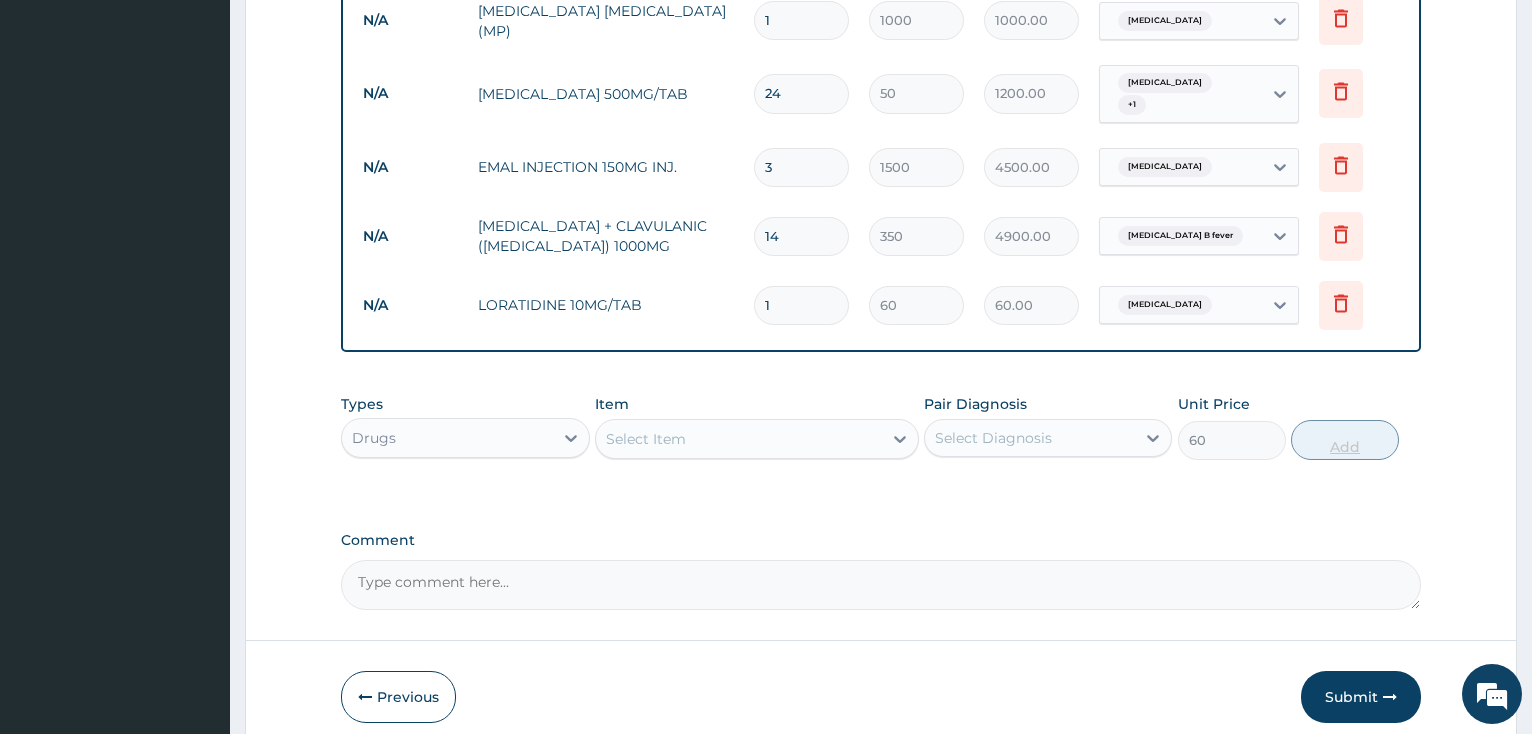type on "0" 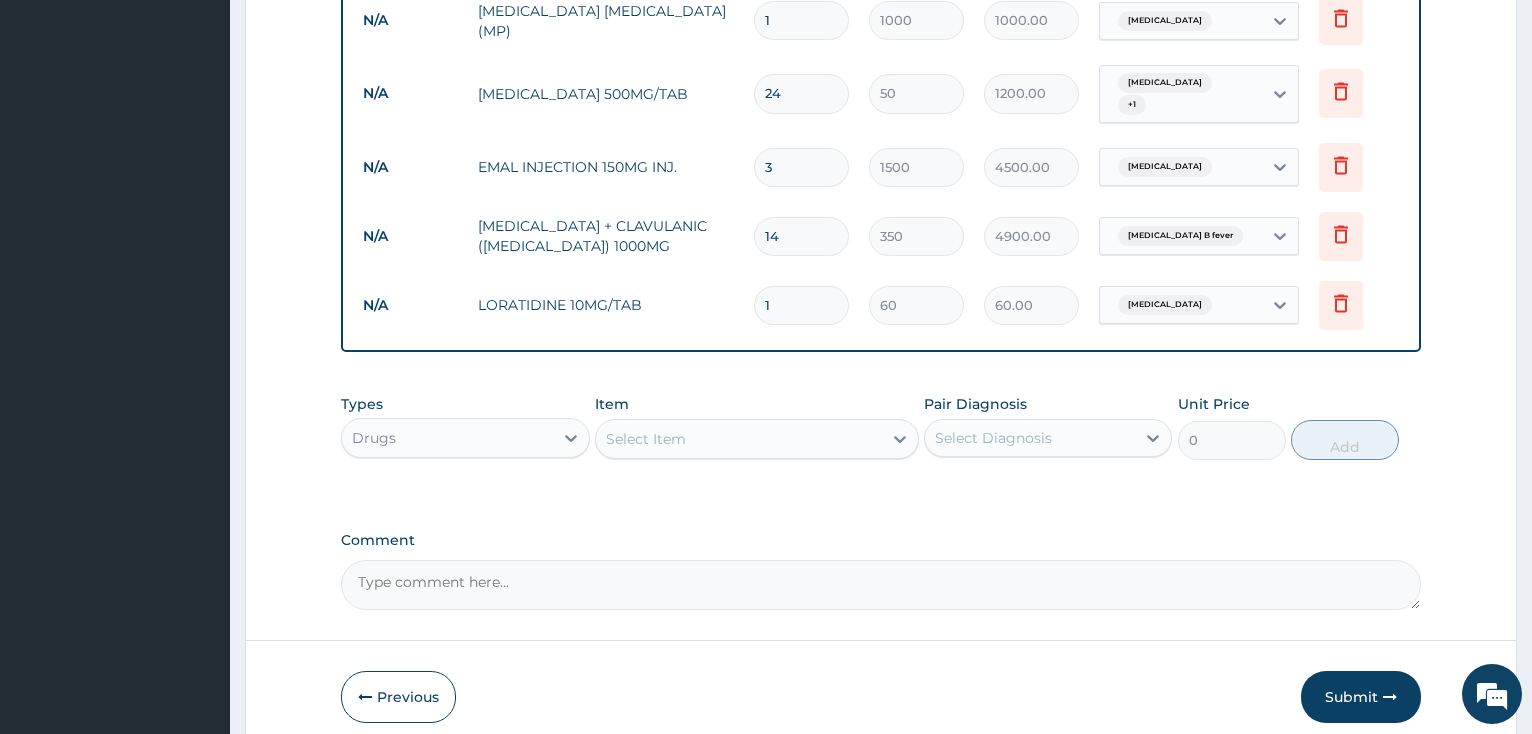 type on "10" 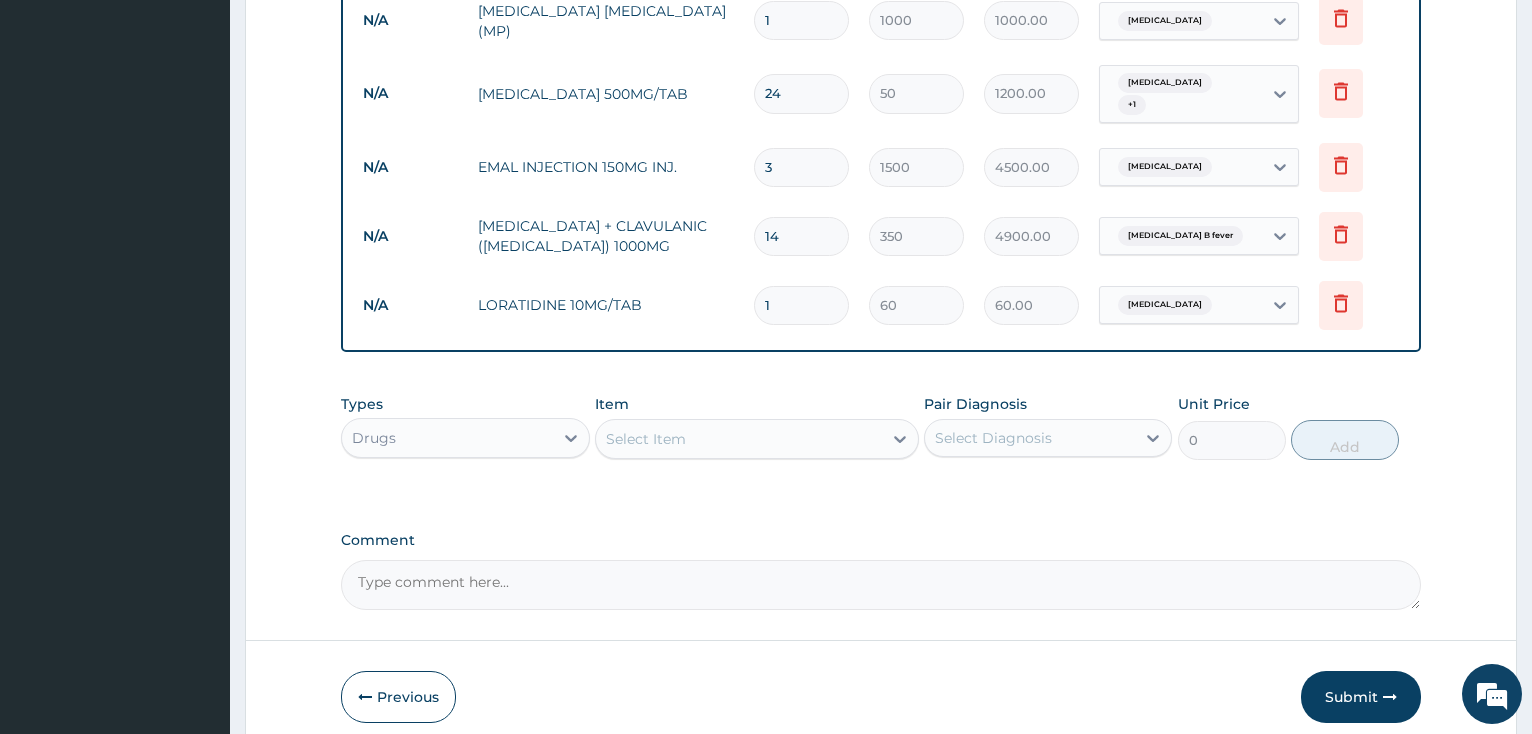 type on "600.00" 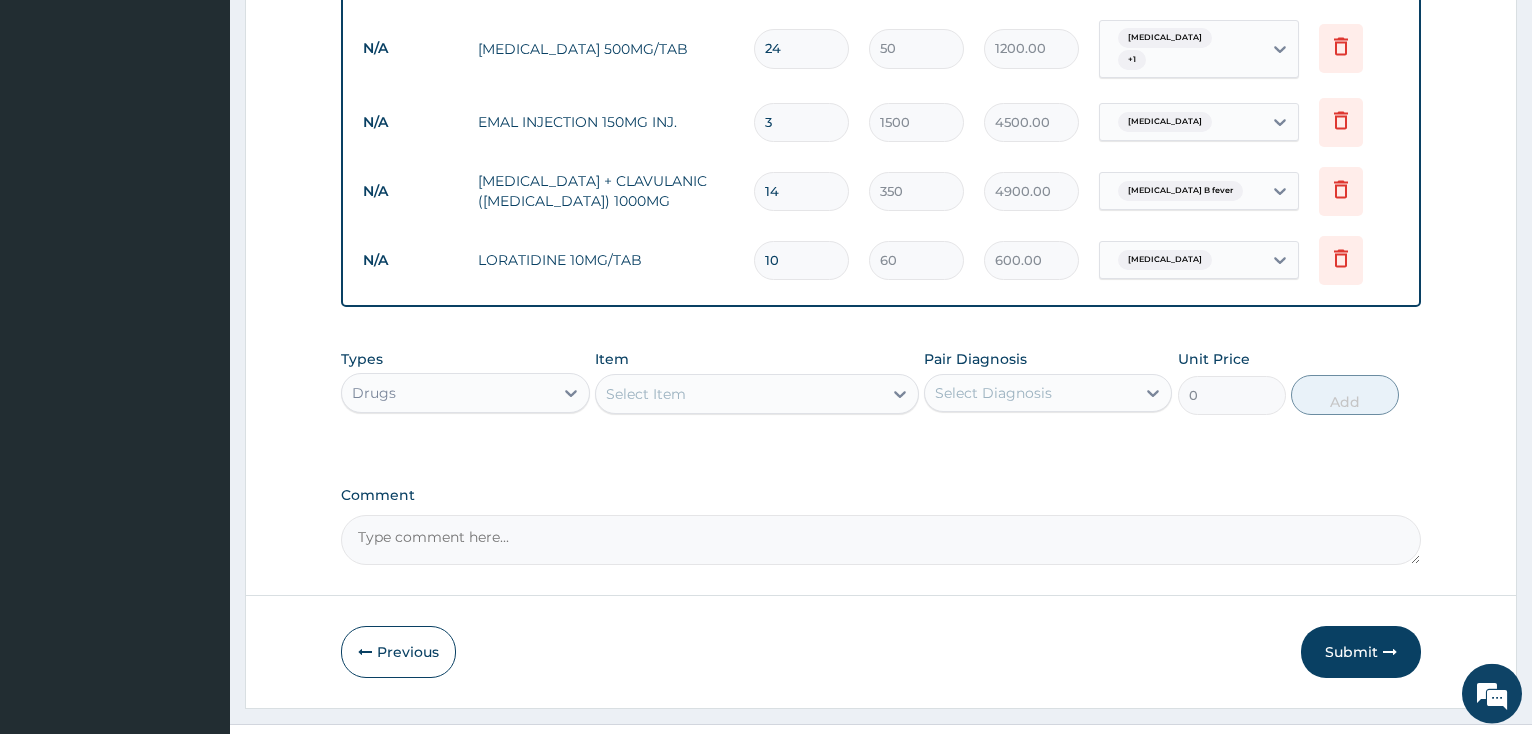 scroll, scrollTop: 958, scrollLeft: 0, axis: vertical 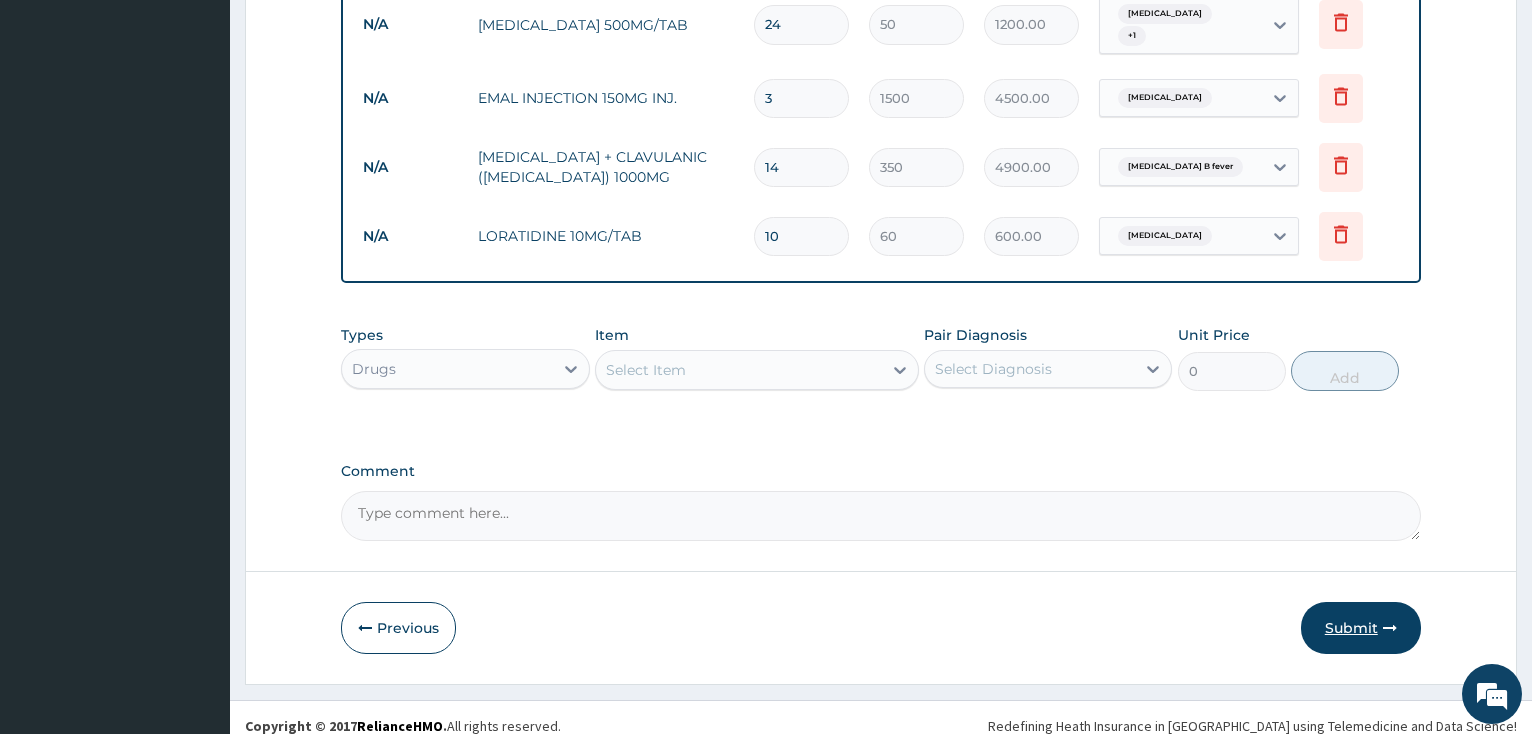 type on "10" 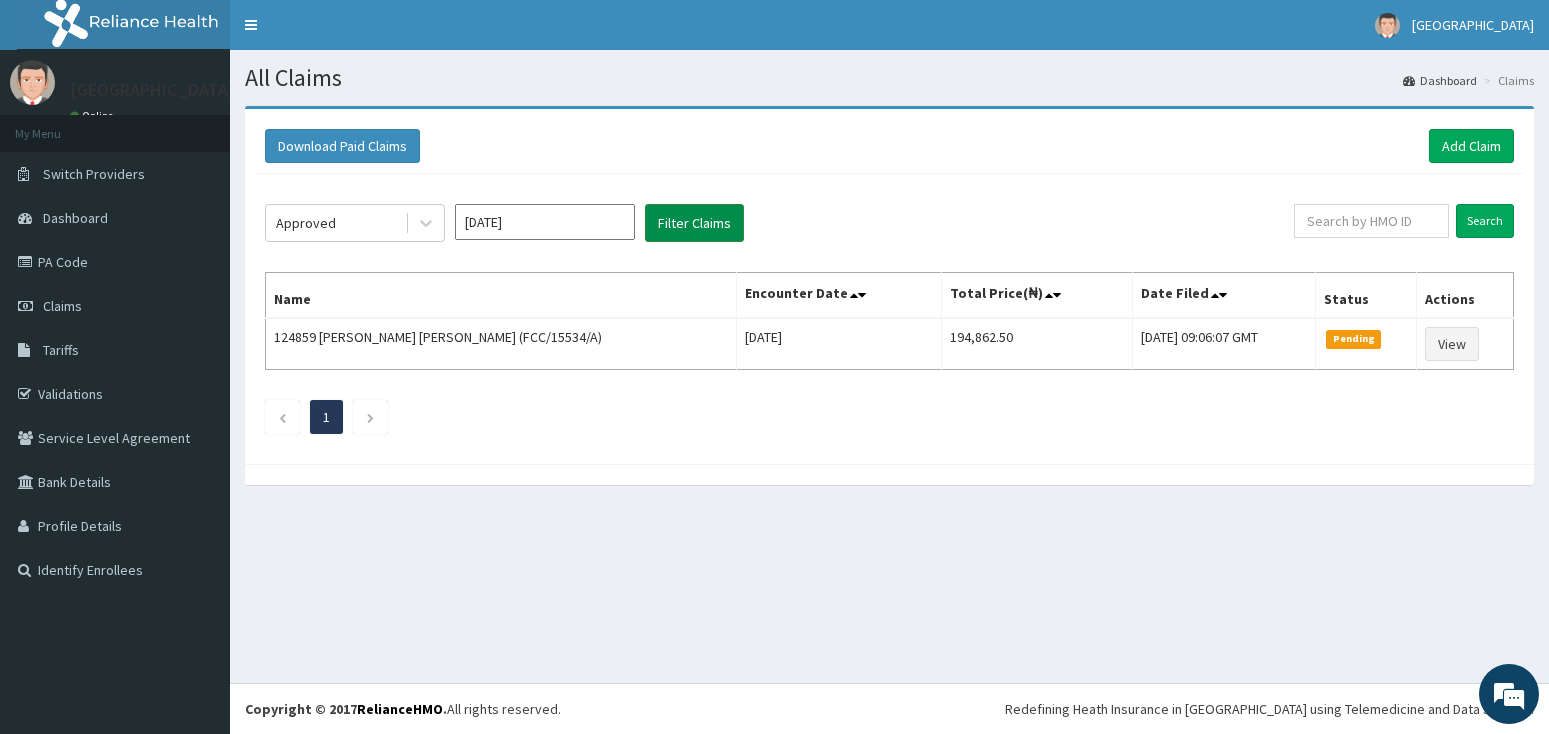 click on "Filter Claims" at bounding box center (694, 223) 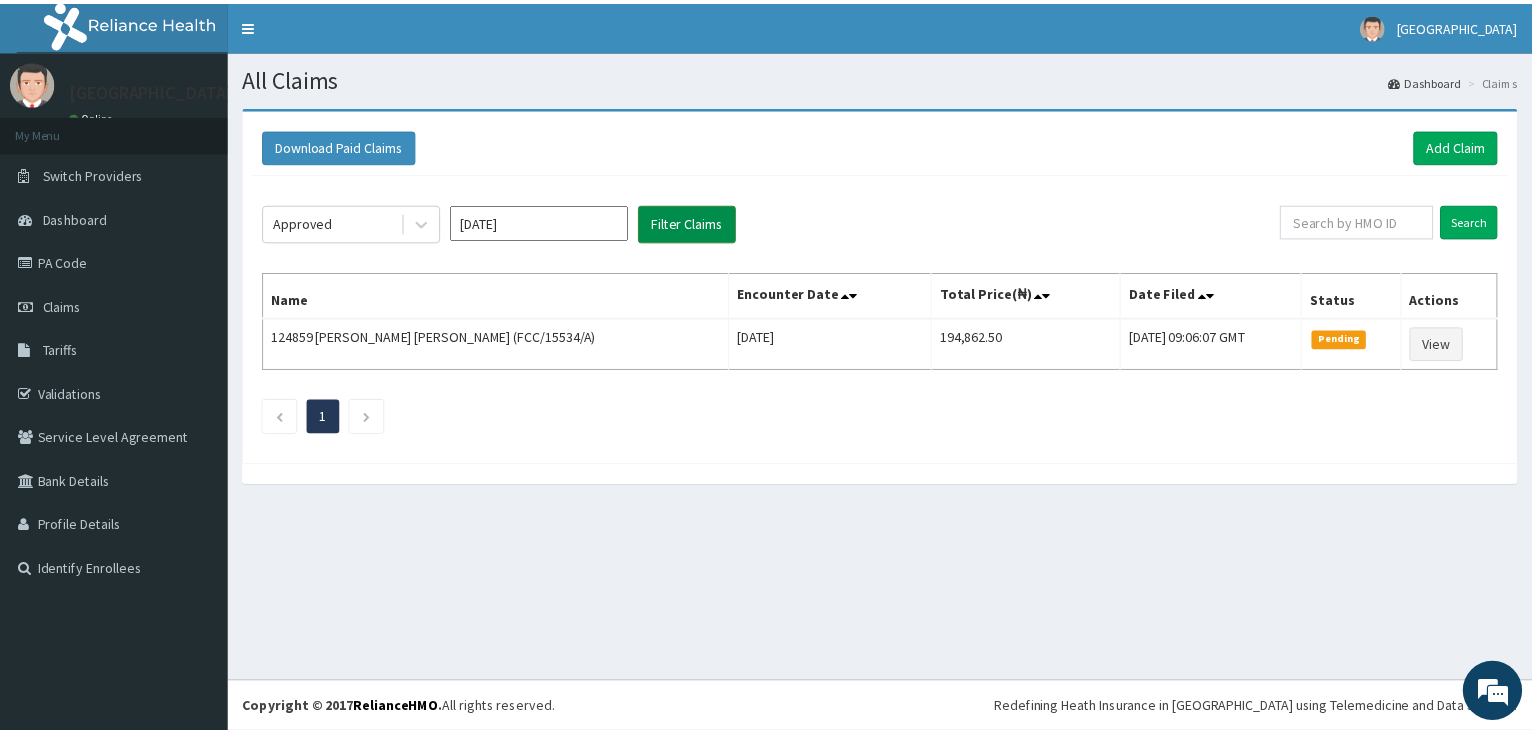 scroll, scrollTop: 0, scrollLeft: 0, axis: both 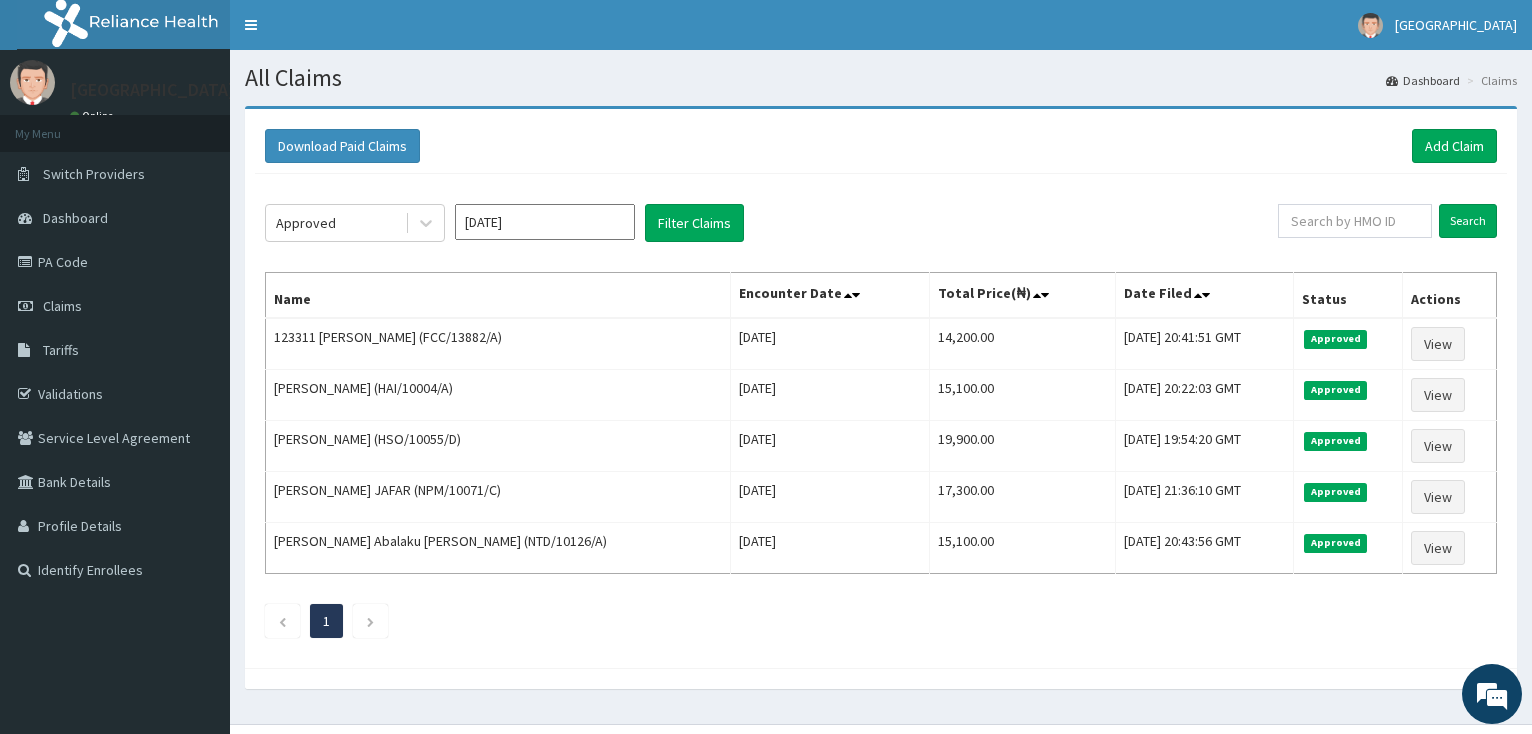 click on "Approved Jul 2025 Filter Claims Search Name Encounter Date Total Price(₦) Date Filed Status Actions 123311 Abraham Udidaa (FCC/13882/A) Thu Jul 10 2025 14,200.00 Sun, 13 Jul 2025 20:41:51 GMT Approved View Danjuma Luka (HAI/10004/A) Tue Jul 08 2025 15,100.00 Sun, 13 Jul 2025 20:22:03 GMT Approved View Aishat Abdulmumuni (HSO/10055/D) Sun Jul 06 2025 19,900.00 Sun, 13 Jul 2025 19:54:20 GMT Approved View MARIYA SULEIMAN JAFAR (NPM/10071/C) Fri Jul 04 2025 17,300.00 Sat, 12 Jul 2025 21:36:10 GMT Approved View Dauda Abalaku Shedrack (NTD/10126/A) Tue Jul 01 2025 15,100.00 Sat, 12 Jul 2025 20:43:56 GMT Approved View 1" 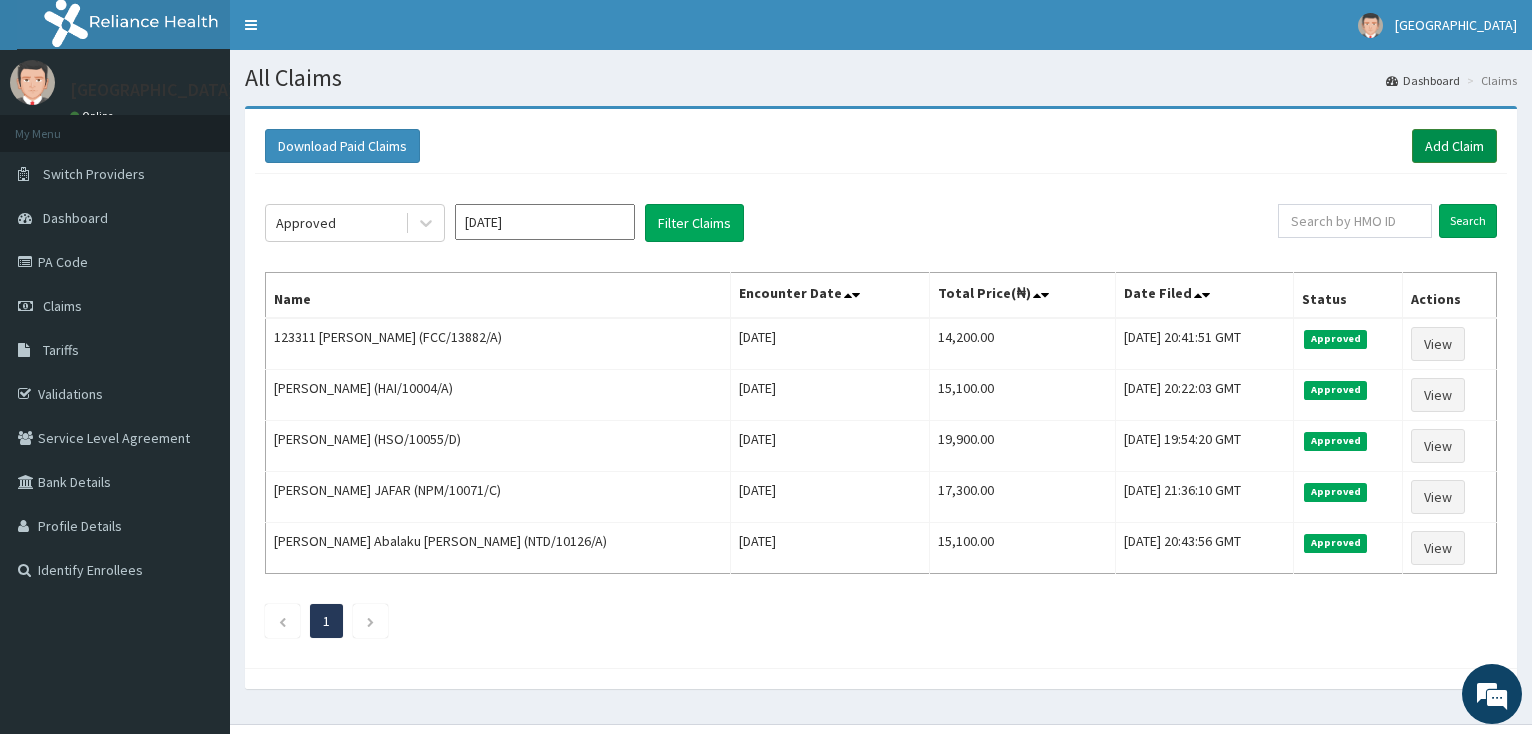 click on "Add Claim" at bounding box center (1454, 146) 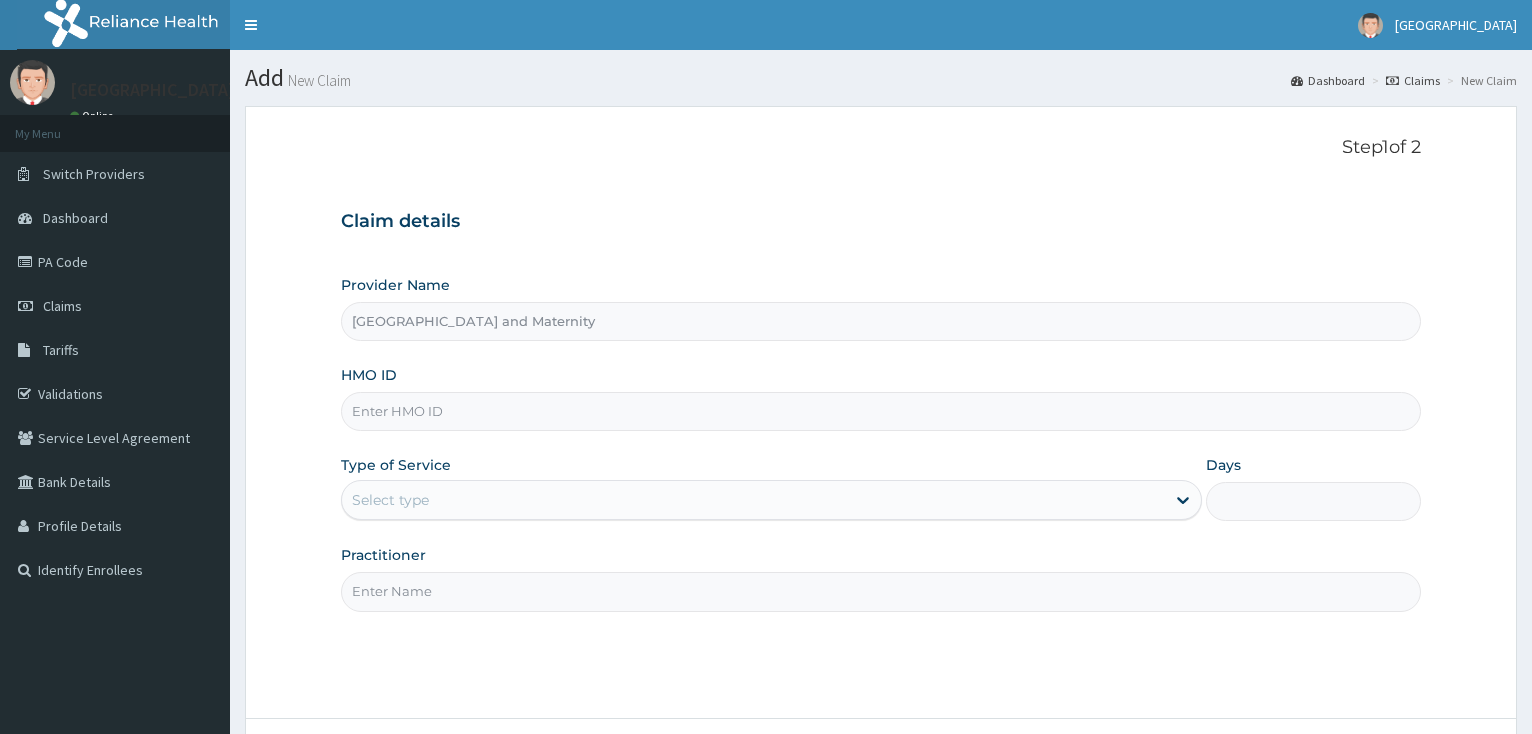 scroll, scrollTop: 0, scrollLeft: 0, axis: both 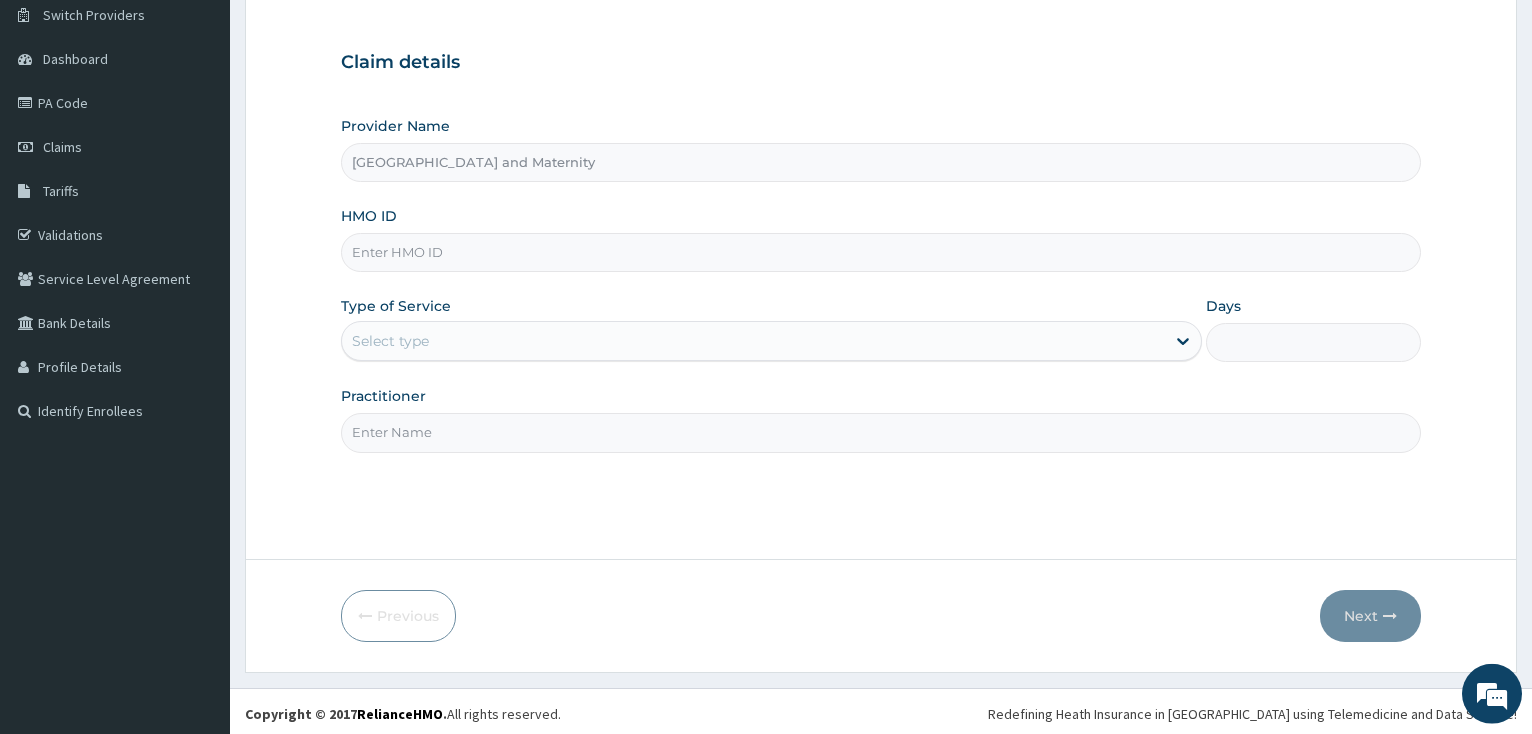 click on "Step  1  of 2 Claim details Provider Name [GEOGRAPHIC_DATA] and Maternity HMO ID Type of Service Select type Days Practitioner" at bounding box center (881, 253) 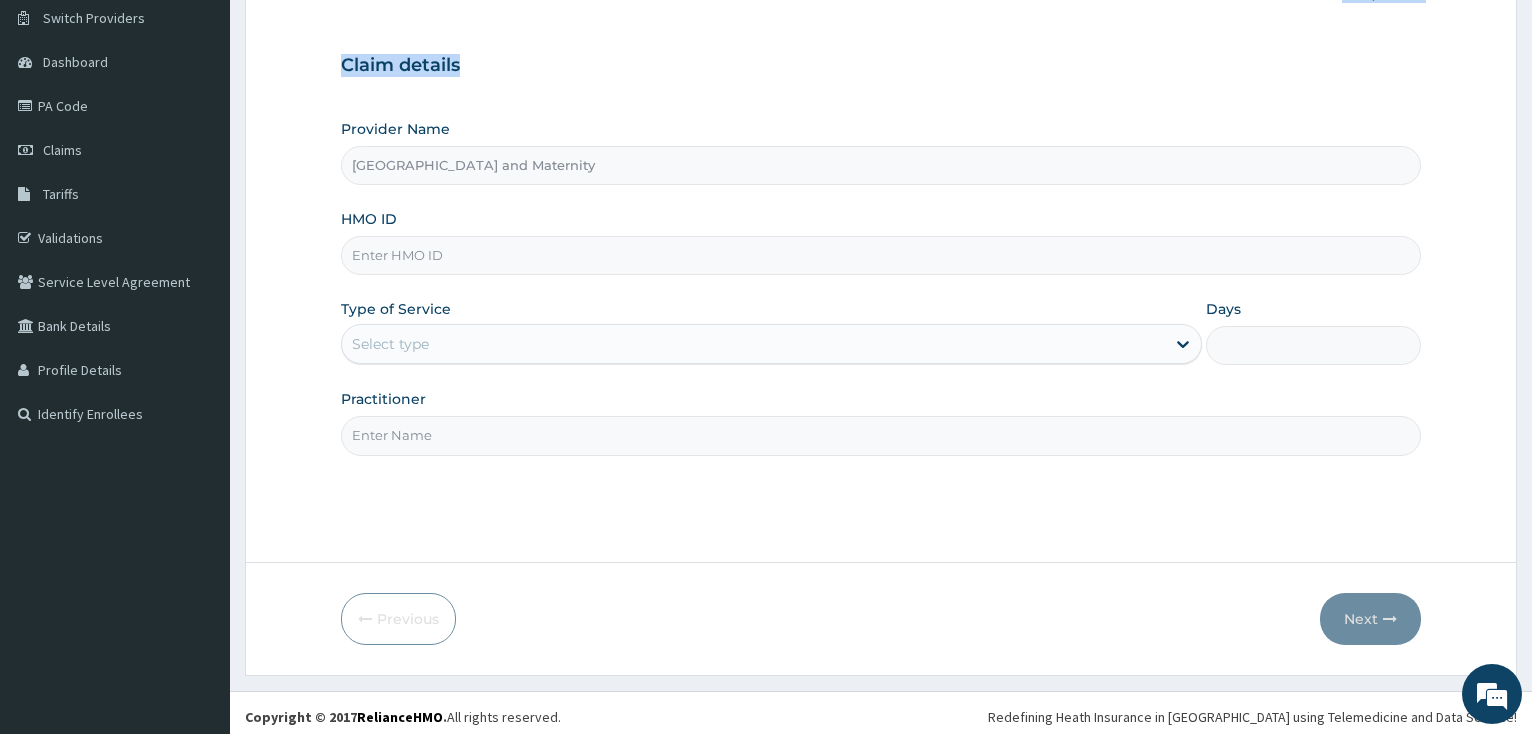 scroll, scrollTop: 164, scrollLeft: 0, axis: vertical 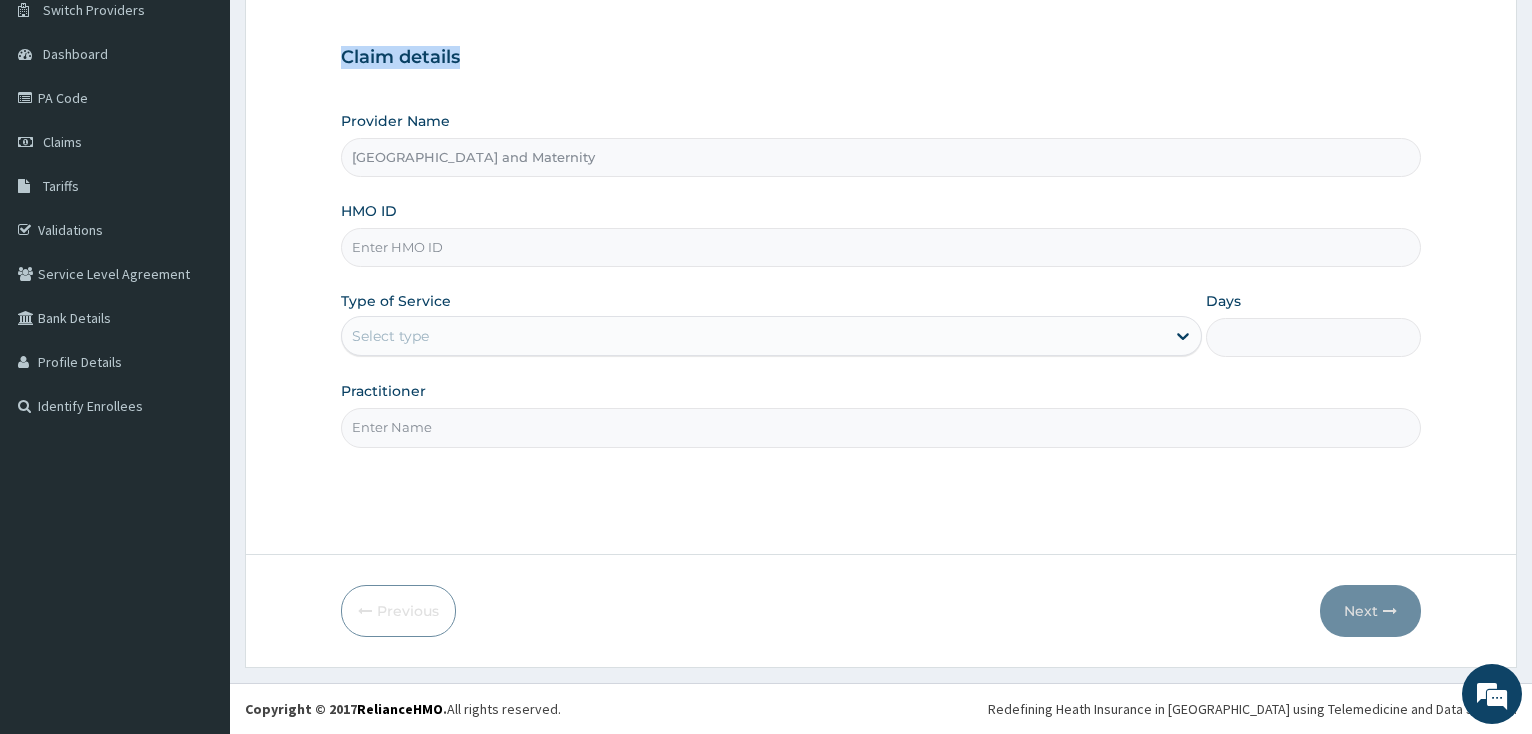 click on "HMO ID" at bounding box center (881, 247) 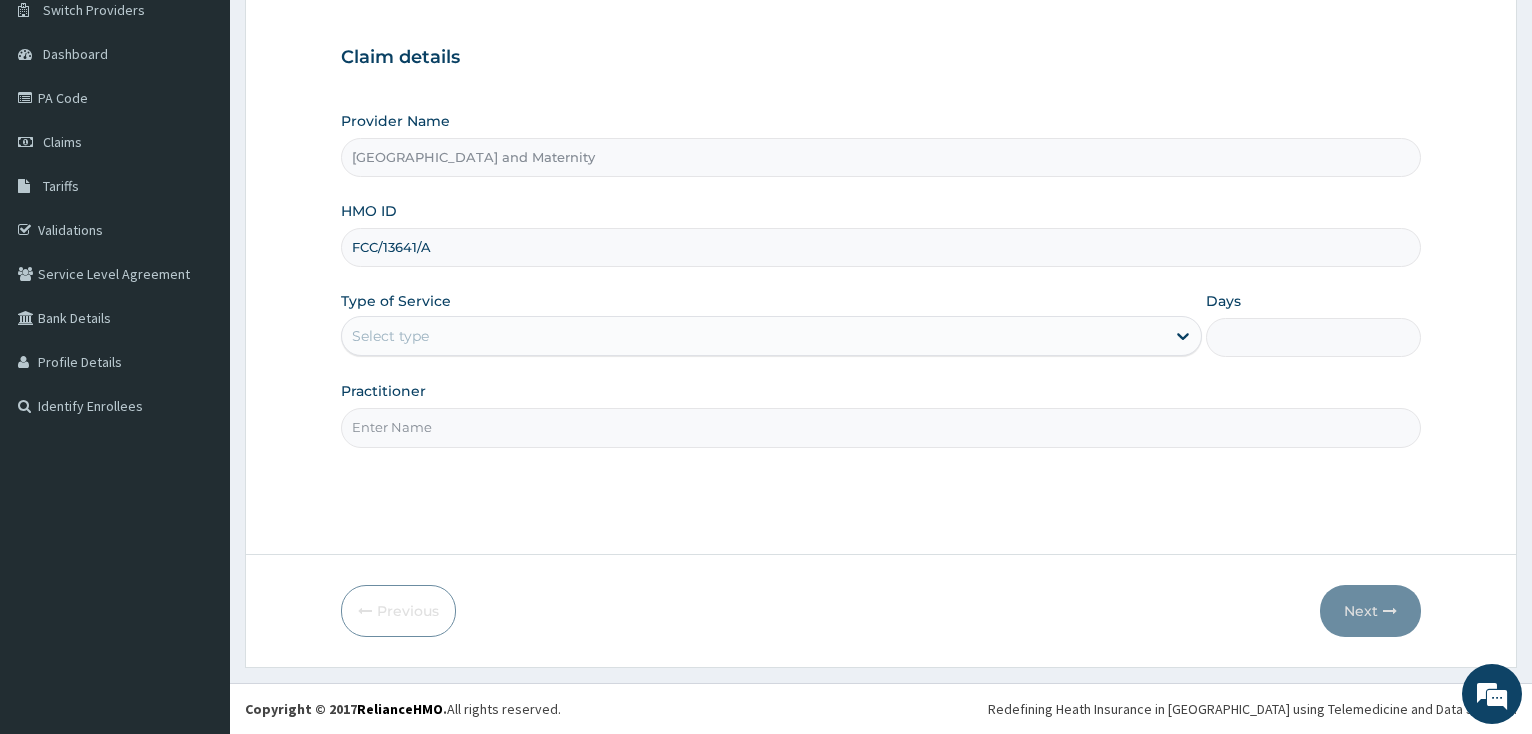 type on "FCC/13641/A" 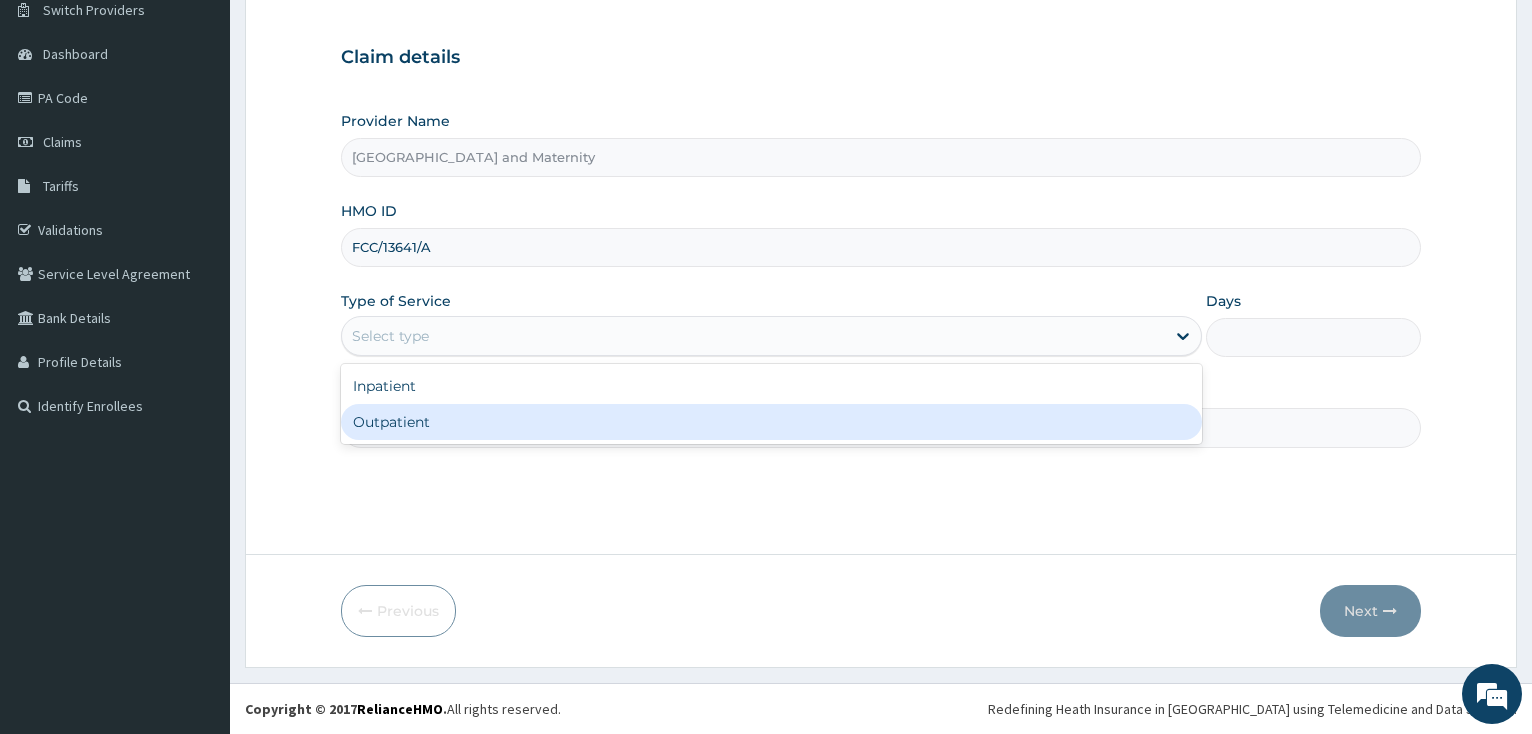 click on "Outpatient" at bounding box center [771, 422] 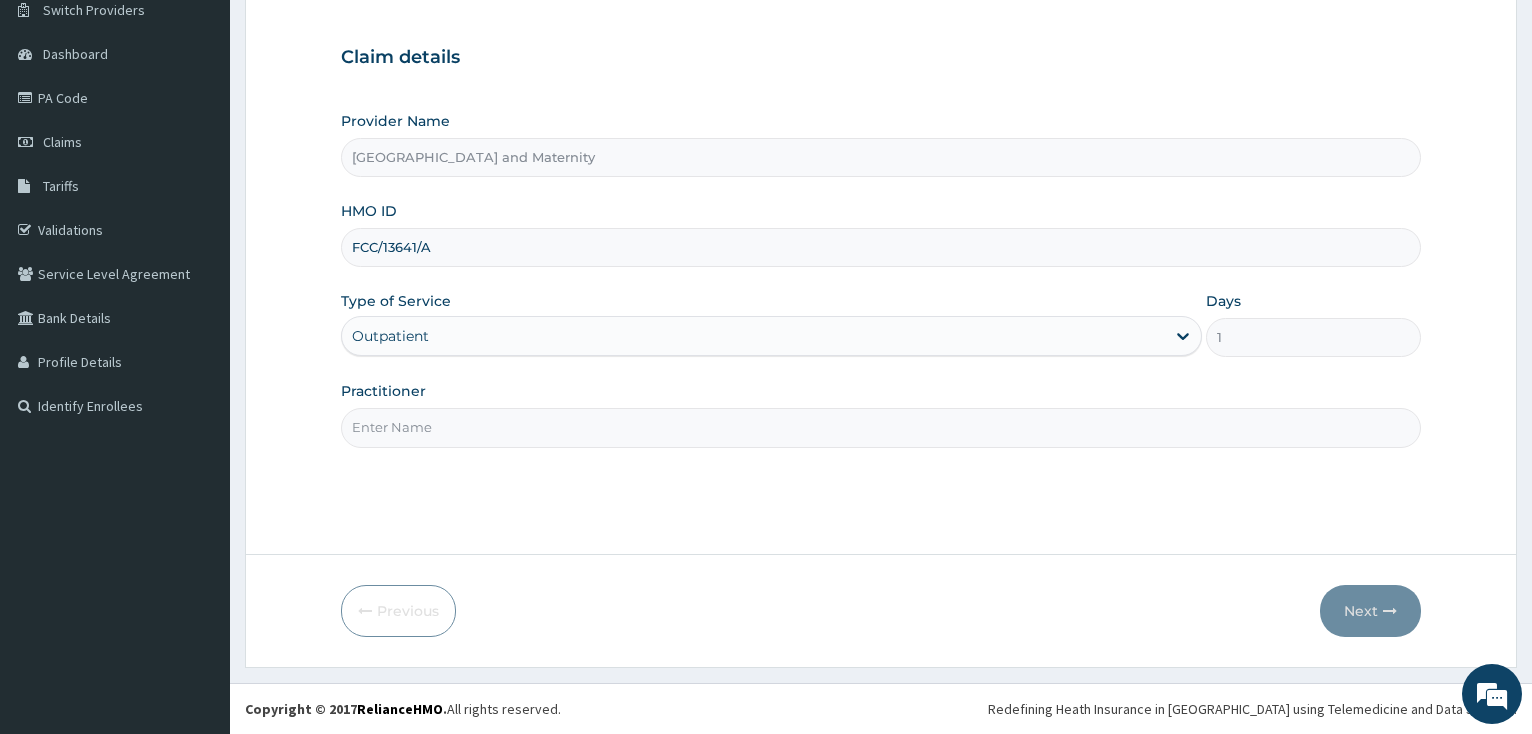 click on "Practitioner" at bounding box center (881, 427) 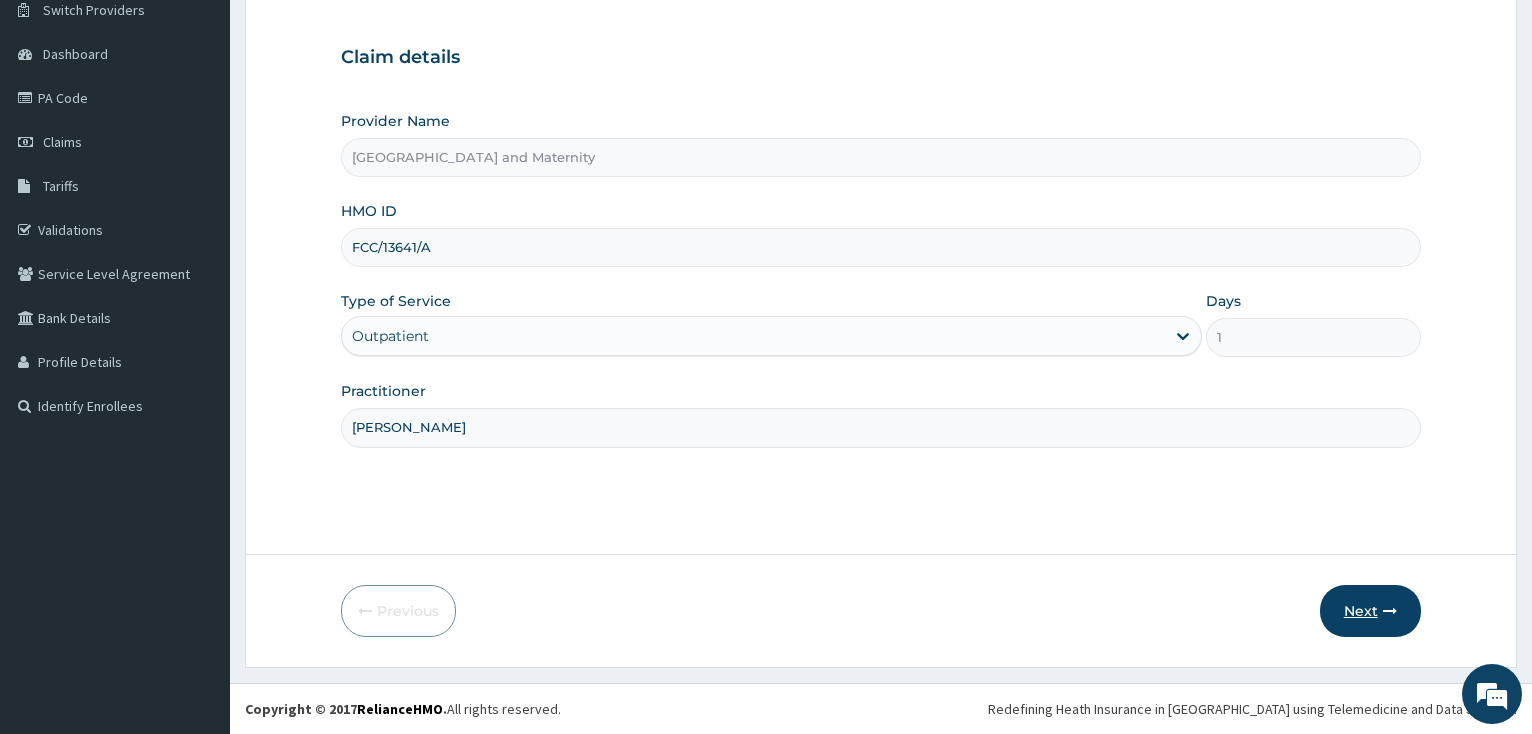 type on "[PERSON_NAME]" 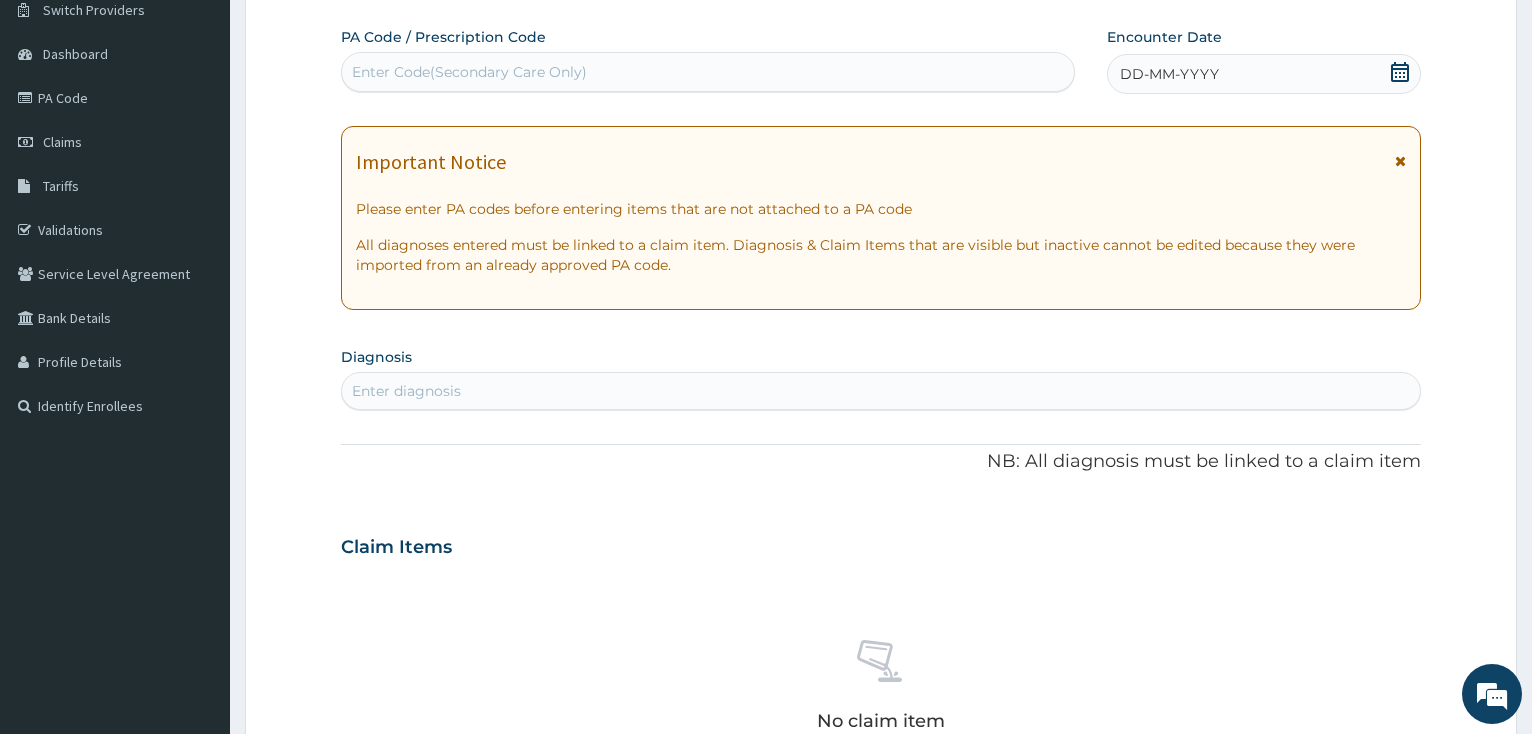click 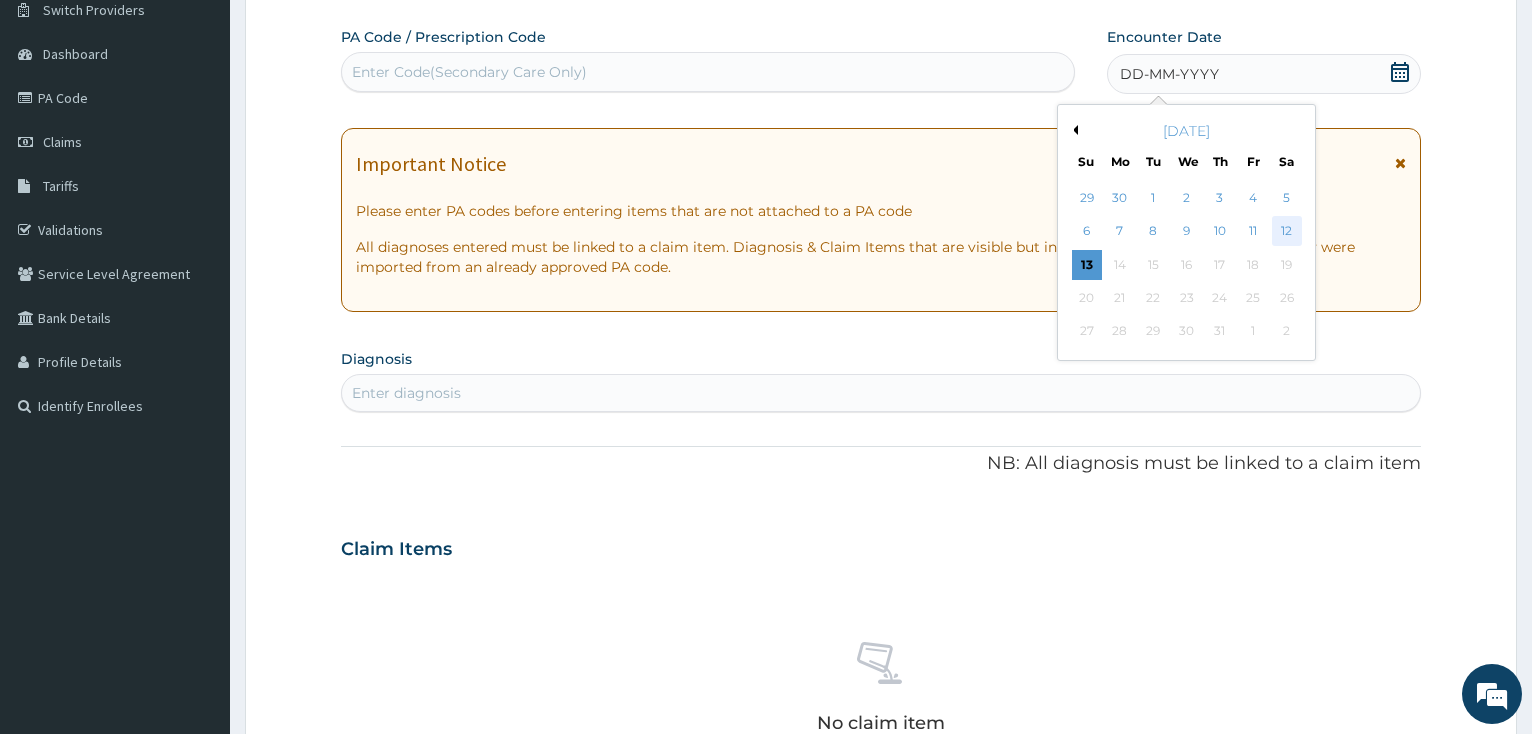 click on "12" at bounding box center [1286, 232] 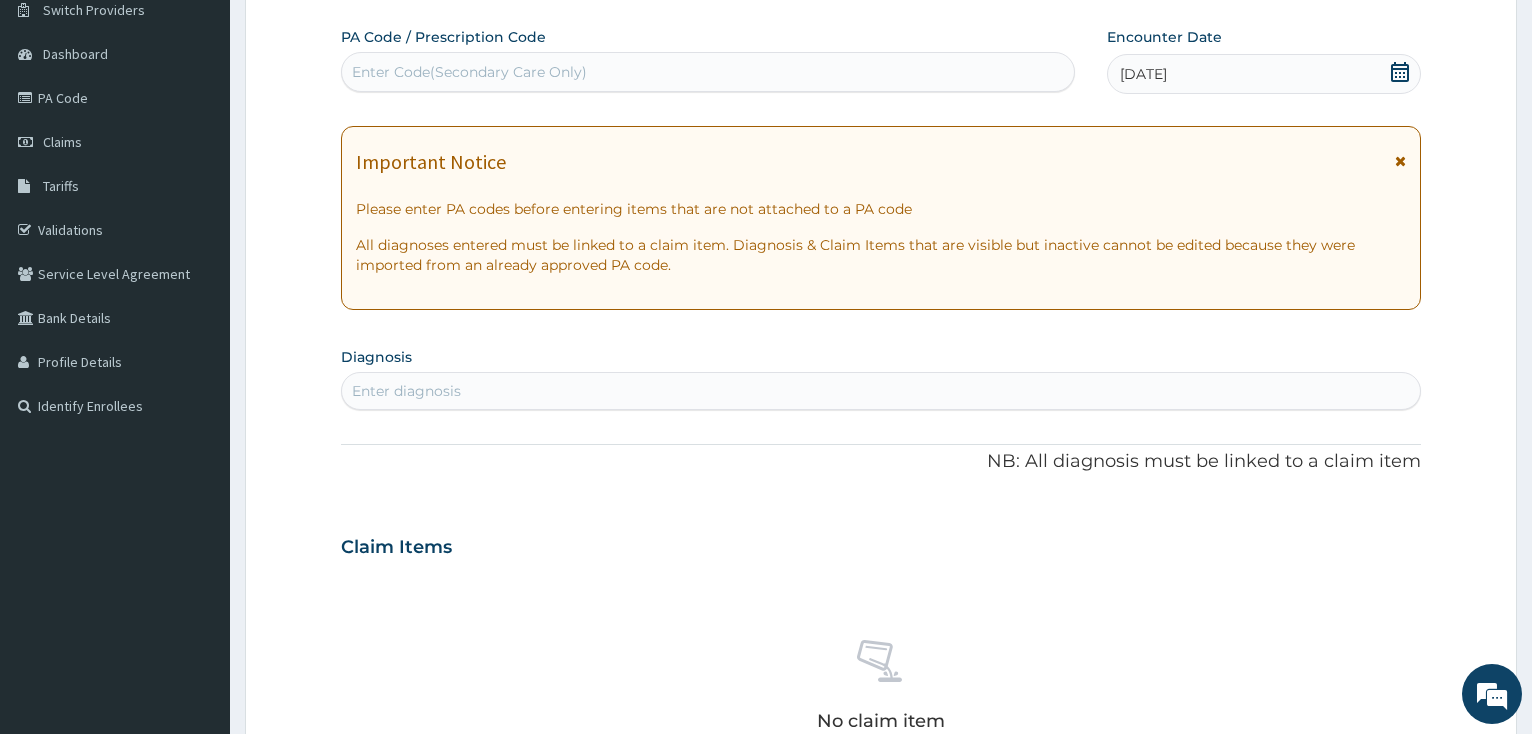 click on "Enter diagnosis" at bounding box center [881, 391] 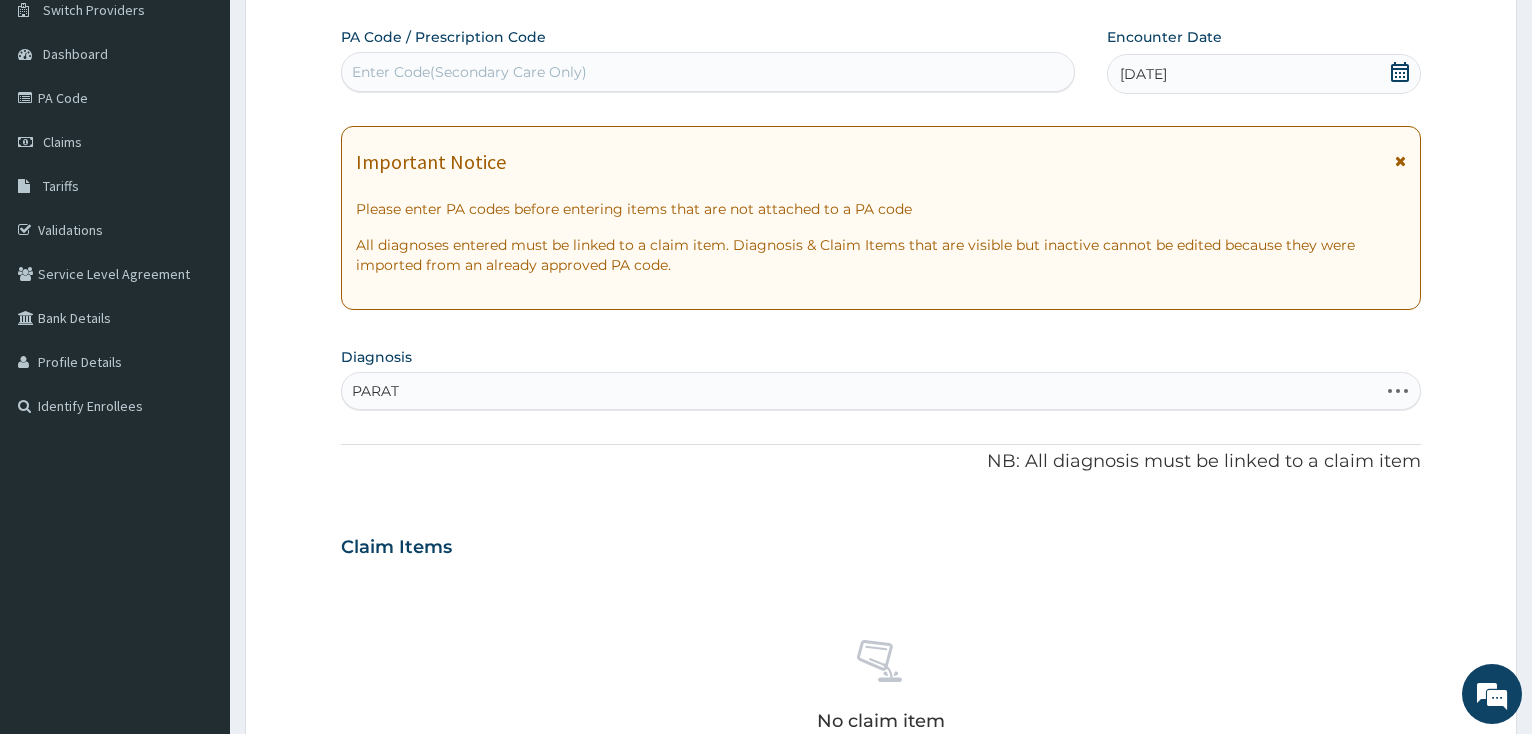 type on "PARATY" 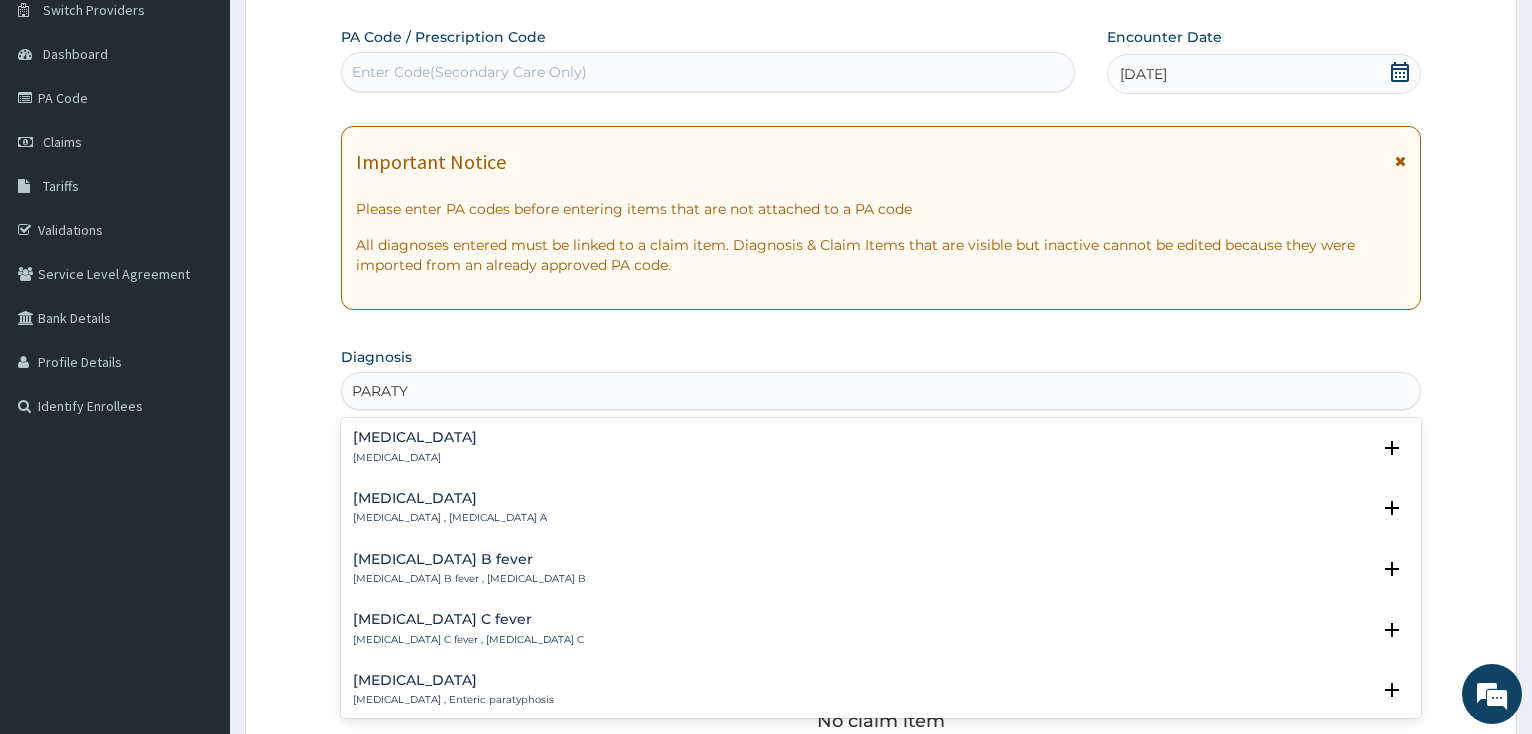 click on "[MEDICAL_DATA]" at bounding box center (415, 437) 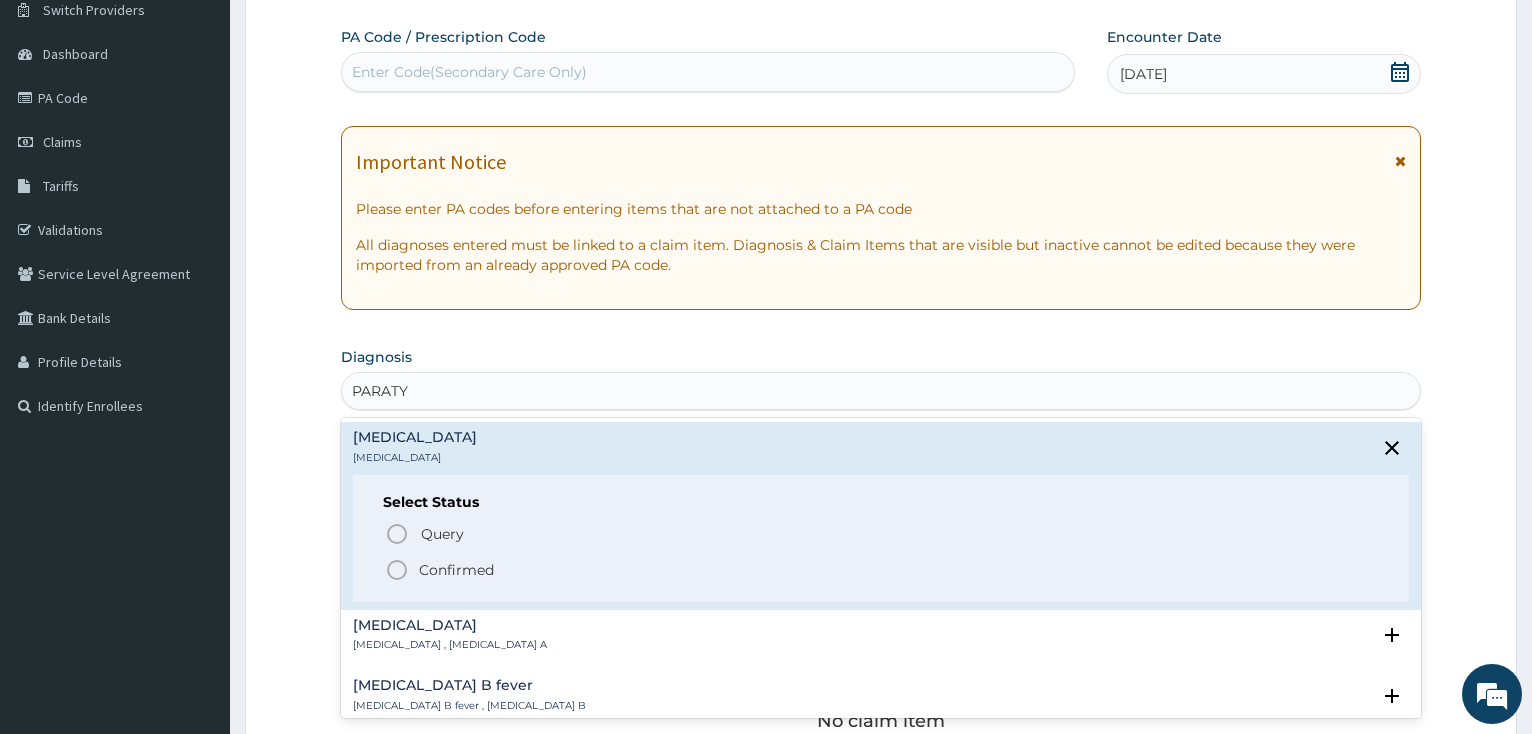drag, startPoint x: 395, startPoint y: 574, endPoint x: 418, endPoint y: 535, distance: 45.276924 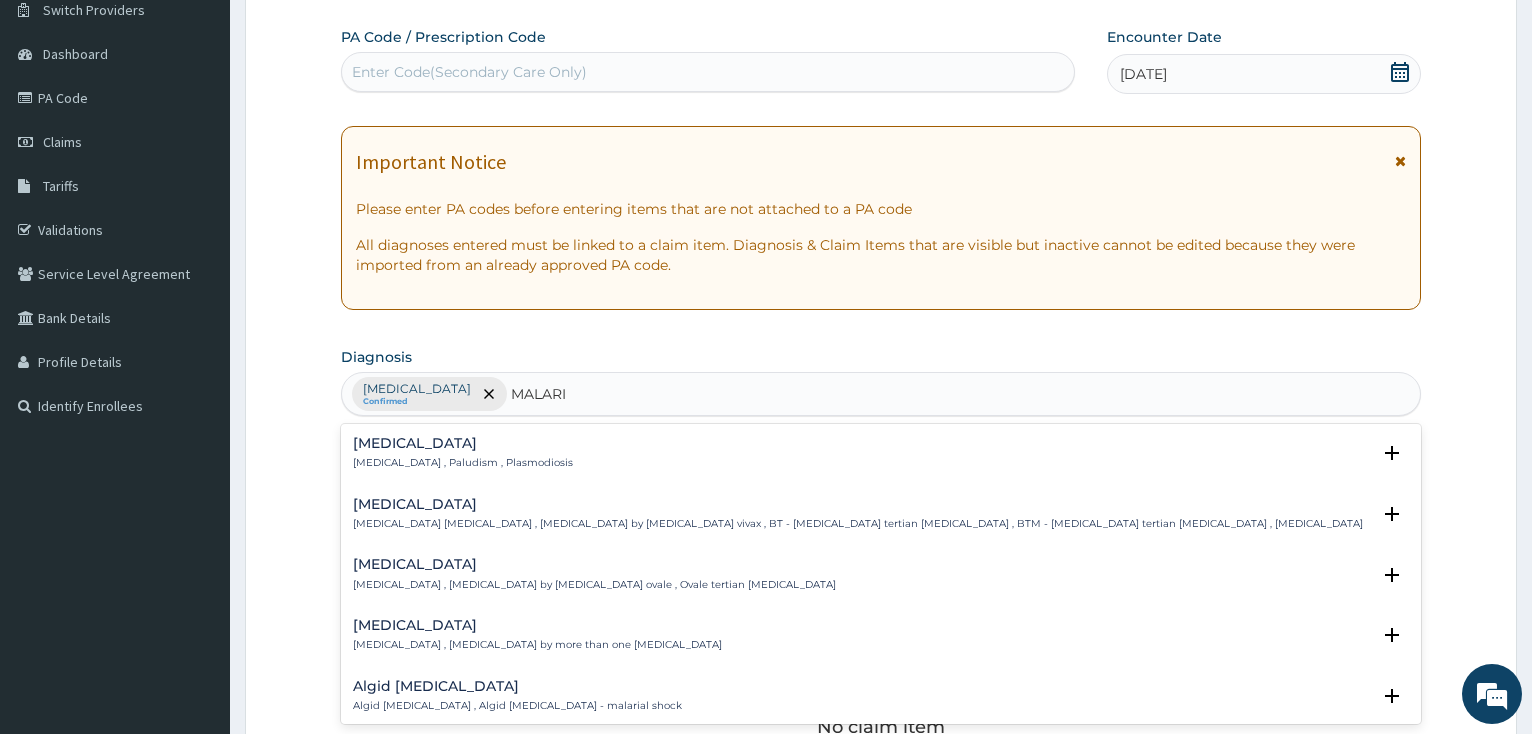 type on "[MEDICAL_DATA]" 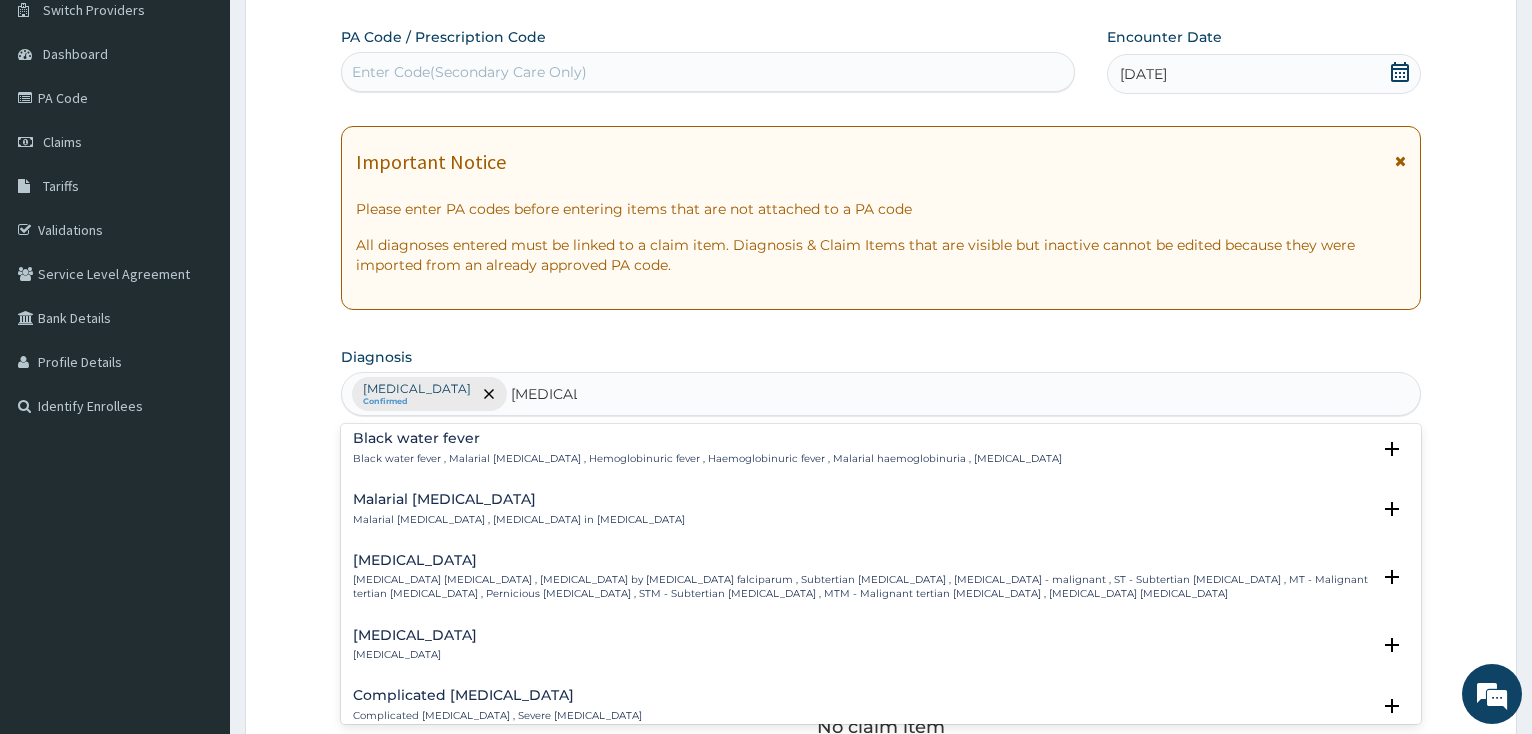 scroll, scrollTop: 648, scrollLeft: 0, axis: vertical 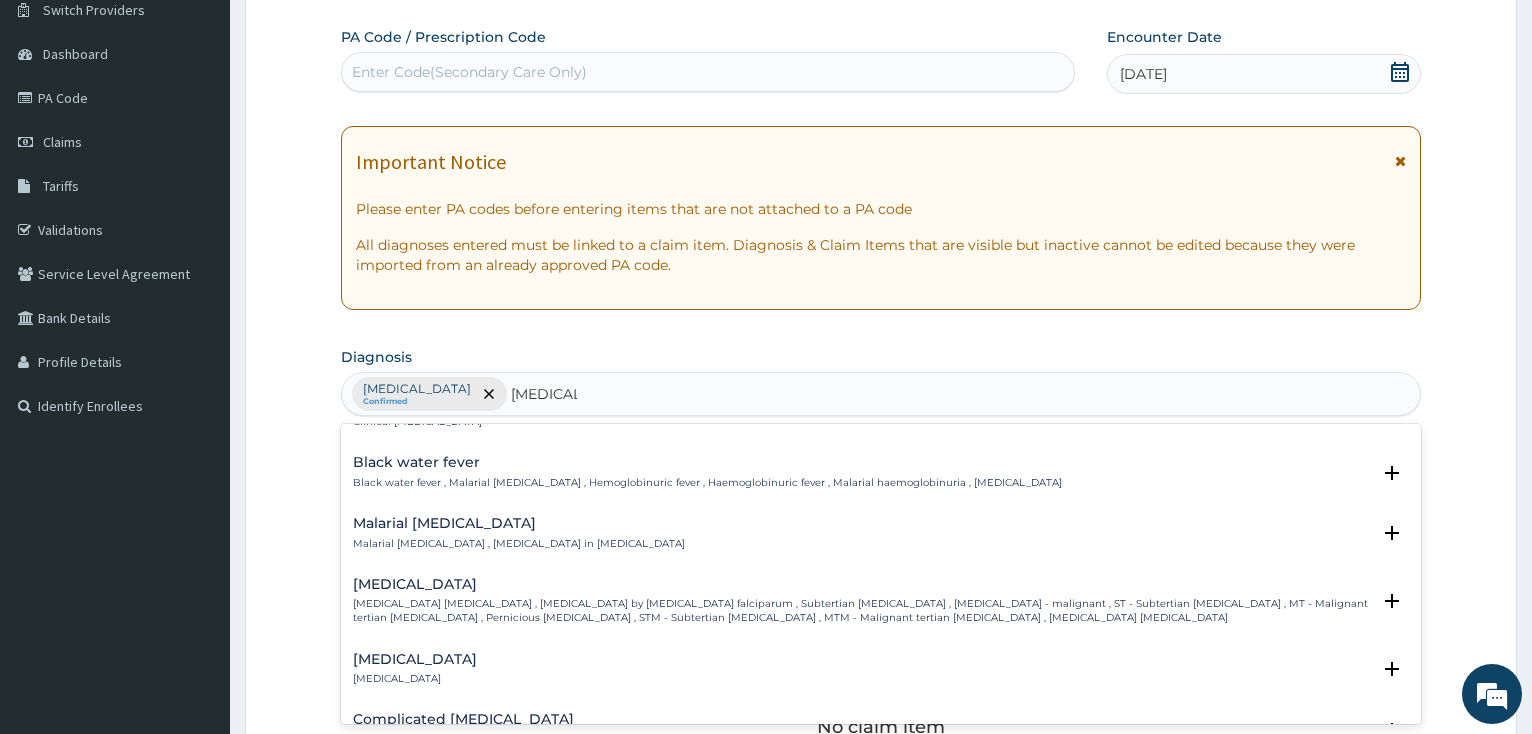 click on "[MEDICAL_DATA] [MEDICAL_DATA] [MEDICAL_DATA] , [MEDICAL_DATA] by [MEDICAL_DATA] falciparum , Subtertian [MEDICAL_DATA] , [MEDICAL_DATA] - malignant , ST - Subtertian [MEDICAL_DATA] , MT - Malignant tertian [MEDICAL_DATA] , Pernicious [MEDICAL_DATA] , STM - Subtertian [MEDICAL_DATA] , MTM - Malignant tertian [MEDICAL_DATA] , [MEDICAL_DATA] [MEDICAL_DATA]" at bounding box center [861, 601] 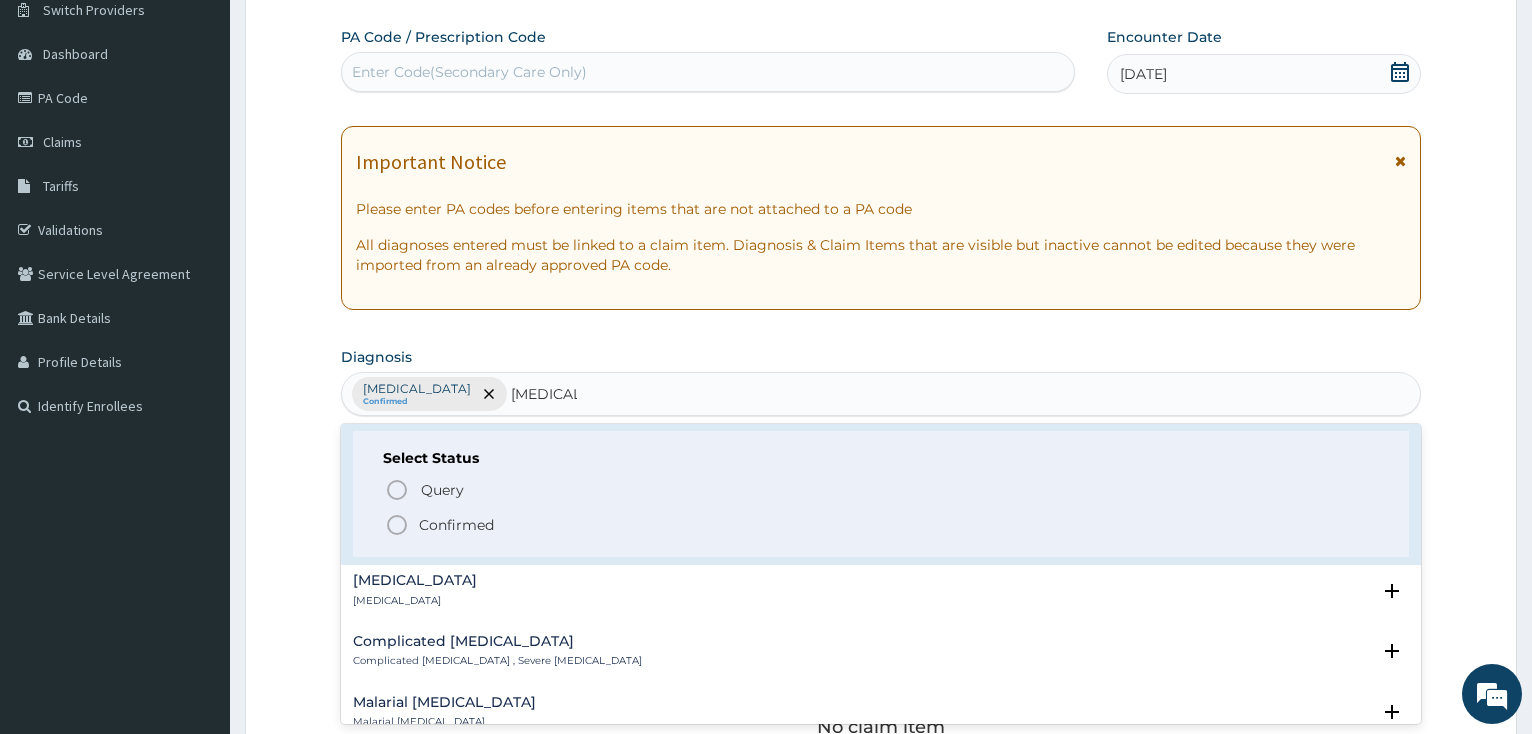 scroll, scrollTop: 864, scrollLeft: 0, axis: vertical 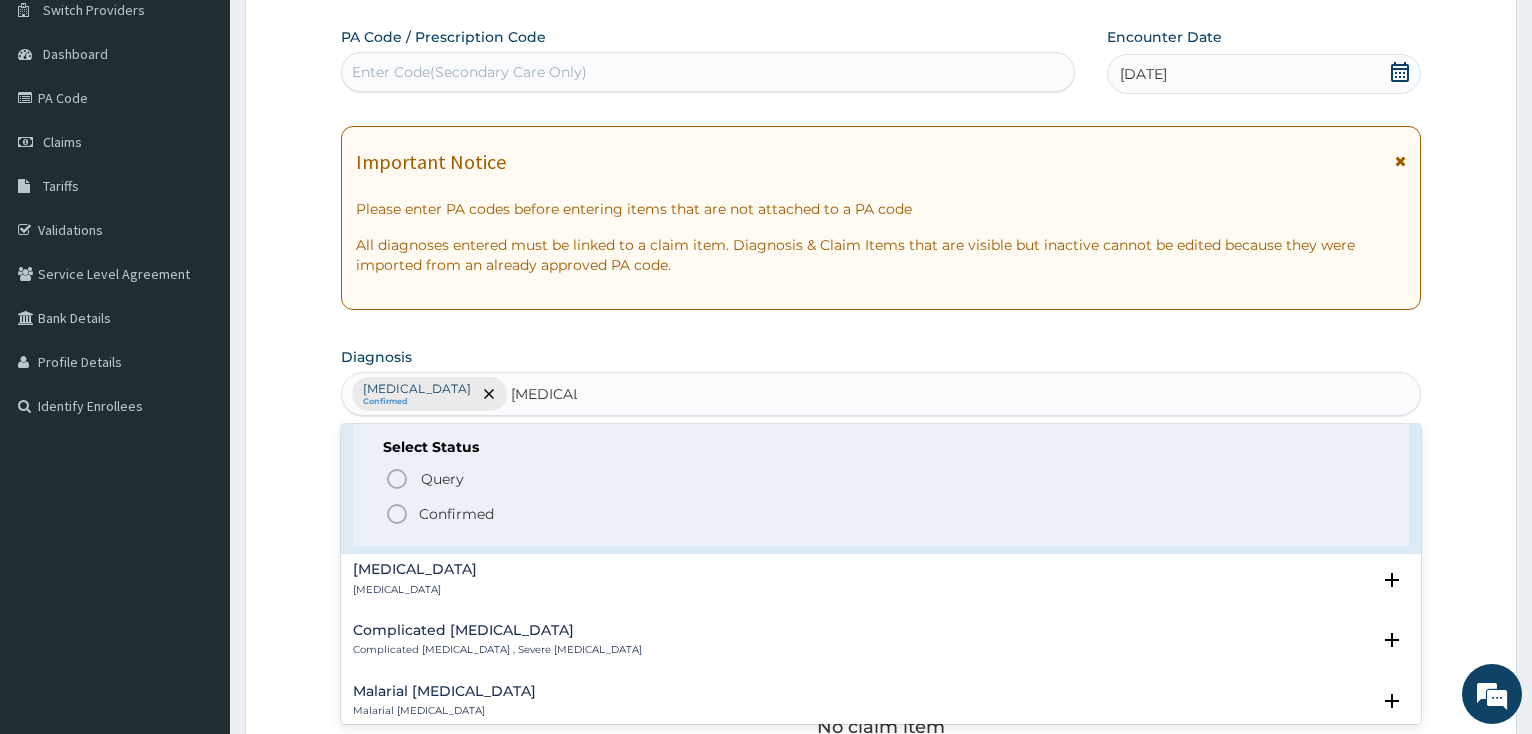 click 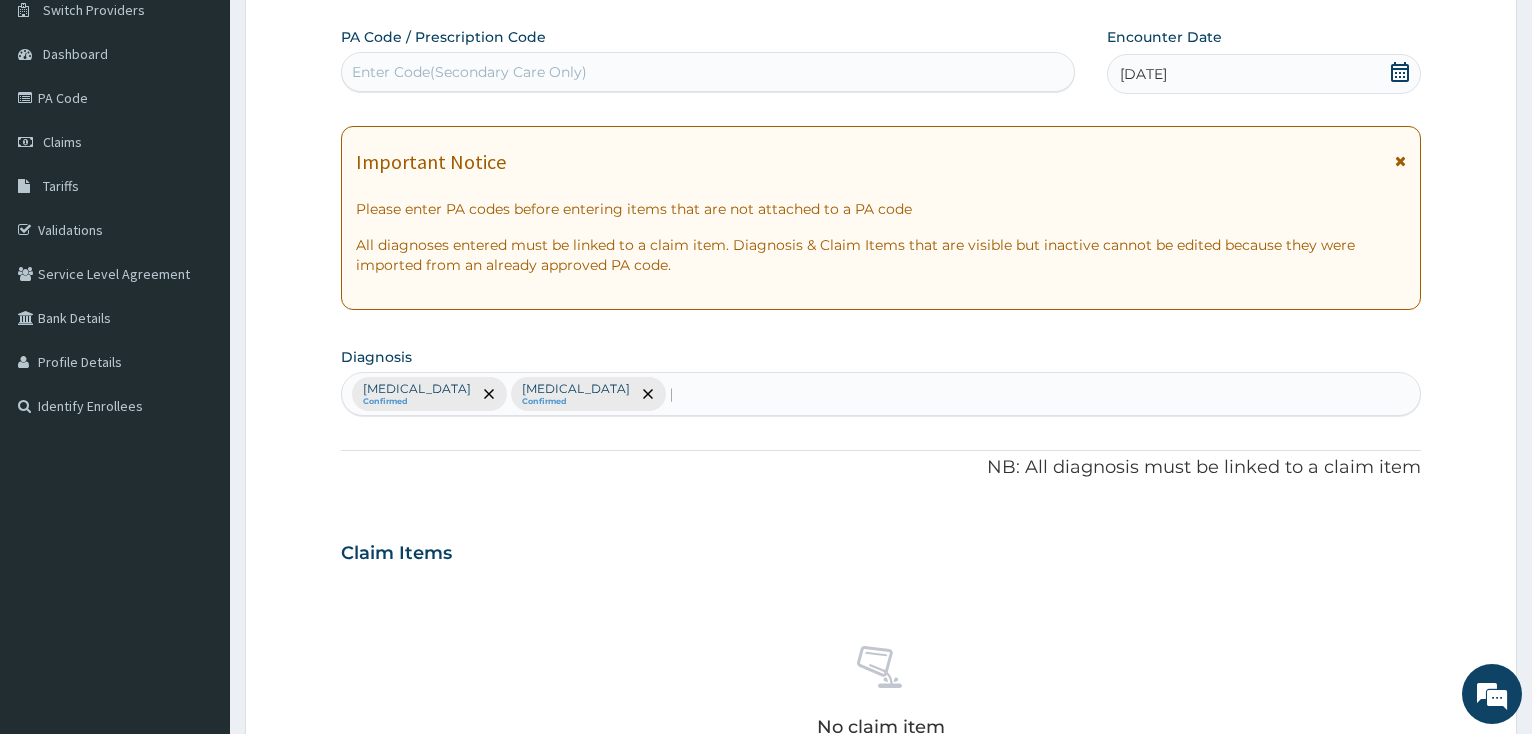 type 